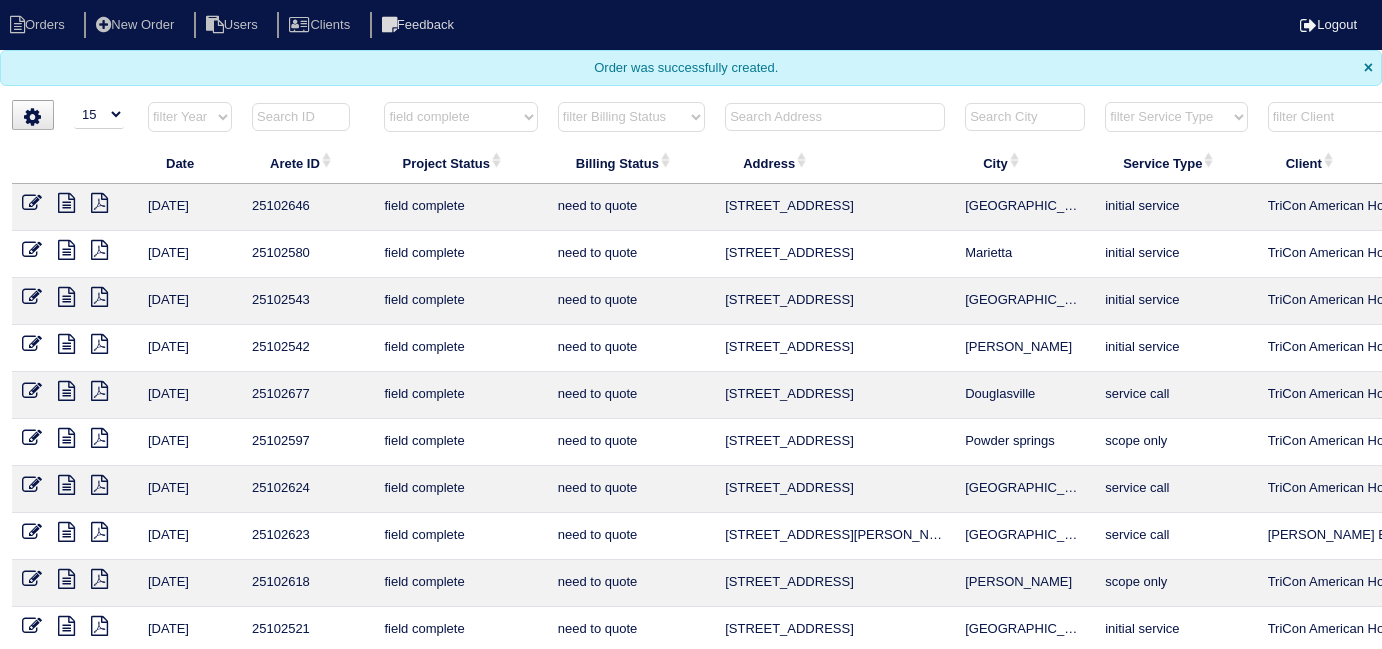 select on "15" 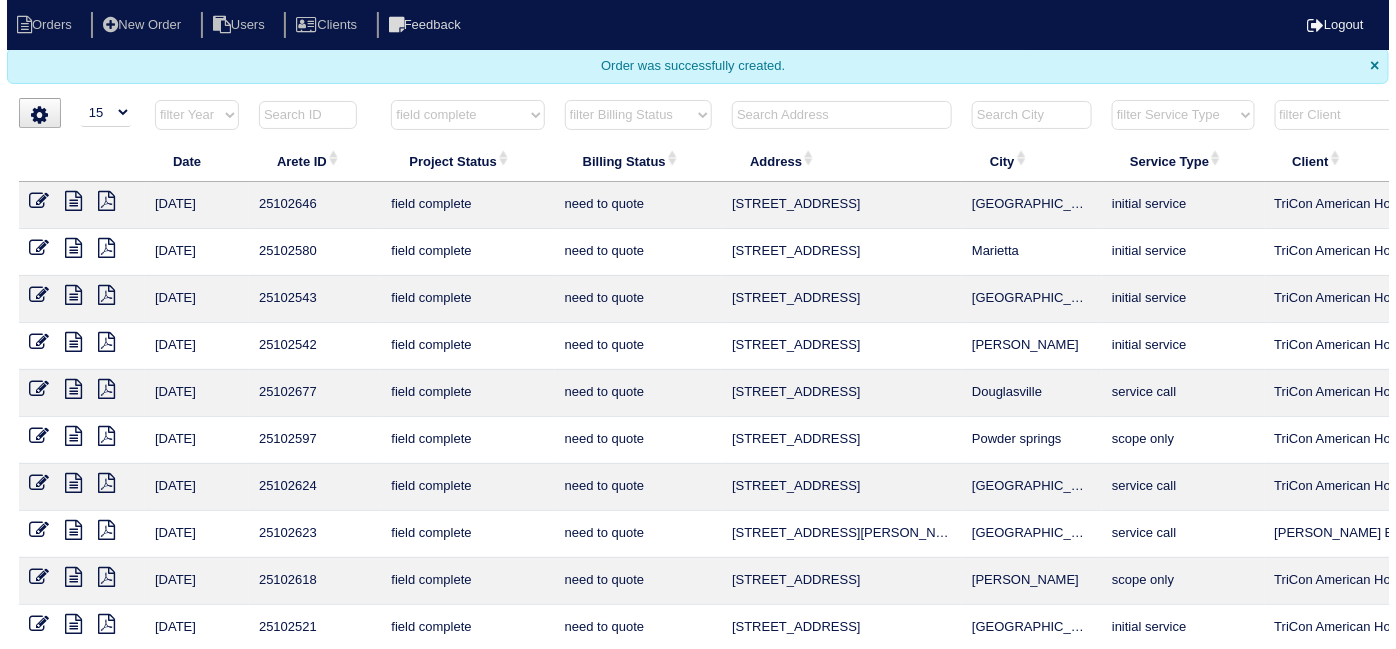scroll, scrollTop: 0, scrollLeft: 0, axis: both 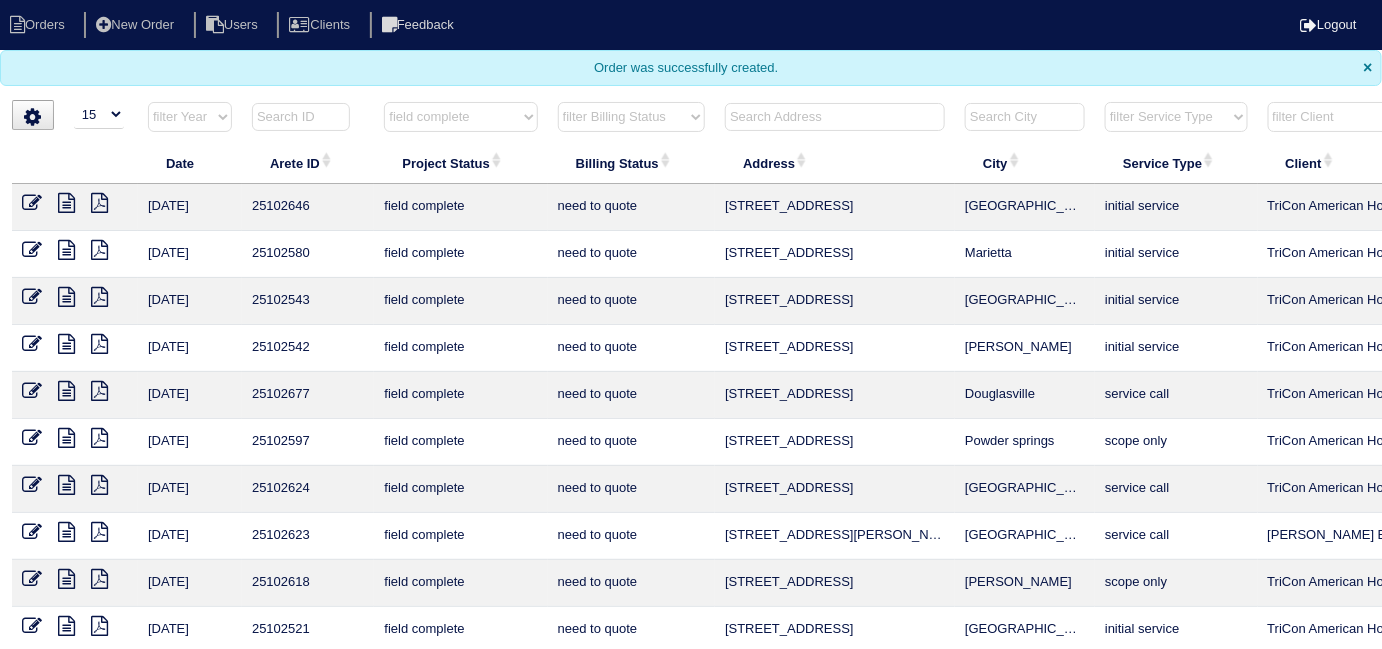 drag, startPoint x: 506, startPoint y: 123, endPoint x: 483, endPoint y: 163, distance: 46.141087 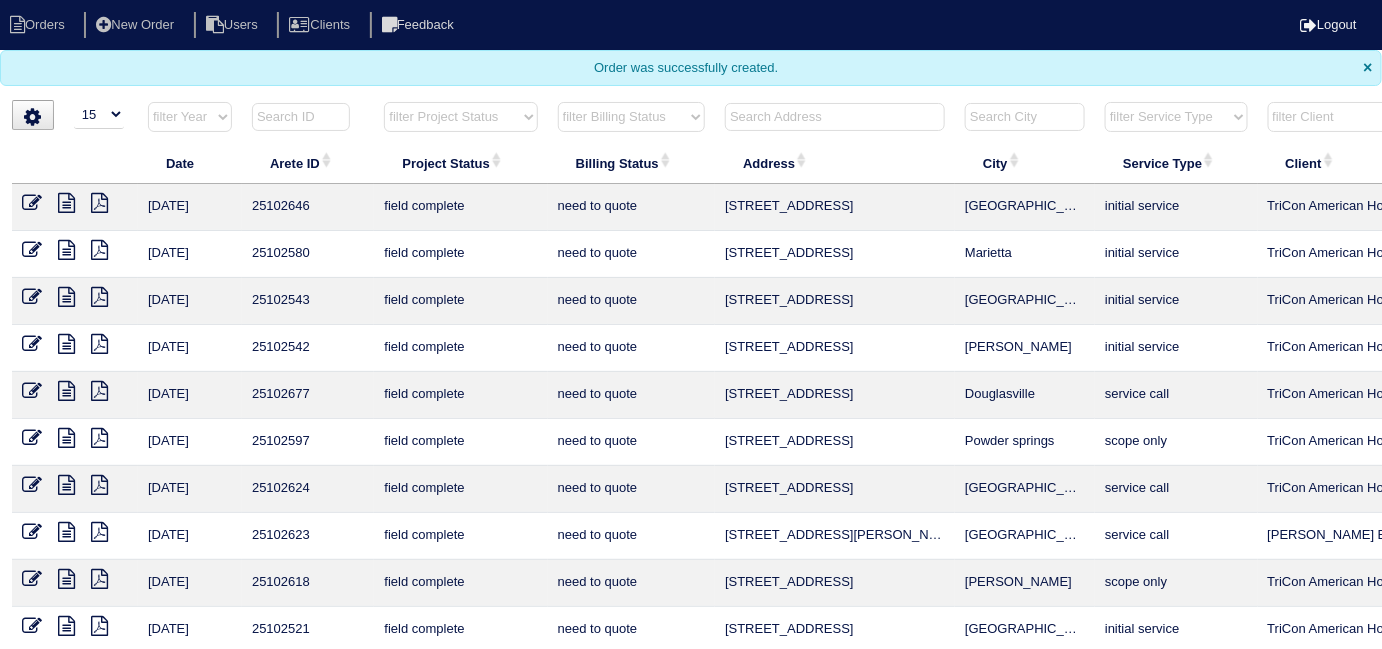 click on "filter Project Status -- Any Project Status -- new order assigned in progress field complete need to schedule admin review archived completed need to approve in quickbooks unknown repairs needed canceled manager review" at bounding box center [460, 117] 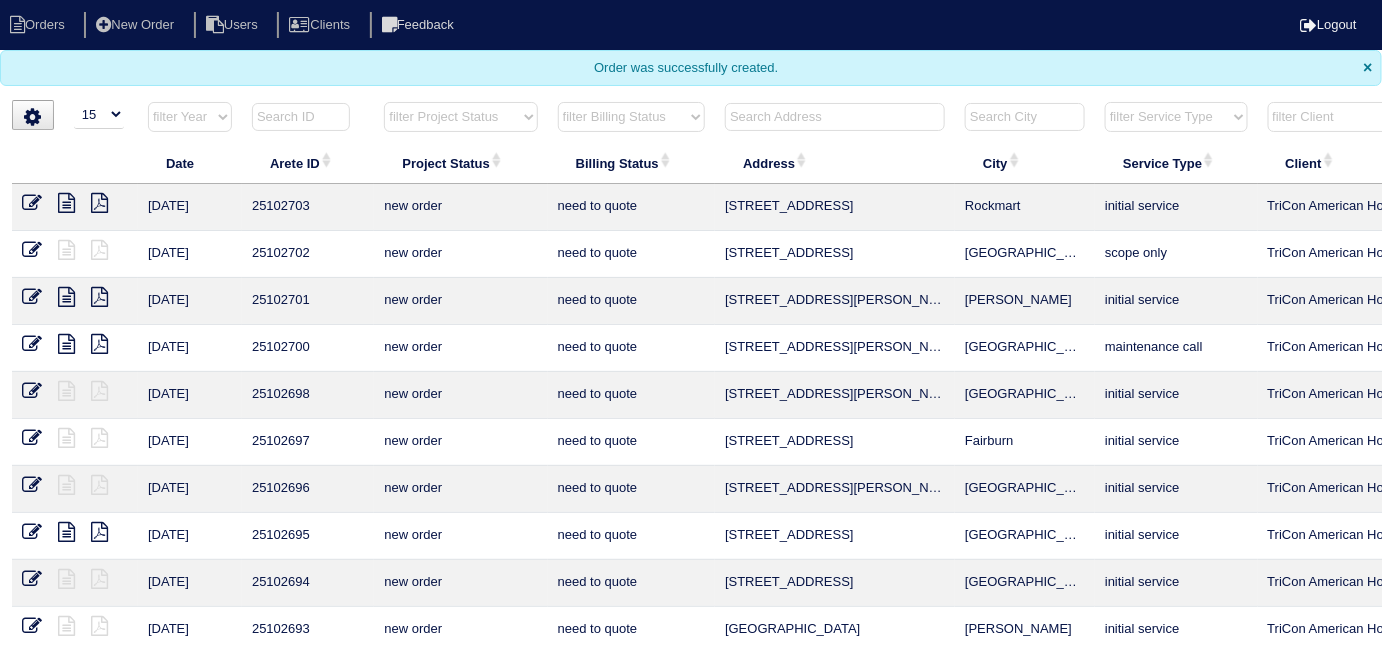 select 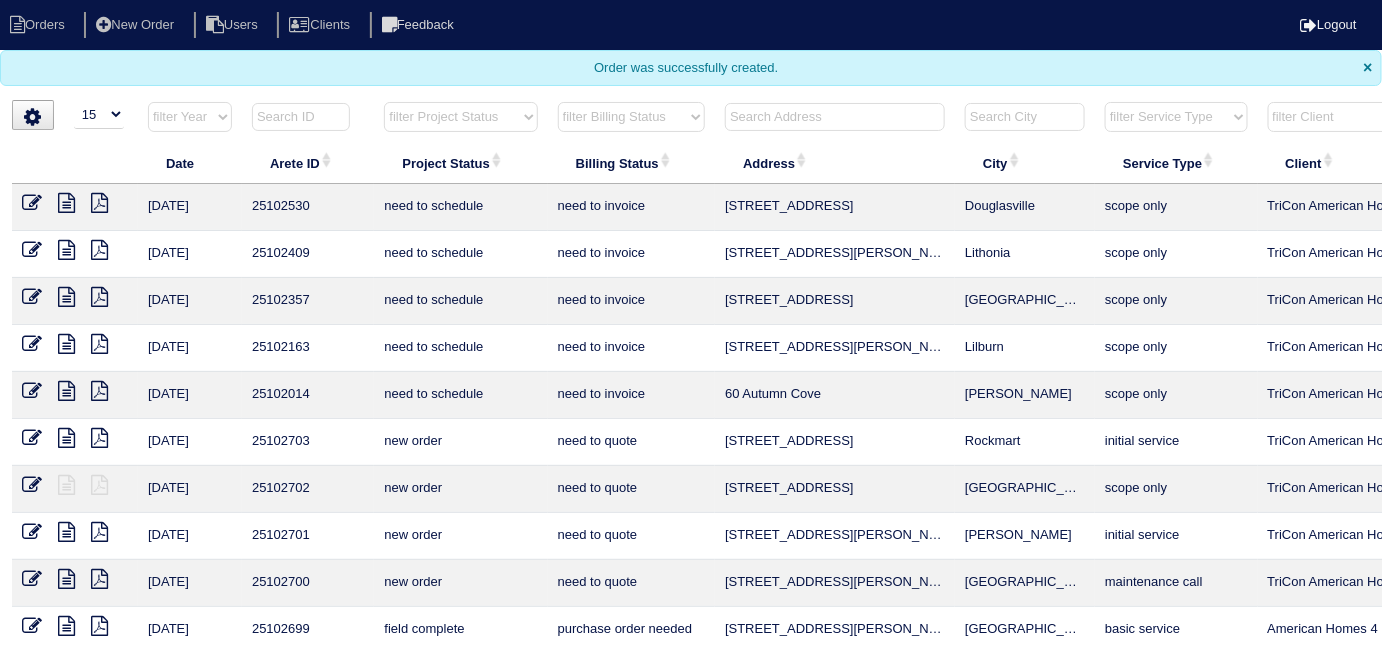click on "Orders
New Order
Users
Clients
Feedback
Logout
Orders
New Order
Users
Clients
Message is blank.  Please add text or cancel.
Send Feedback
Cancel
×" at bounding box center [691, 466] 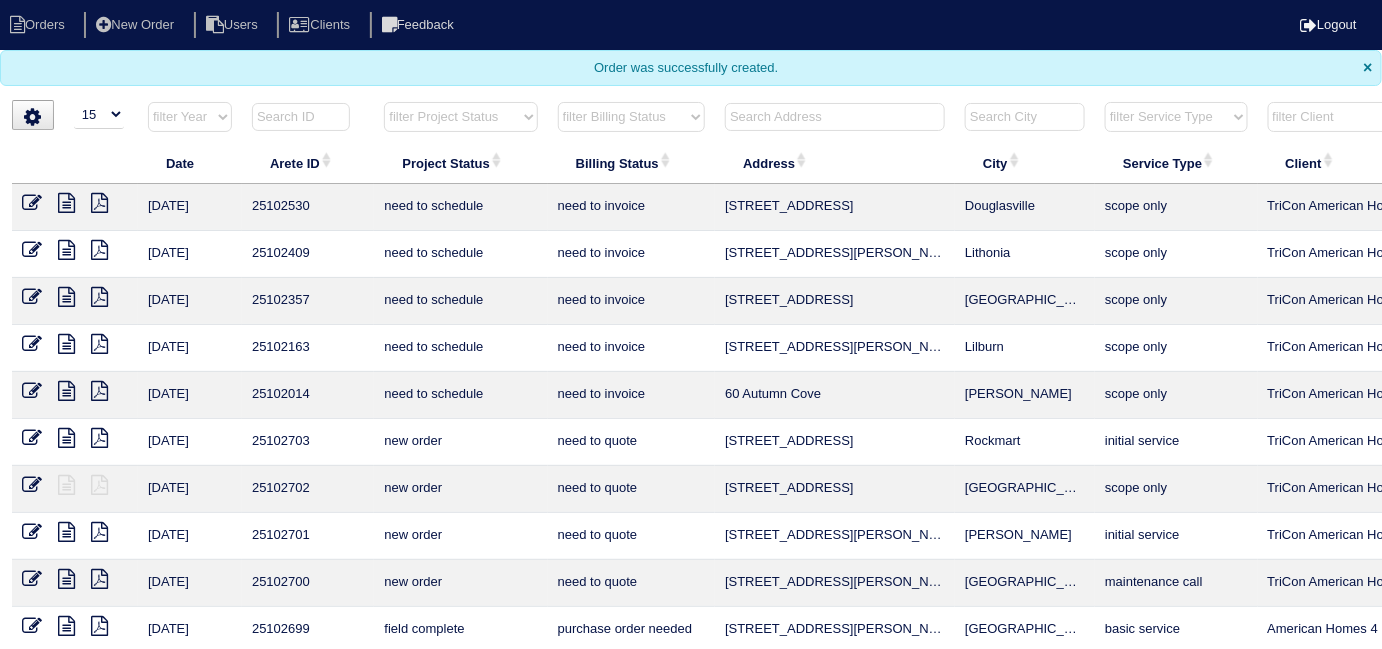 click at bounding box center [835, 117] 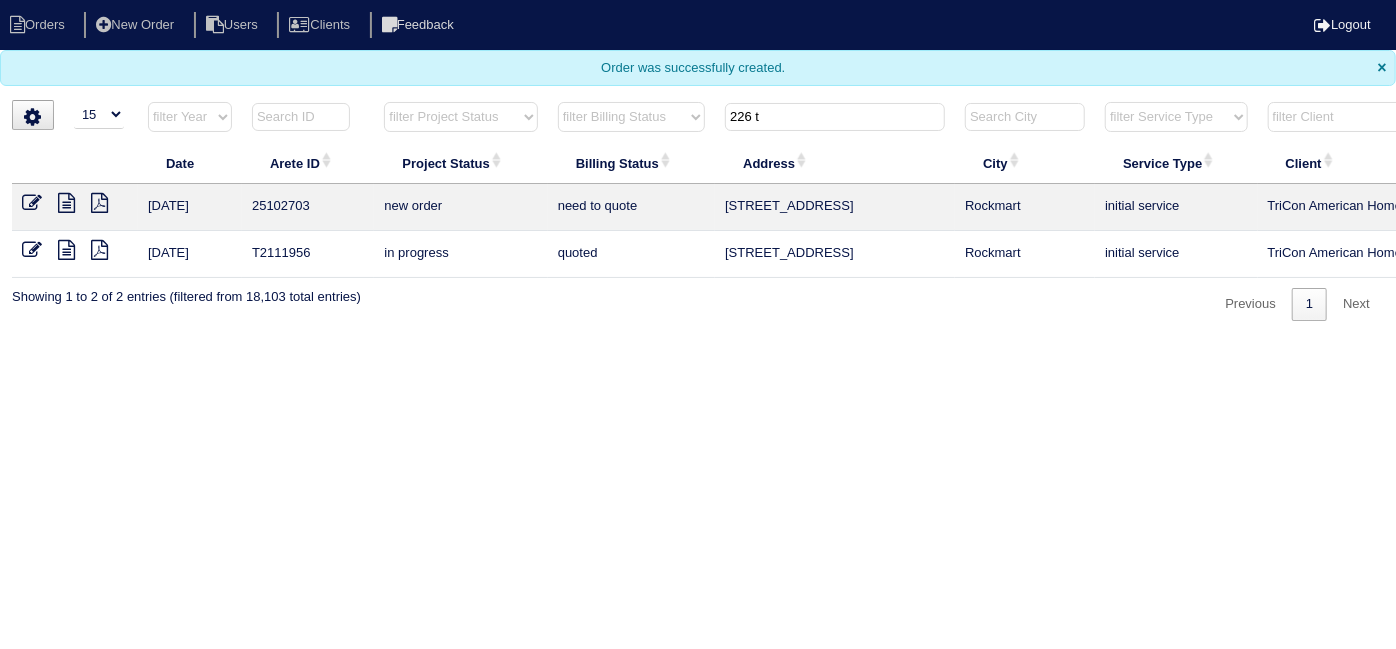 type on "226 t" 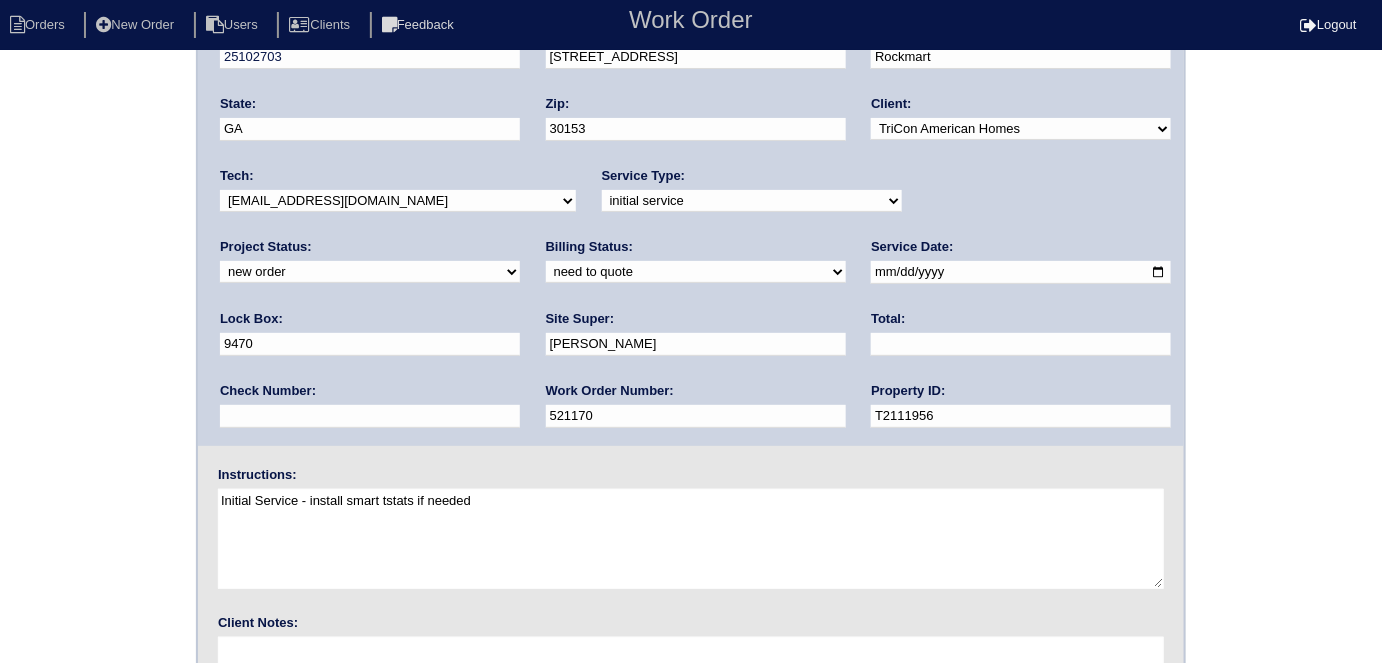 scroll, scrollTop: 205, scrollLeft: 0, axis: vertical 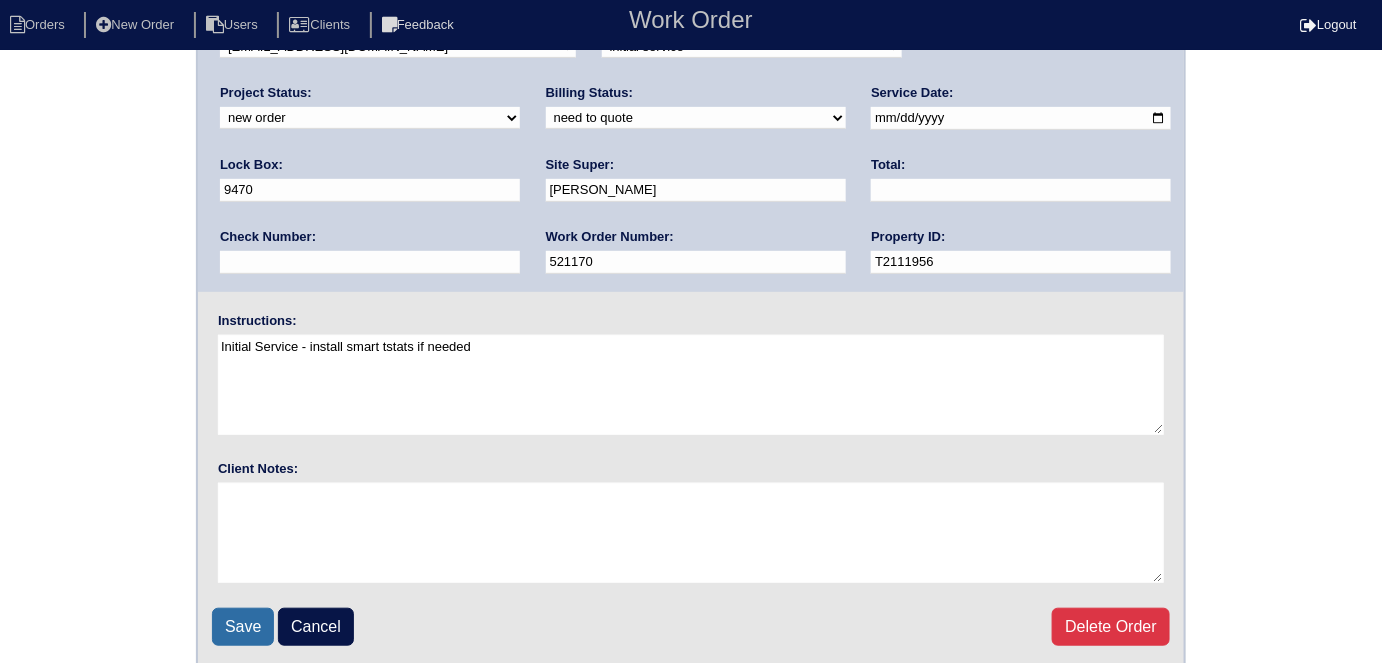 click on "Save" at bounding box center [243, 627] 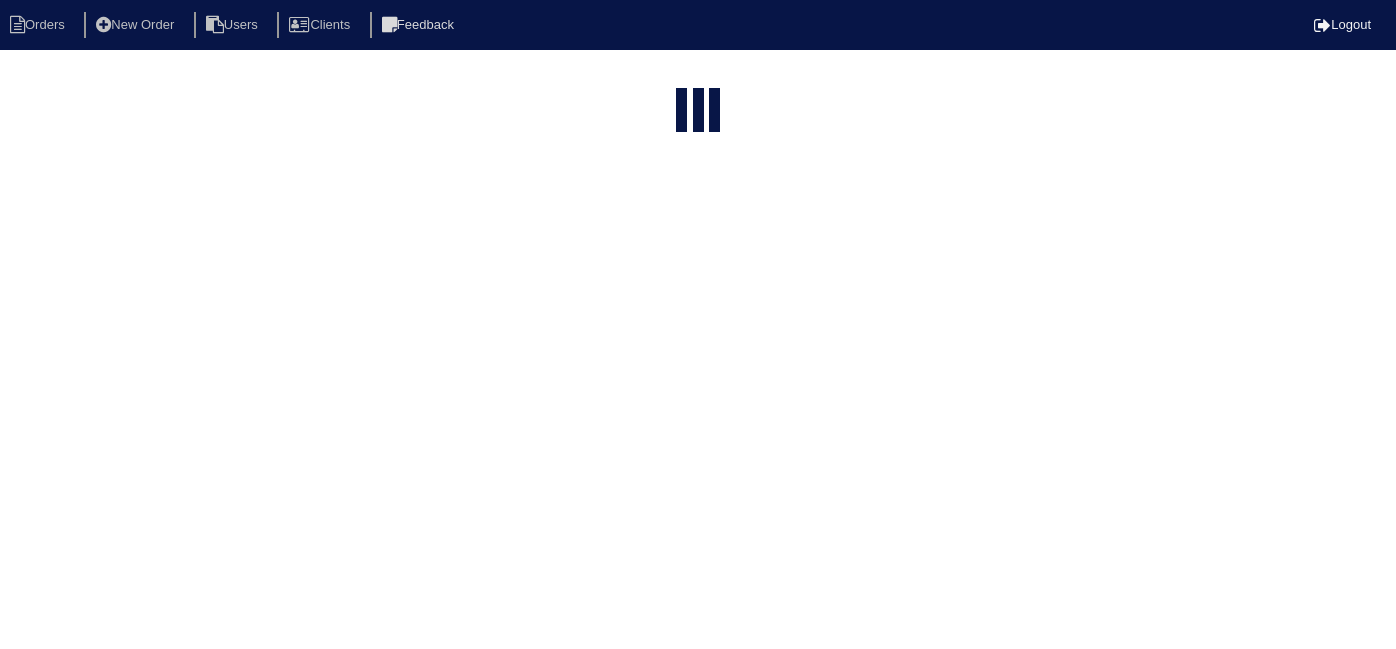 select on "15" 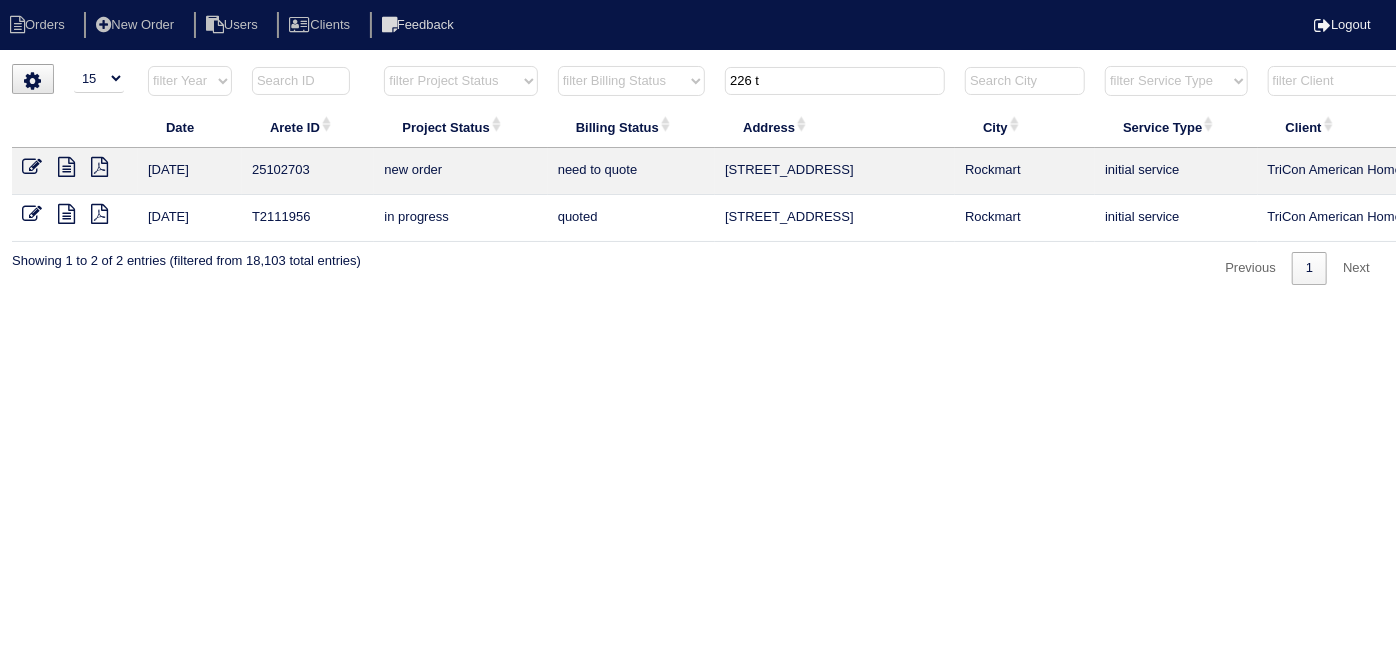 drag, startPoint x: 802, startPoint y: 86, endPoint x: 584, endPoint y: -16, distance: 240.68236 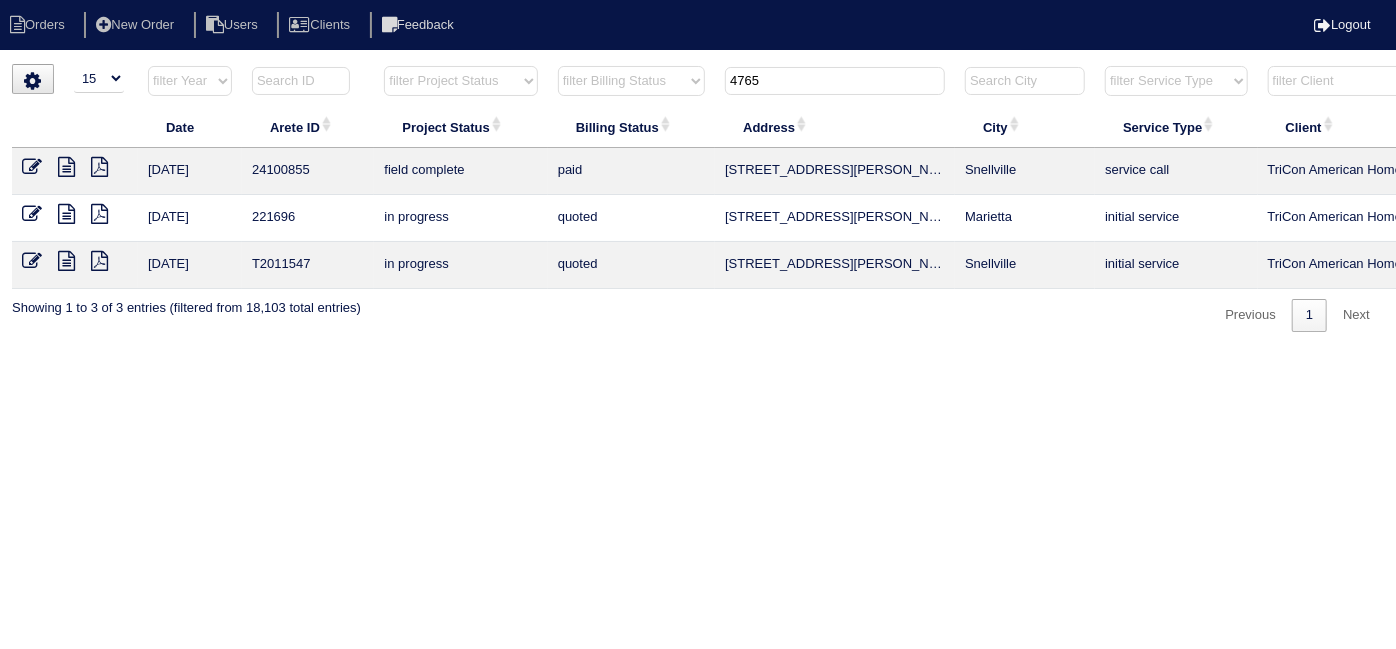 type on "4765" 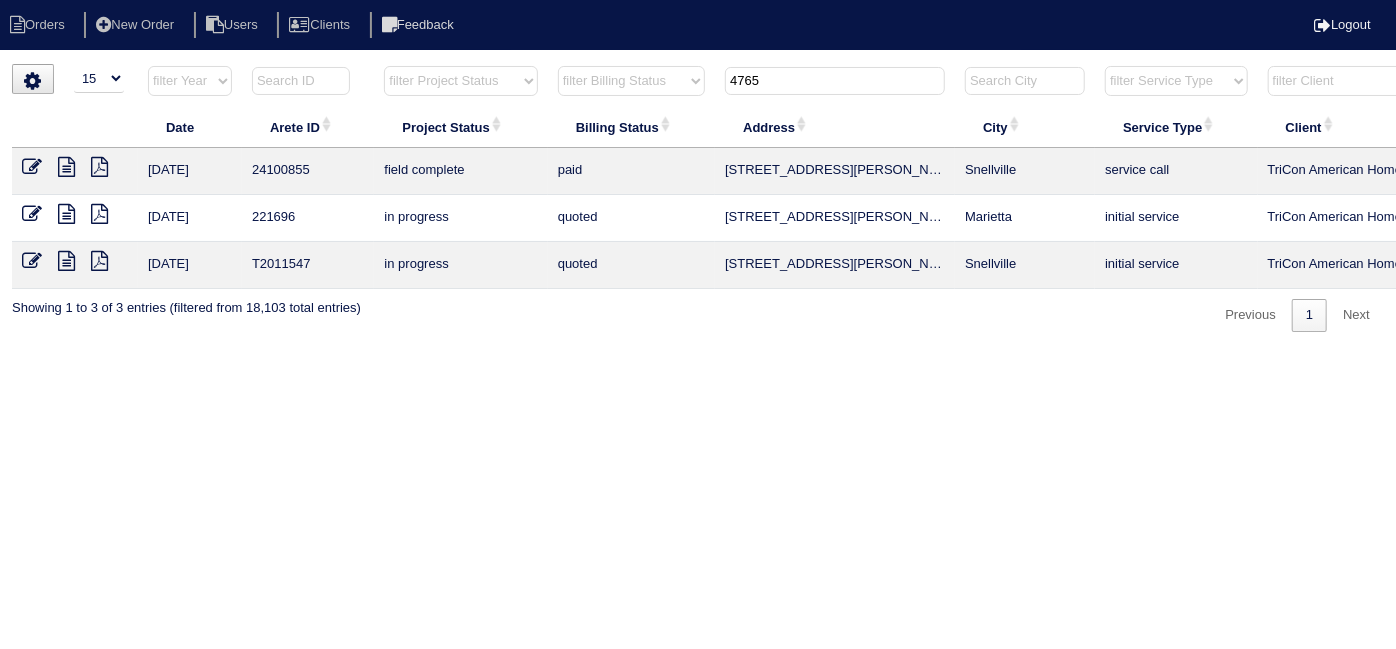 click at bounding box center (66, 167) 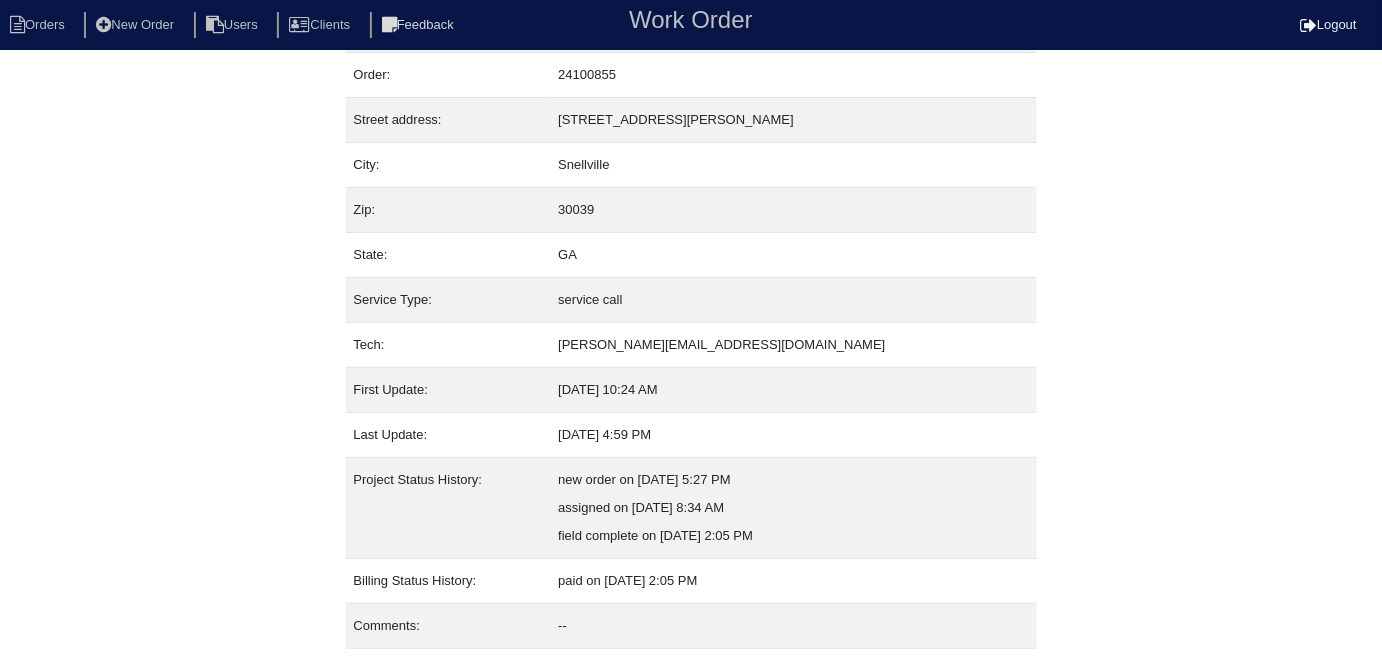 scroll, scrollTop: 105, scrollLeft: 0, axis: vertical 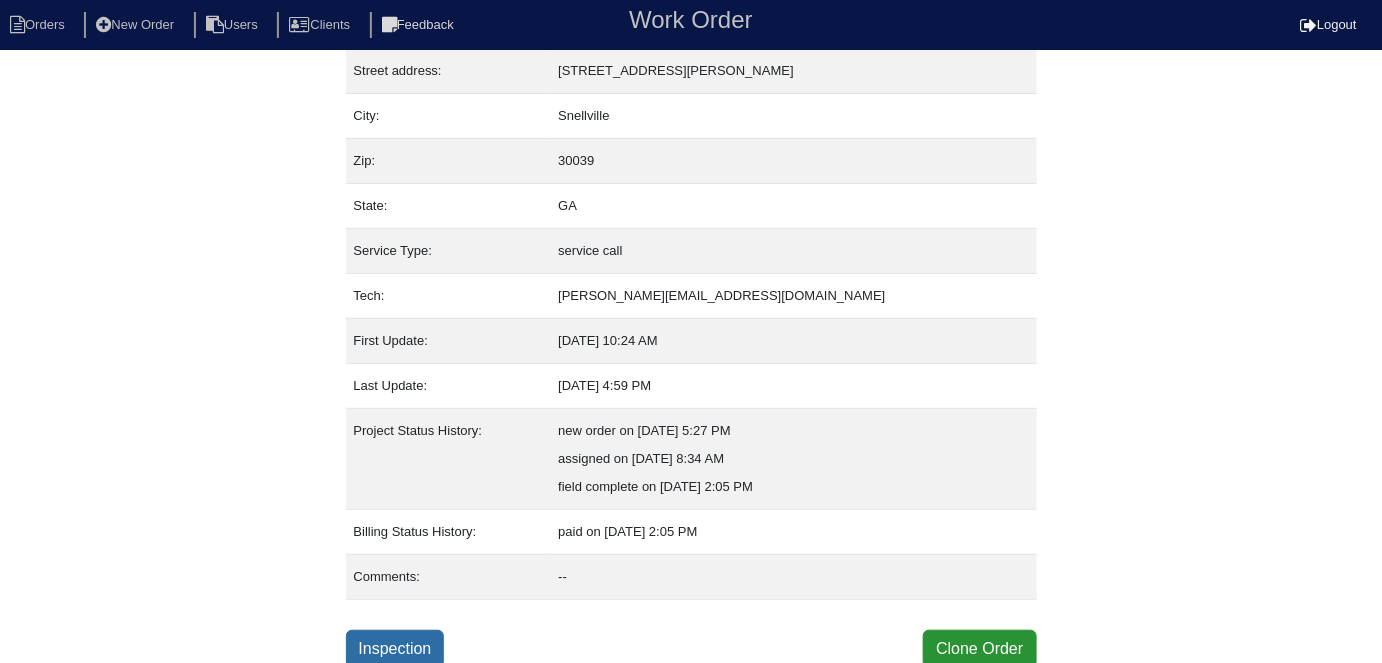 click on "Inspection" at bounding box center (395, 649) 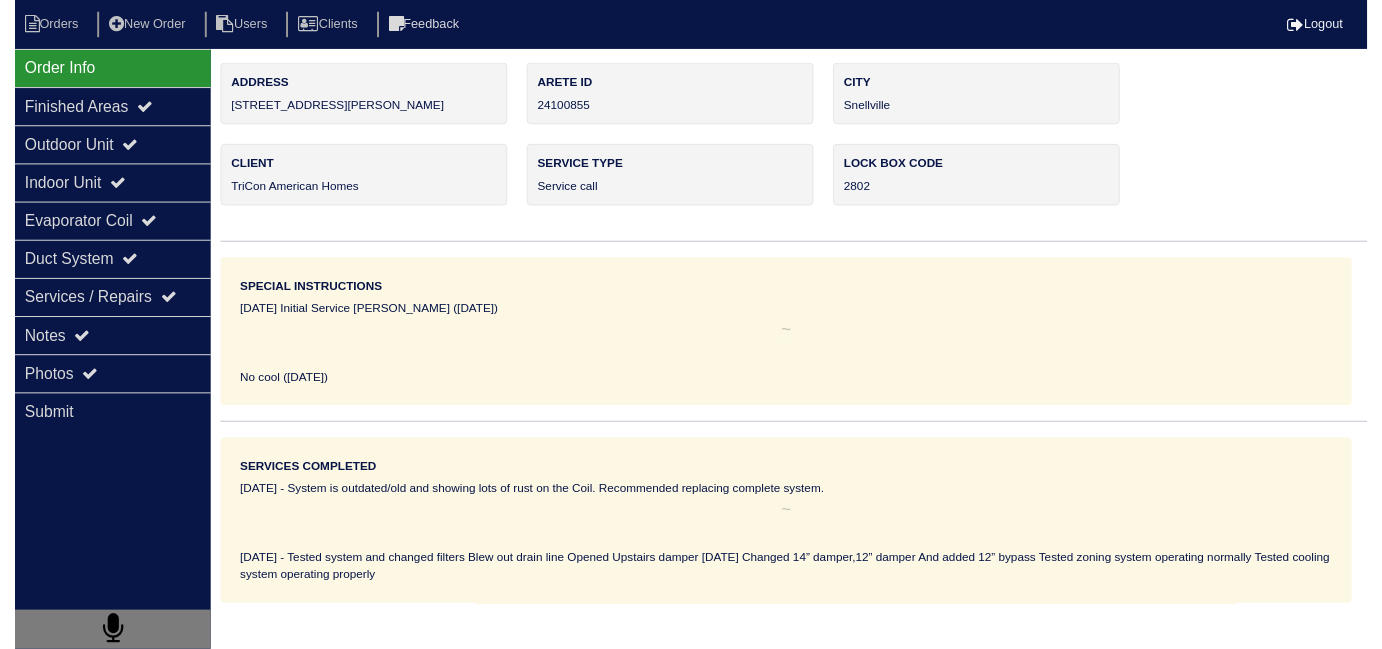 scroll, scrollTop: 0, scrollLeft: 0, axis: both 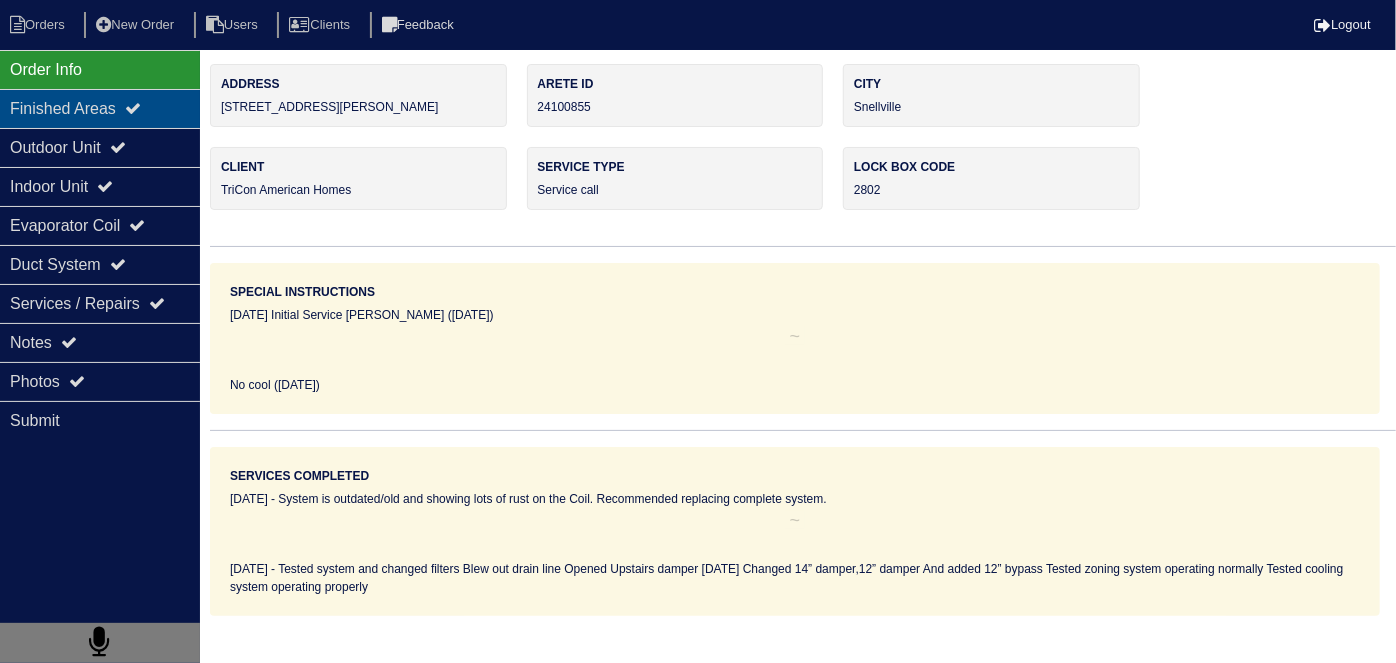 click on "Finished Areas" at bounding box center [100, 108] 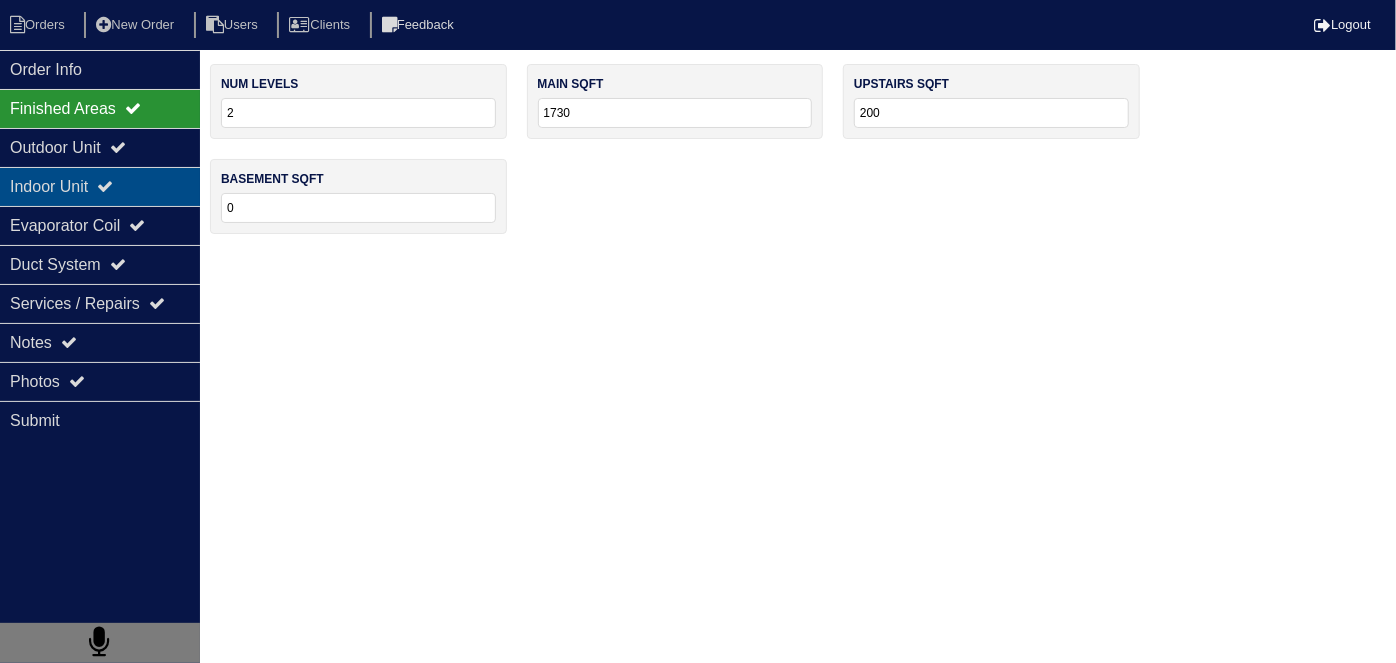 click on "Indoor Unit" at bounding box center (100, 186) 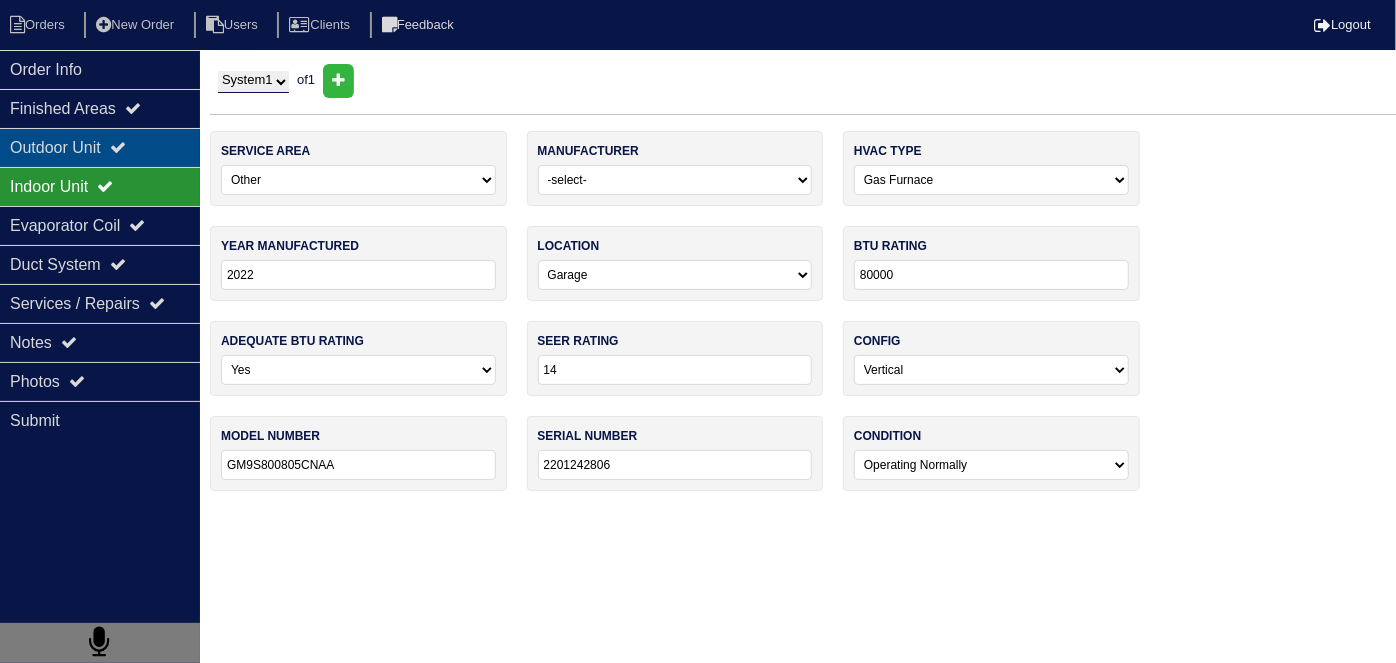 click on "Outdoor Unit" at bounding box center (100, 147) 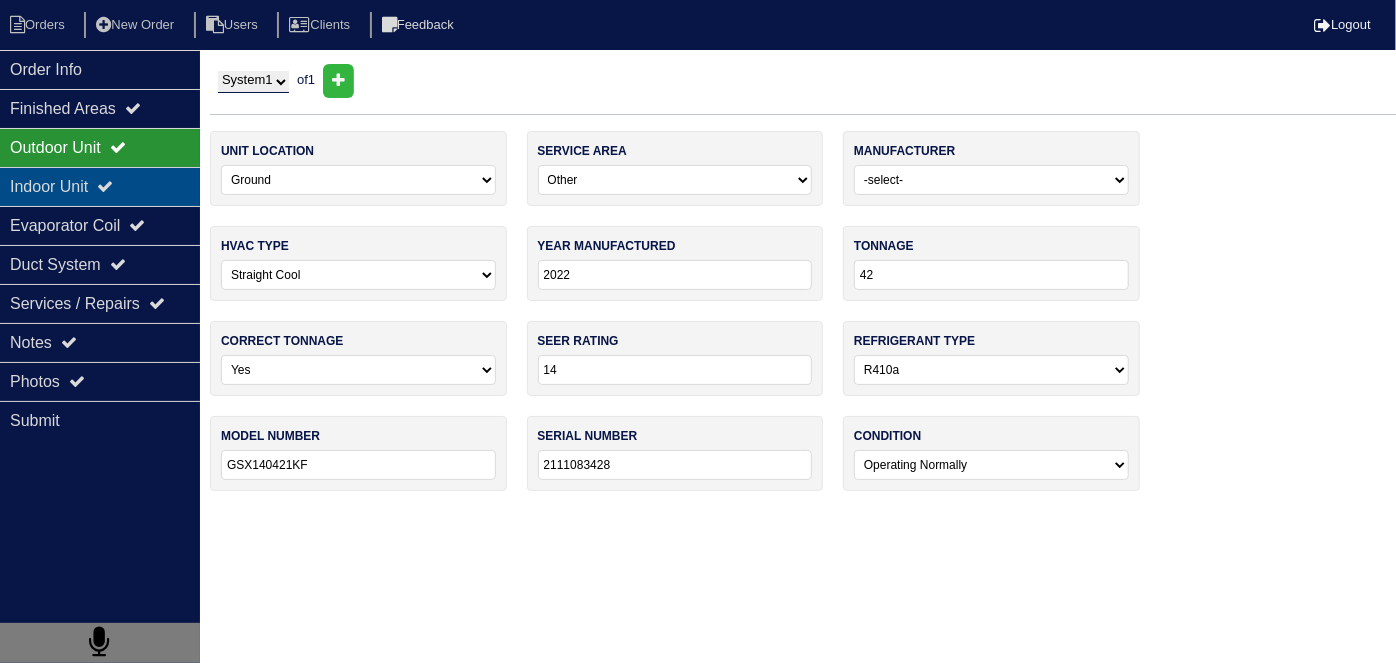 click on "Indoor Unit" at bounding box center (100, 186) 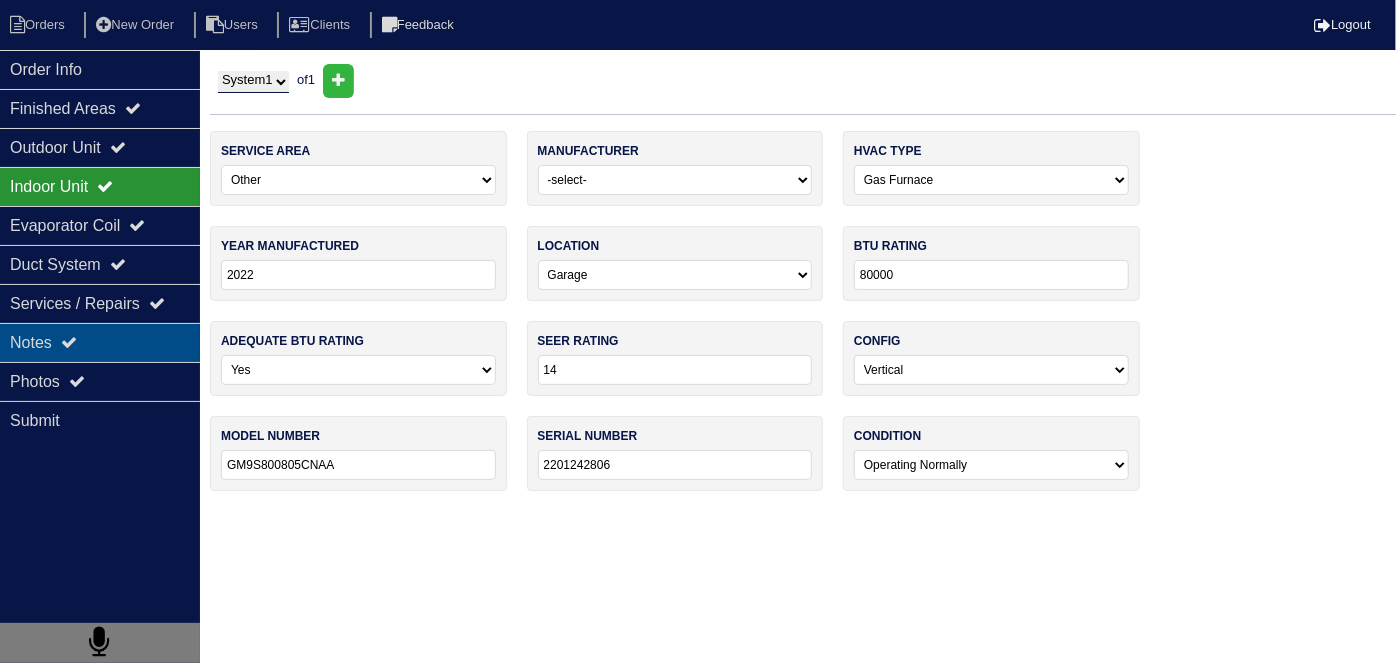 click at bounding box center (69, 342) 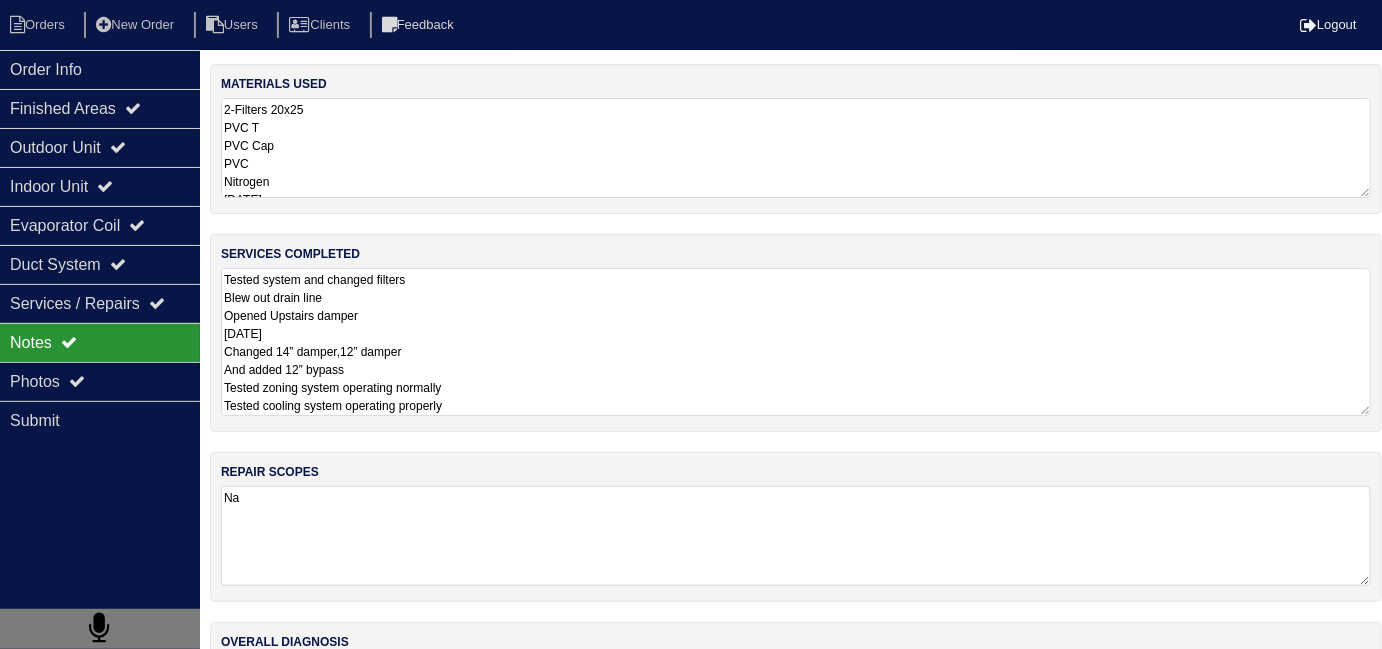 click on "Tested system and changed filters
Blew out drain line
Opened Upstairs damper
05/10/24
Changed 14” damper,12” damper
And added 12” bypass
Tested zoning system operating normally
Tested cooling system operating properly" at bounding box center (796, 342) 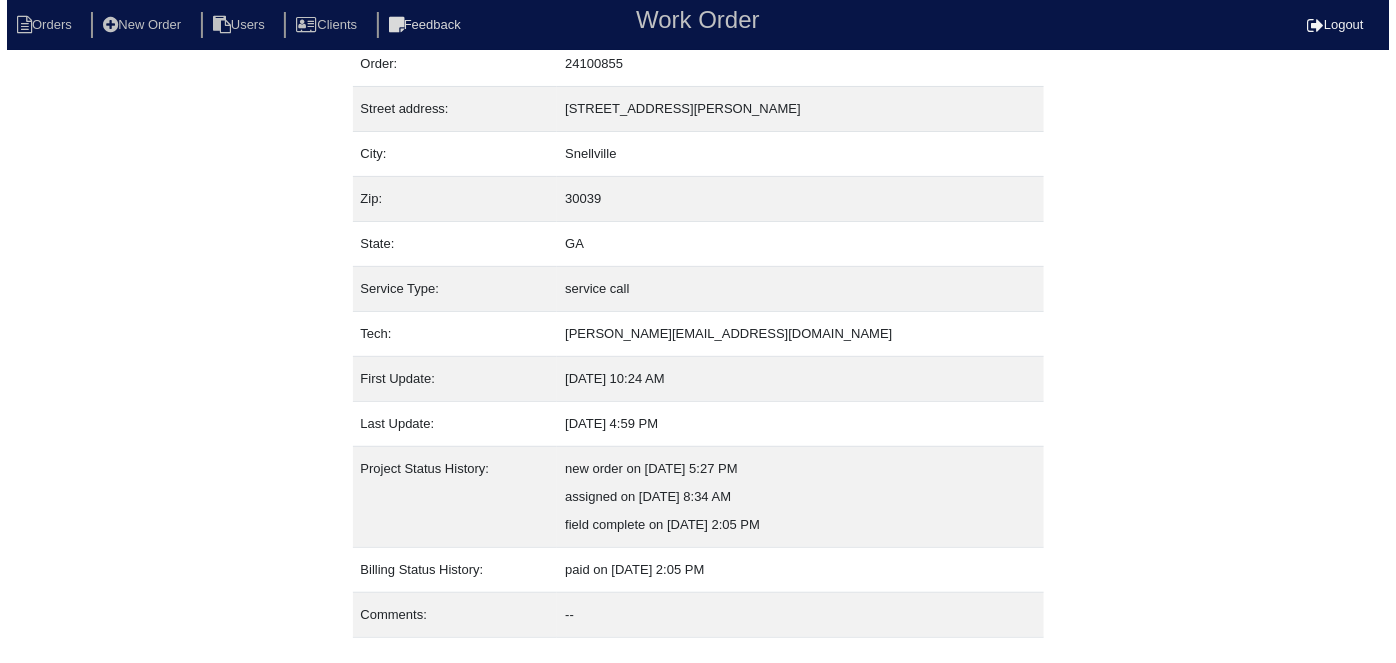 scroll, scrollTop: 105, scrollLeft: 0, axis: vertical 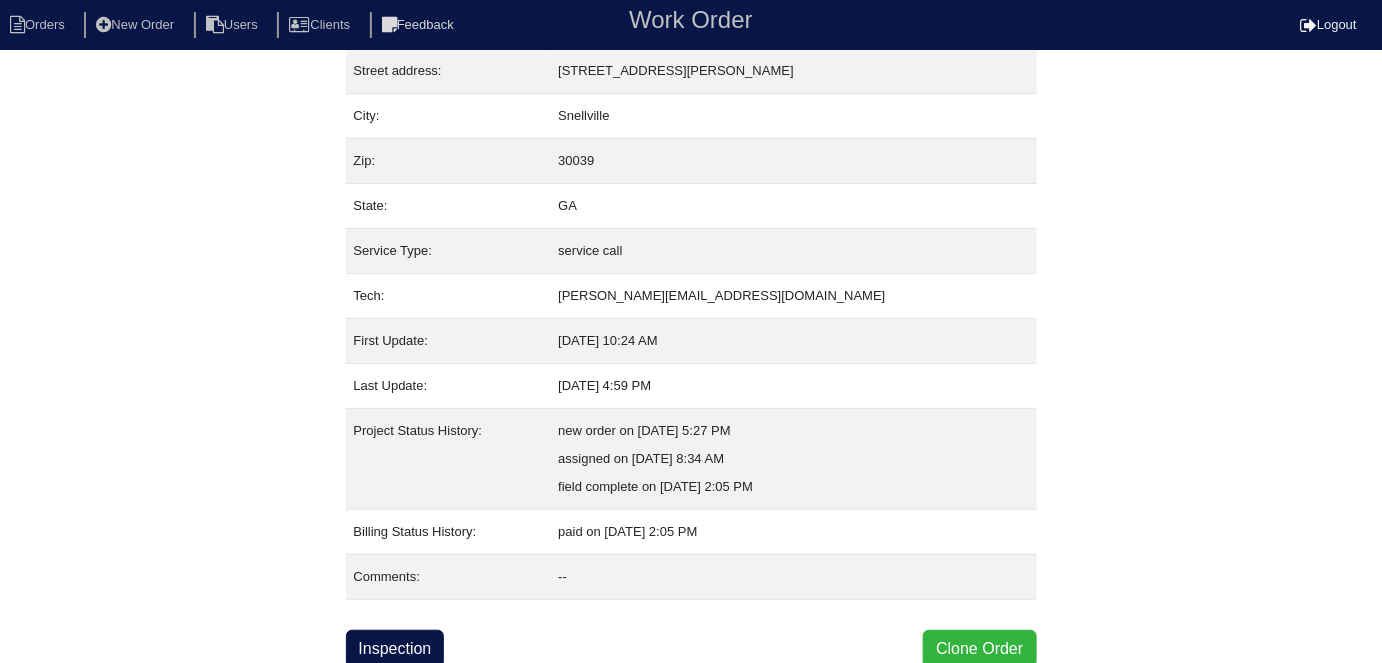 click on "Clone Order" at bounding box center [979, 649] 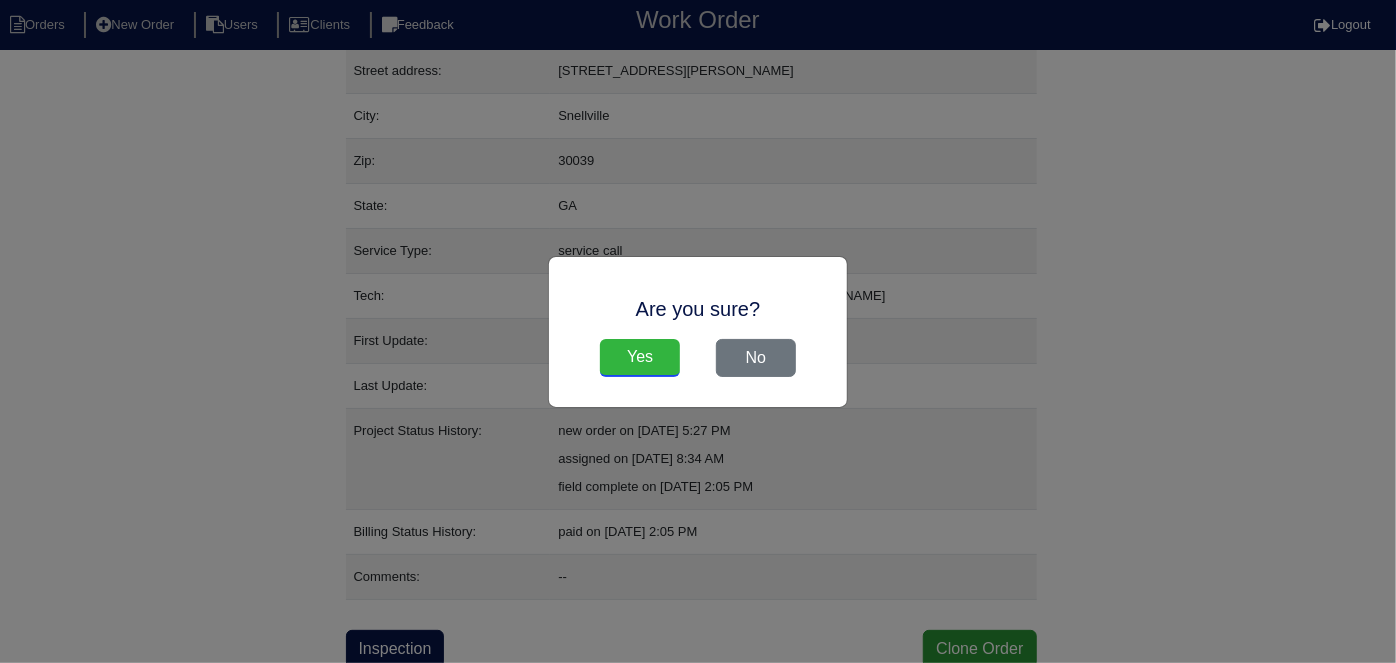 click on "Yes" at bounding box center [640, 358] 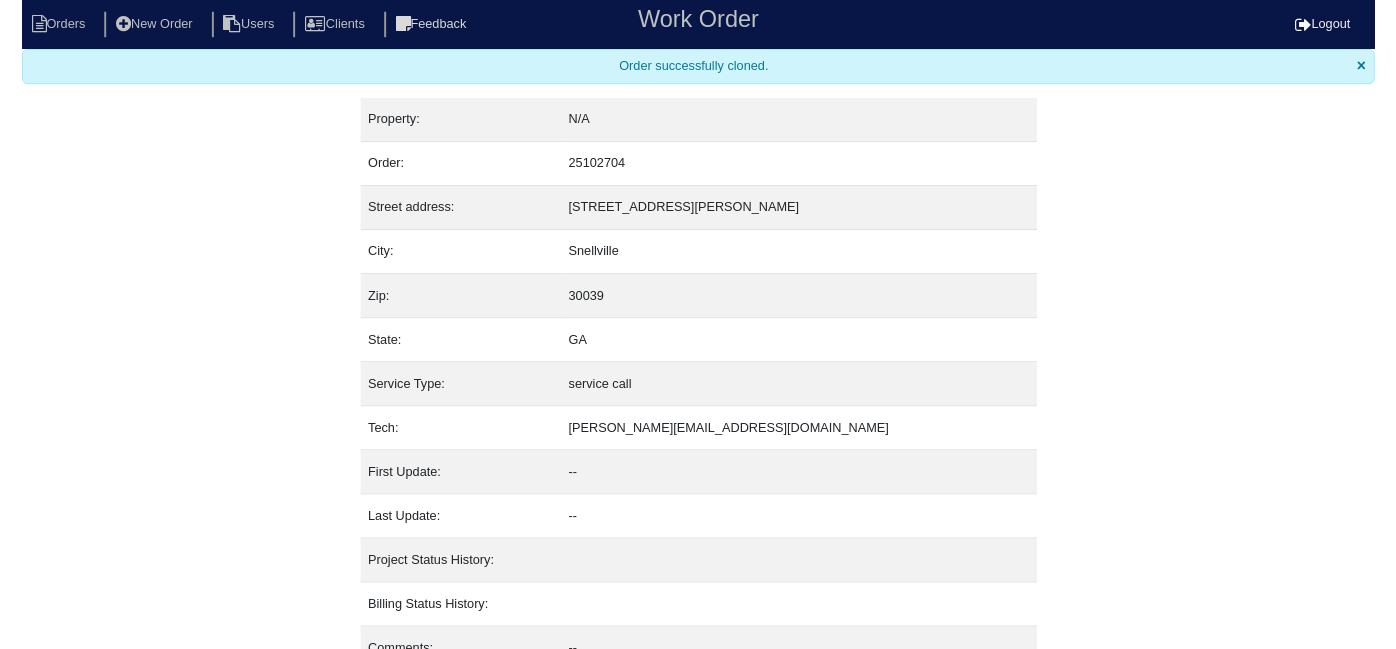 scroll, scrollTop: 0, scrollLeft: 0, axis: both 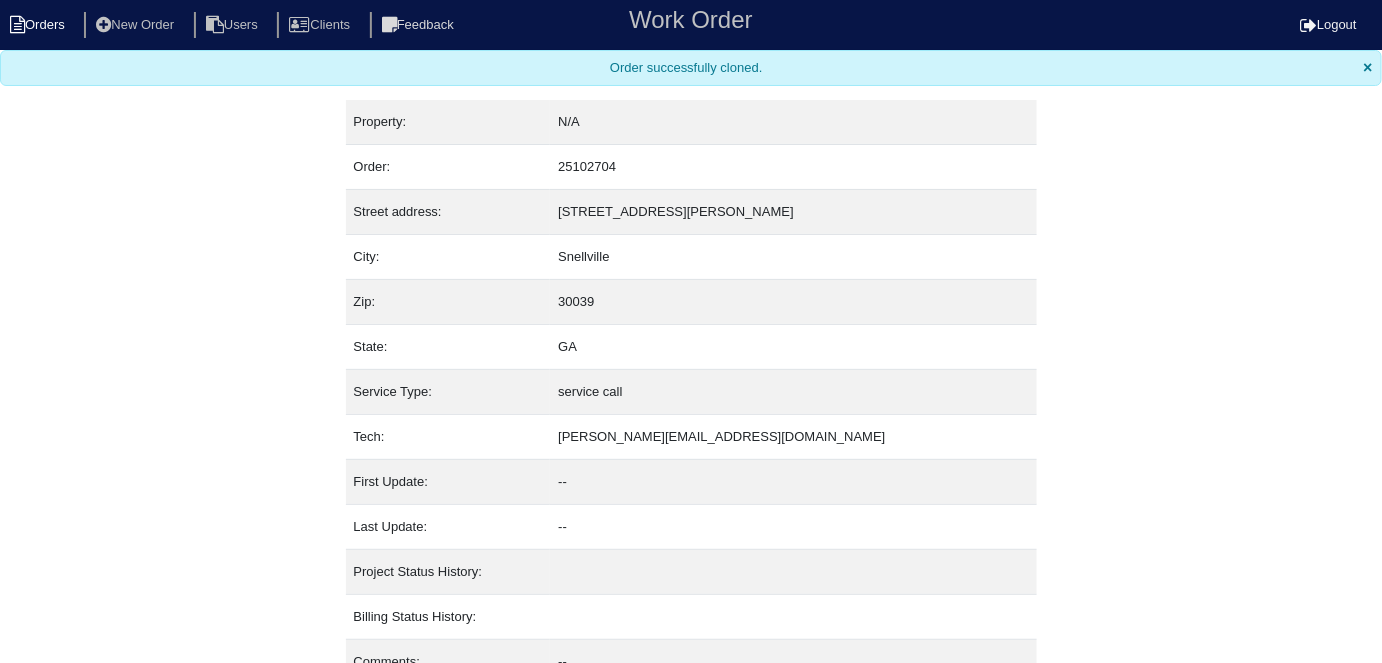 click on "Orders" at bounding box center [40, 25] 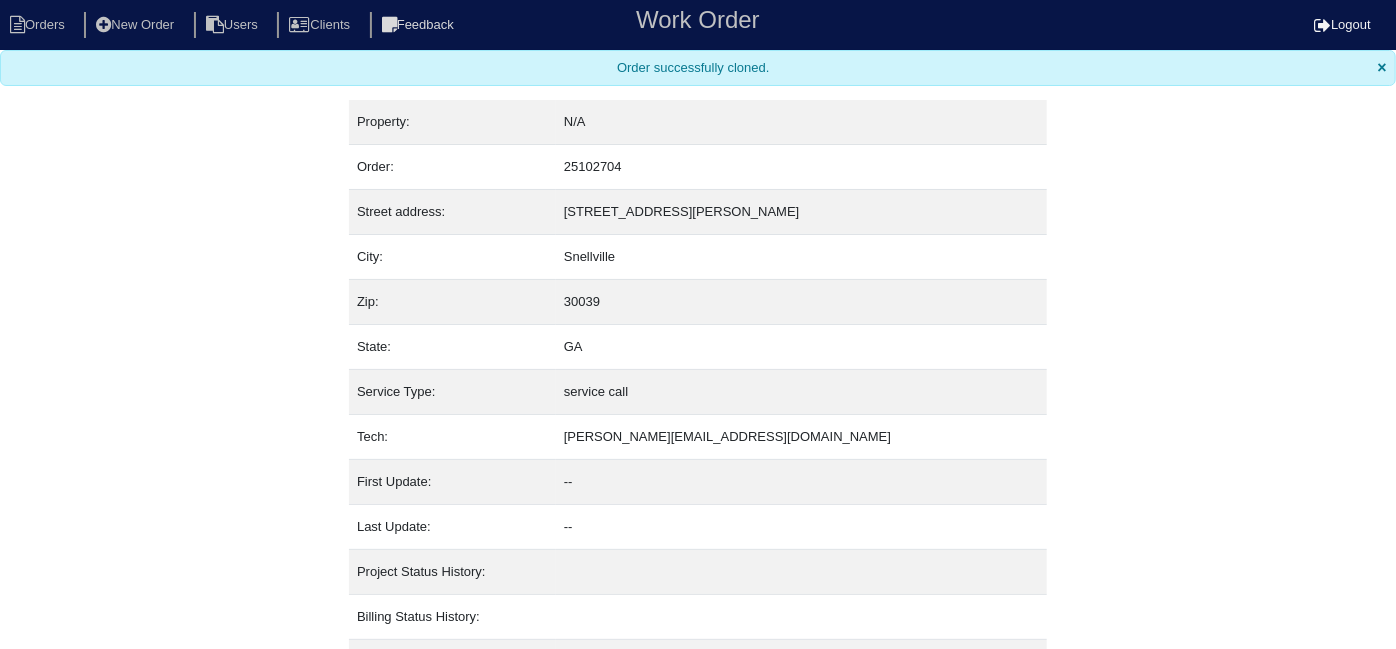 select on "15" 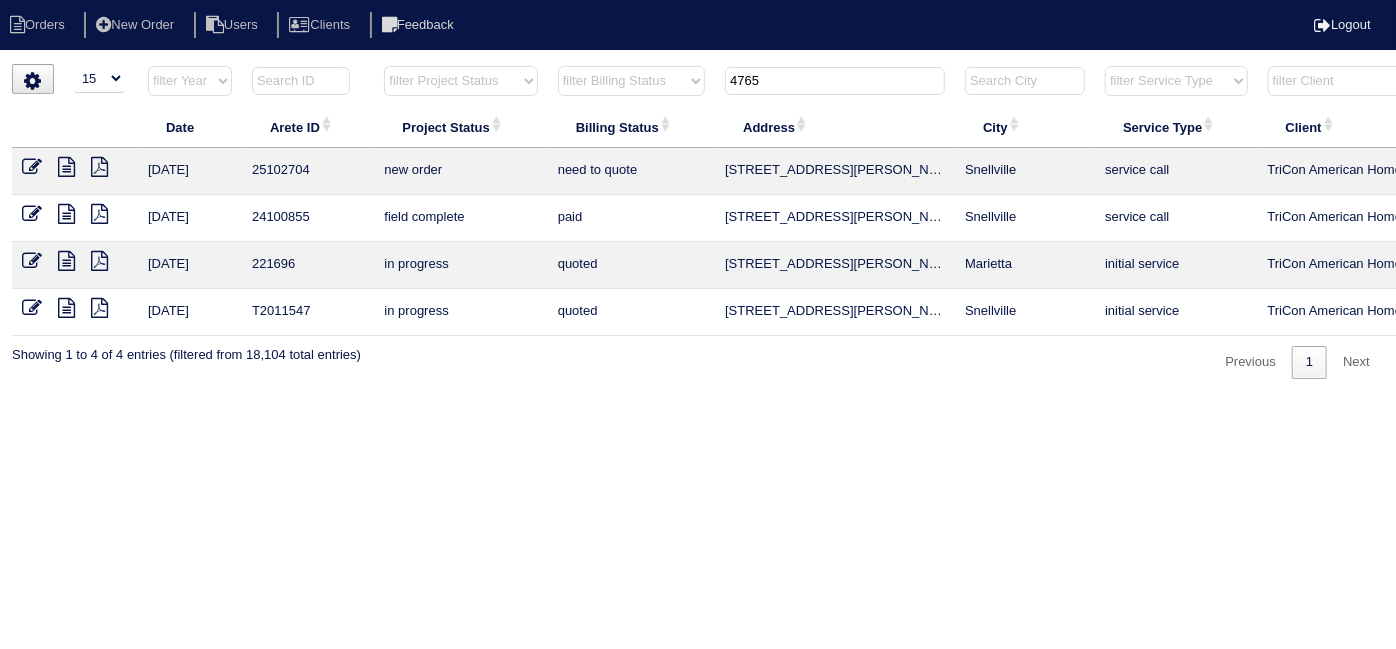 click at bounding box center [32, 167] 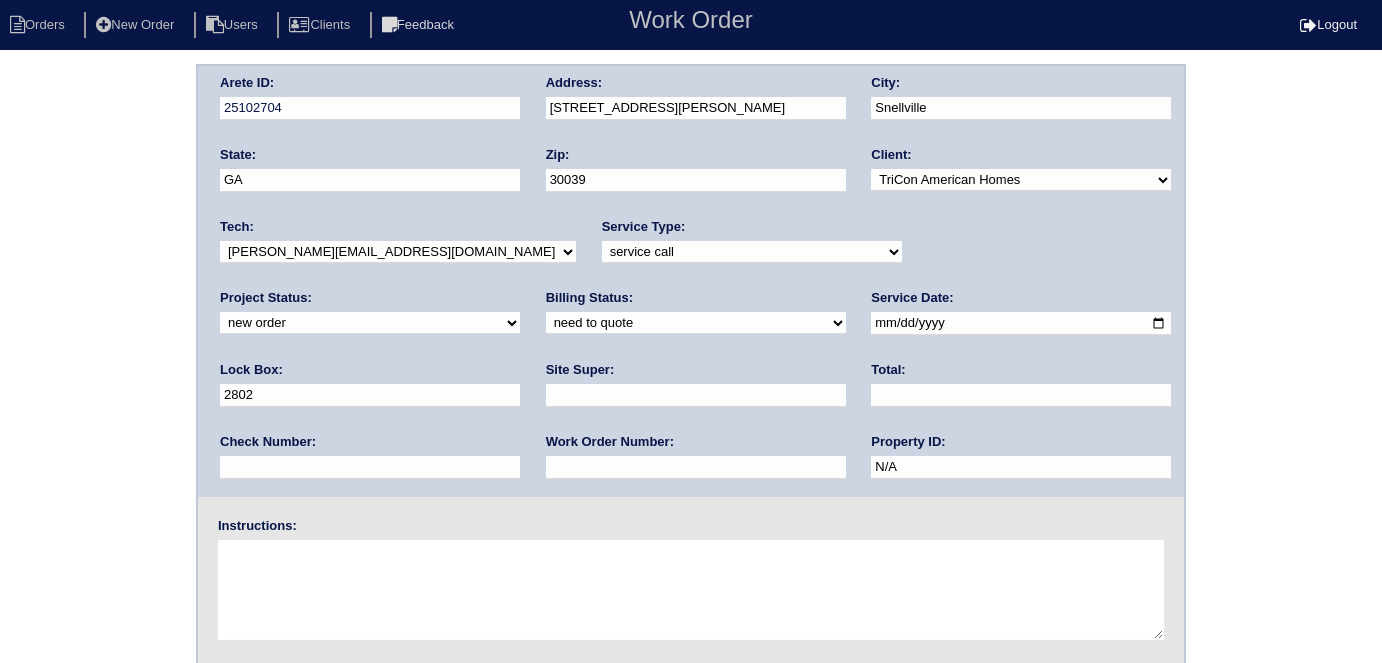 scroll, scrollTop: 0, scrollLeft: 0, axis: both 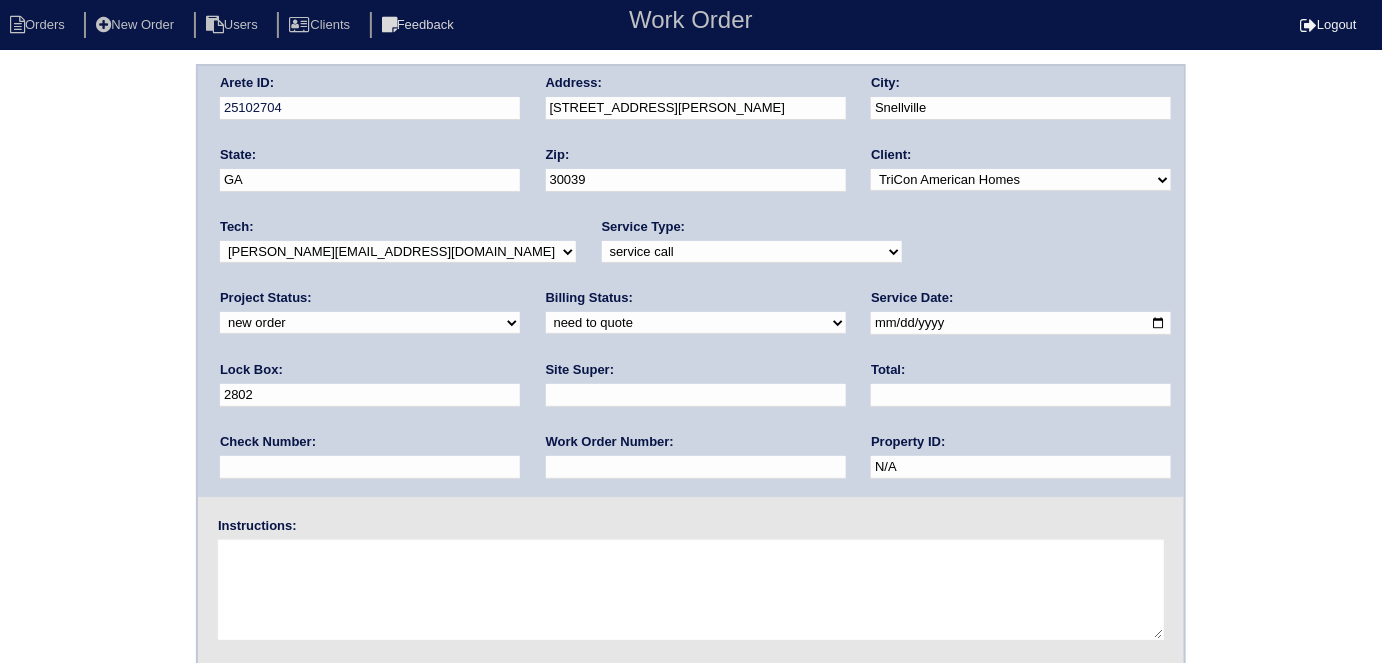 drag, startPoint x: 656, startPoint y: 240, endPoint x: 649, endPoint y: 249, distance: 11.401754 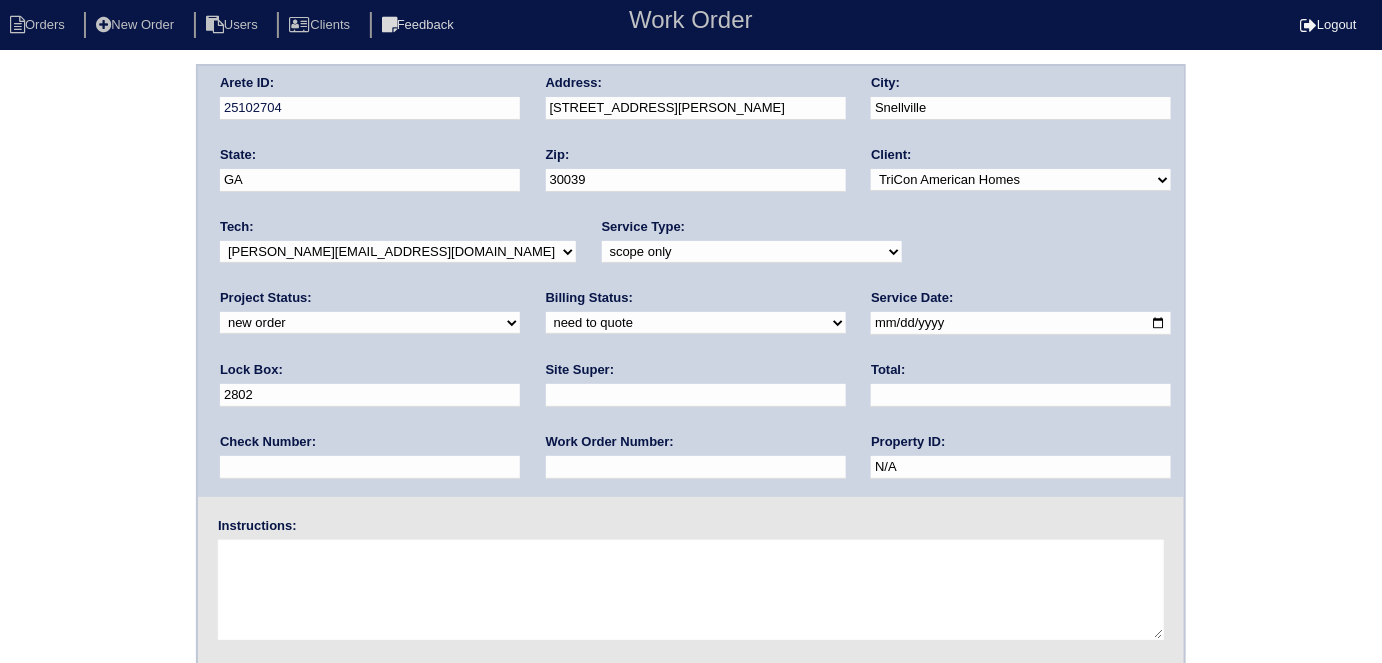 click at bounding box center [696, 395] 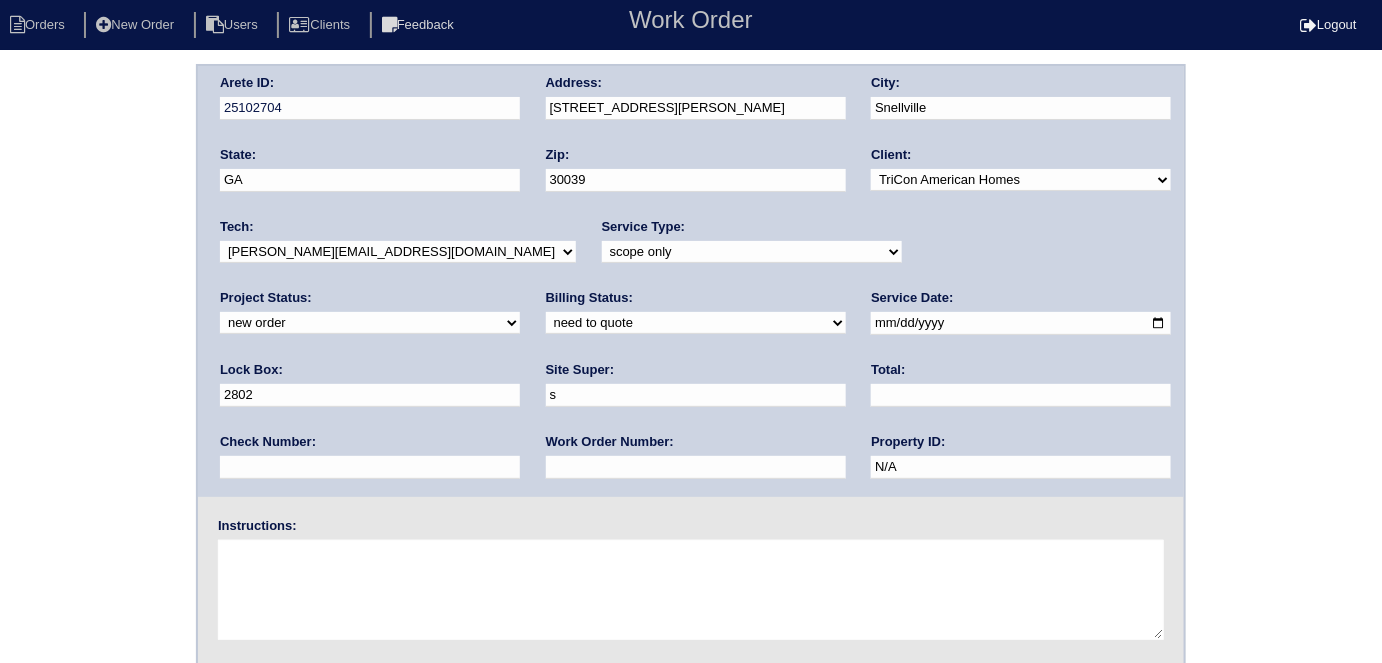 type on "Sharon Campana" 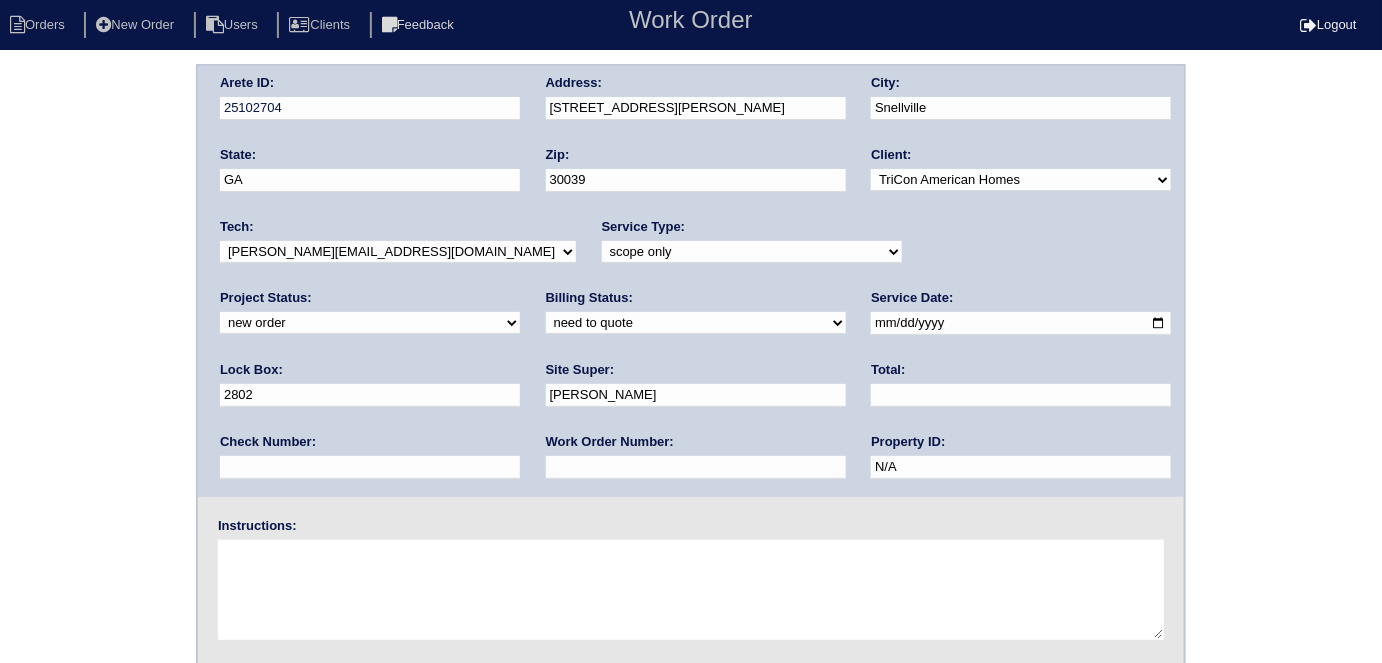 drag, startPoint x: 919, startPoint y: 323, endPoint x: 354, endPoint y: 219, distance: 574.49194 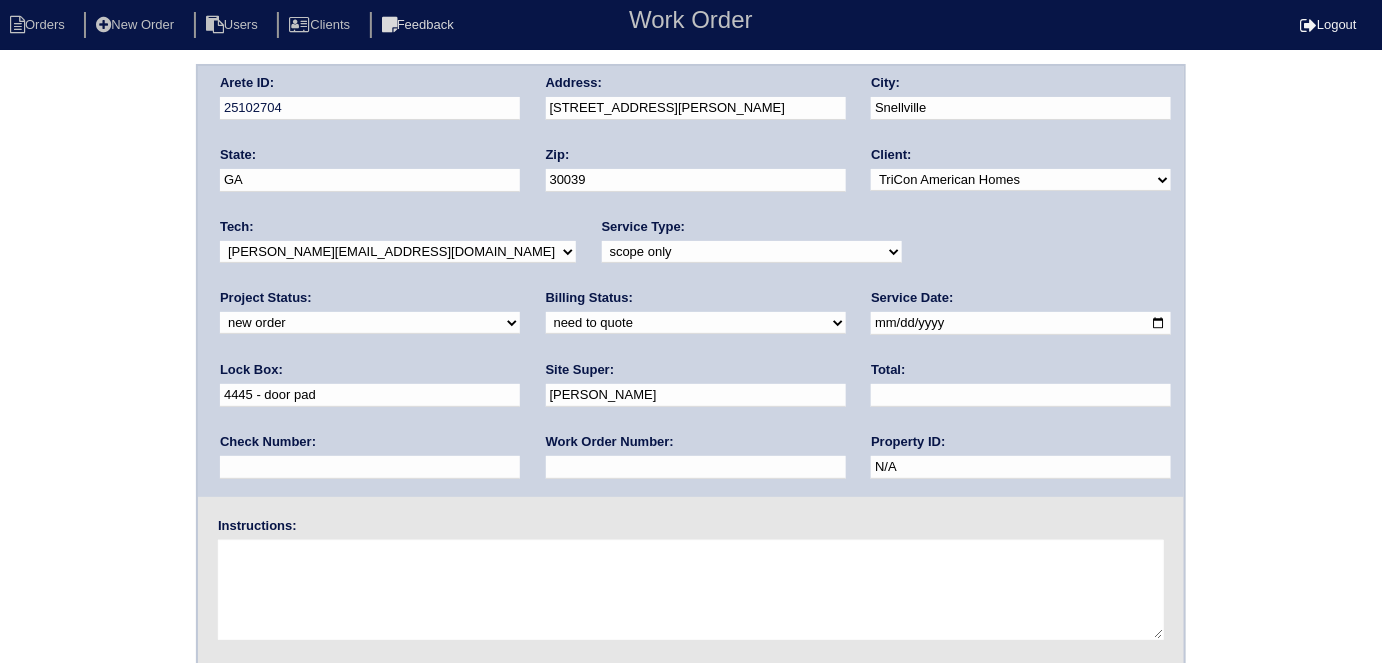 type on "4445 - door pad" 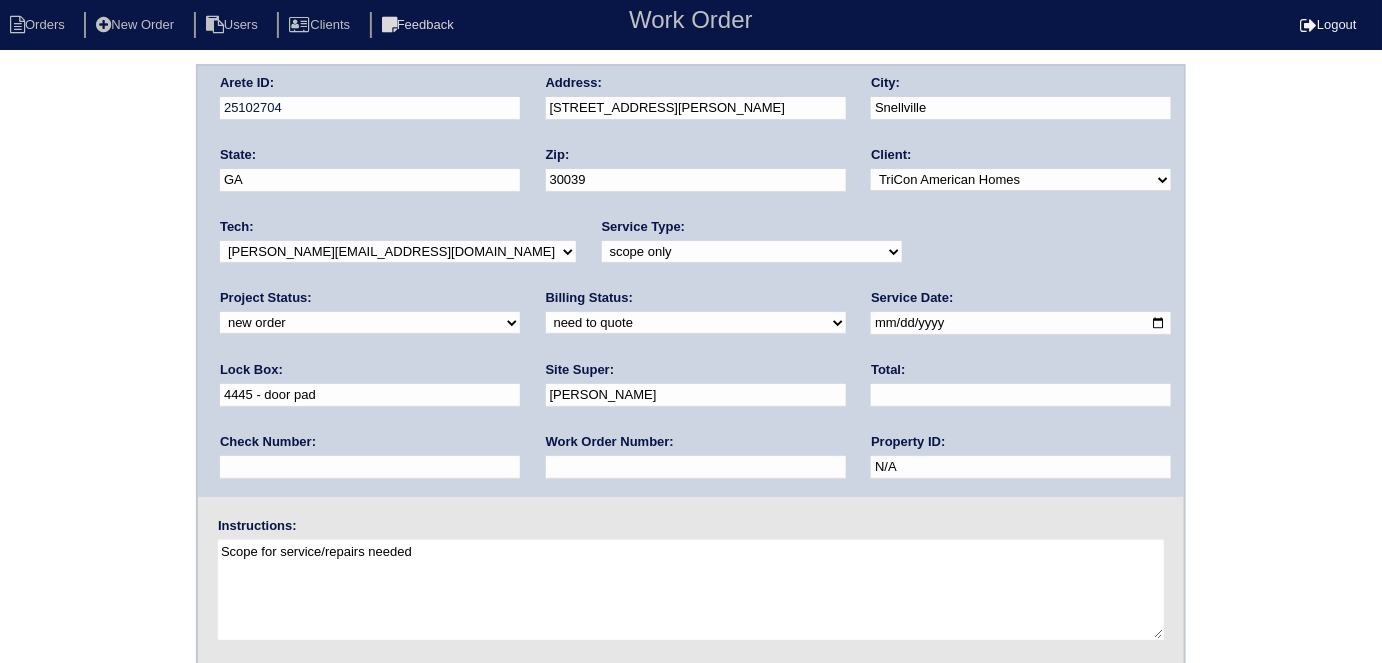 type on "Scope for service/repairs needed" 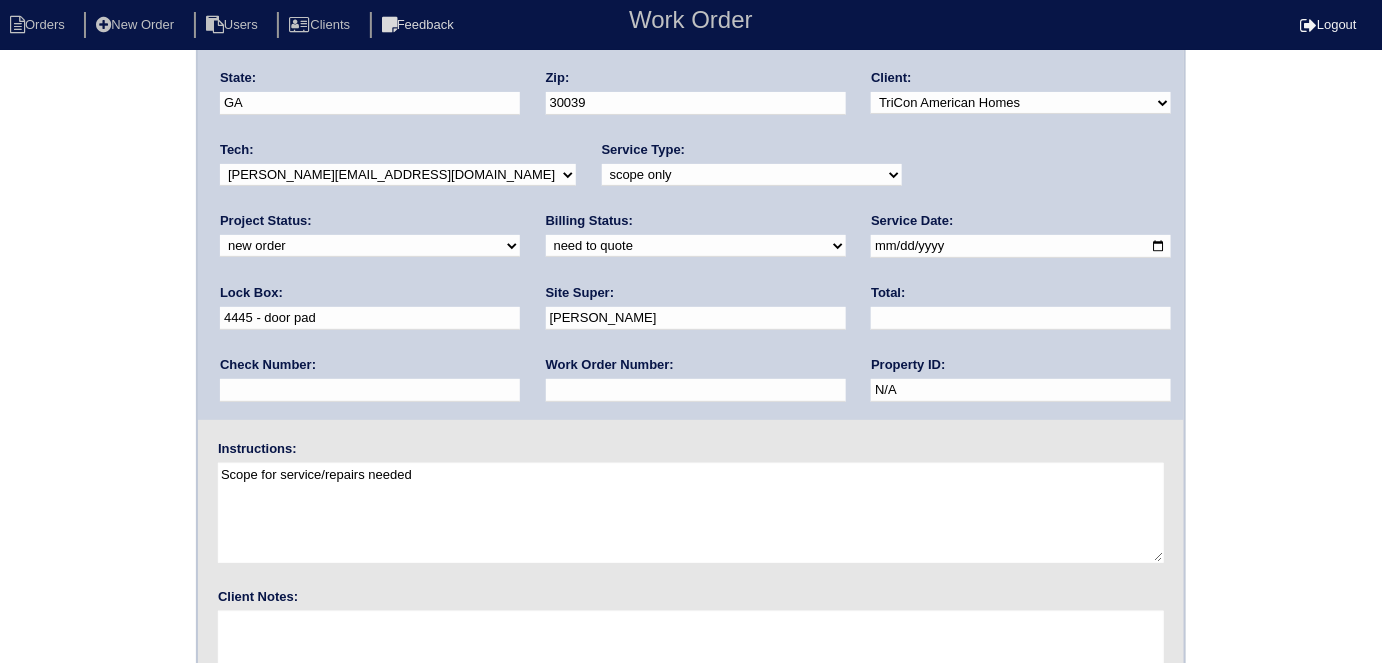 scroll, scrollTop: 205, scrollLeft: 0, axis: vertical 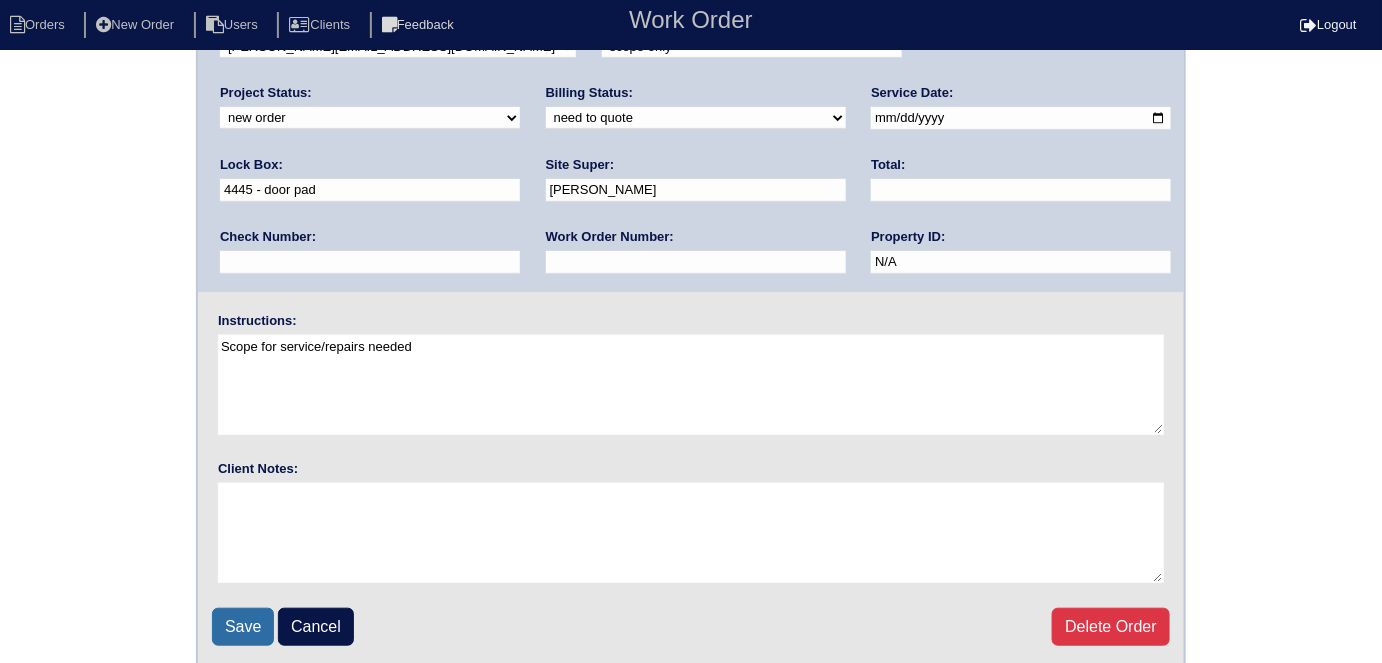 click on "Save" at bounding box center [243, 627] 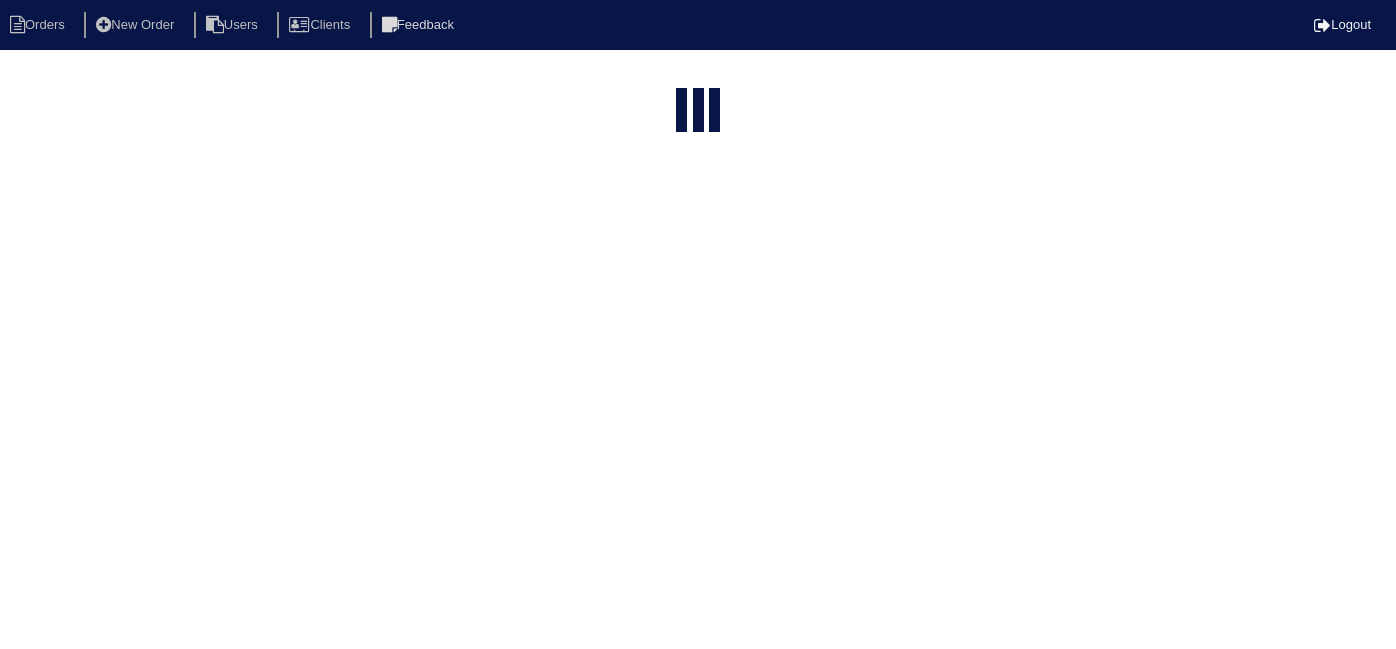 select on "15" 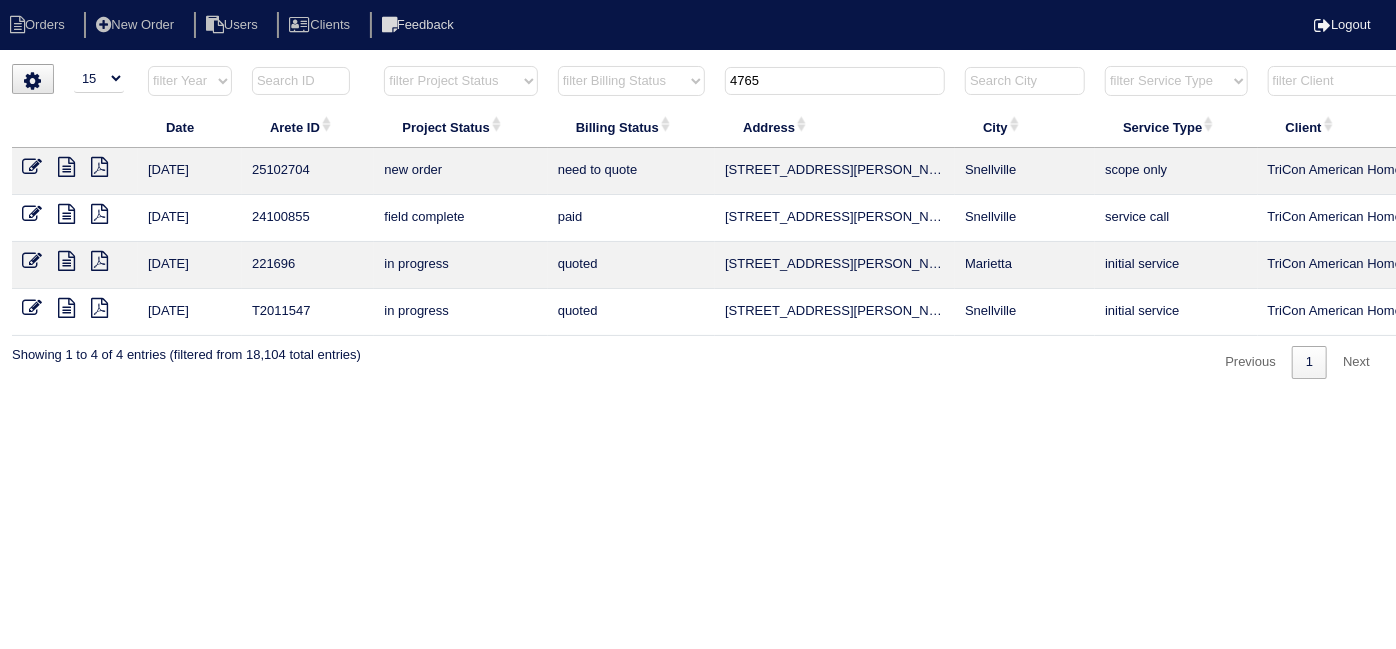 click on "4765" at bounding box center (835, 81) 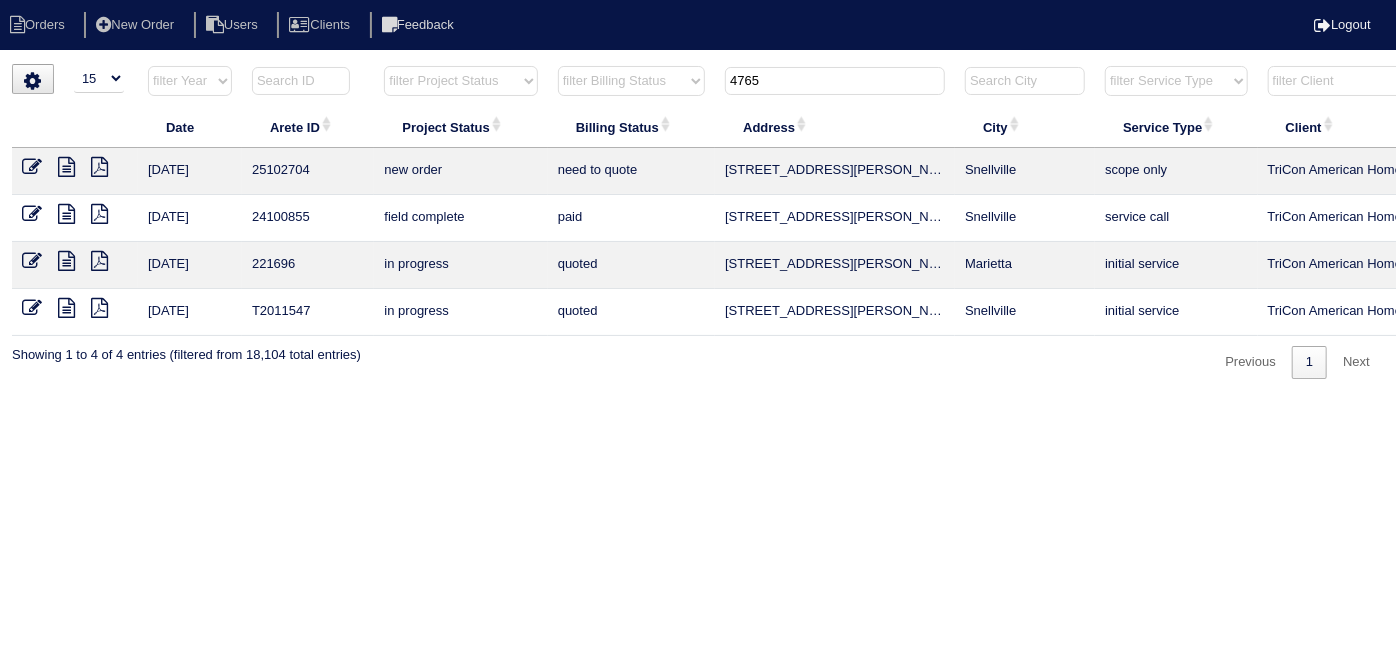 drag, startPoint x: 812, startPoint y: 88, endPoint x: 210, endPoint y: 54, distance: 602.95935 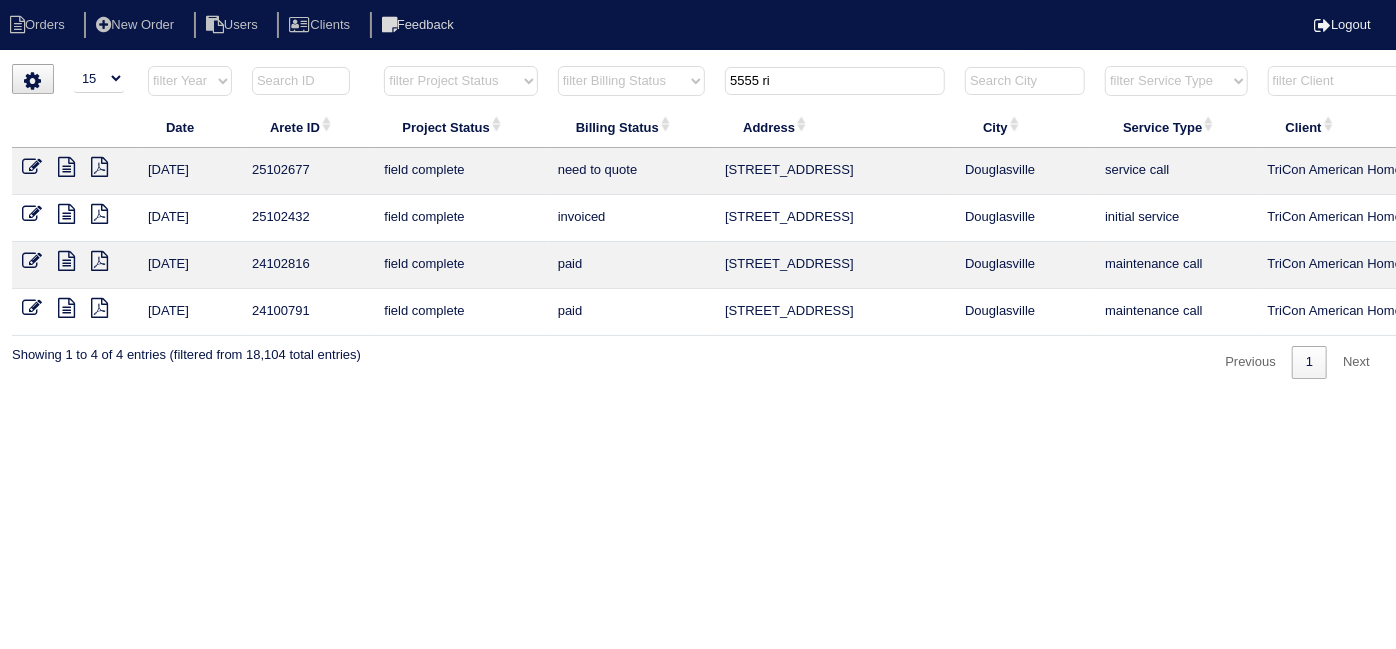scroll, scrollTop: 0, scrollLeft: 348, axis: horizontal 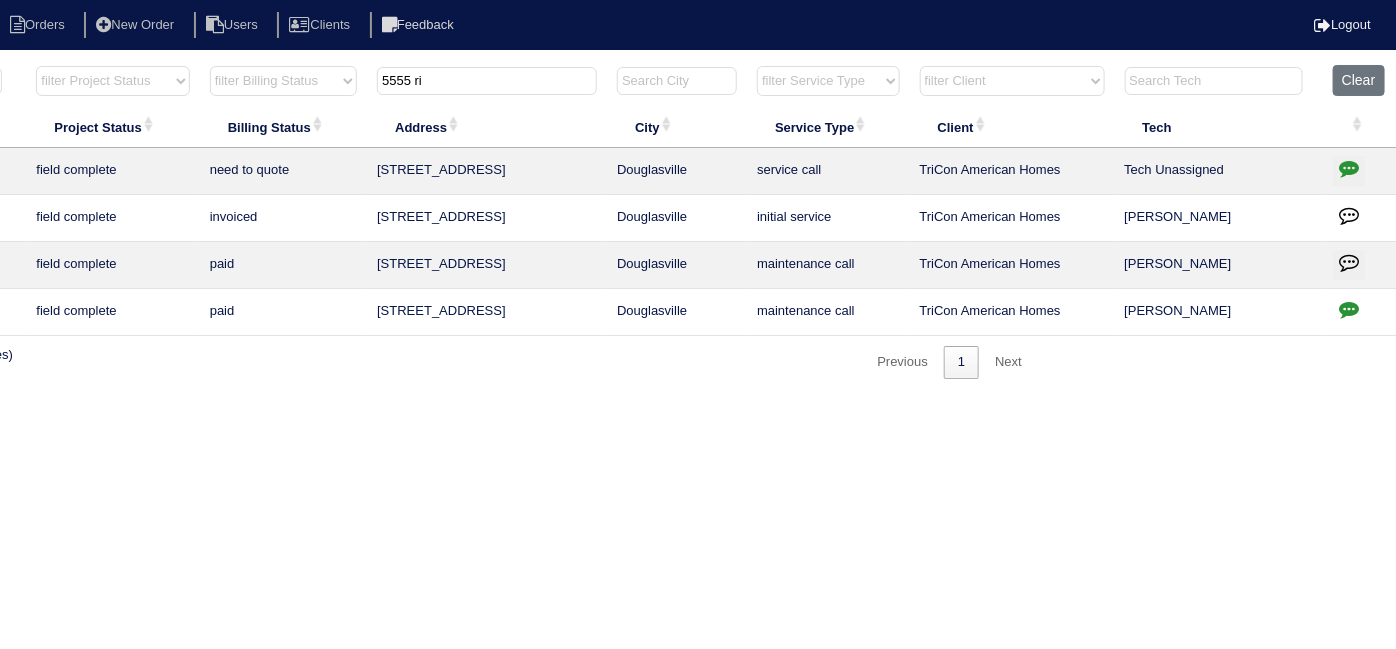 type on "5555 ri" 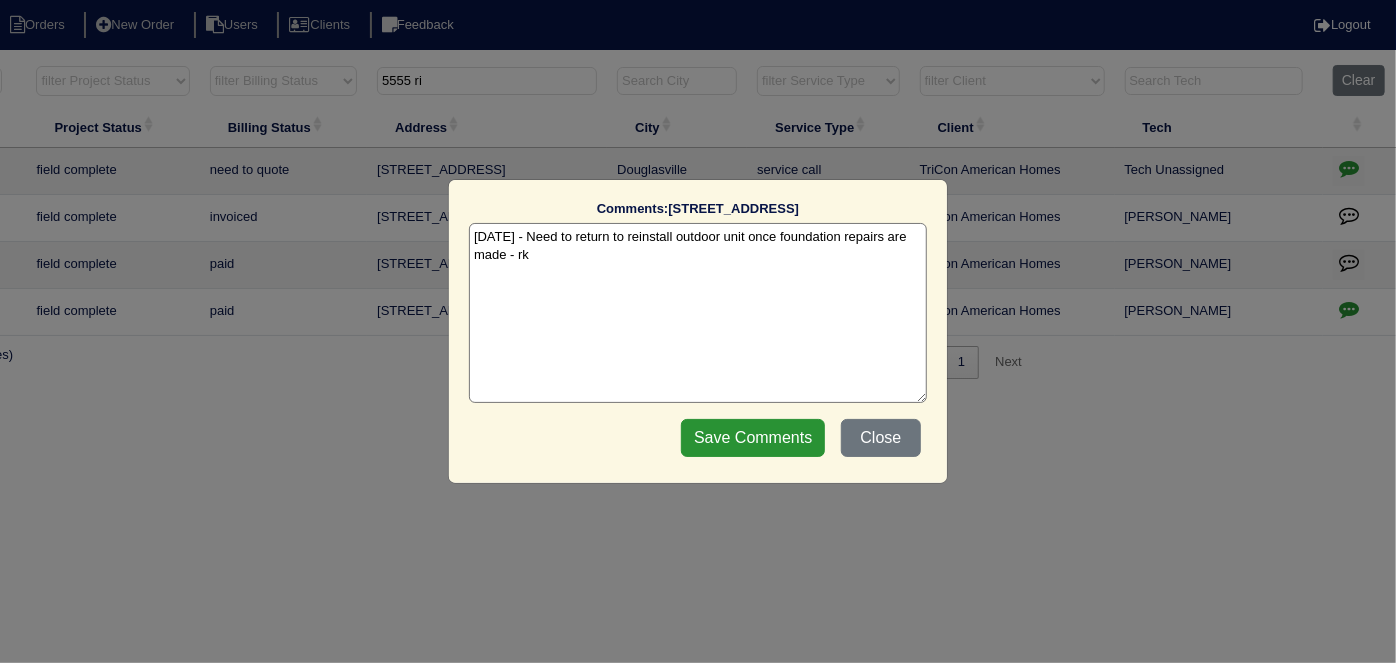 click on "7/23/25 - Need to return to reinstall outdoor unit once foundation repairs are made - rk" at bounding box center [698, 313] 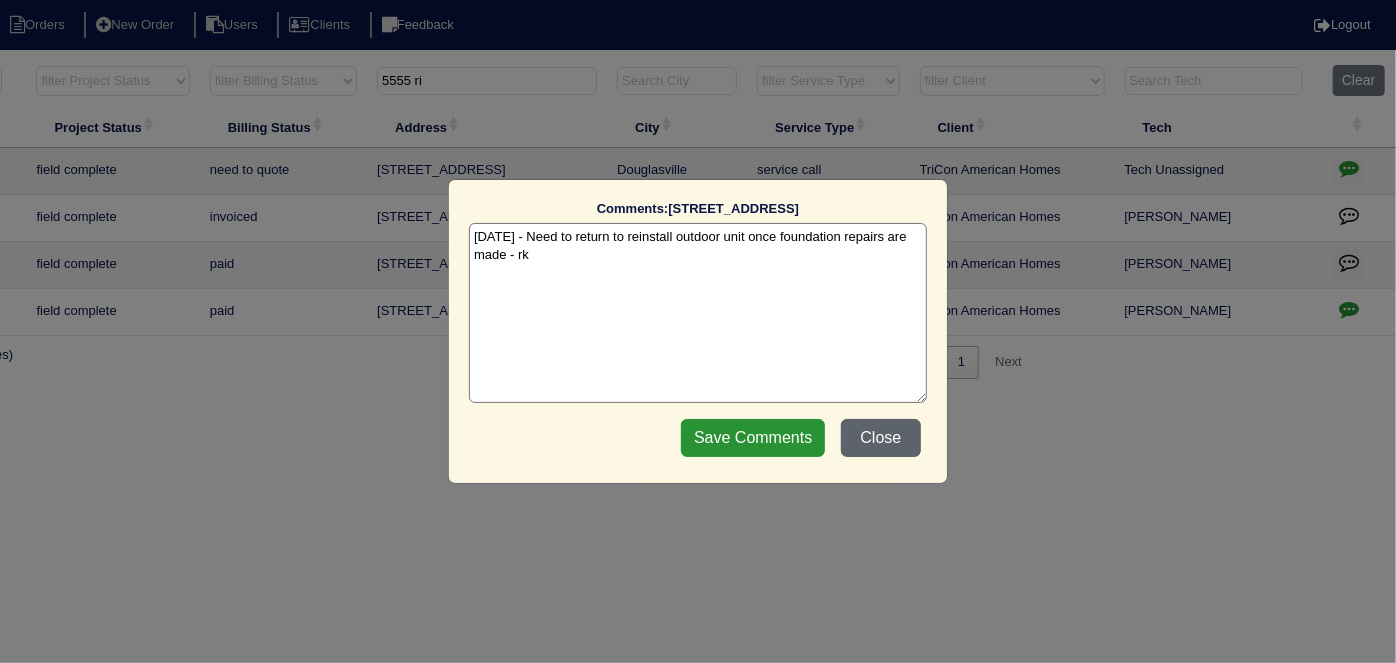 click on "Close" at bounding box center [881, 438] 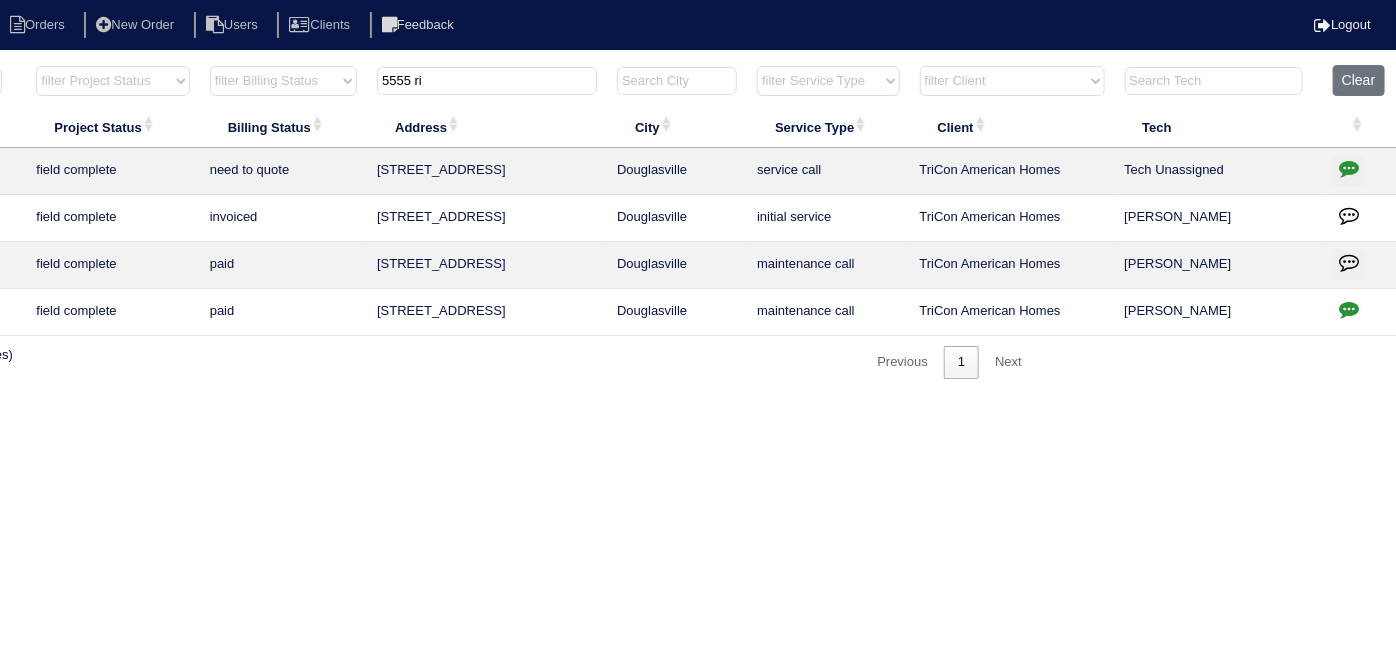 scroll, scrollTop: 0, scrollLeft: 0, axis: both 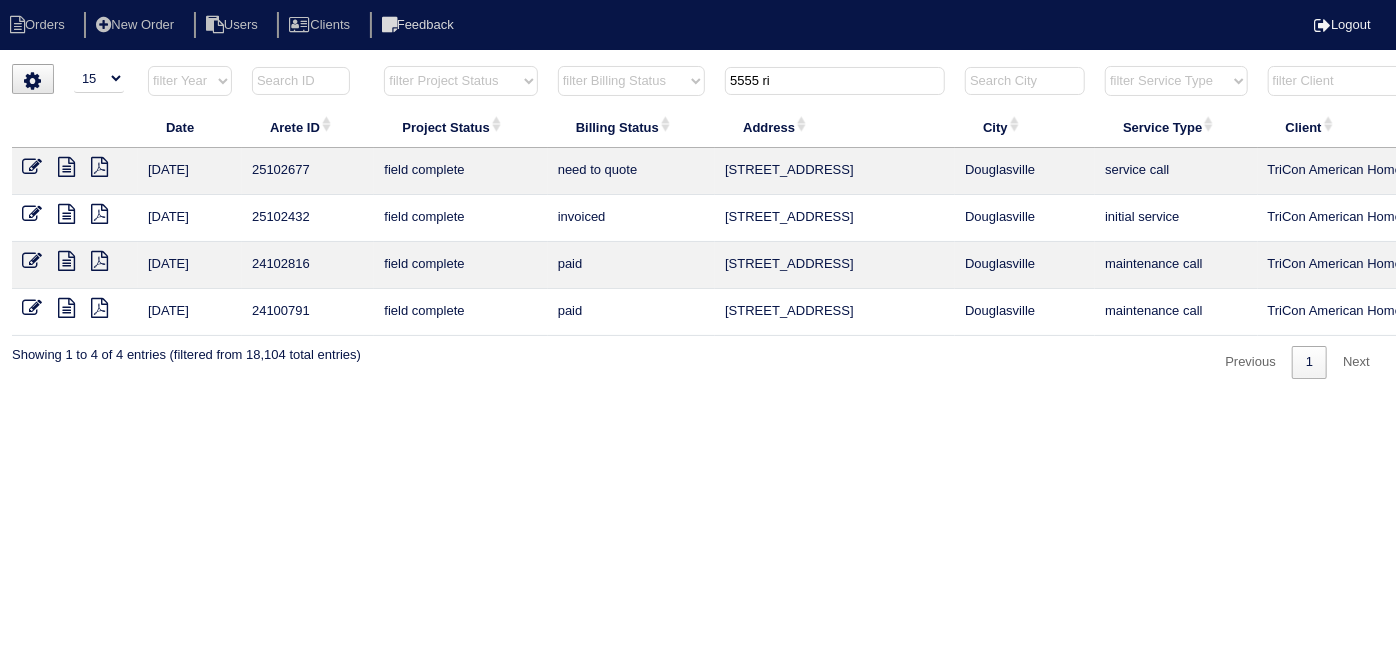 click at bounding box center [66, 167] 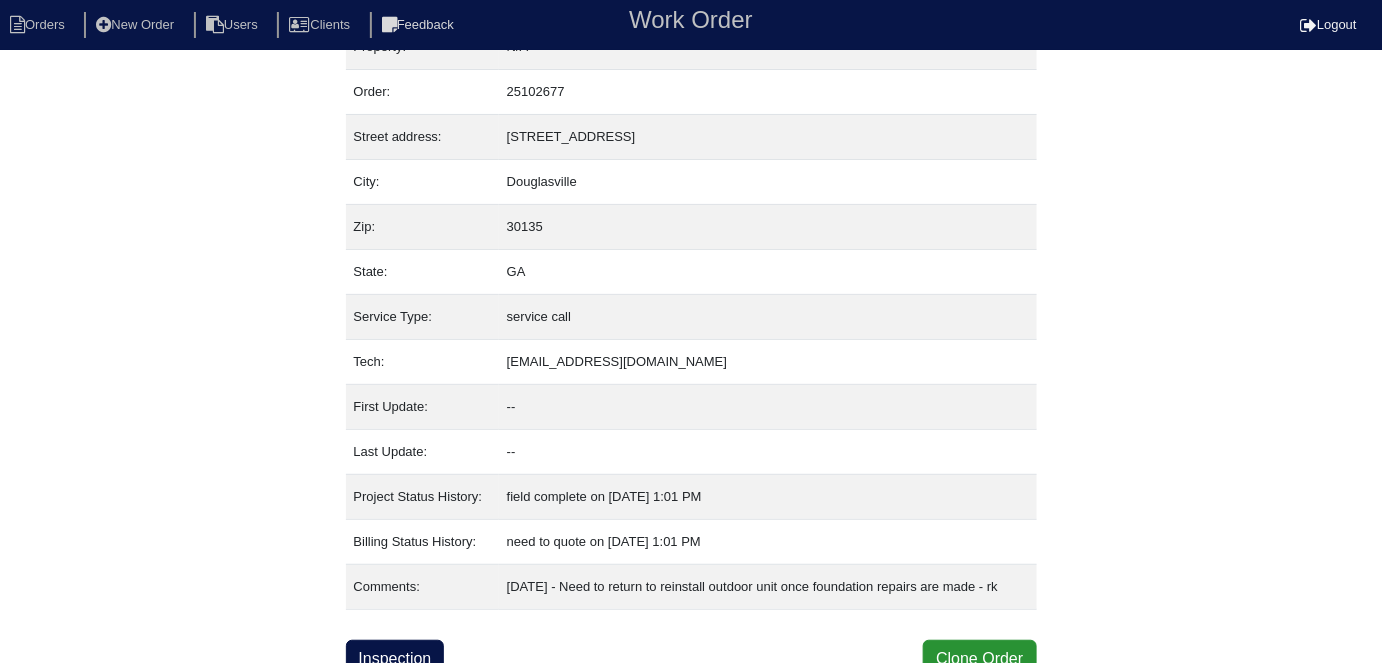 scroll, scrollTop: 77, scrollLeft: 0, axis: vertical 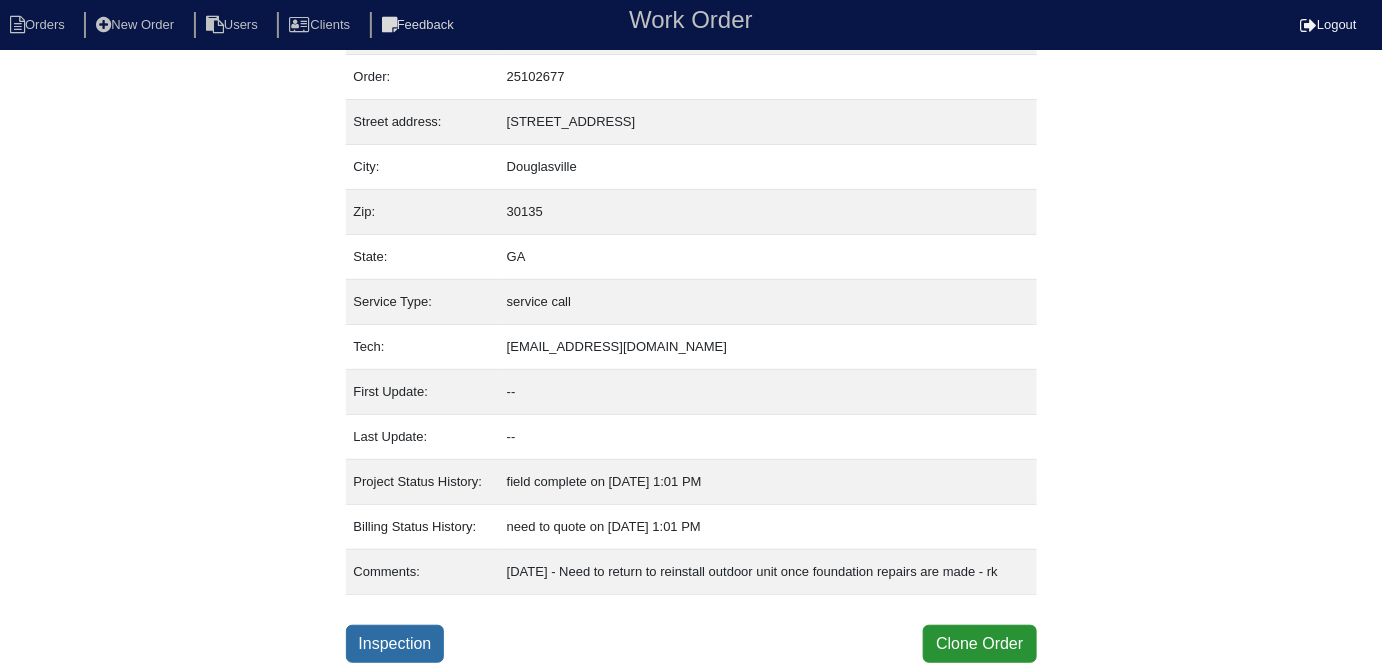 click on "Inspection" at bounding box center (395, 644) 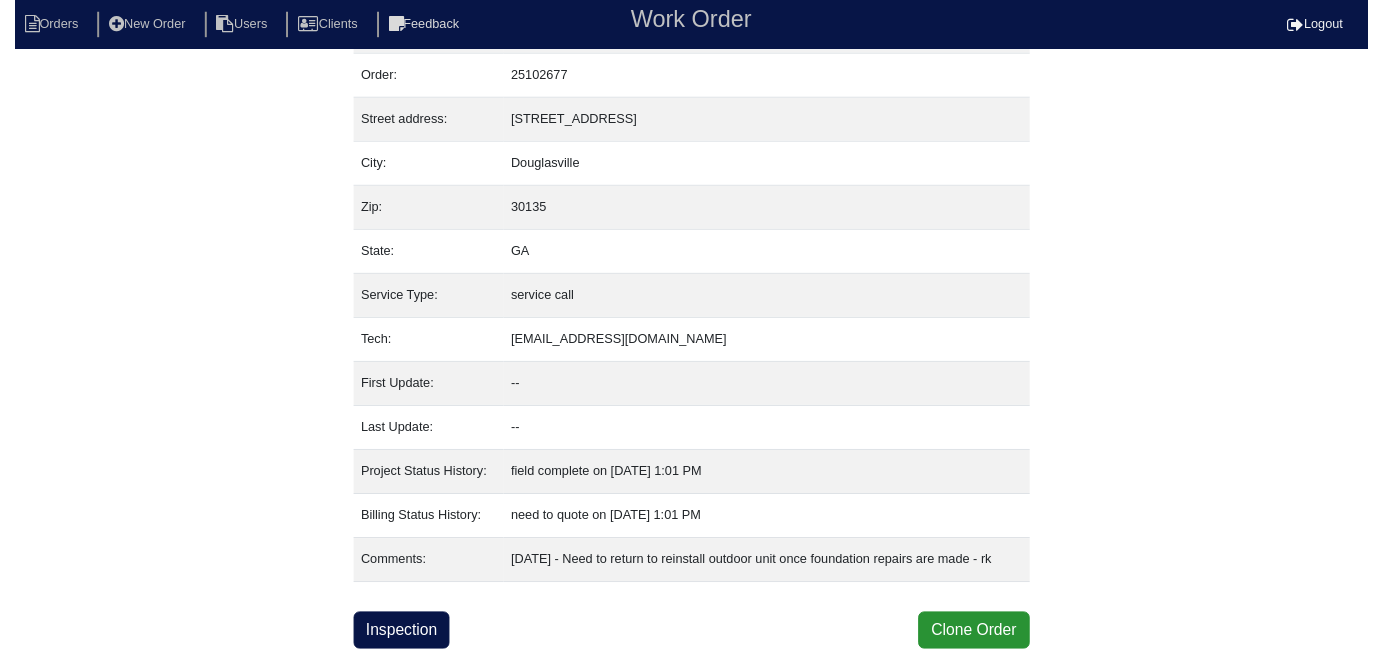 scroll, scrollTop: 0, scrollLeft: 0, axis: both 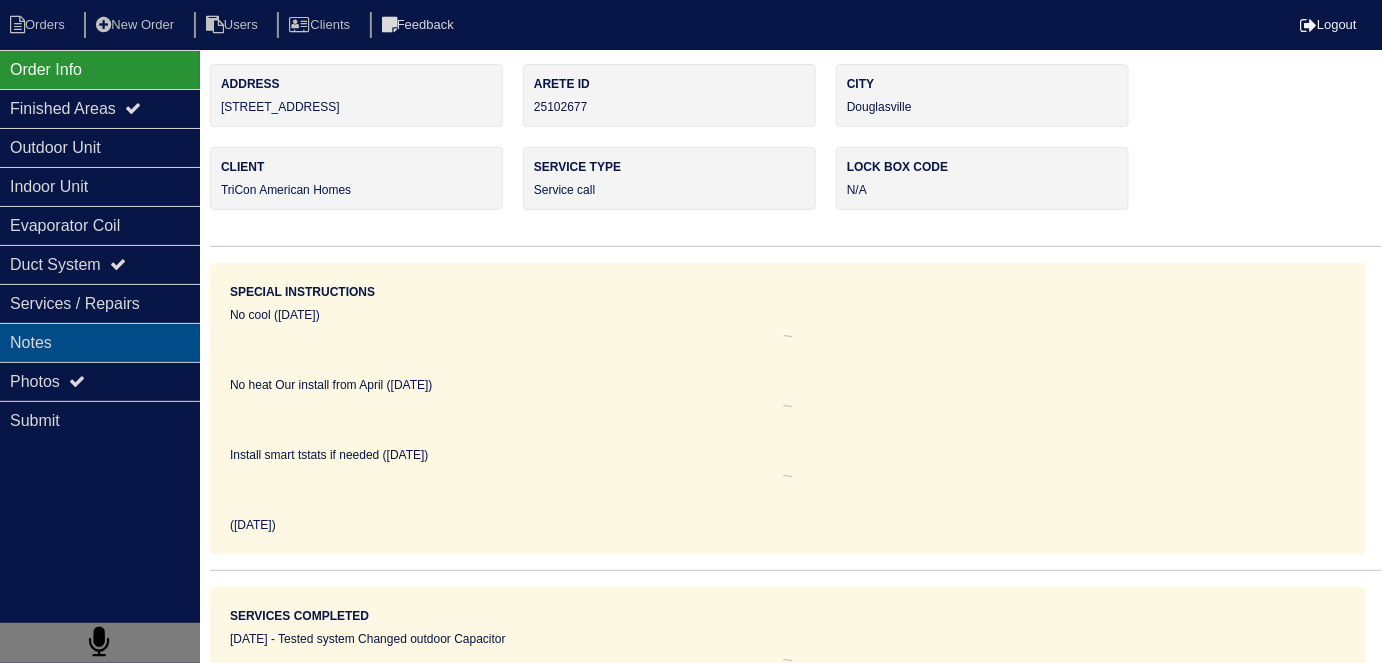 click on "Notes" at bounding box center (100, 342) 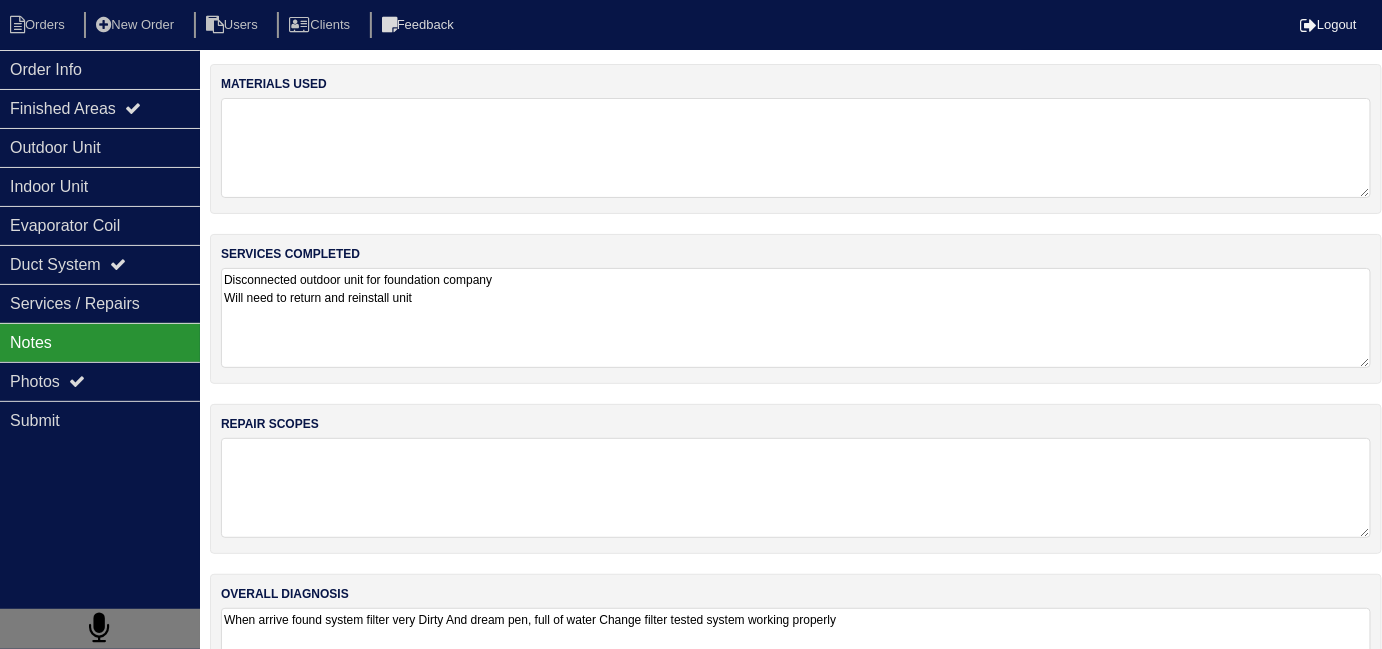 drag, startPoint x: 928, startPoint y: 630, endPoint x: 511, endPoint y: 589, distance: 419.01074 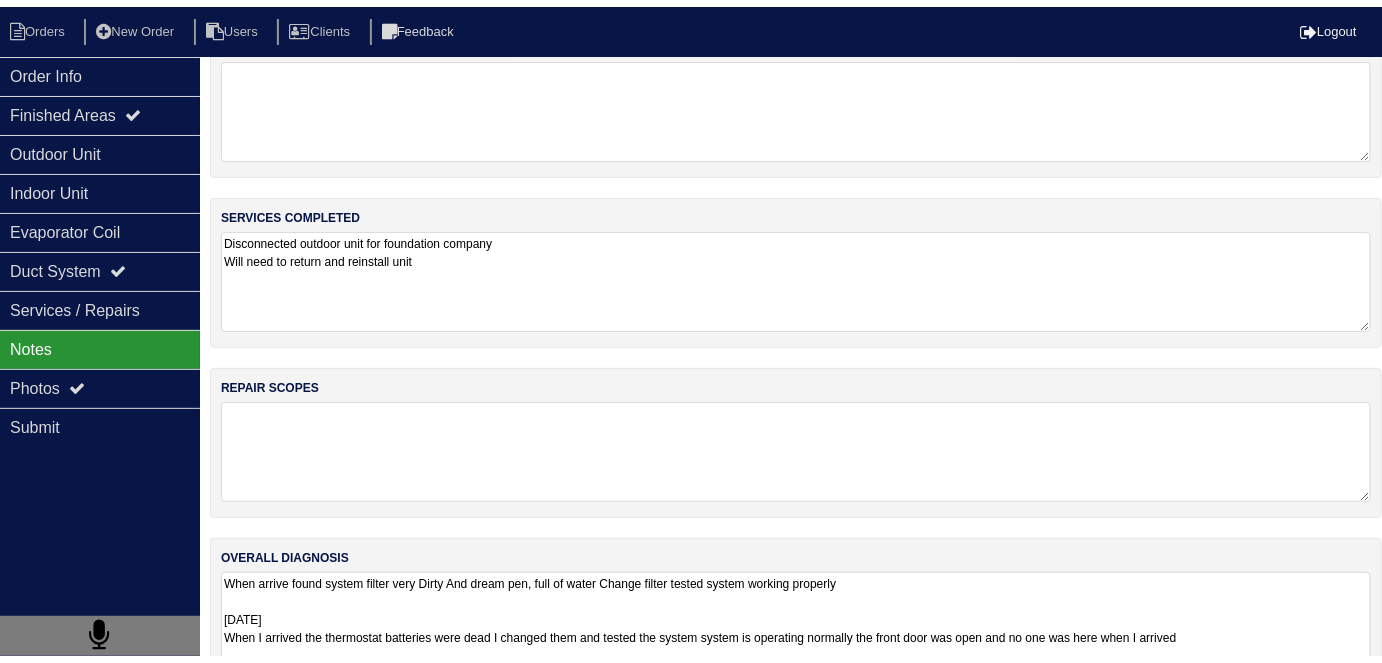 scroll, scrollTop: 88, scrollLeft: 0, axis: vertical 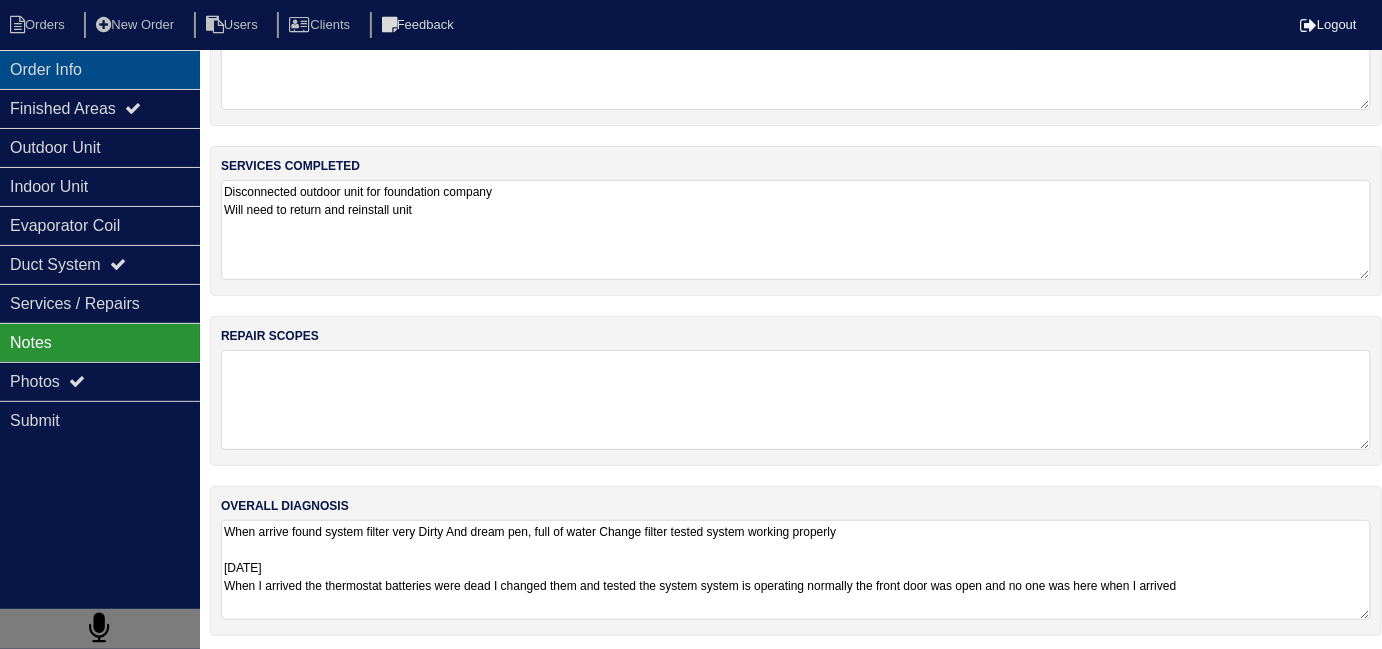 click on "Order Info" at bounding box center [100, 69] 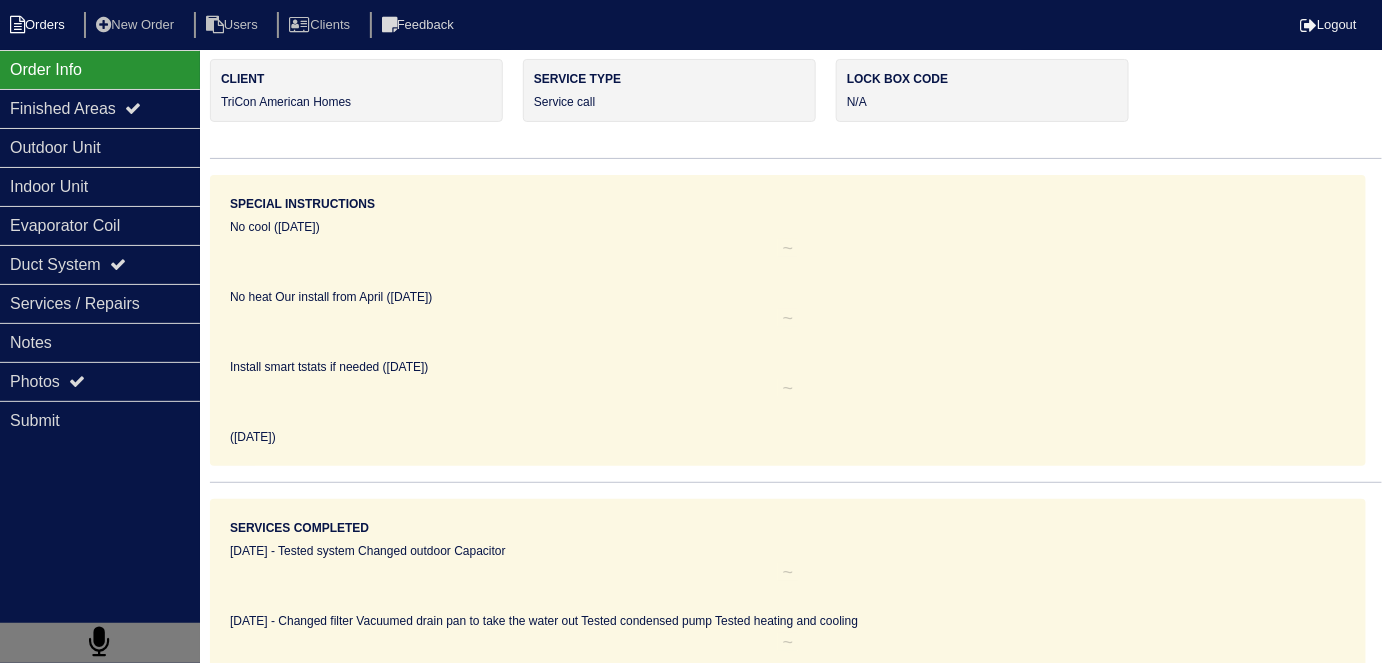 click on "Orders" at bounding box center (40, 25) 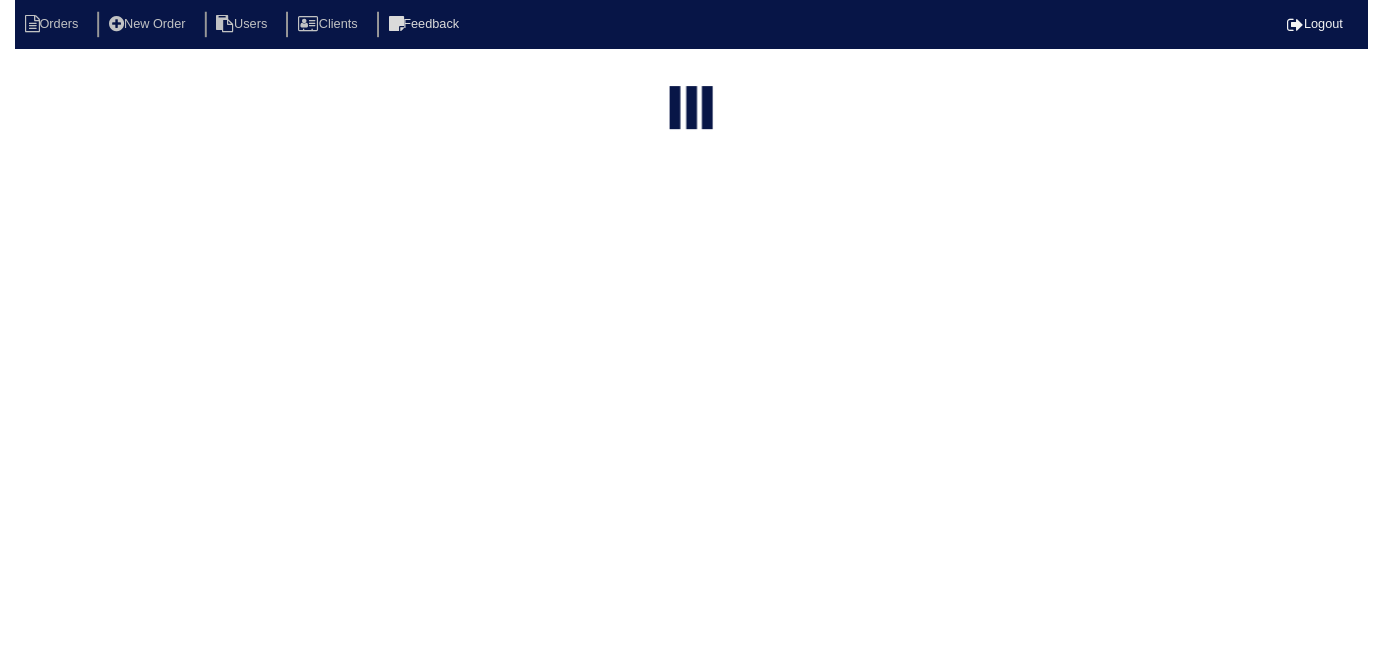 scroll, scrollTop: 0, scrollLeft: 0, axis: both 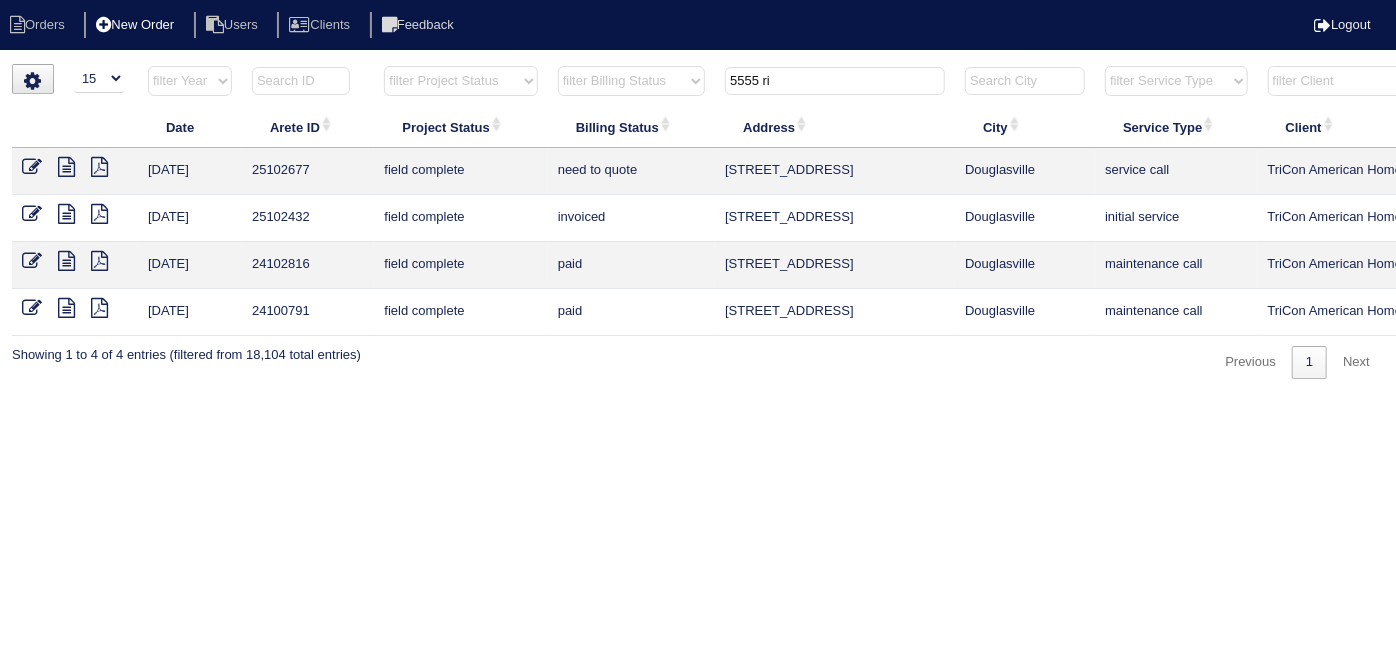drag, startPoint x: 797, startPoint y: 82, endPoint x: 158, endPoint y: 33, distance: 640.876 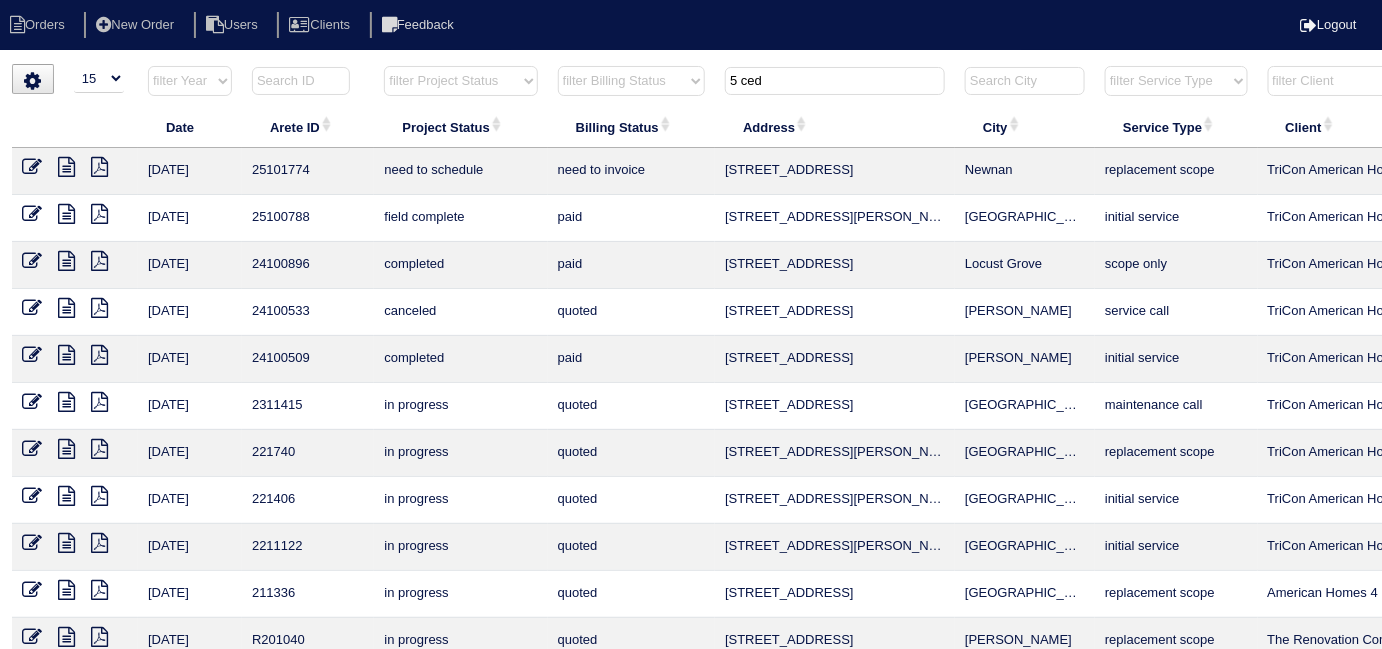 type on "5 ced" 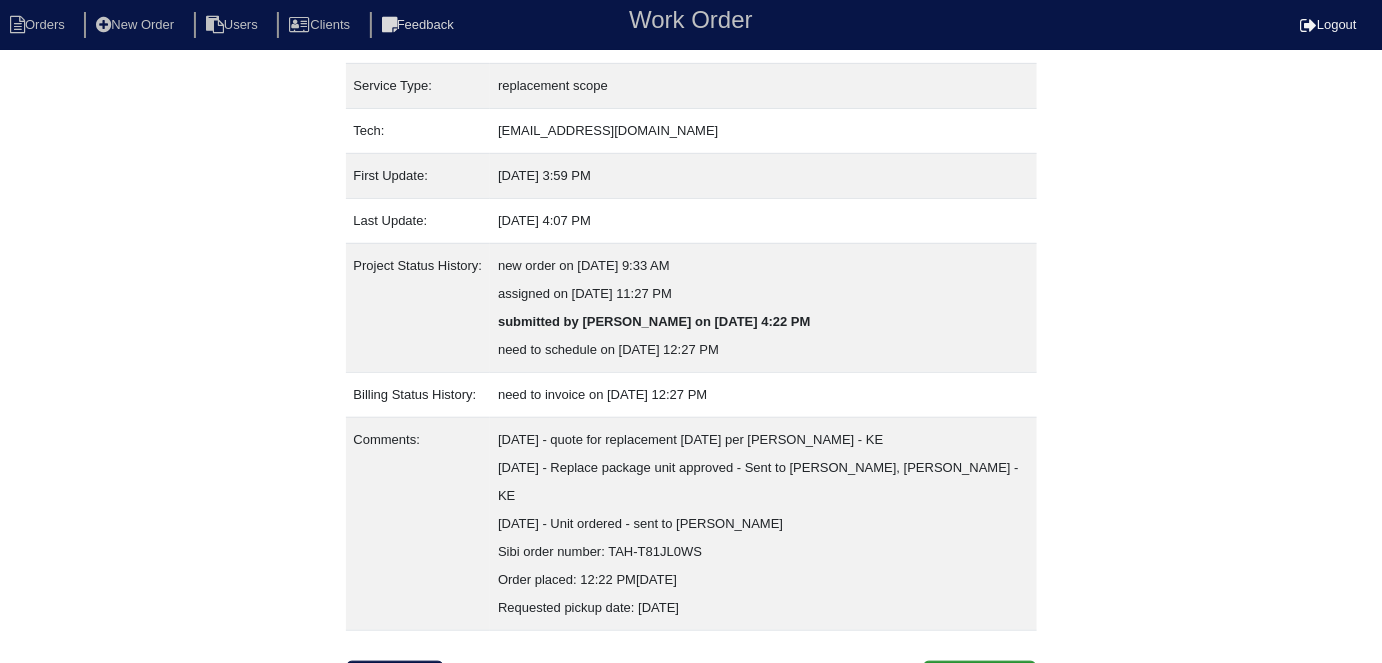 scroll, scrollTop: 273, scrollLeft: 0, axis: vertical 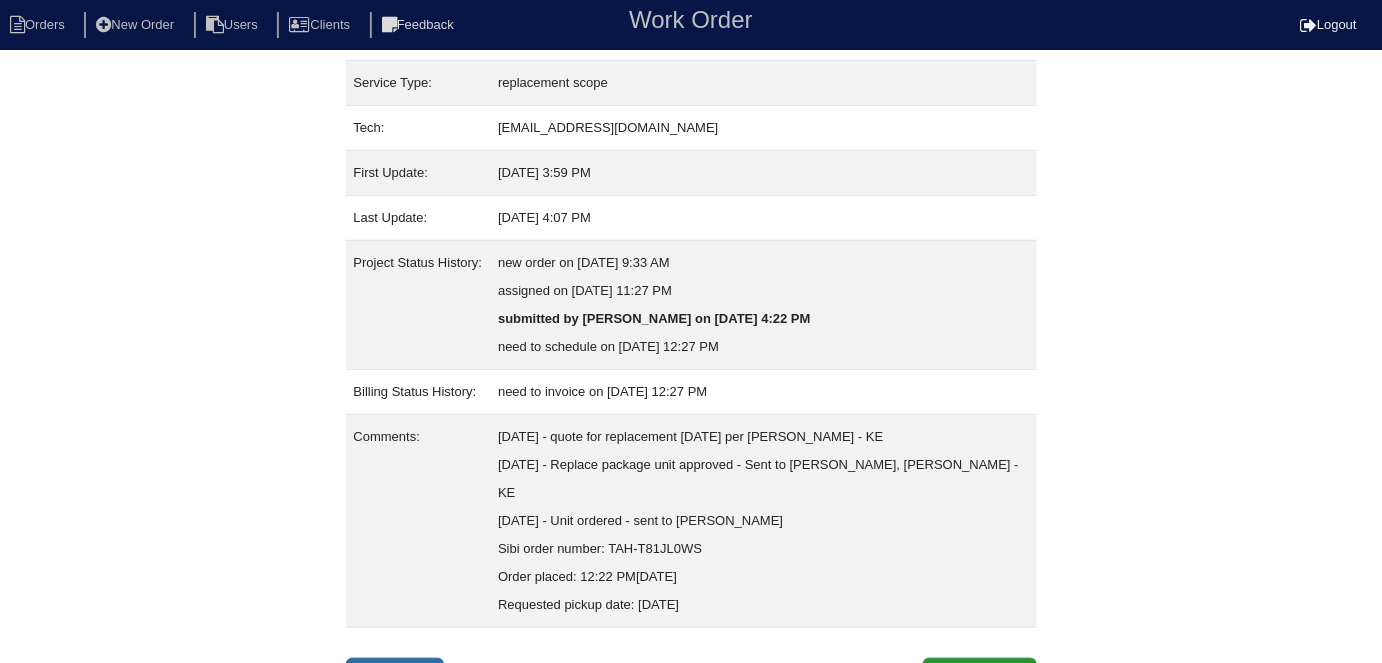 click on "Inspection" at bounding box center [395, 677] 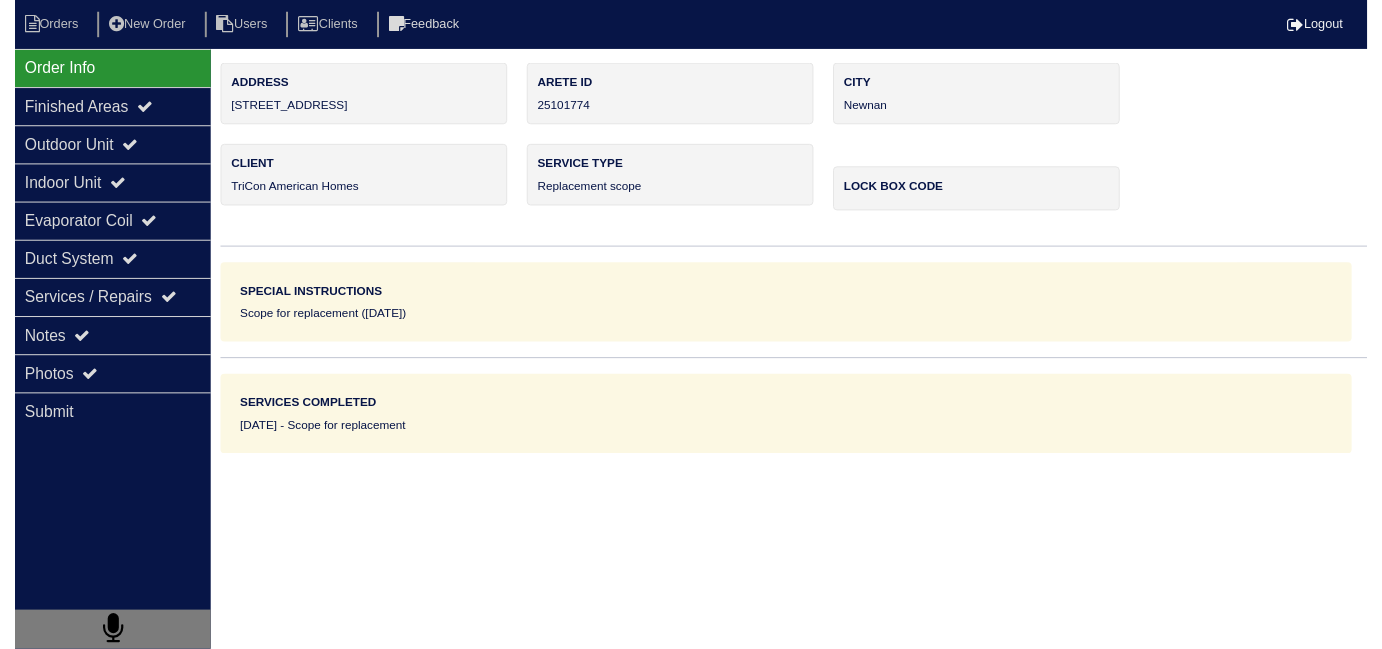 scroll, scrollTop: 0, scrollLeft: 0, axis: both 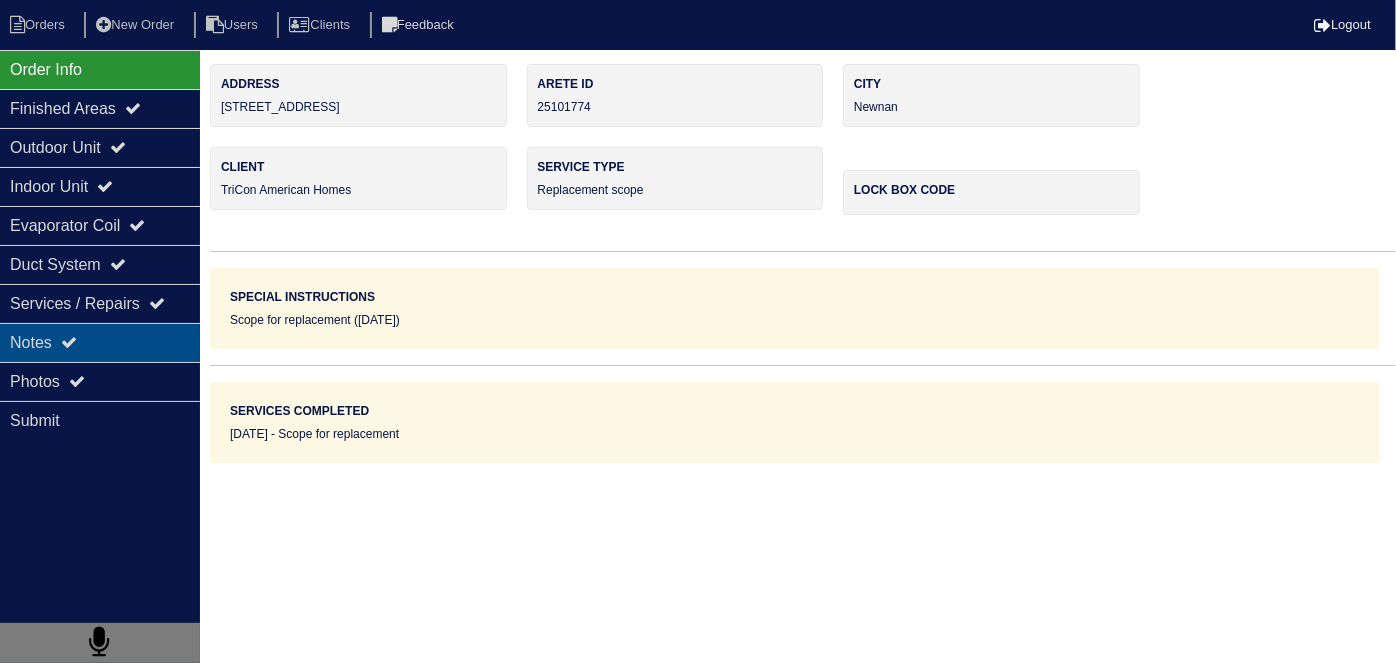 click on "Notes" at bounding box center [100, 342] 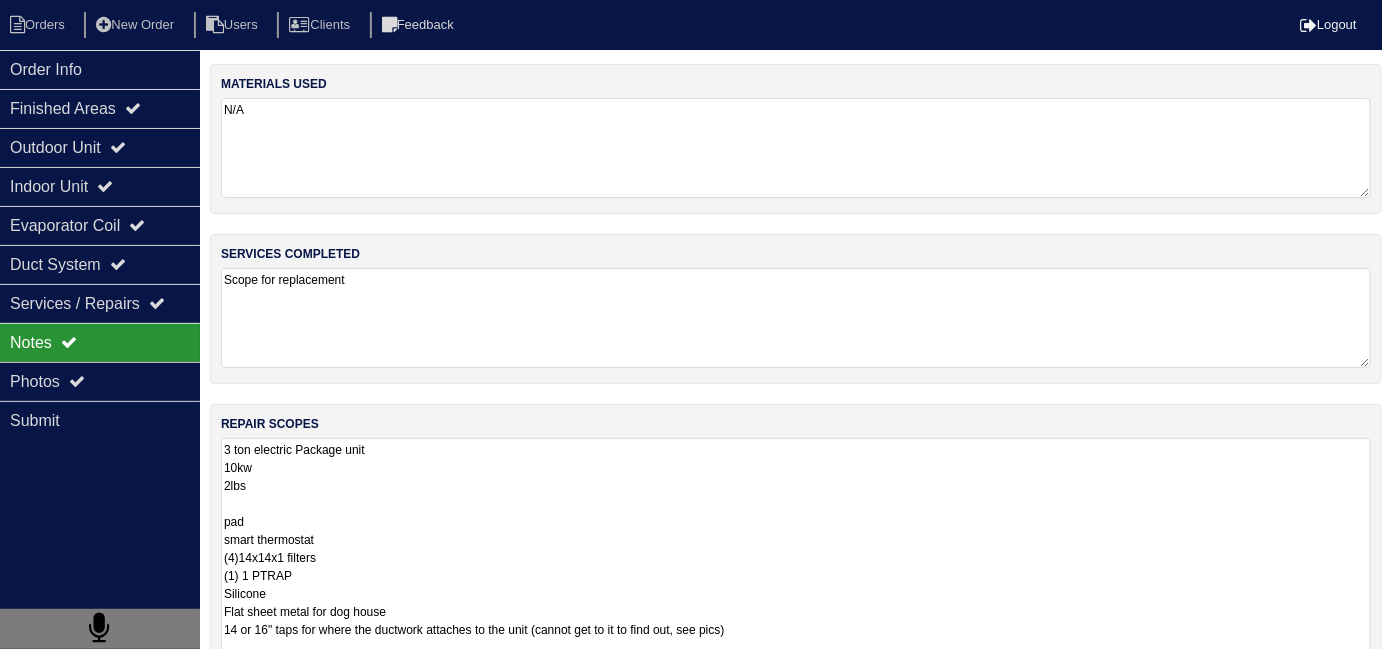click on "3 ton electric Package unit
10kw
2lbs
pad
smart thermostat
(4)14x14x1 filters
(1) 1 PTRAP
Silicone
Flat sheet metal for dog house
14 or 16" taps for where the ductwork attaches to the unit (cannot get to it to find out, see pics)" at bounding box center (796, 548) 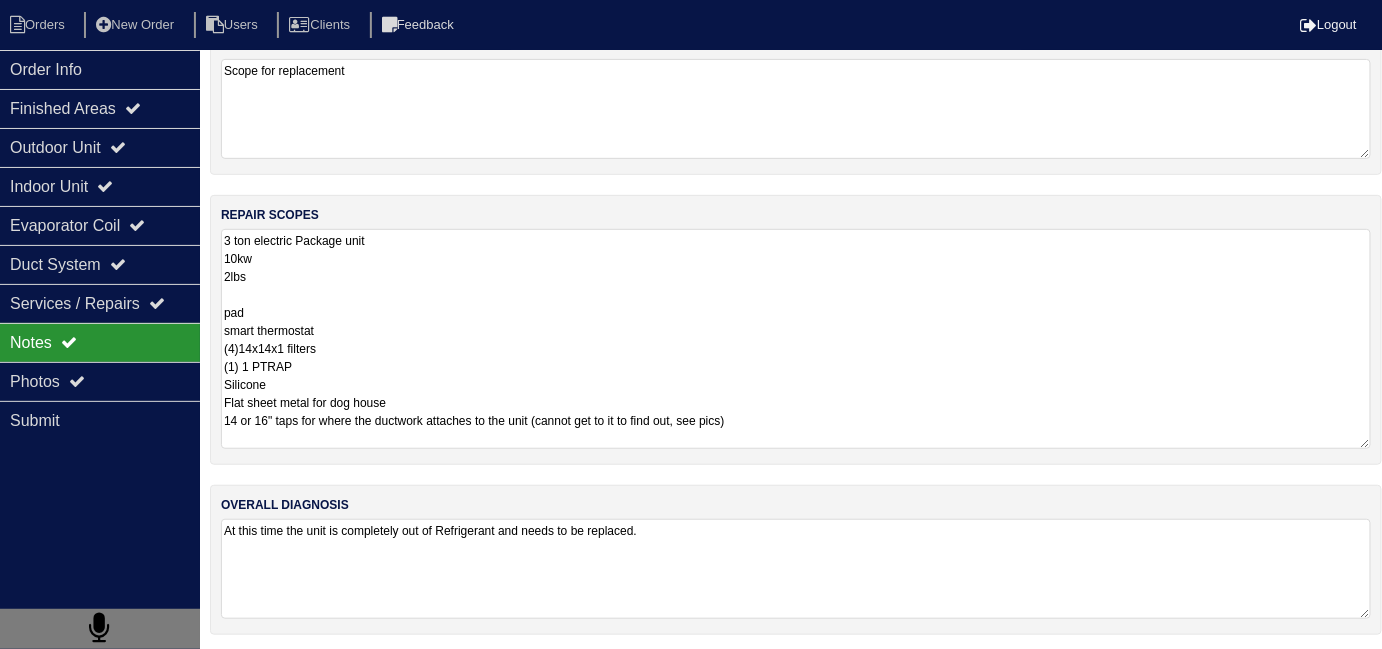 scroll, scrollTop: 89, scrollLeft: 0, axis: vertical 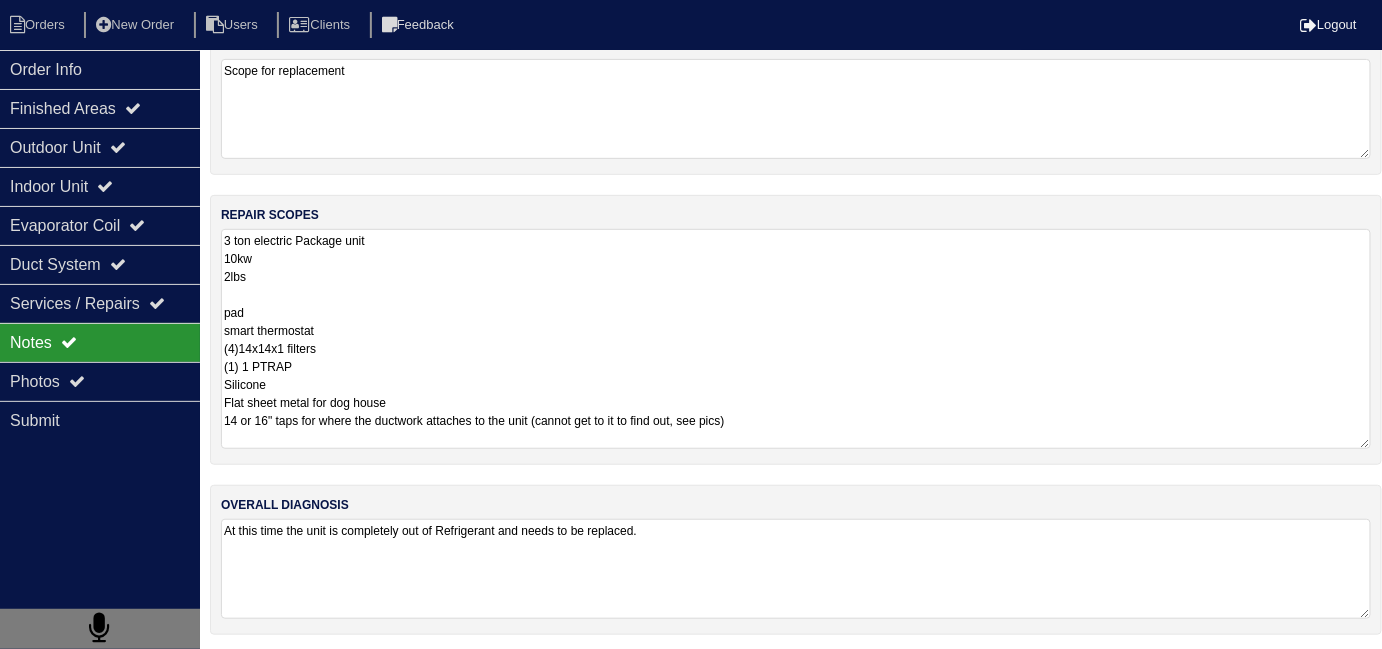 click on "3 ton electric Package unit
10kw
2lbs
pad
smart thermostat
(4)14x14x1 filters
(1) 1 PTRAP
Silicone
Flat sheet metal for dog house
14 or 16" taps for where the ductwork attaches to the unit (cannot get to it to find out, see pics)" at bounding box center (796, 339) 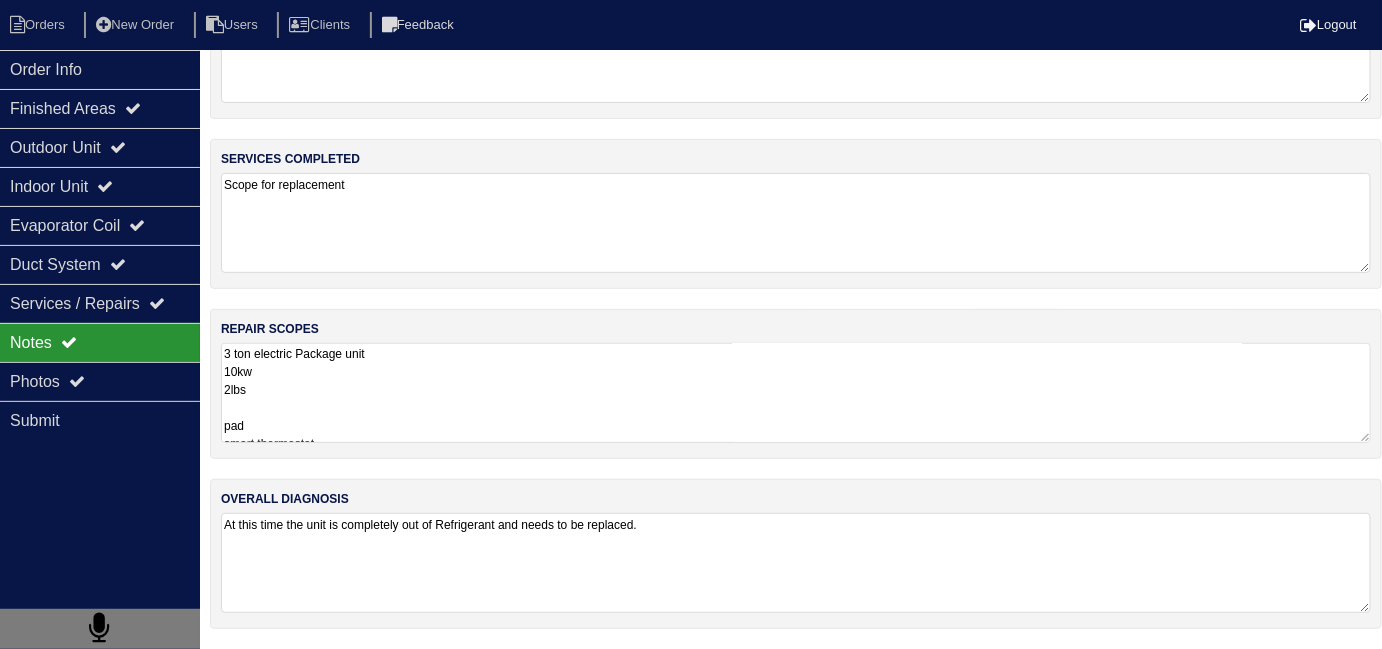 scroll, scrollTop: 89, scrollLeft: 0, axis: vertical 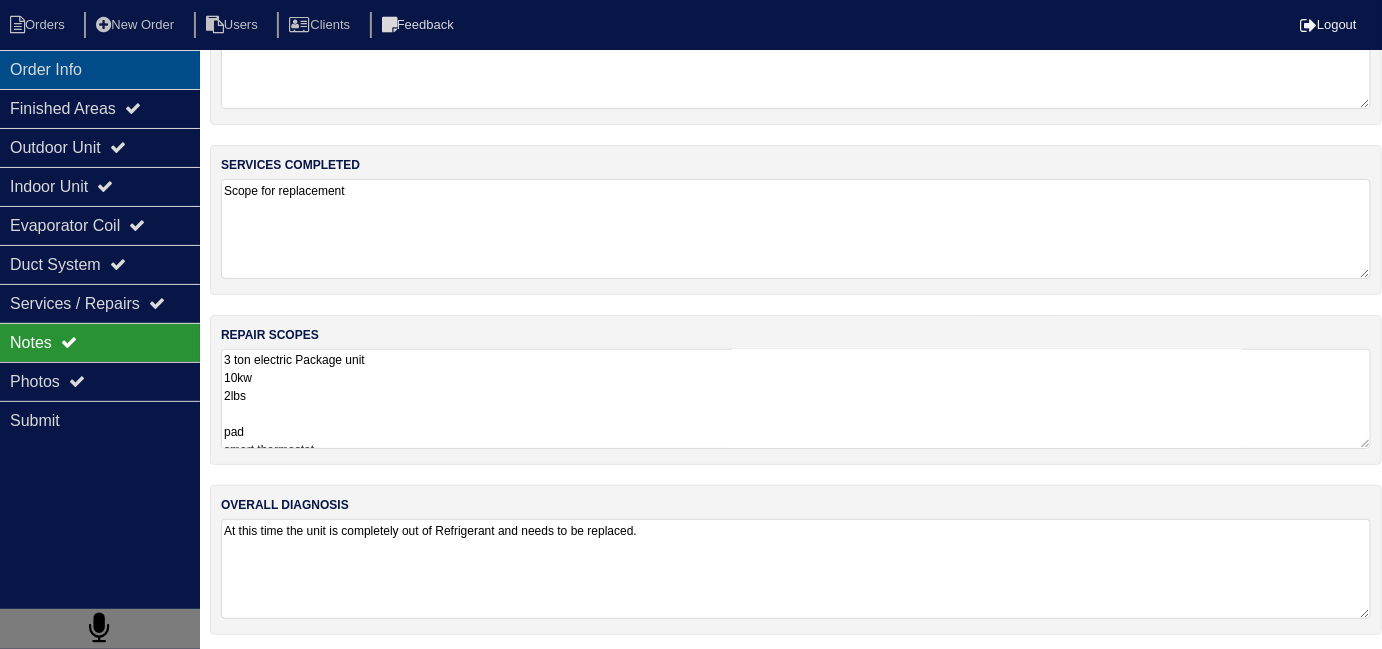 click on "Order Info" at bounding box center [100, 69] 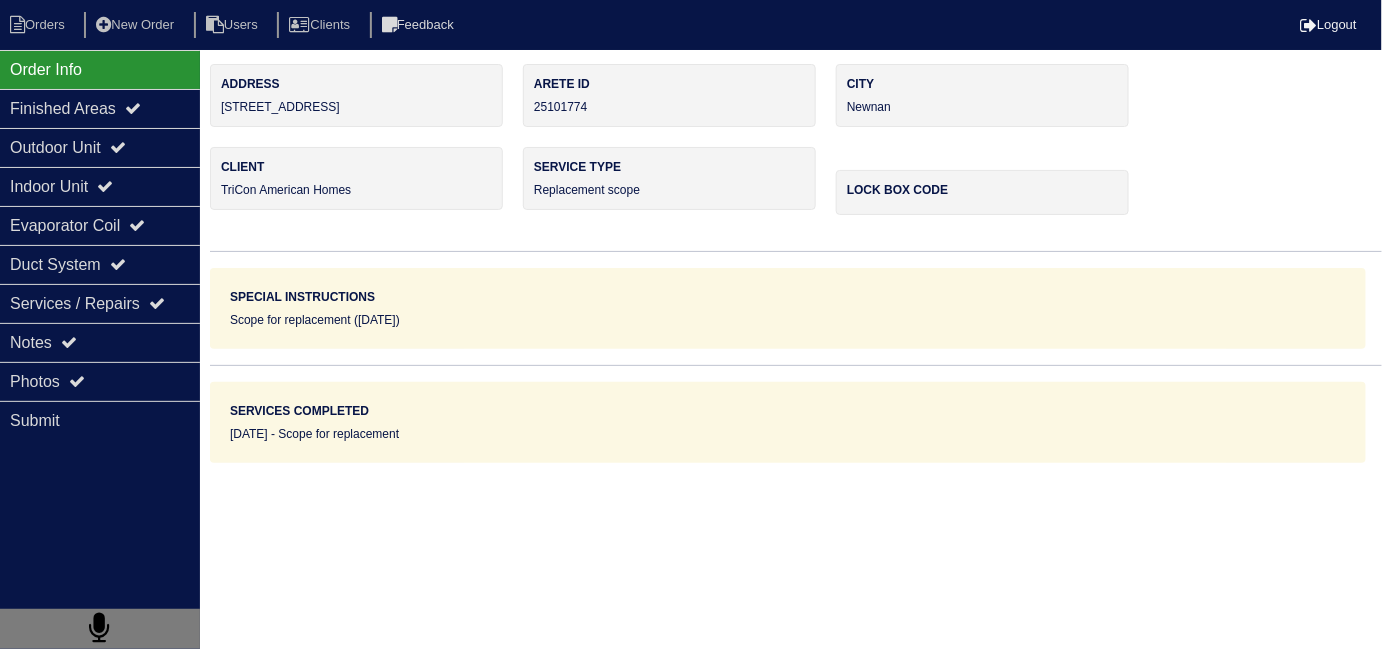 scroll, scrollTop: 0, scrollLeft: 0, axis: both 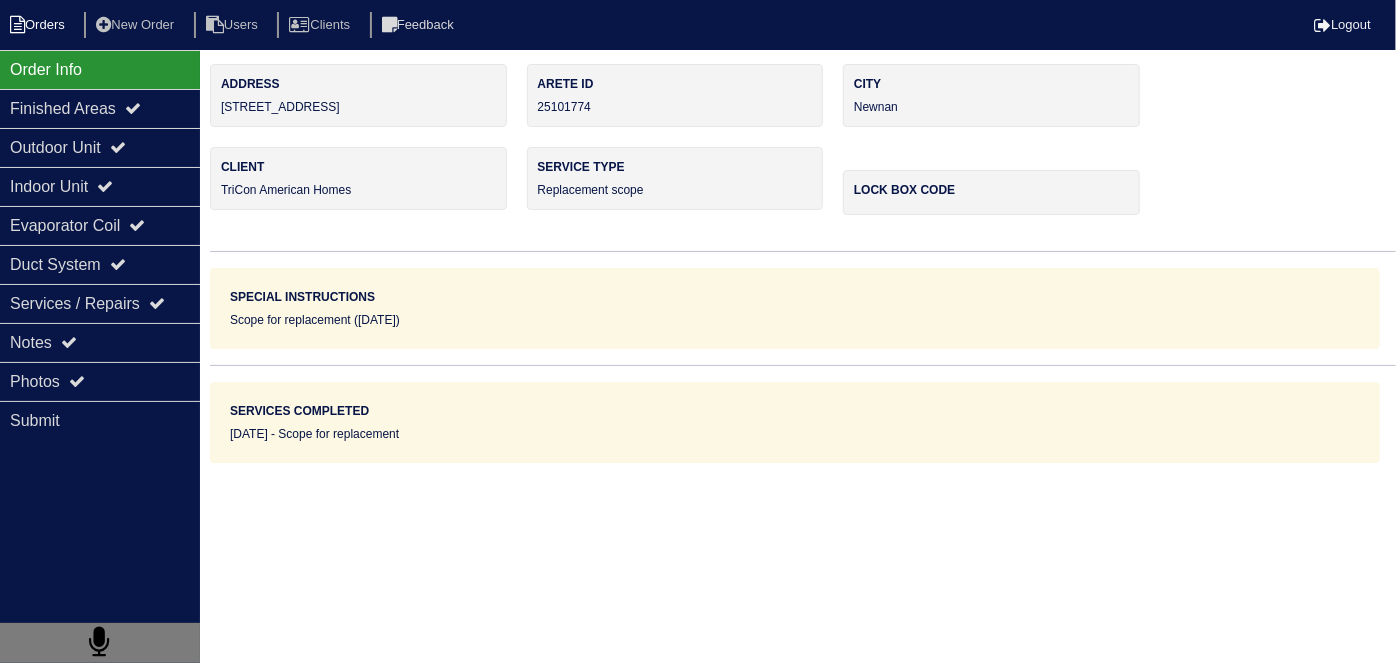 click at bounding box center (17, 25) 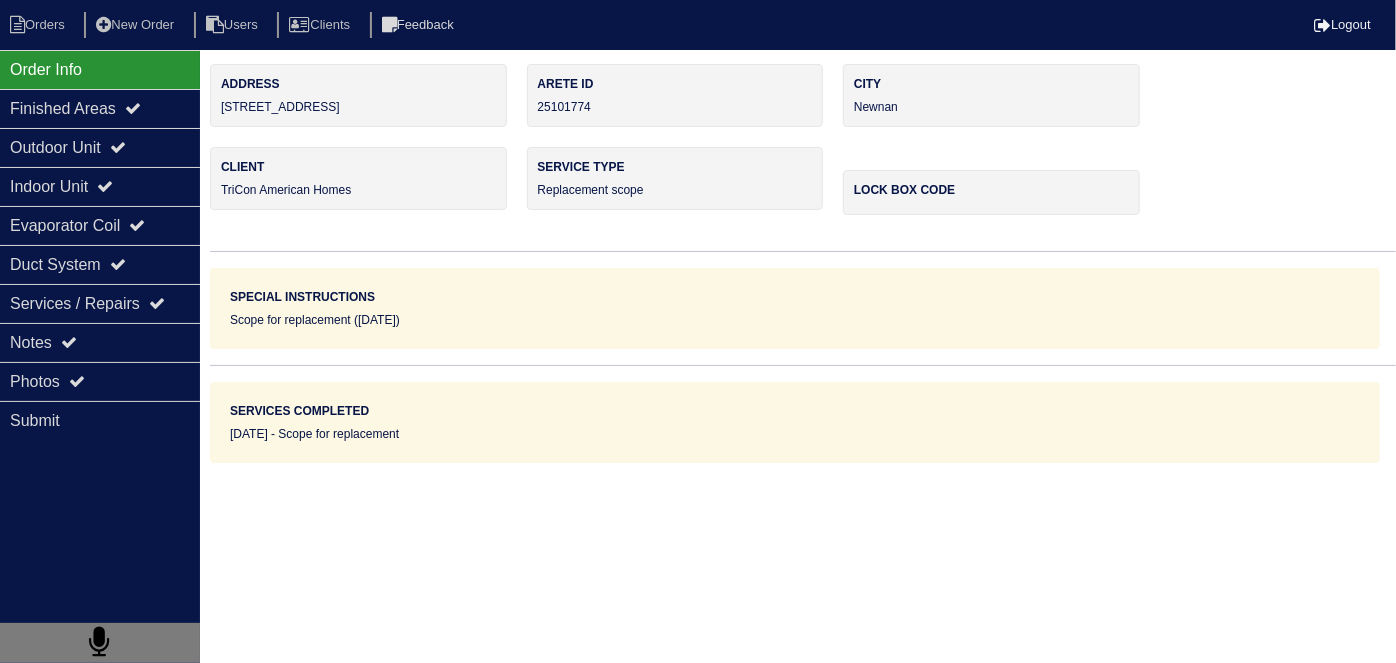 select on "15" 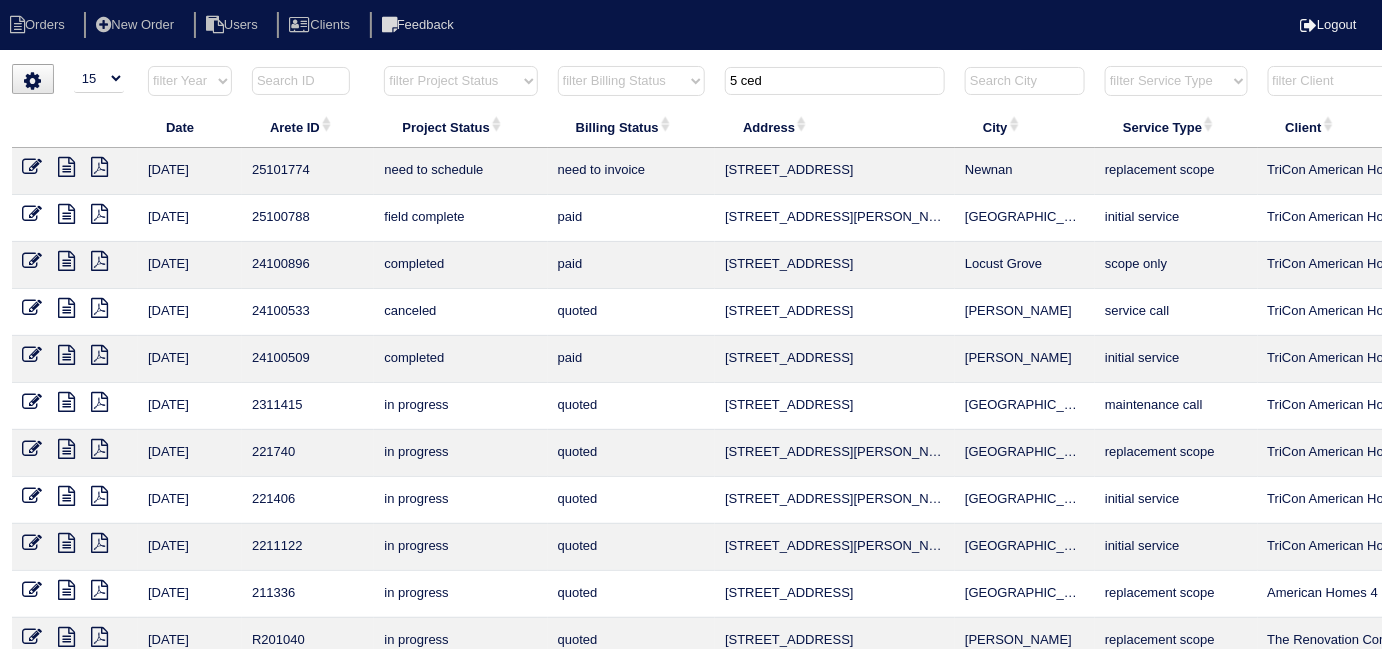drag, startPoint x: 778, startPoint y: 83, endPoint x: 474, endPoint y: 40, distance: 307.02606 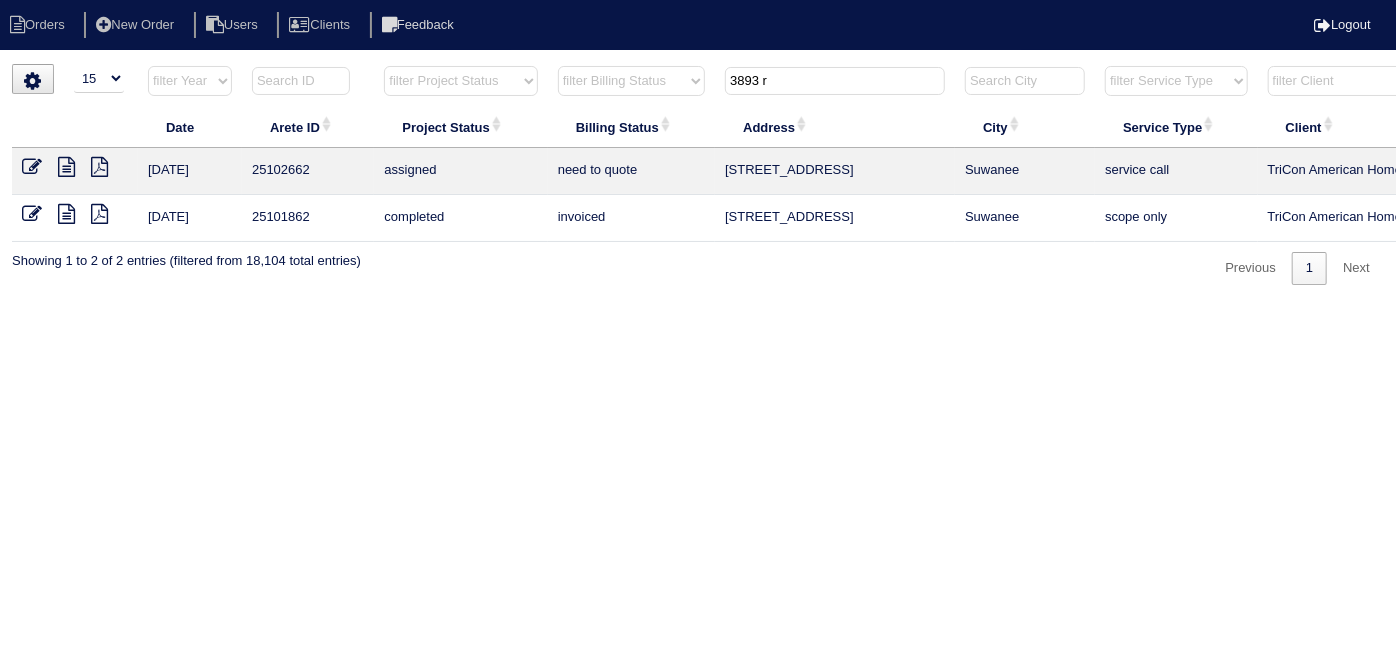 drag, startPoint x: 793, startPoint y: 85, endPoint x: 339, endPoint y: 43, distance: 455.9386 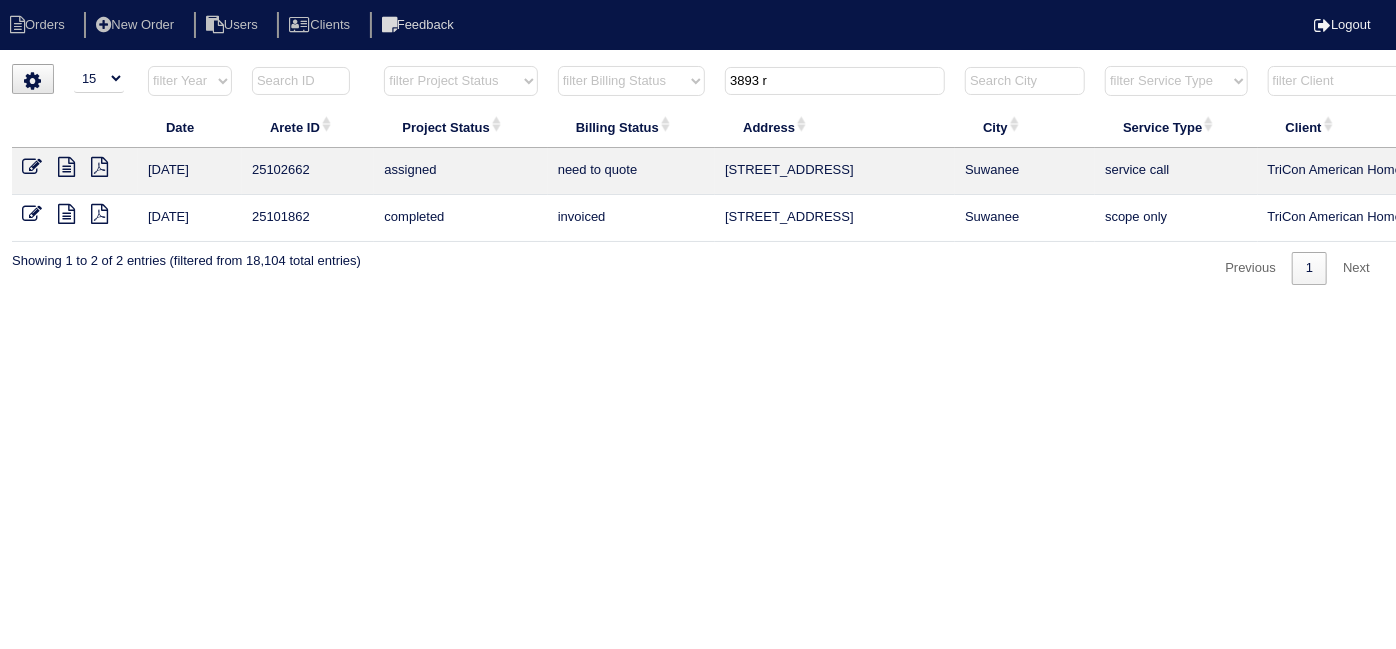 click on "Orders
New Order
Users
Clients
Feedback
Logout
Orders
New Order
Users
Clients
Message is blank.  Please add text or cancel.
Send Feedback
Cancel" at bounding box center [698, 174] 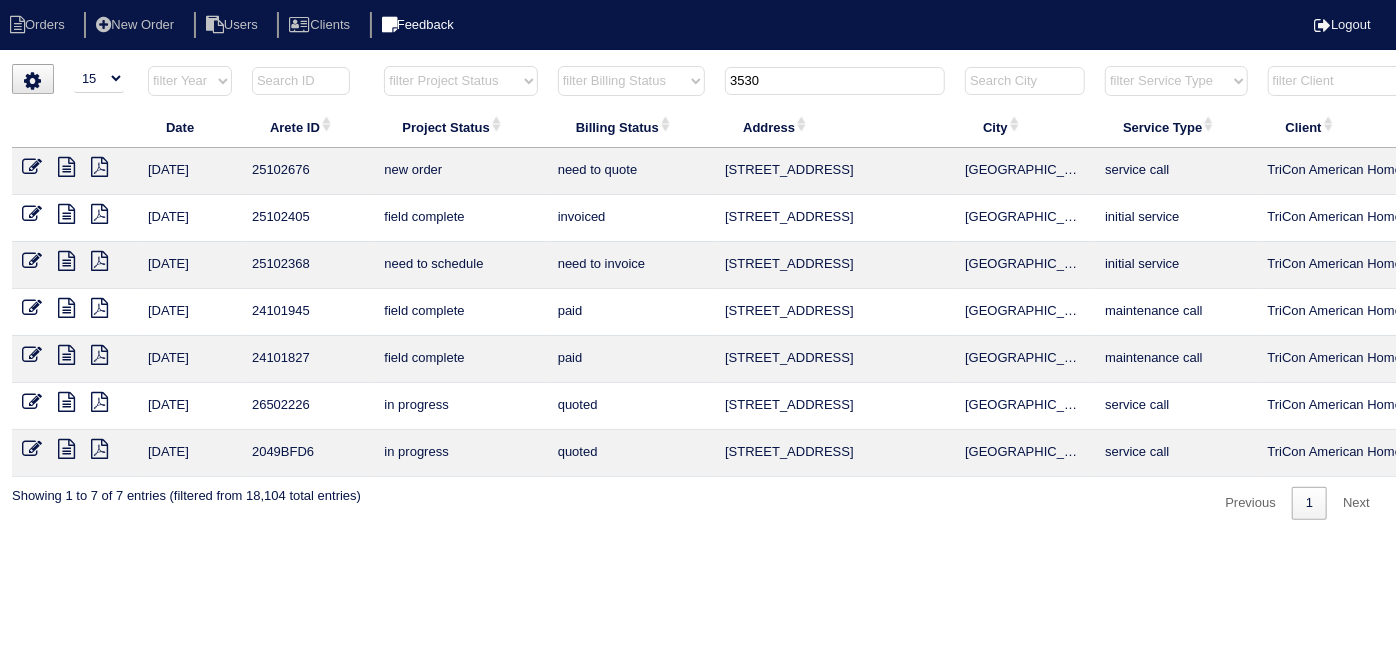 drag, startPoint x: 789, startPoint y: 85, endPoint x: 485, endPoint y: 29, distance: 309.11487 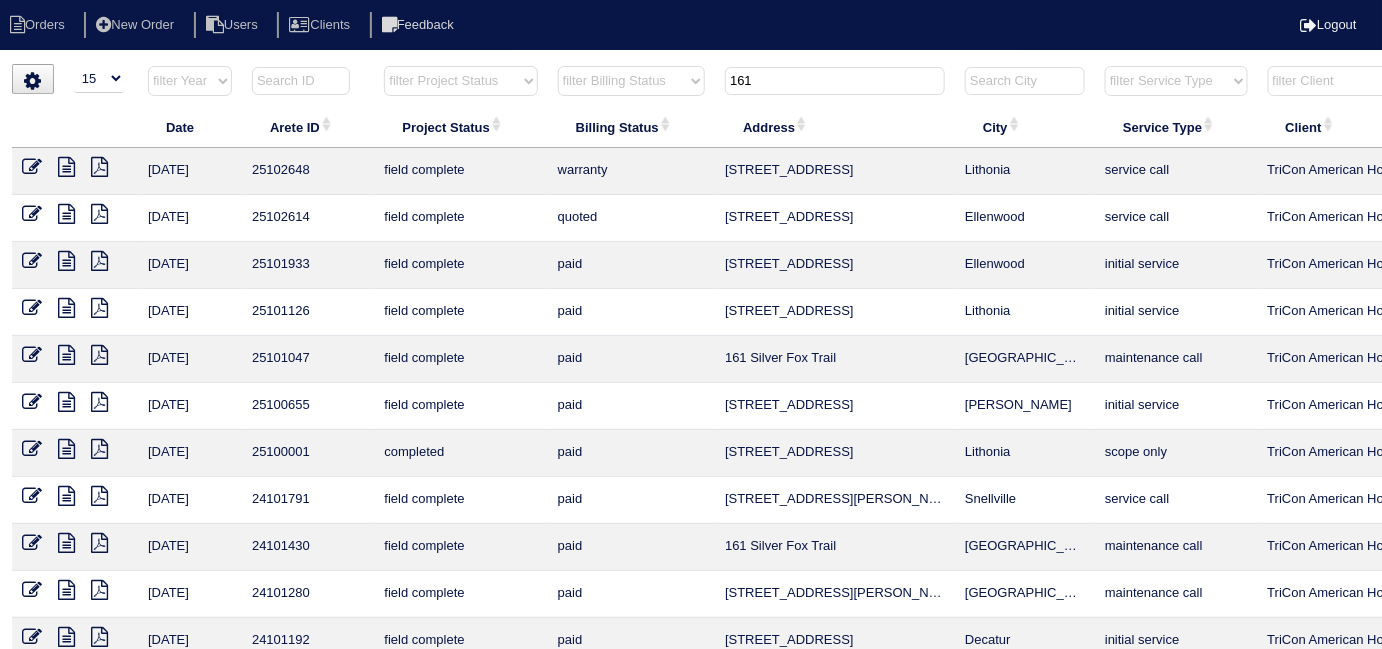 type on "161" 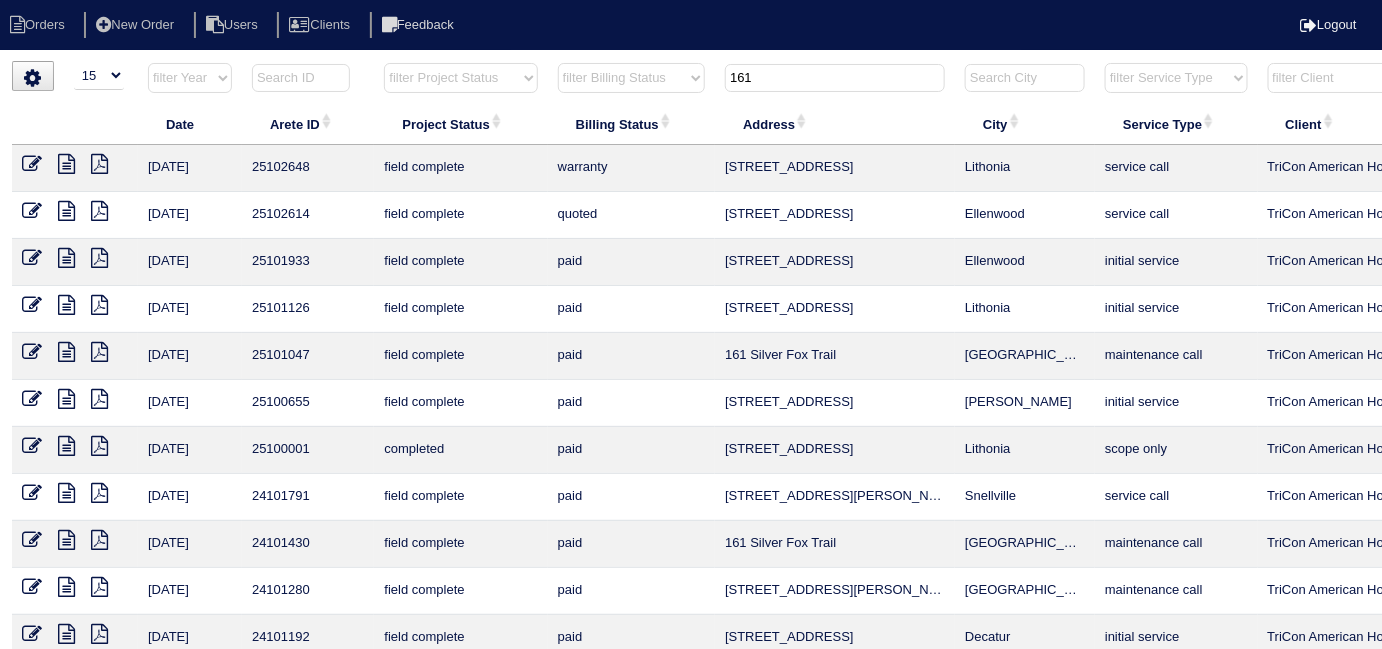 drag, startPoint x: 798, startPoint y: 72, endPoint x: 612, endPoint y: 16, distance: 194.24727 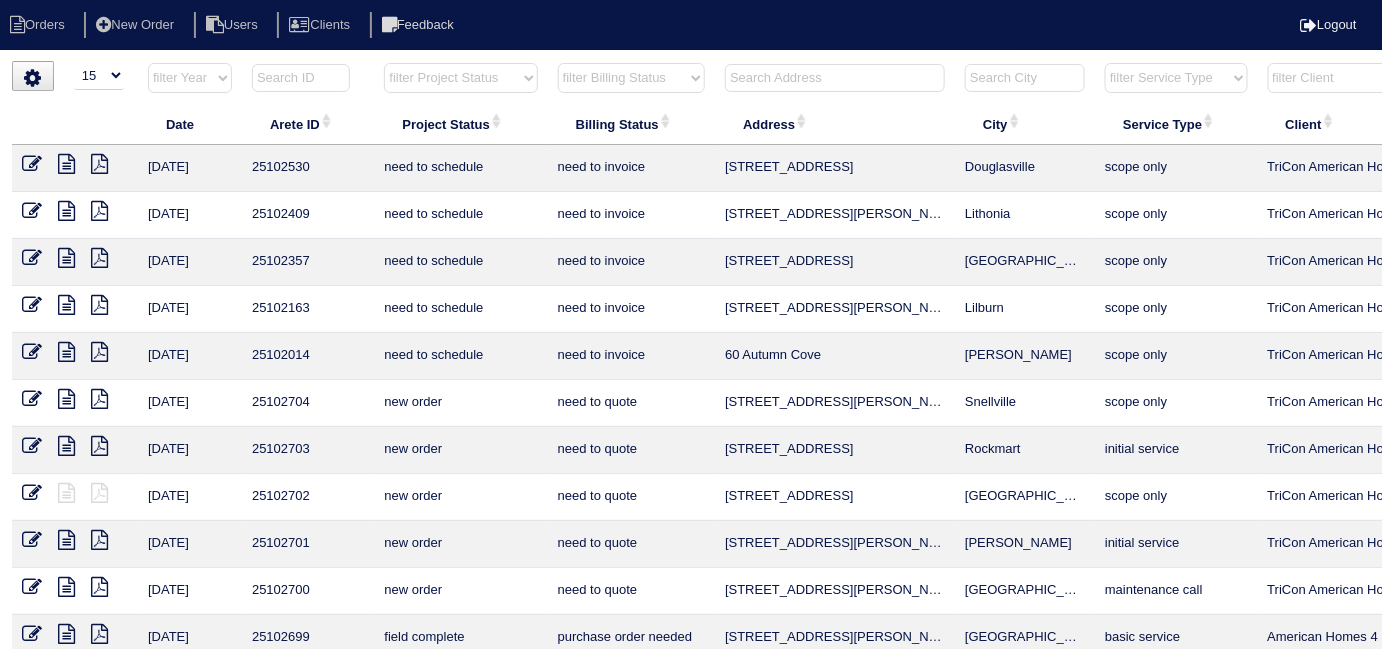 type 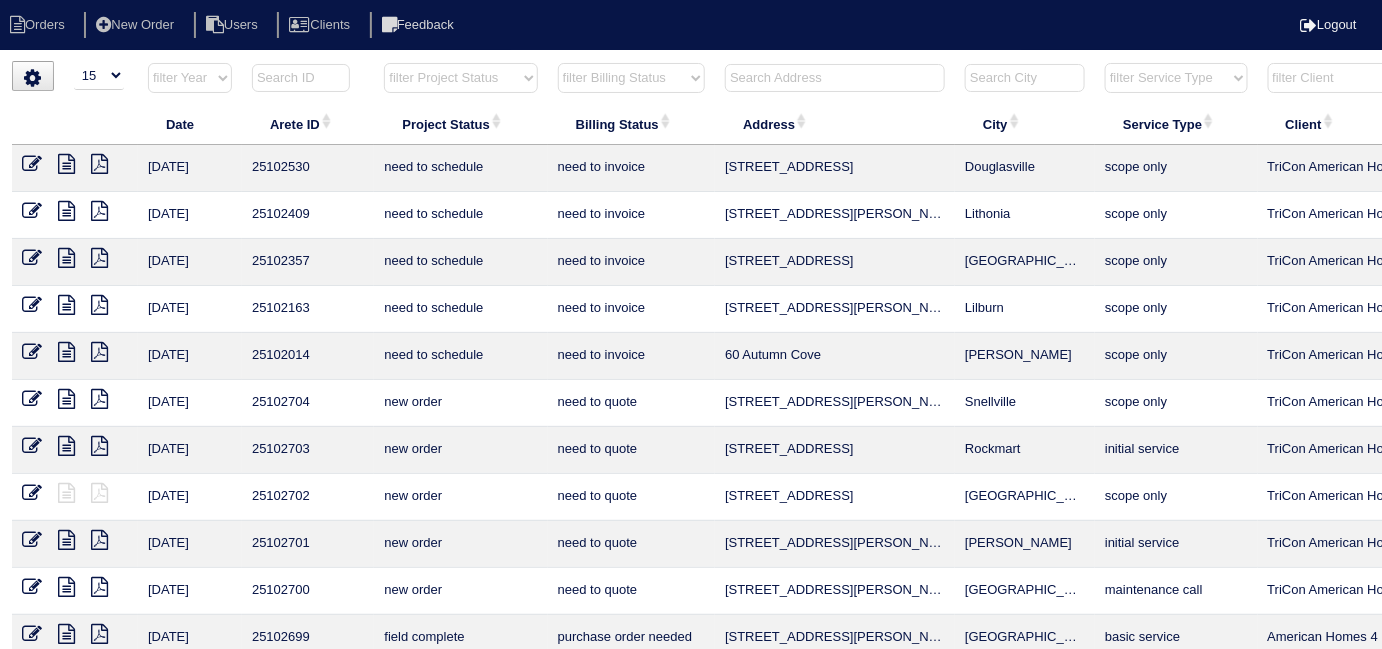 click on "filter Project Status -- Any Project Status -- new order assigned in progress field complete need to schedule admin review archived completed need to approve in quickbooks unknown repairs needed canceled manager review" at bounding box center [460, 78] 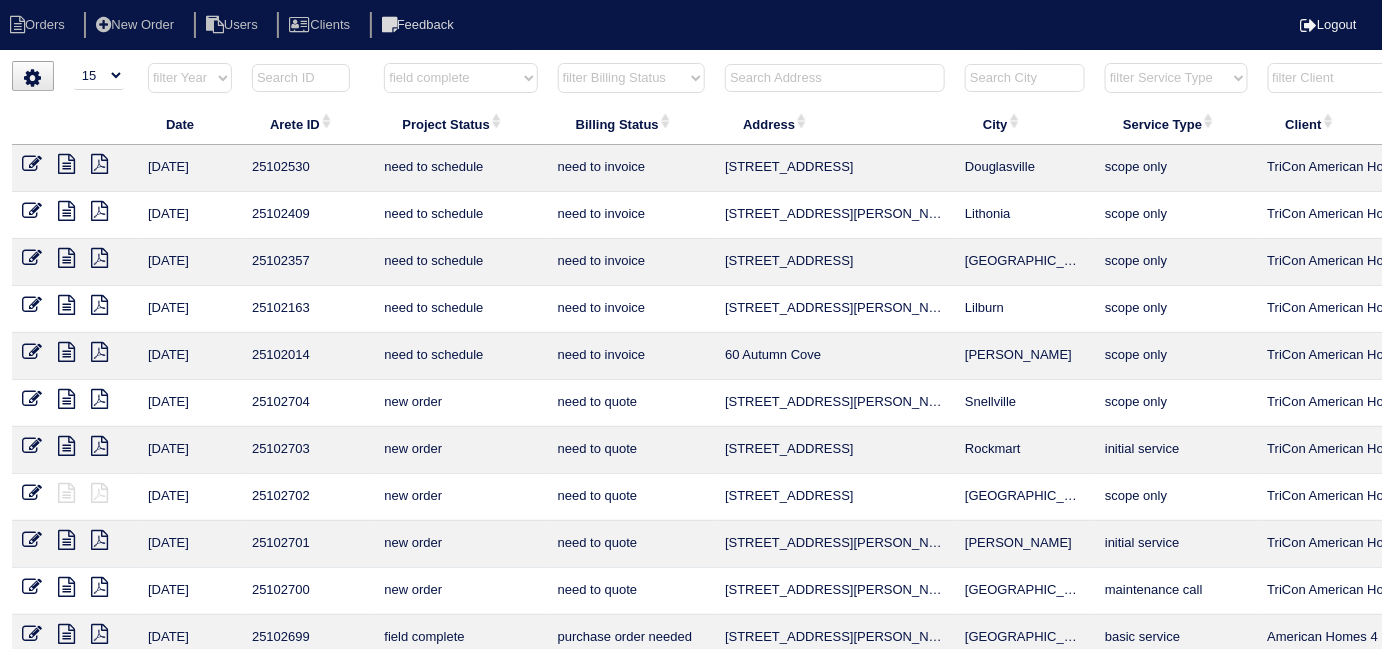click on "filter Project Status -- Any Project Status -- new order assigned in progress field complete need to schedule admin review archived completed need to approve in quickbooks unknown repairs needed canceled manager review" at bounding box center (460, 78) 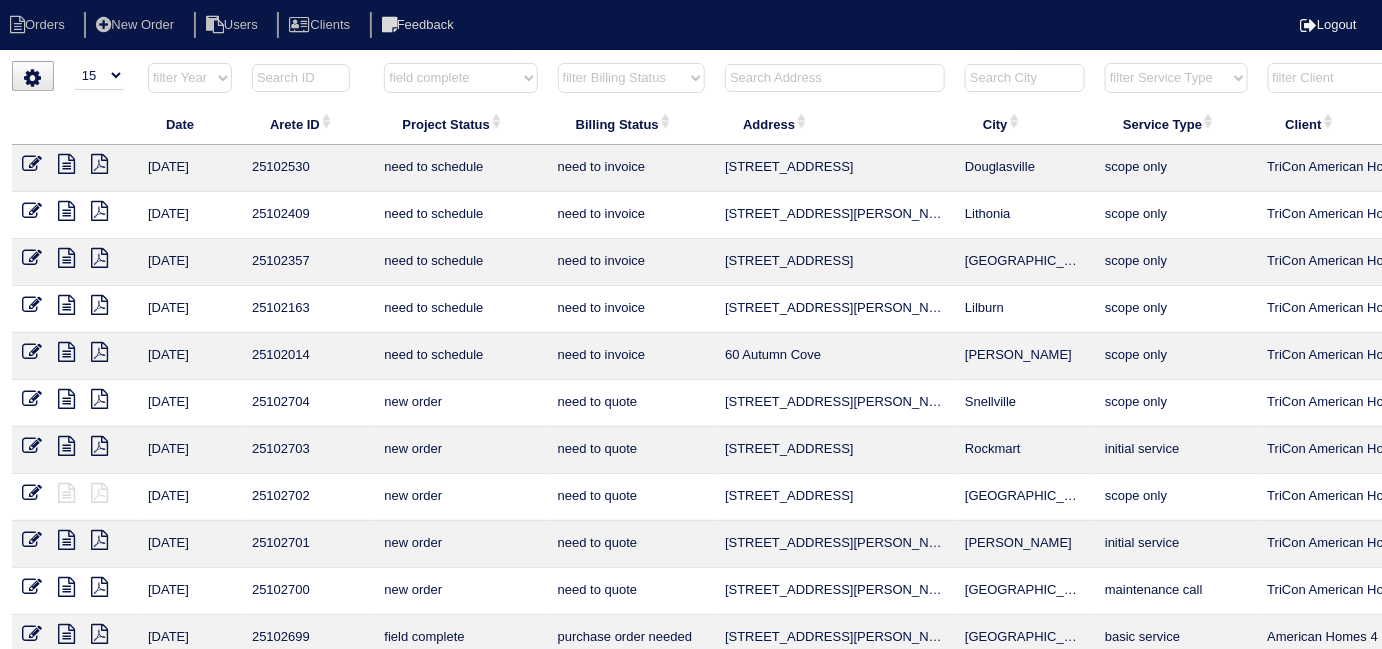 select on "field complete" 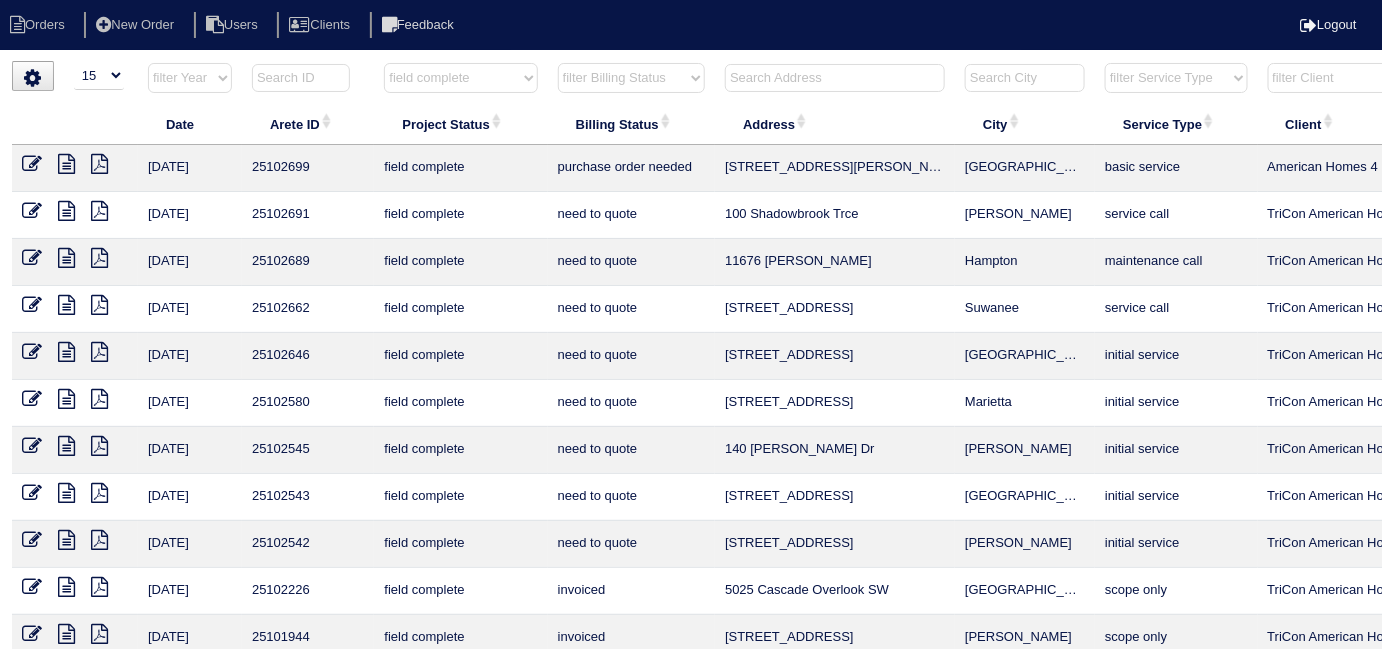 click on "filter Billing Status -- Any Billing Status --  need to quote  quoted  need to invoice  invoiced  paid  warranty  purchase order needed  unknown  in quickbooks" at bounding box center (631, 78) 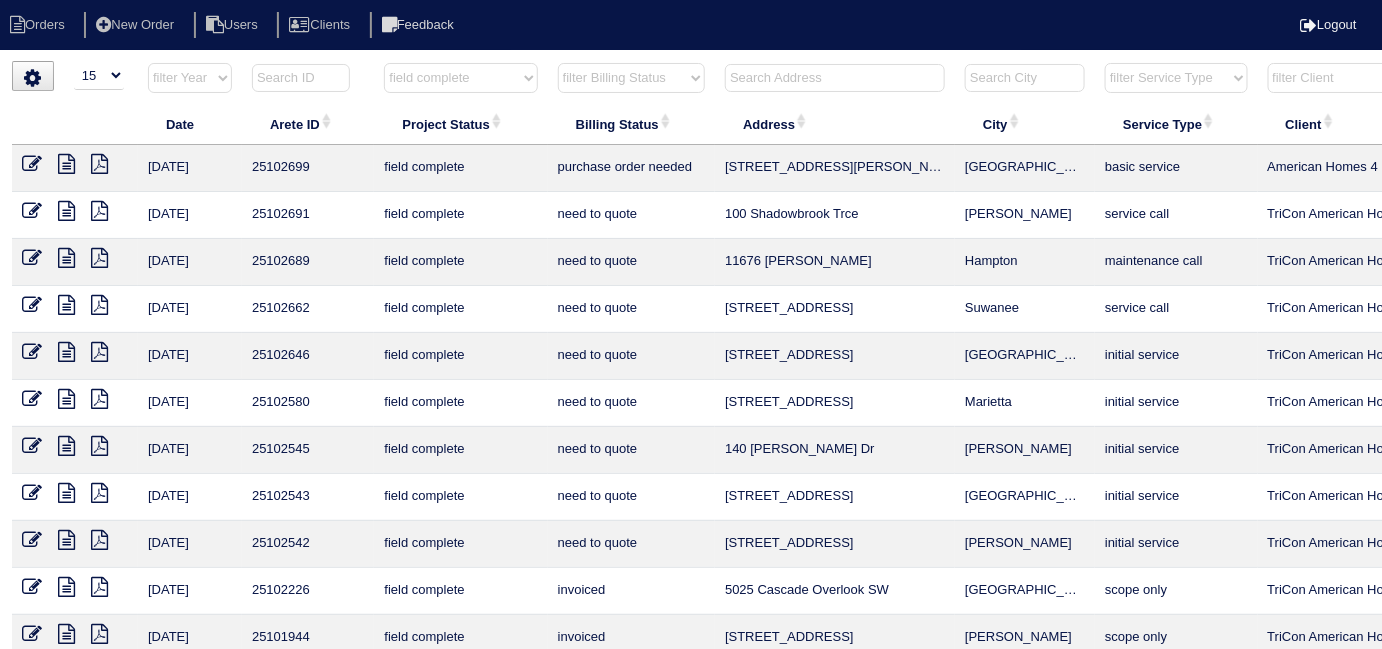 select on "field complete" 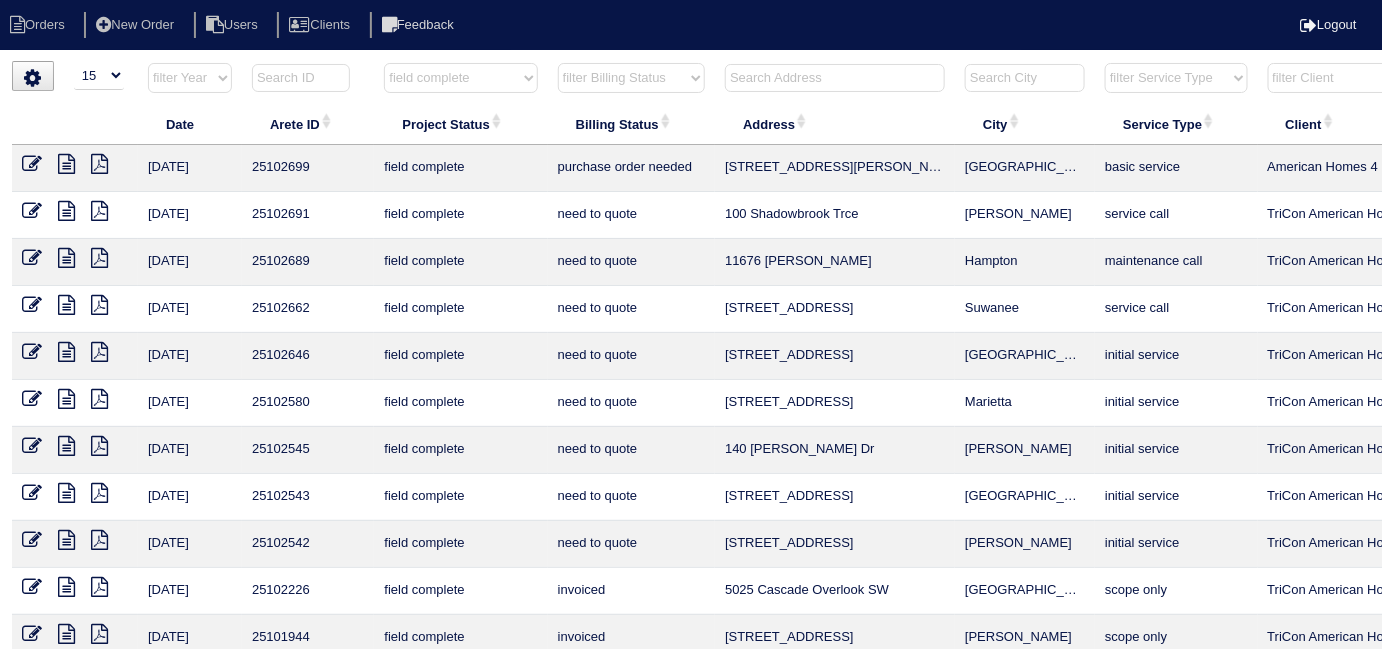 click on "filter Billing Status -- Any Billing Status --  need to quote  quoted  need to invoice  invoiced  paid  warranty  purchase order needed  unknown  in quickbooks" at bounding box center (631, 78) 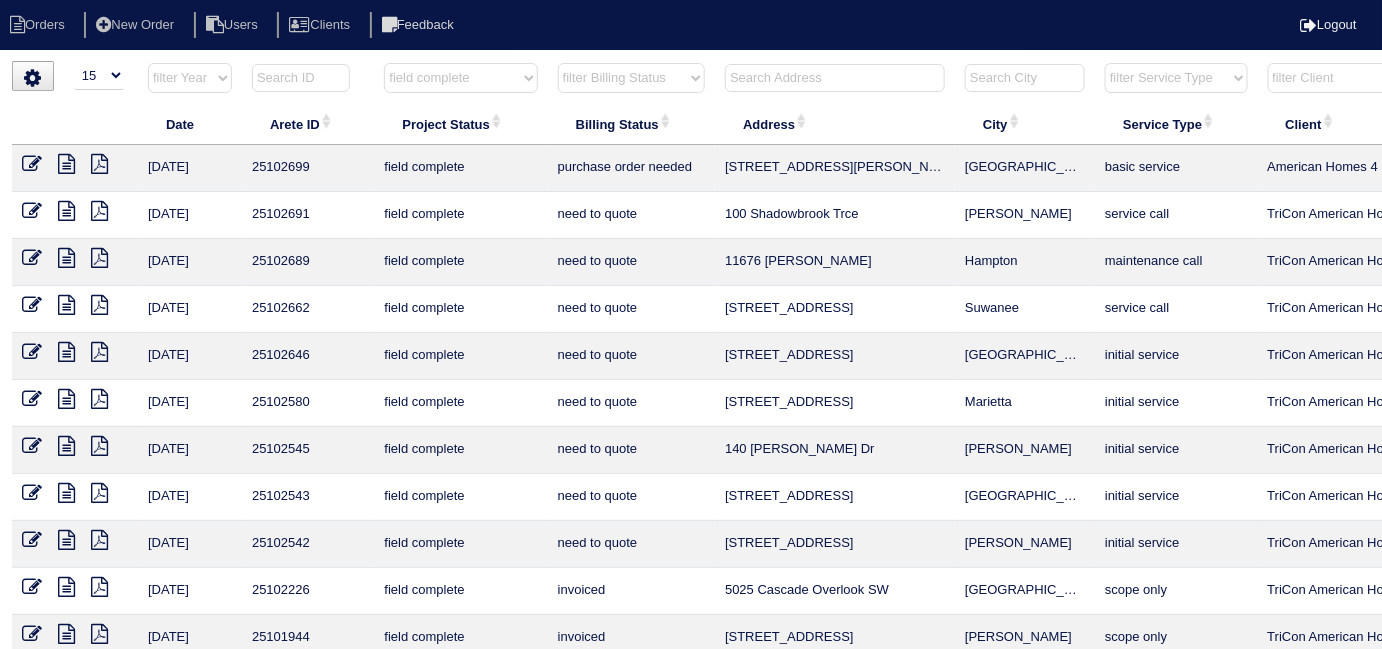 click on "filter Billing Status -- Any Billing Status --  need to quote  quoted  need to invoice  invoiced  paid  warranty  purchase order needed  unknown  in quickbooks" at bounding box center (631, 78) 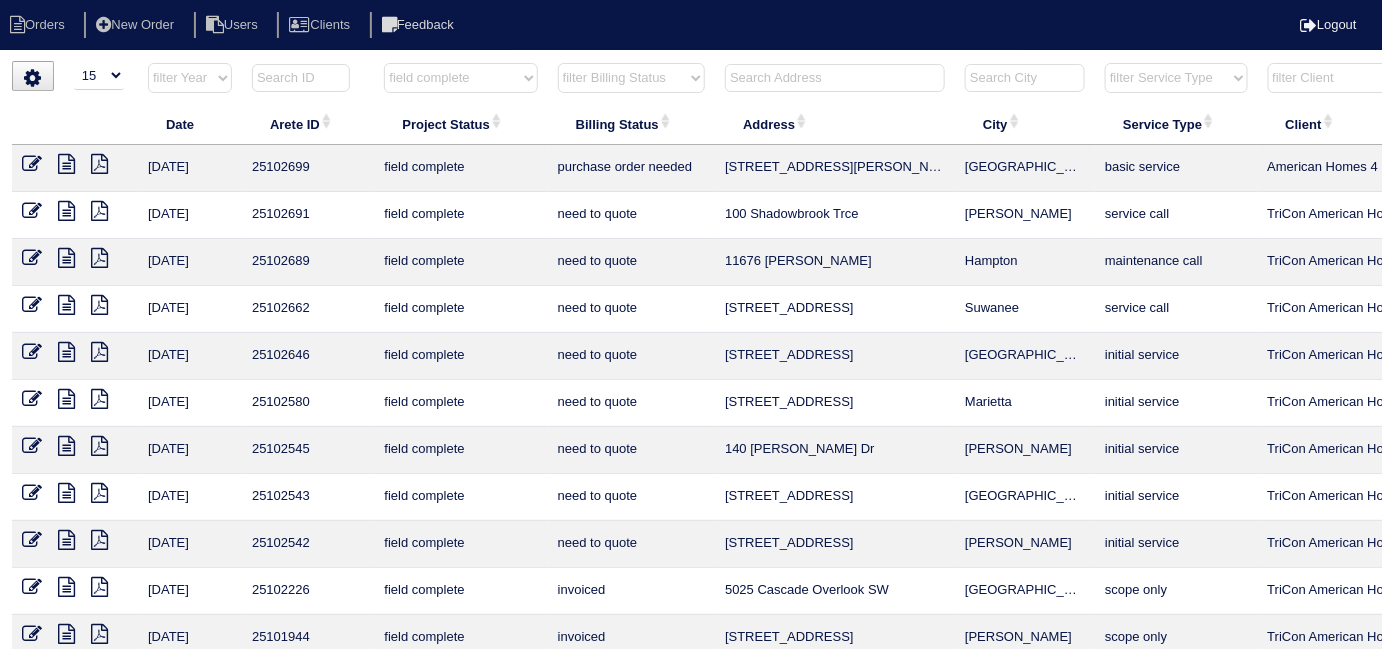 select on "field complete" 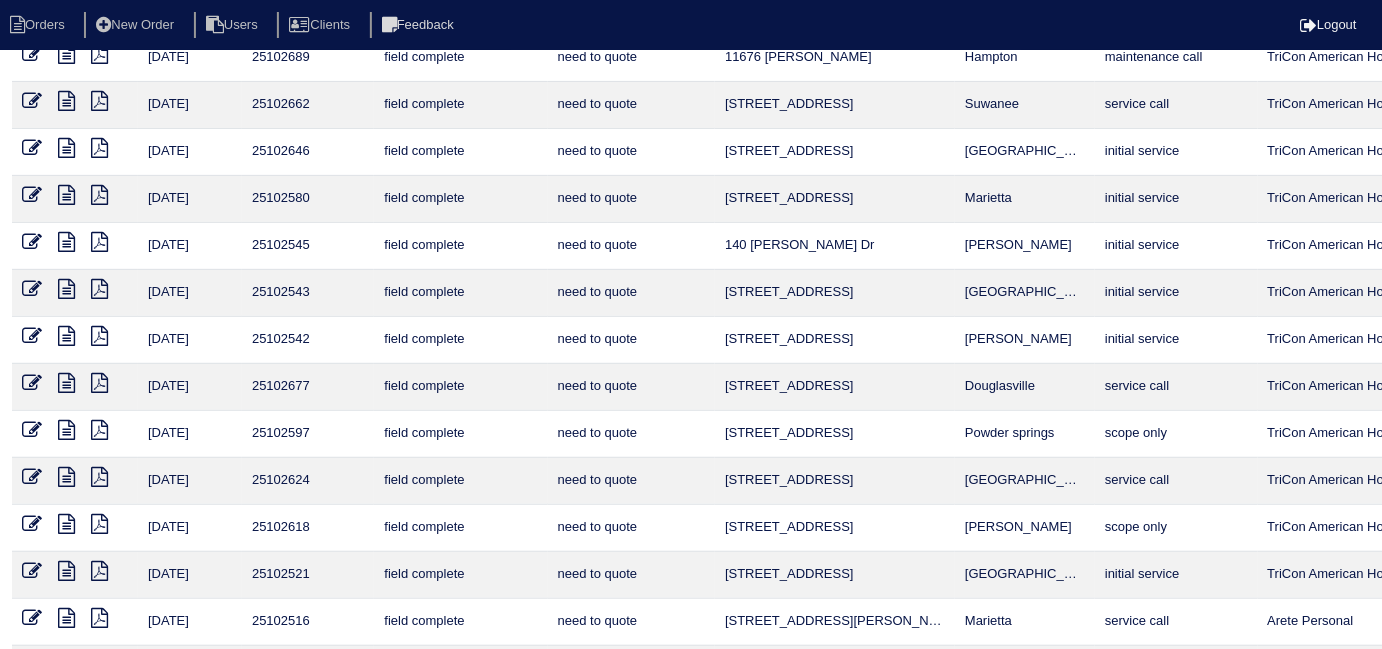 scroll, scrollTop: 260, scrollLeft: 0, axis: vertical 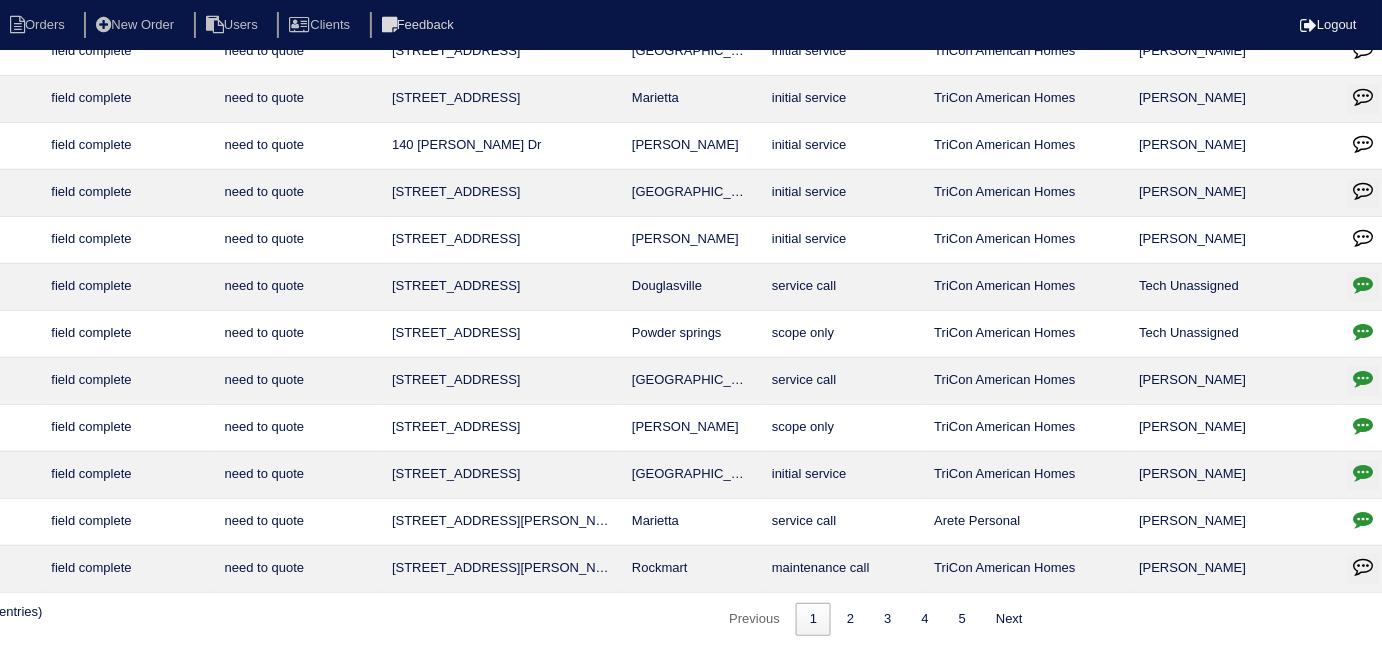 click on "Orders
New Order
Users
Clients
Feedback
Logout
Orders
New Order
Users
Clients
Message is blank.  Please add text or cancel.
Send Feedback
Cancel" at bounding box center (358, 198) 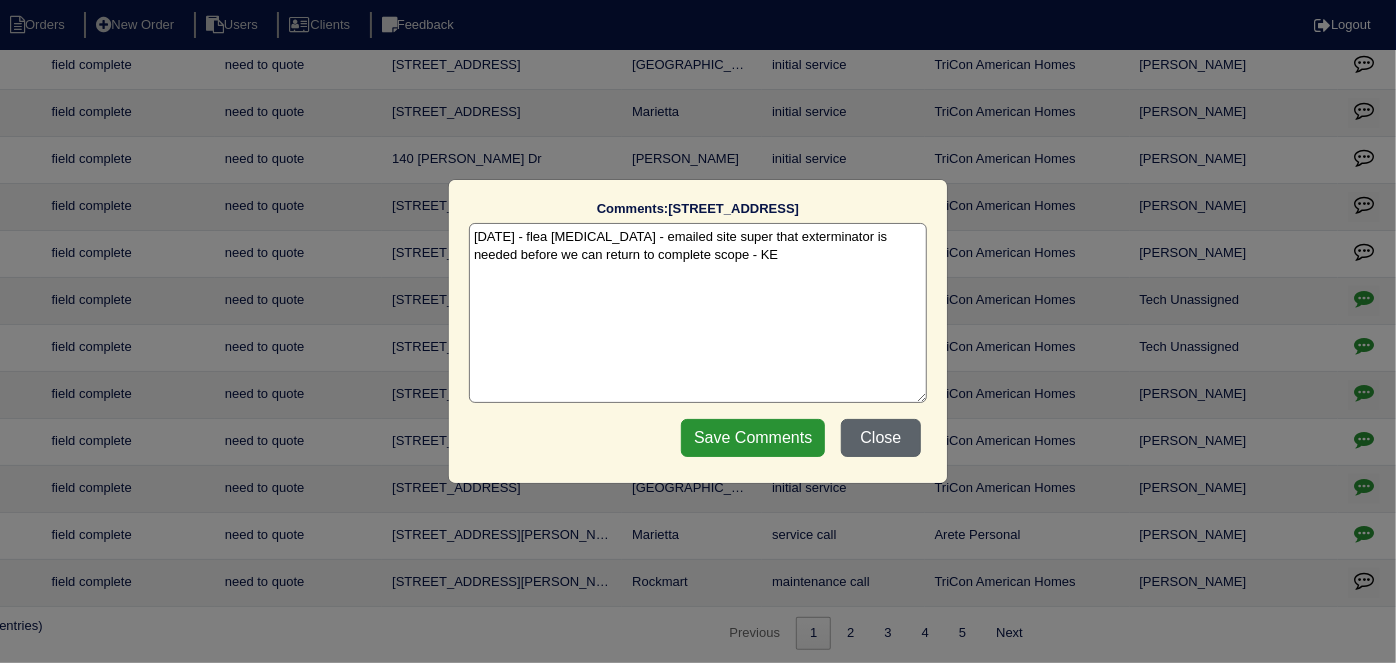 click on "Close" at bounding box center (881, 438) 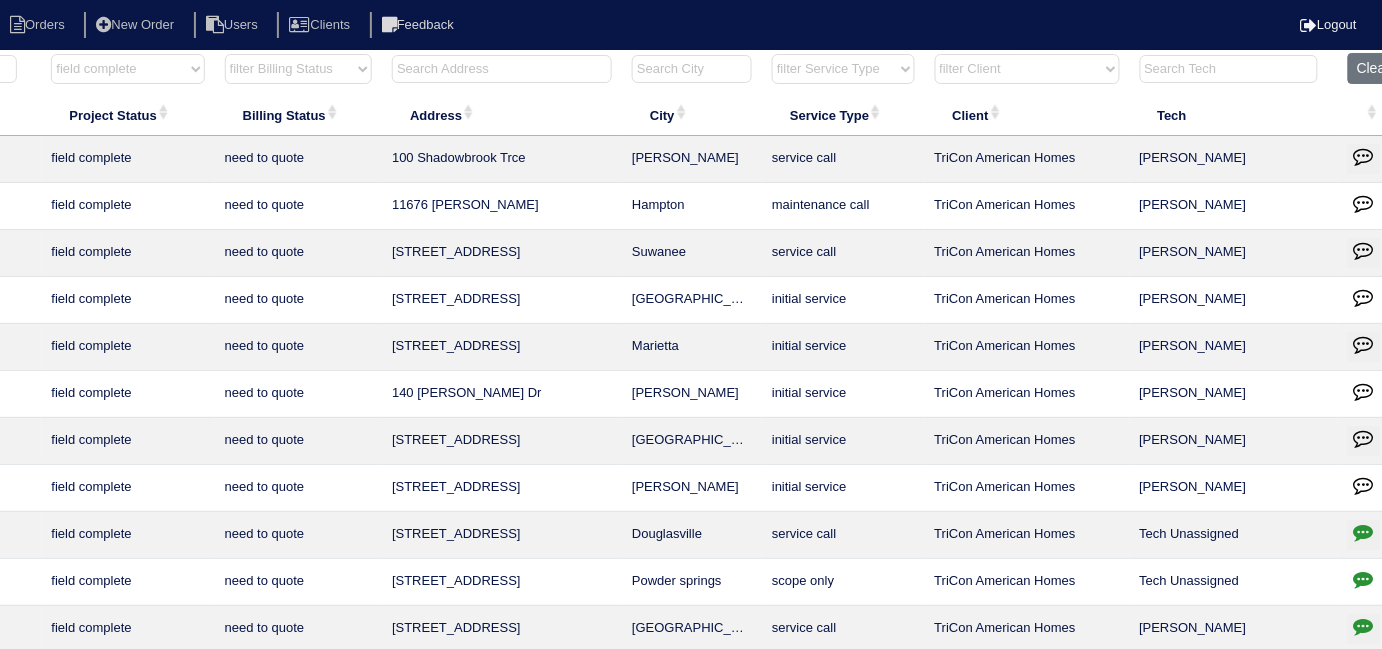 scroll, scrollTop: 0, scrollLeft: 333, axis: horizontal 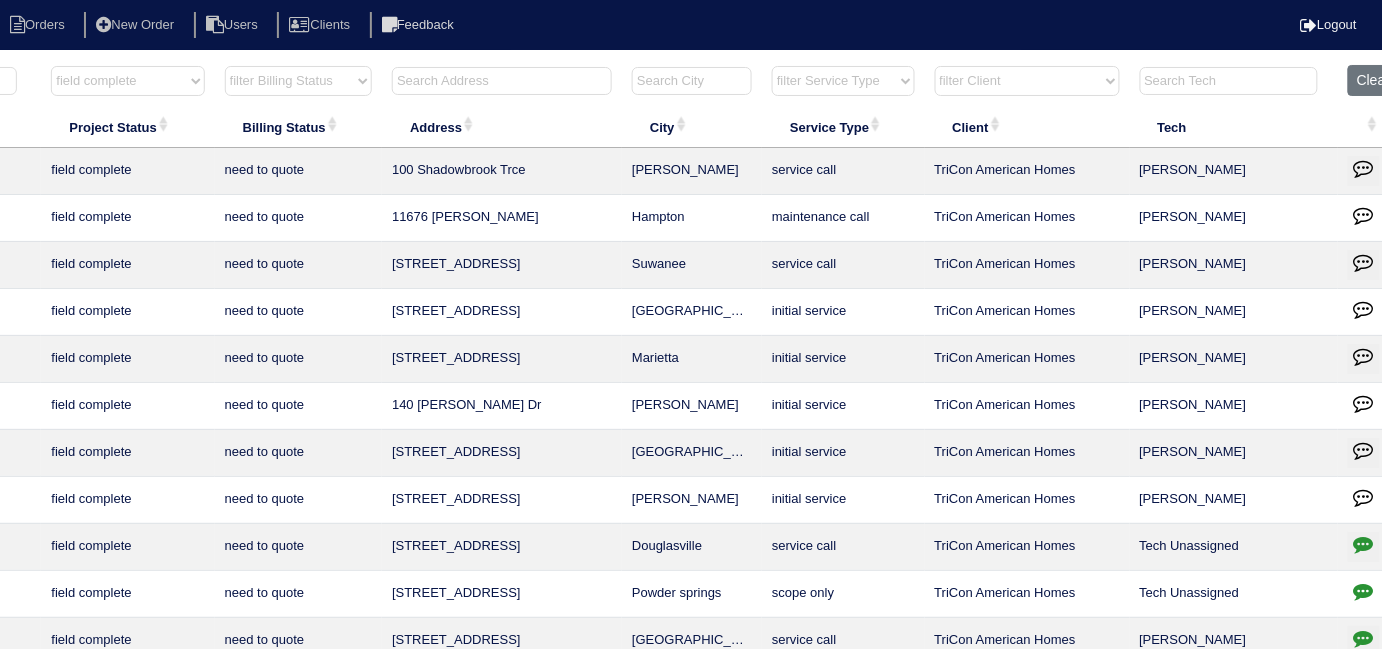 click on "filter Project Status -- Any Project Status -- new order assigned in progress field complete need to schedule admin review archived completed need to approve in quickbooks unknown repairs needed canceled manager review" at bounding box center (127, 81) 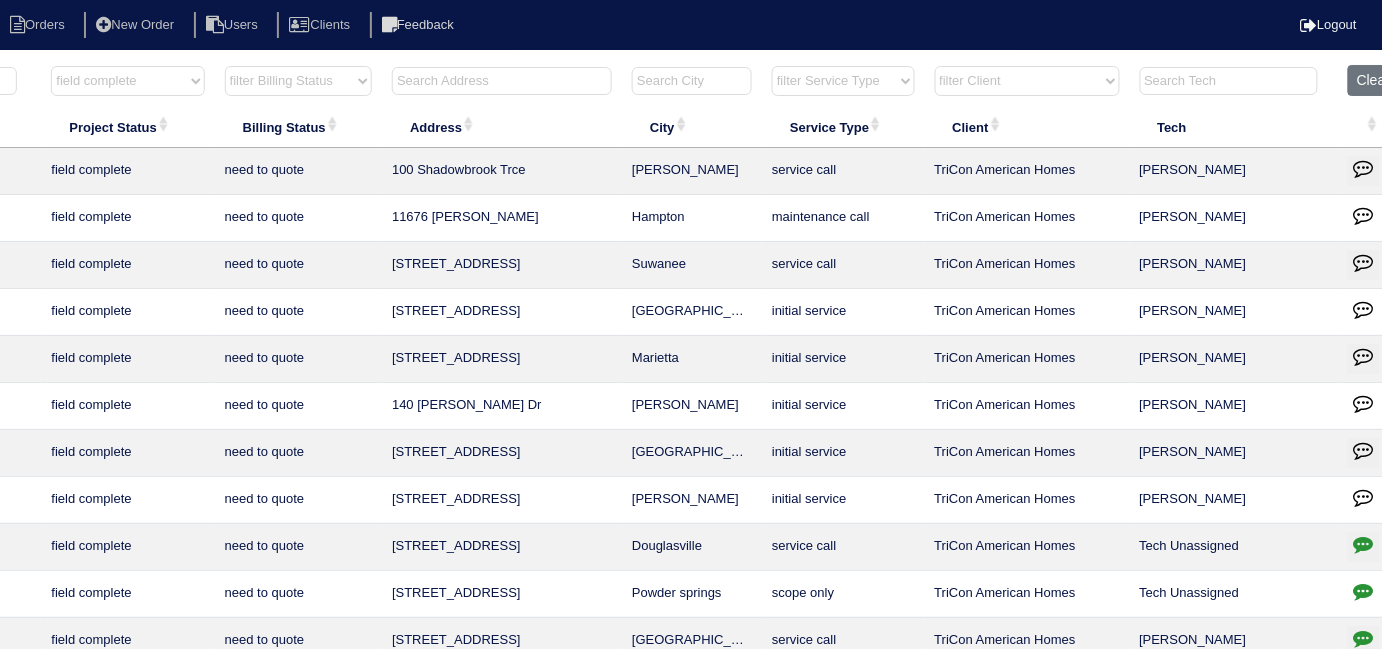 click on "Project Status" at bounding box center (127, 127) 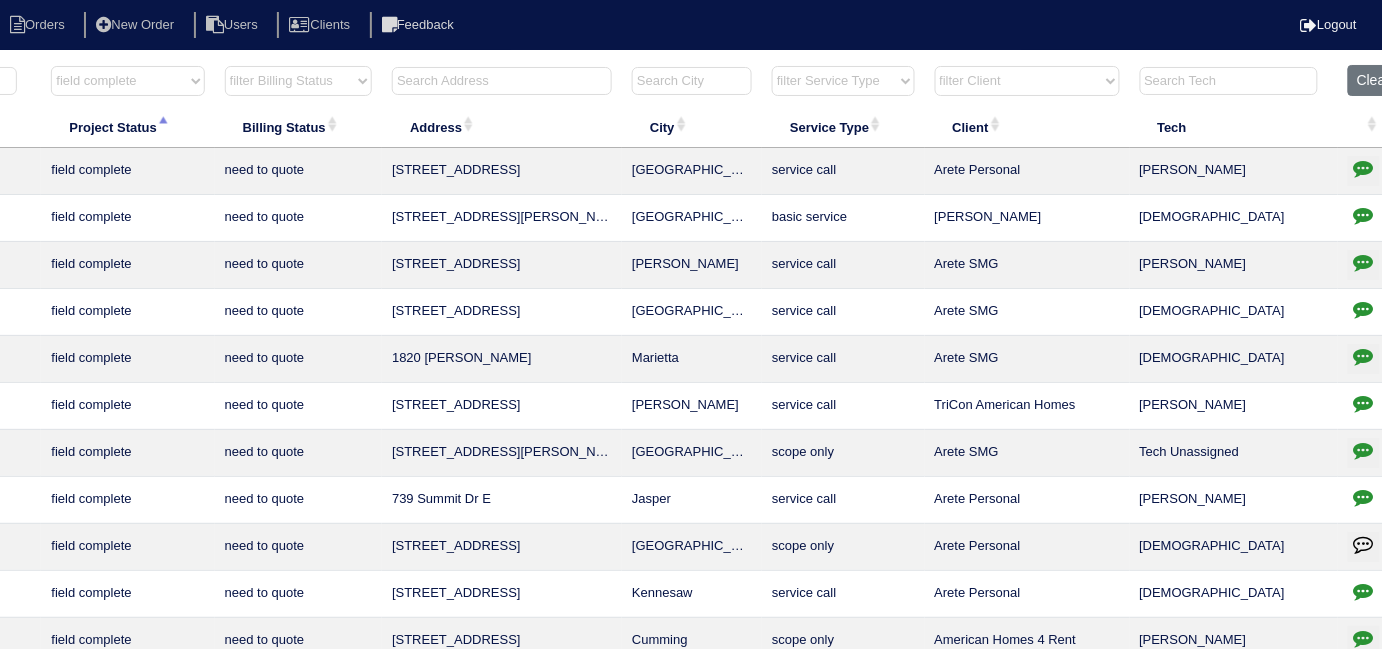 drag, startPoint x: 151, startPoint y: 72, endPoint x: 147, endPoint y: 89, distance: 17.464249 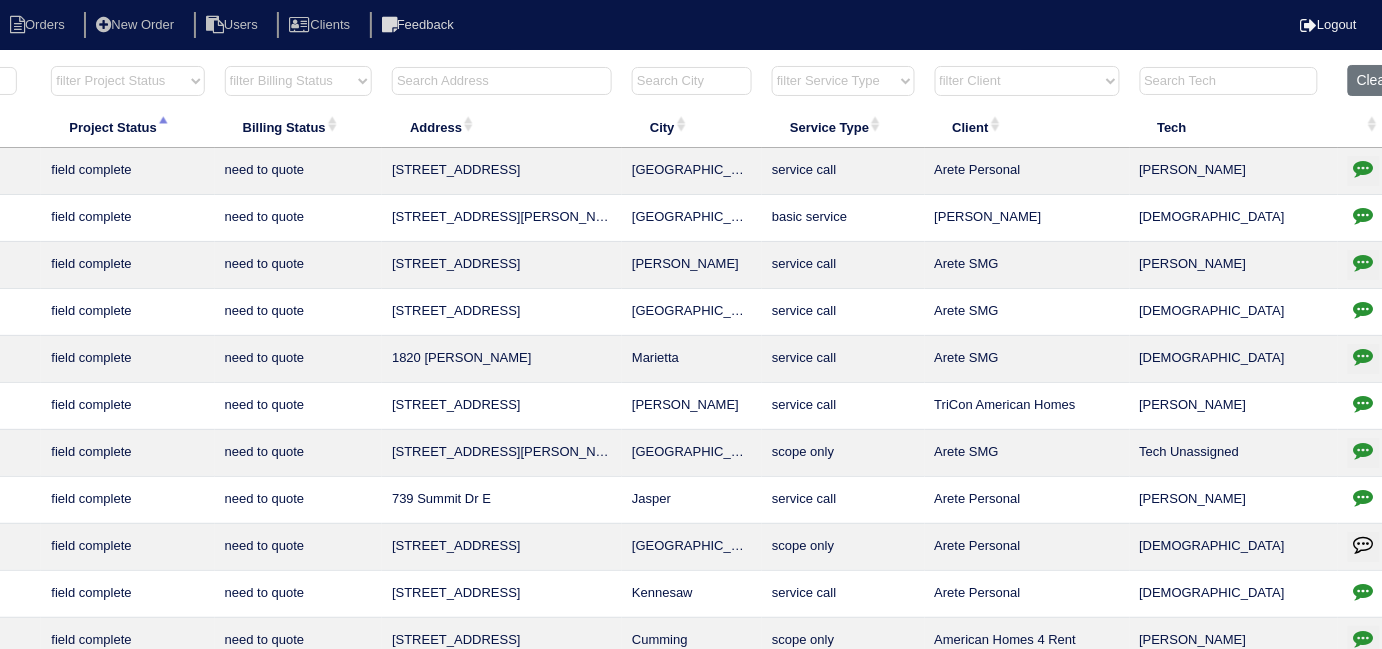 click on "filter Project Status -- Any Project Status -- new order assigned in progress field complete need to schedule admin review archived completed need to approve in quickbooks unknown repairs needed canceled manager review" at bounding box center (127, 81) 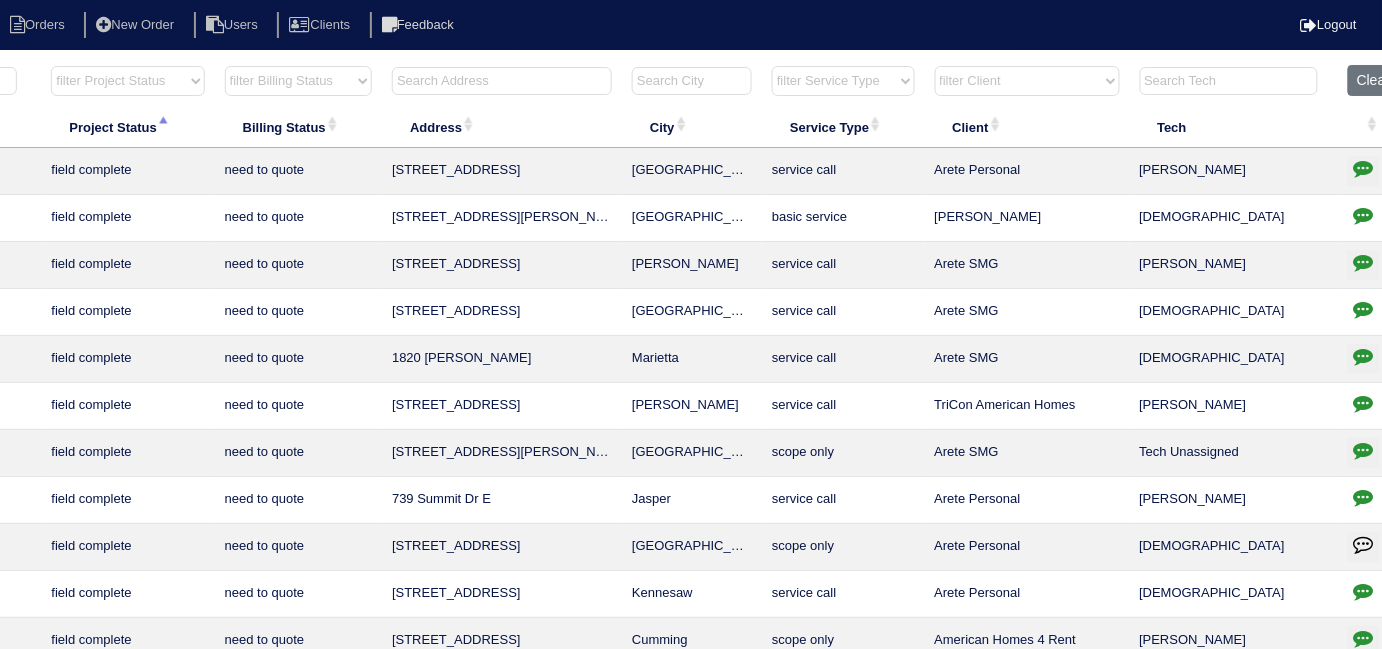 select on "need to quote" 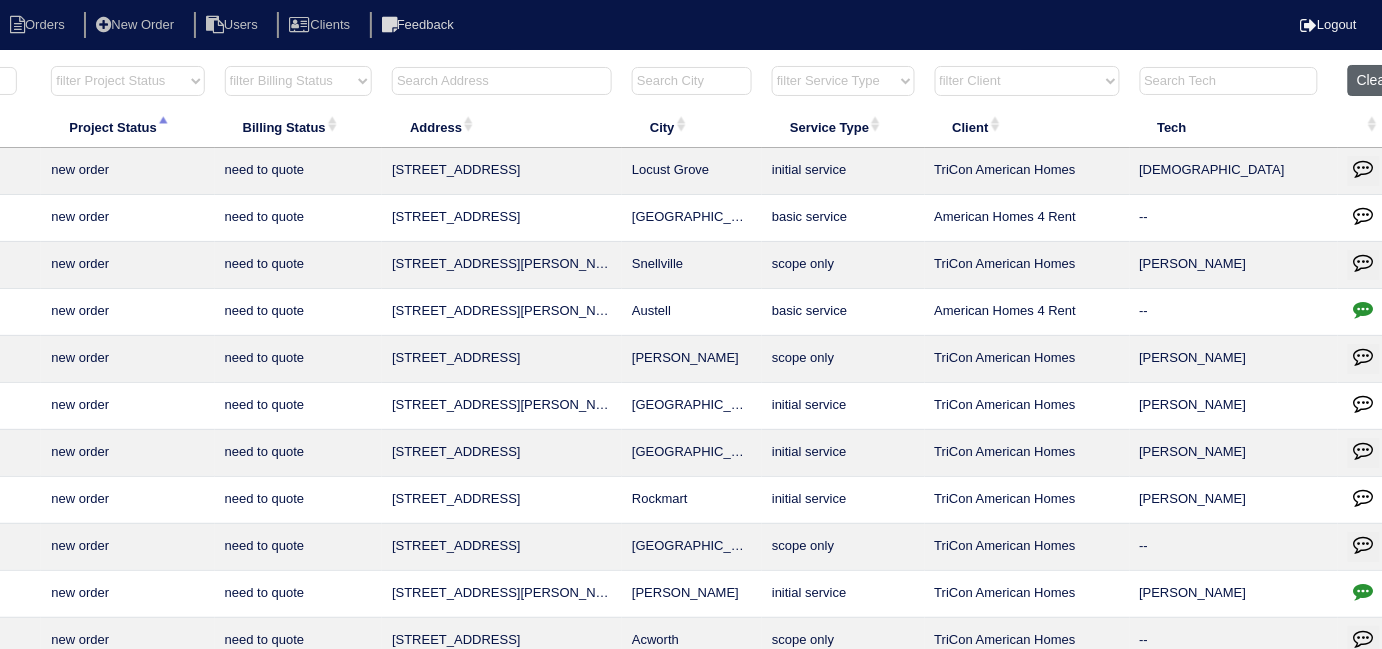click on "Clear" at bounding box center [1373, 80] 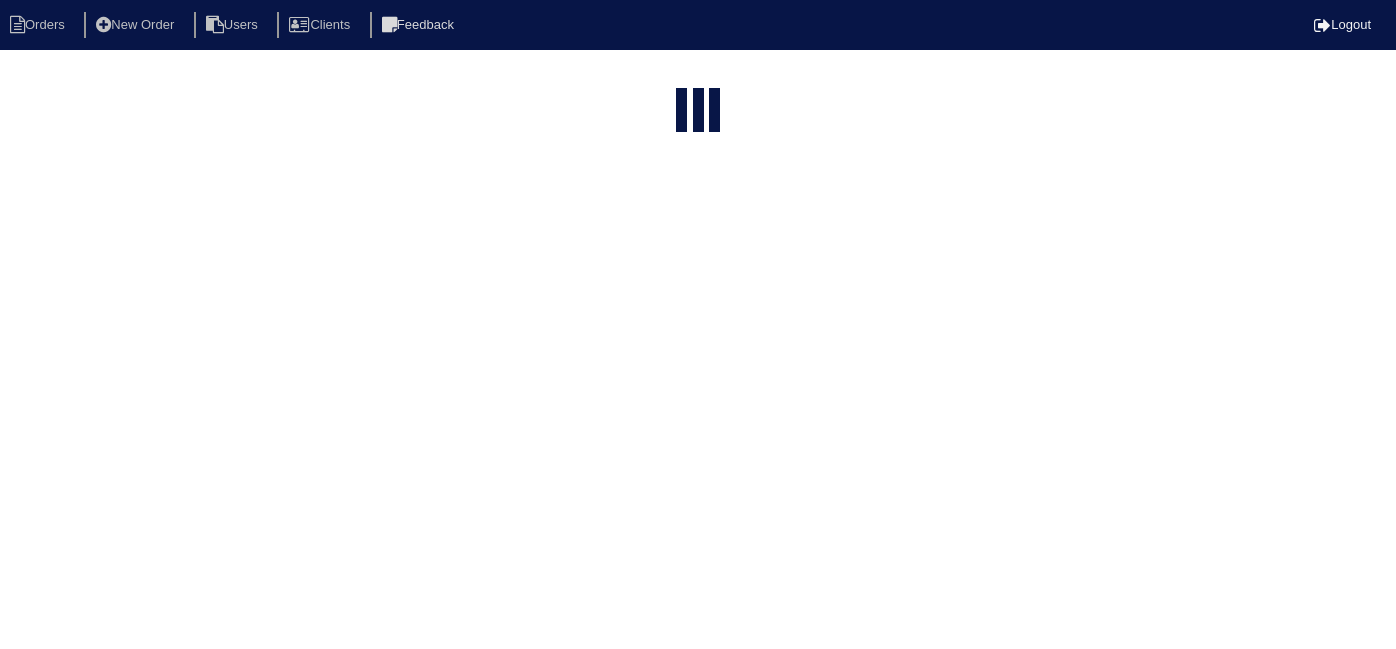 select on "15" 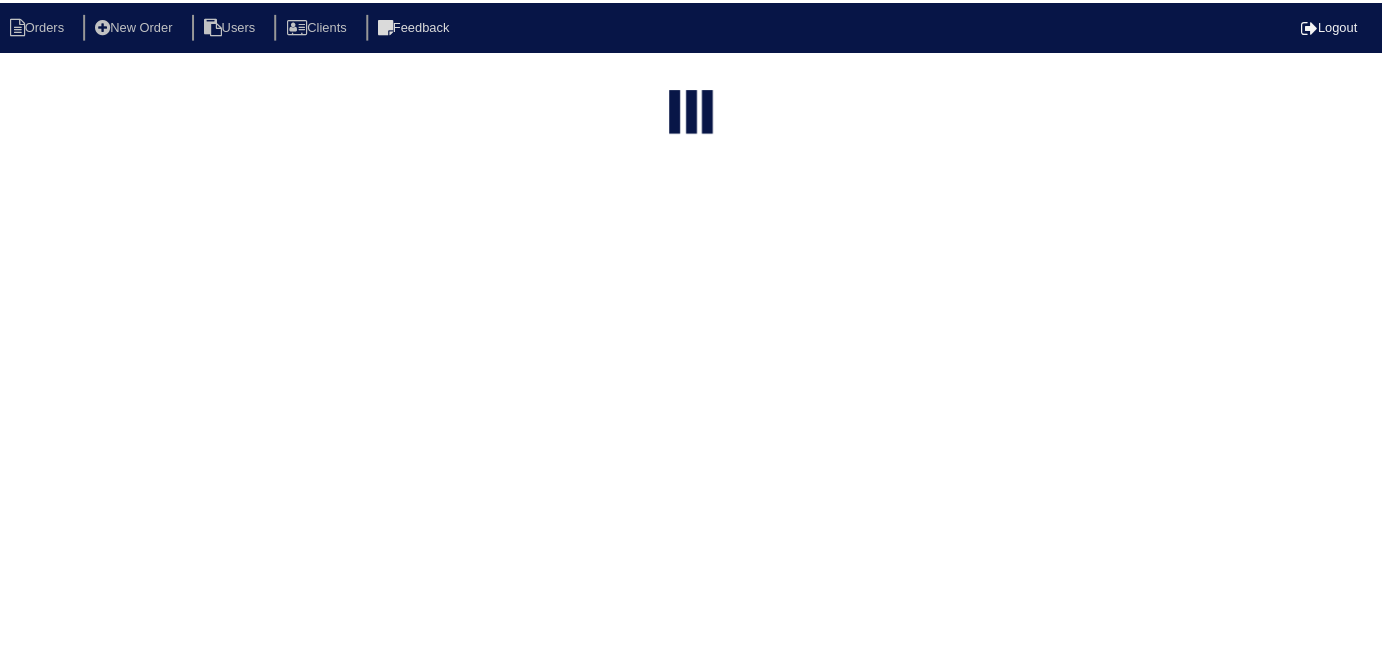 scroll, scrollTop: 0, scrollLeft: 261, axis: horizontal 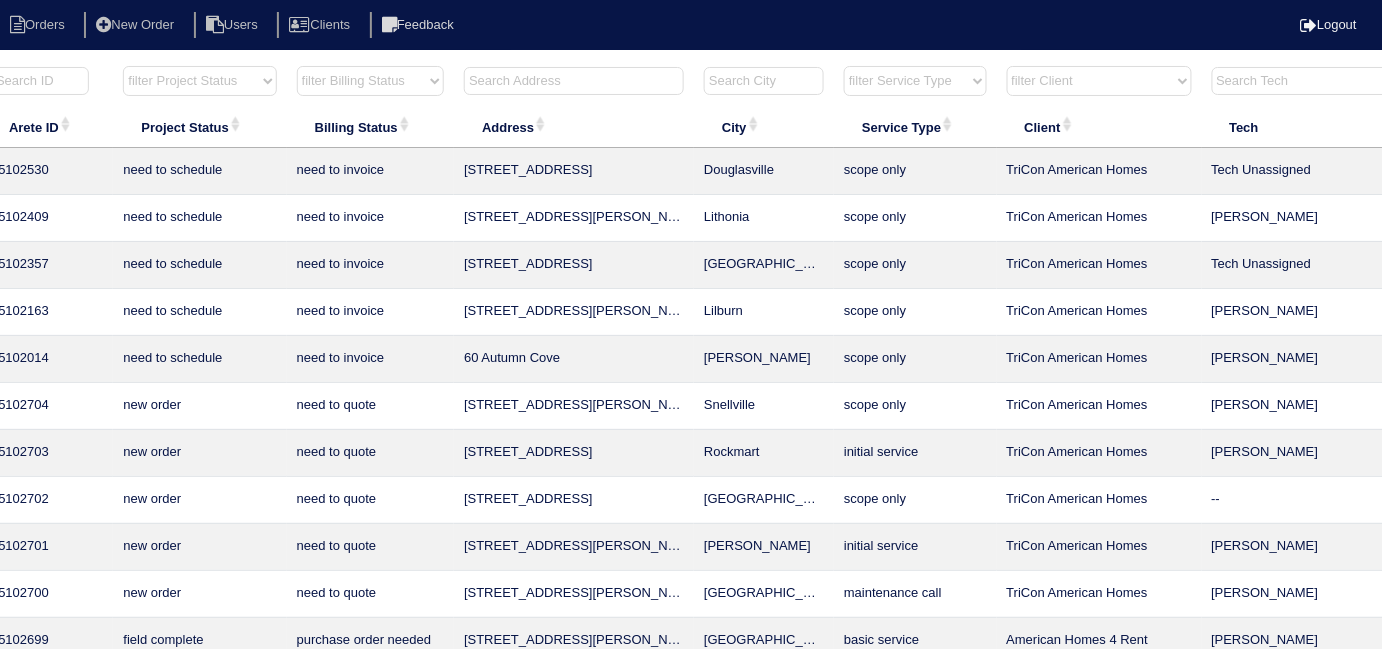 click at bounding box center [574, 81] 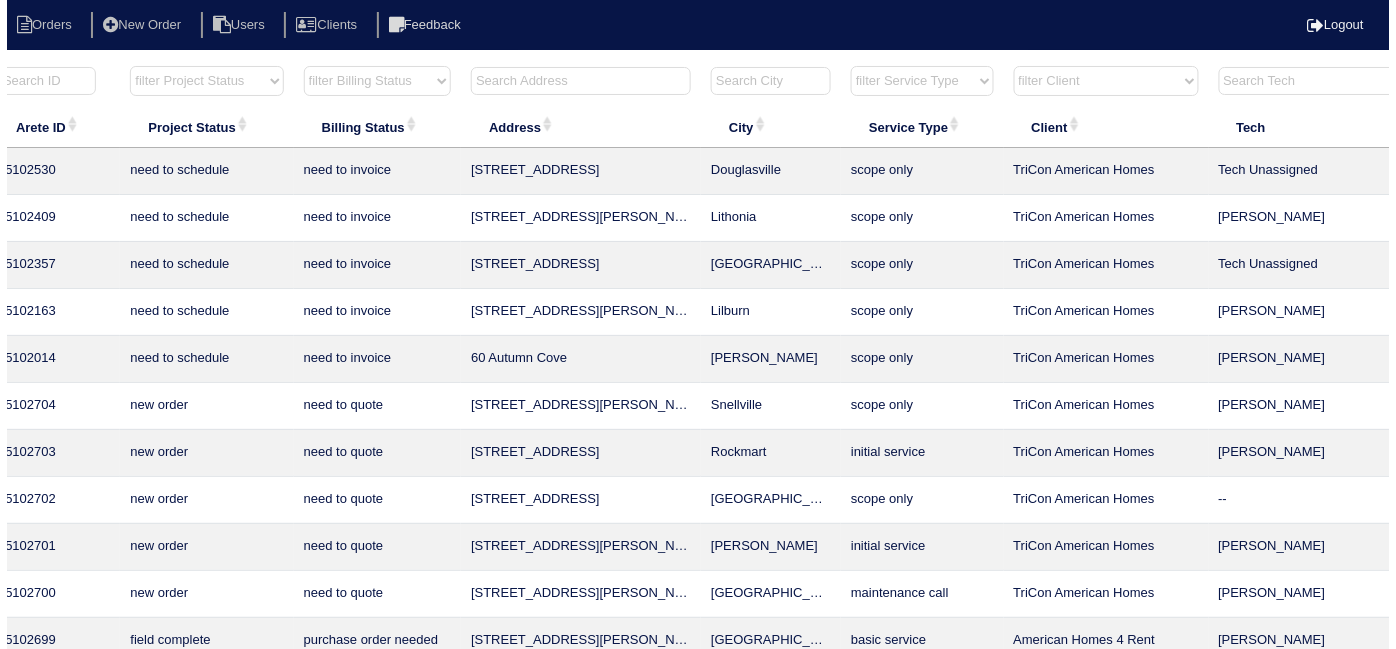 scroll, scrollTop: 0, scrollLeft: 0, axis: both 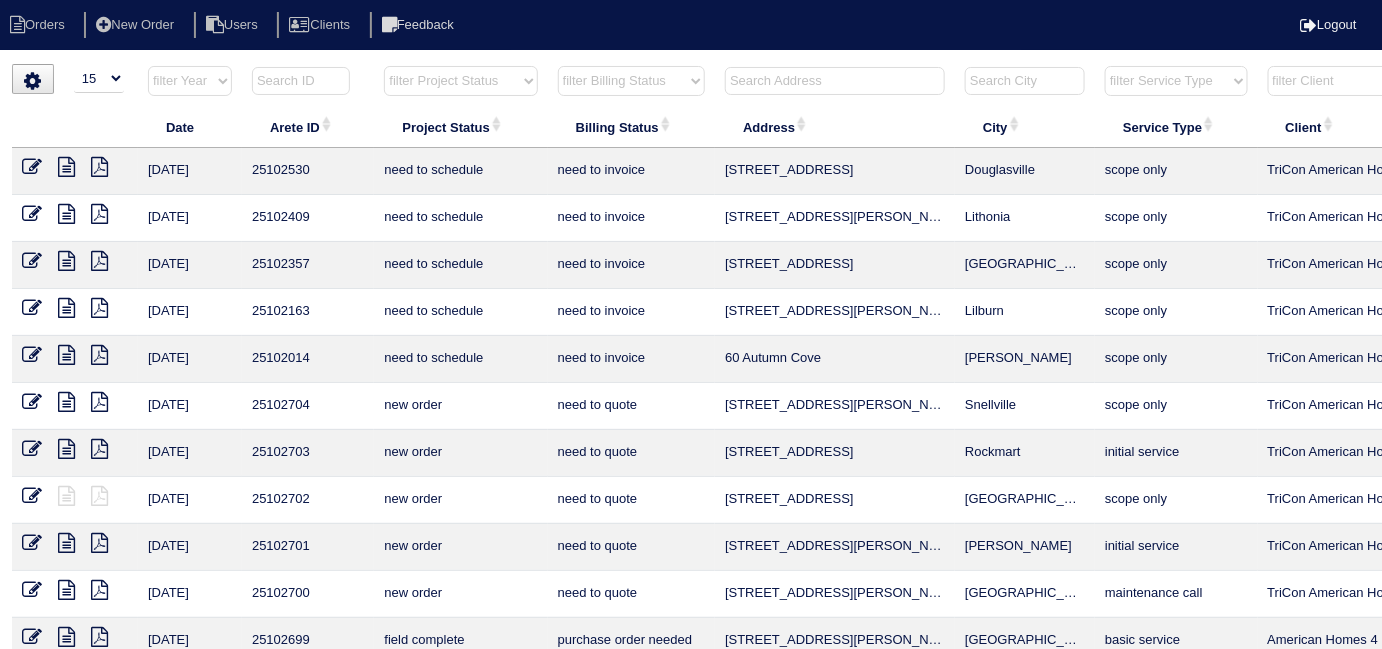 click at bounding box center [835, 81] 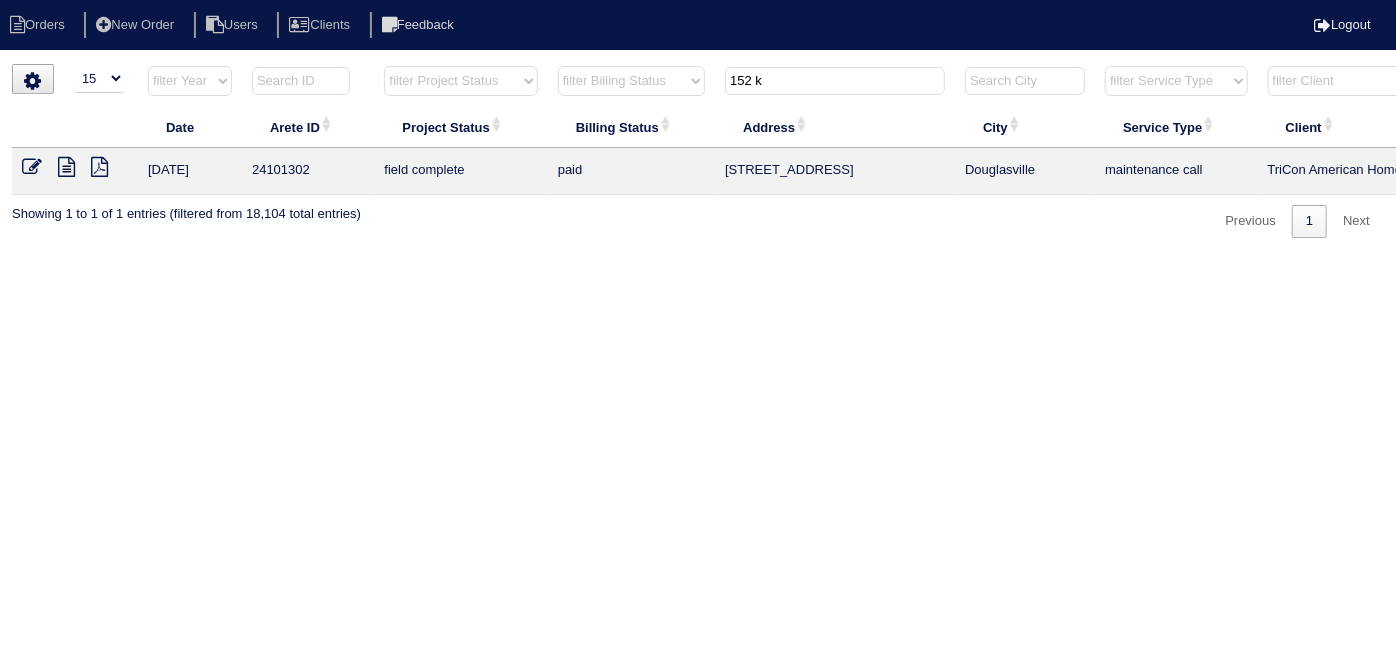type on "152 k" 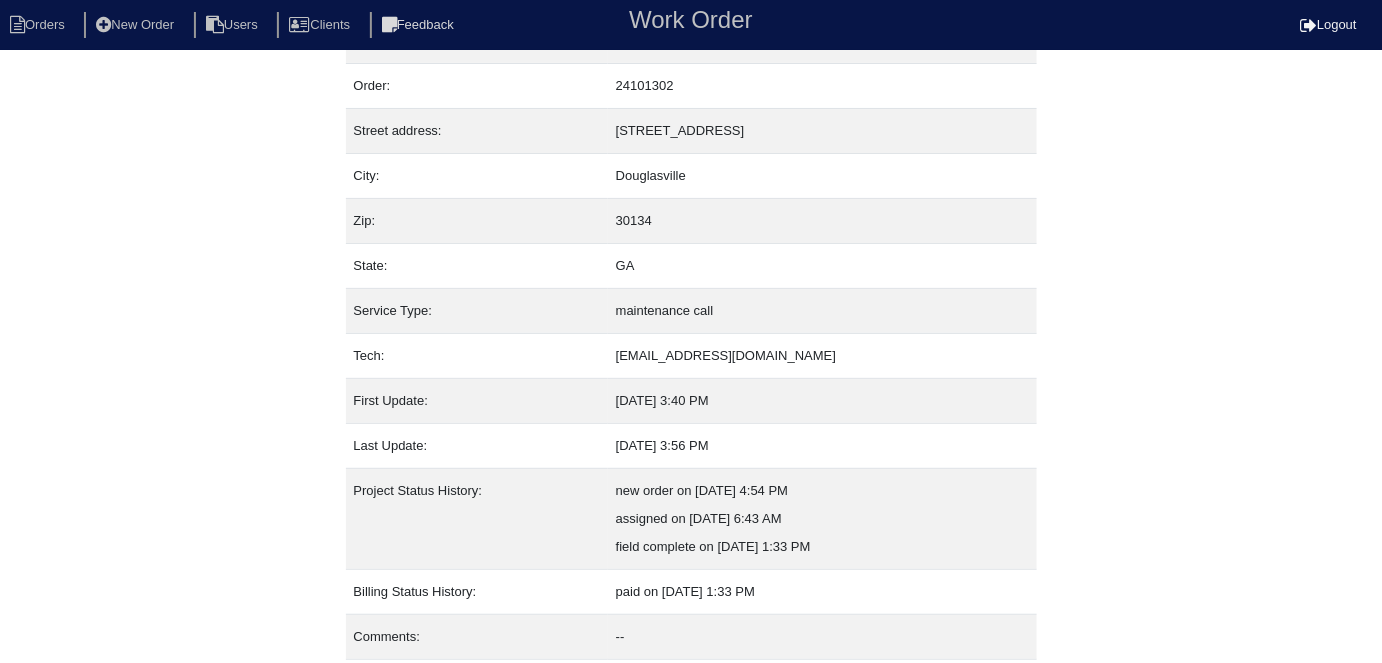 scroll, scrollTop: 105, scrollLeft: 0, axis: vertical 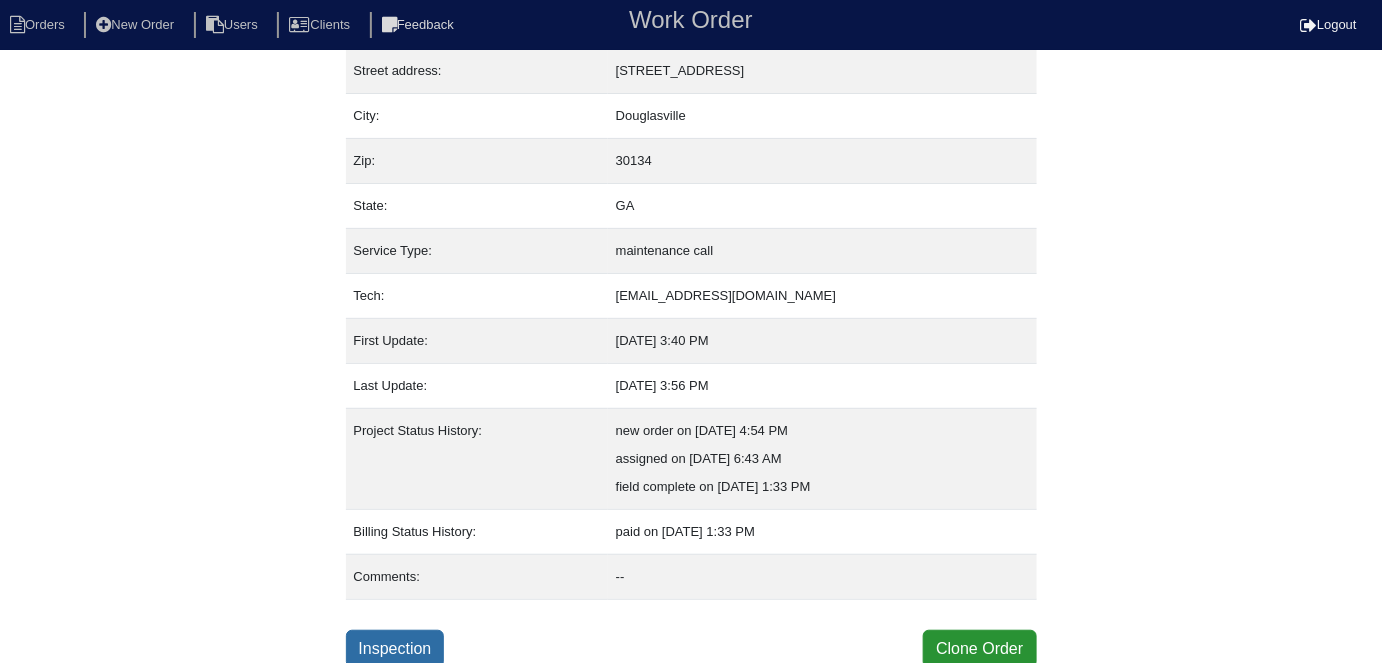 click on "Inspection" at bounding box center (395, 649) 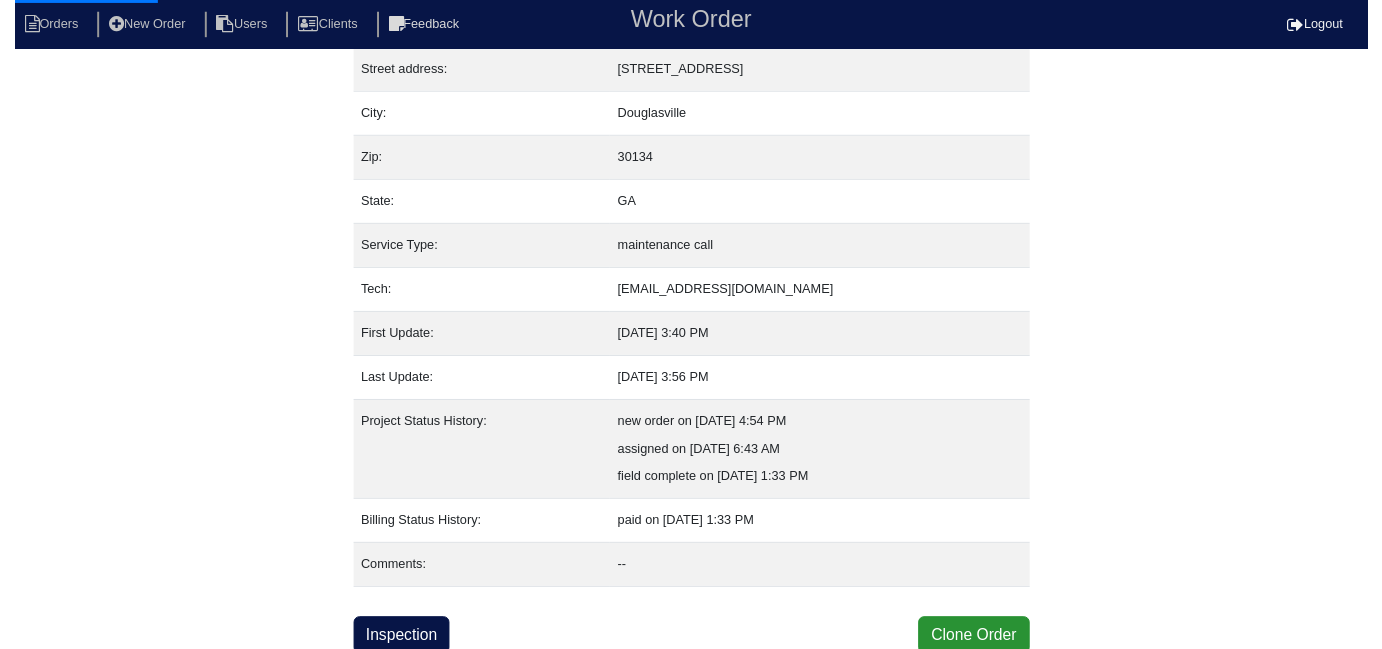 scroll, scrollTop: 0, scrollLeft: 0, axis: both 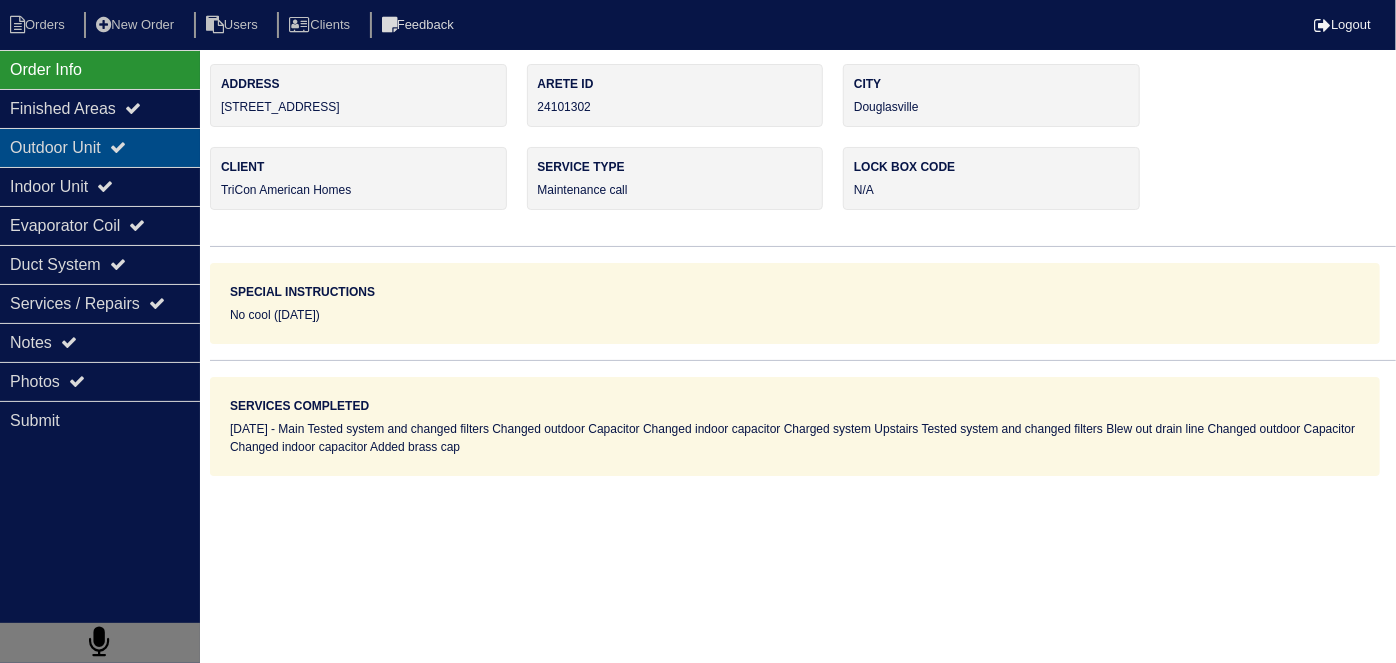 click on "Outdoor Unit" at bounding box center (100, 147) 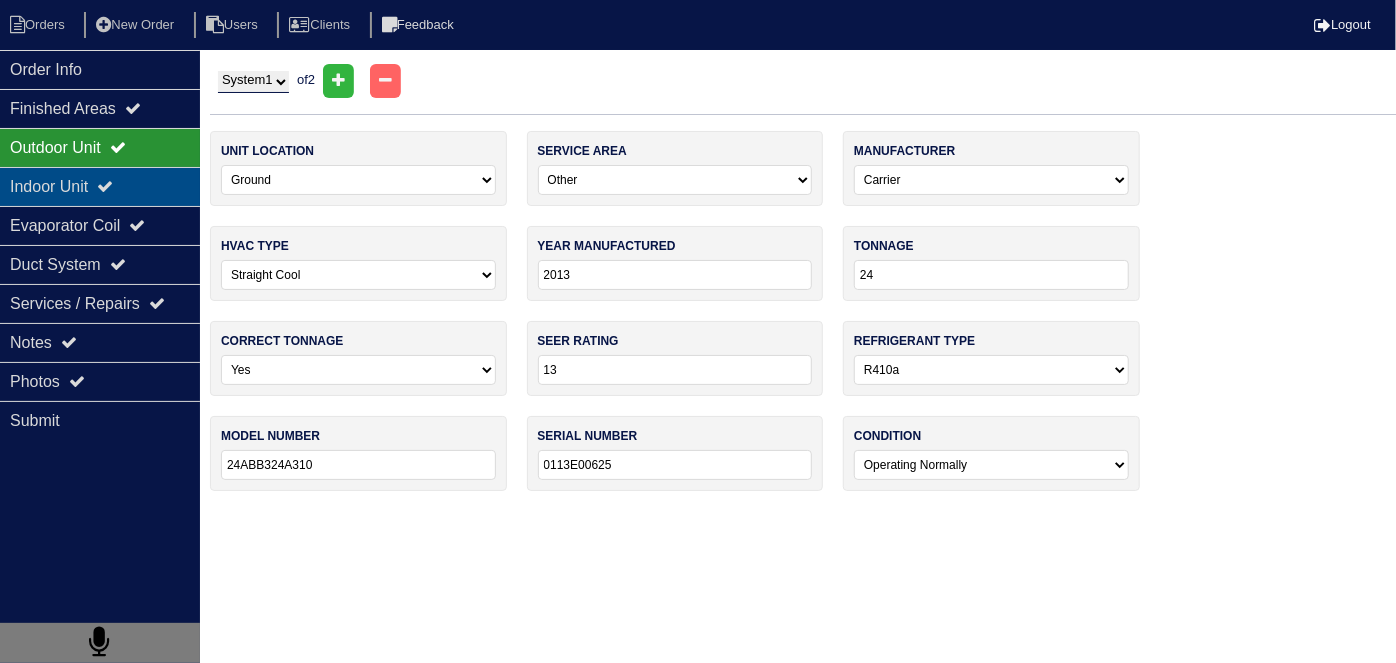 click on "Indoor Unit" at bounding box center (100, 186) 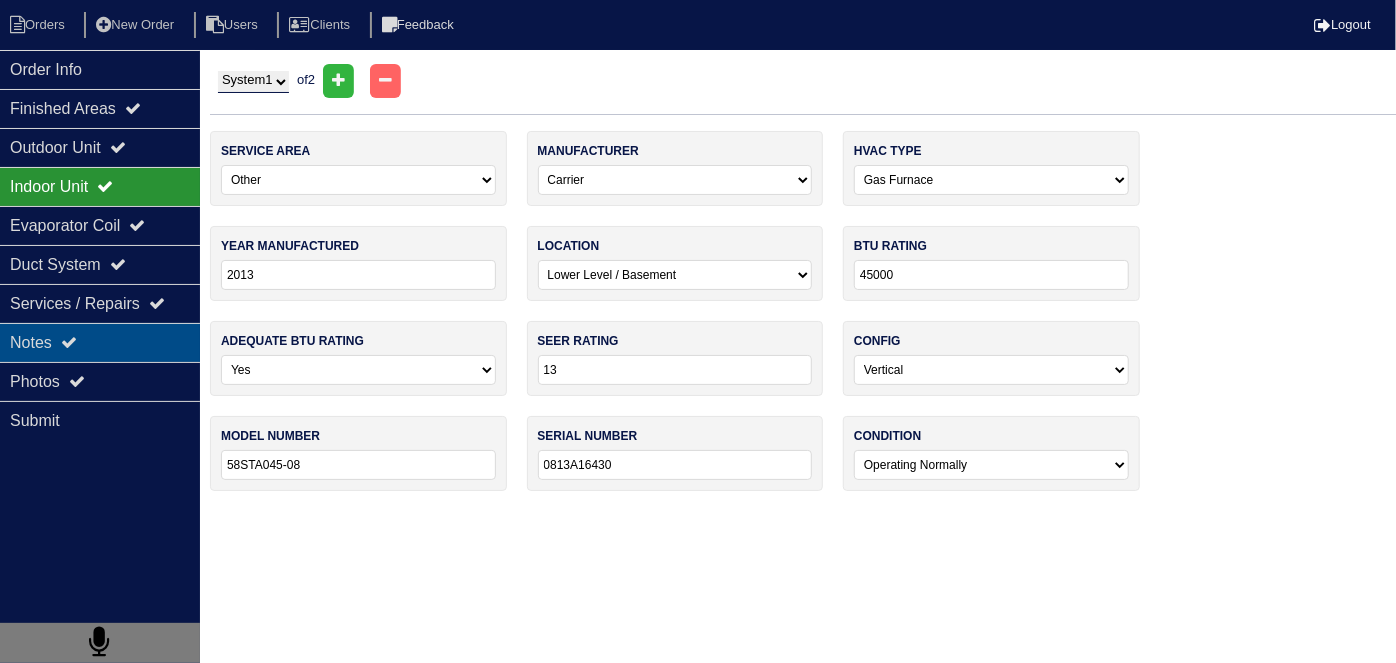 click on "Notes" at bounding box center (100, 342) 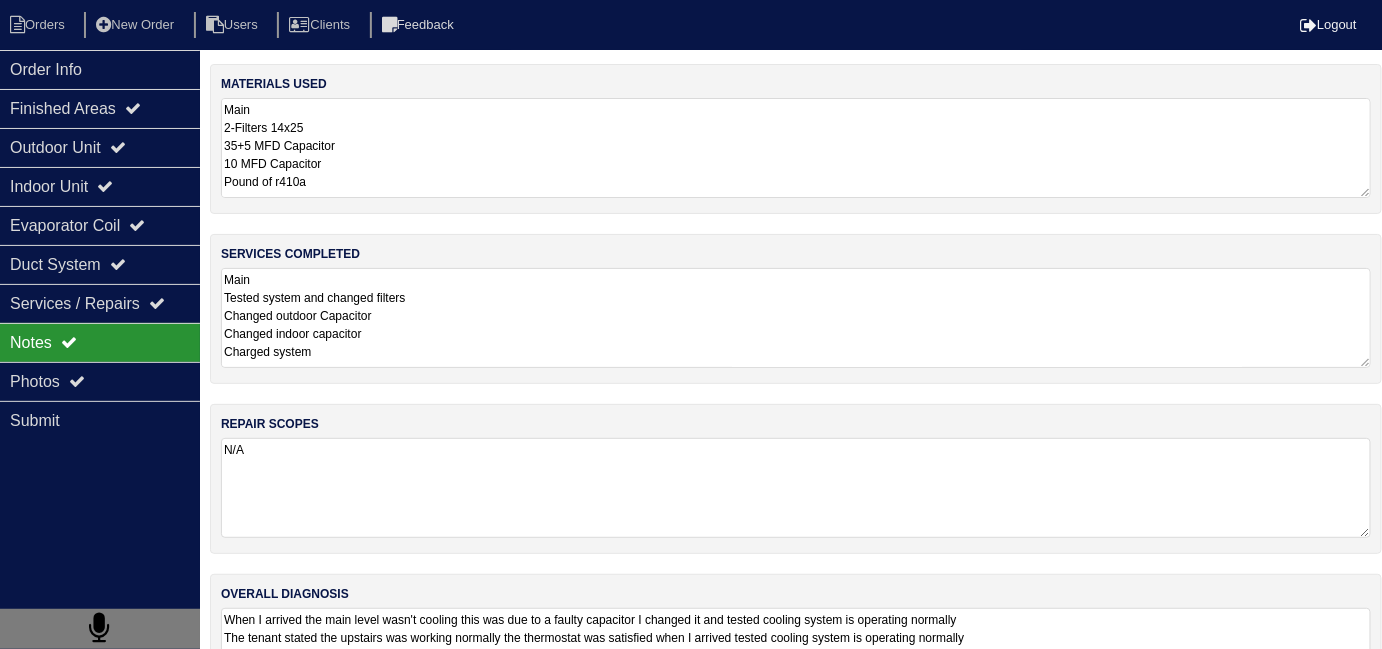 click on "N/A" at bounding box center (796, 488) 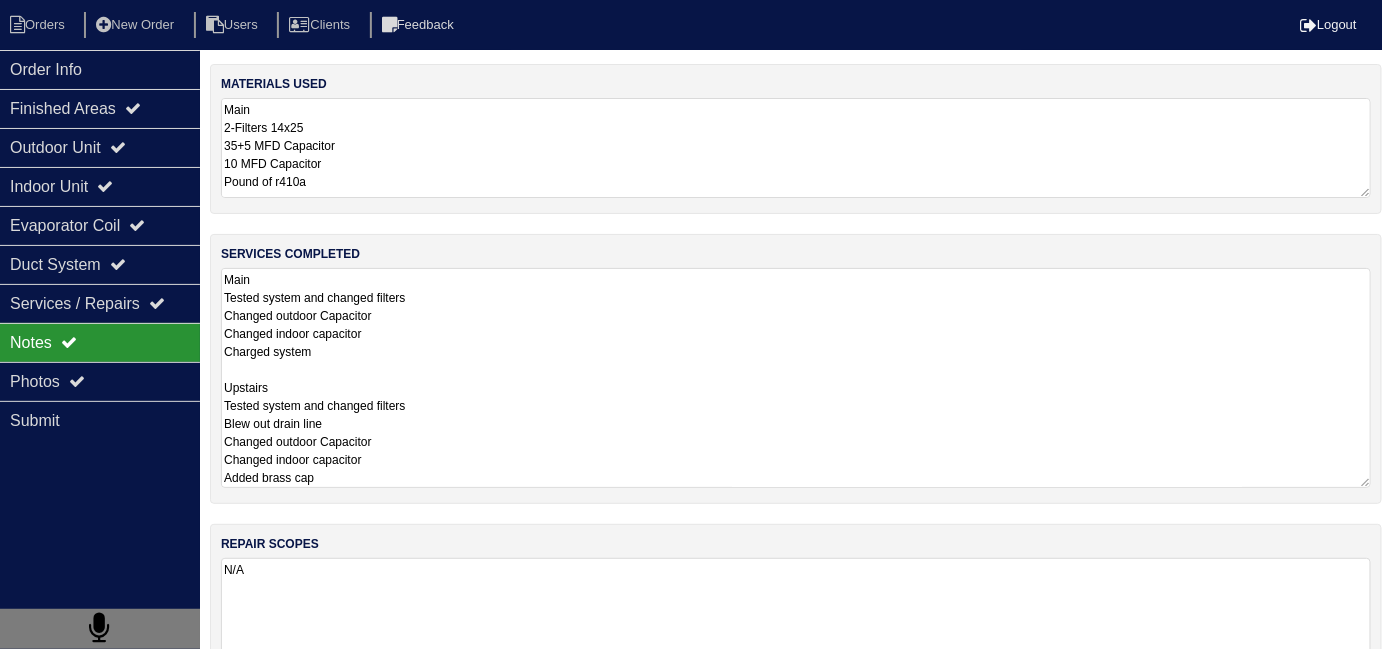 click on "Main
Tested system and changed filters
Changed outdoor Capacitor
Changed indoor capacitor
Charged system
Upstairs
Tested system and changed filters
Blew out drain line
Changed outdoor Capacitor
Changed indoor capacitor
Added brass cap" at bounding box center [796, 378] 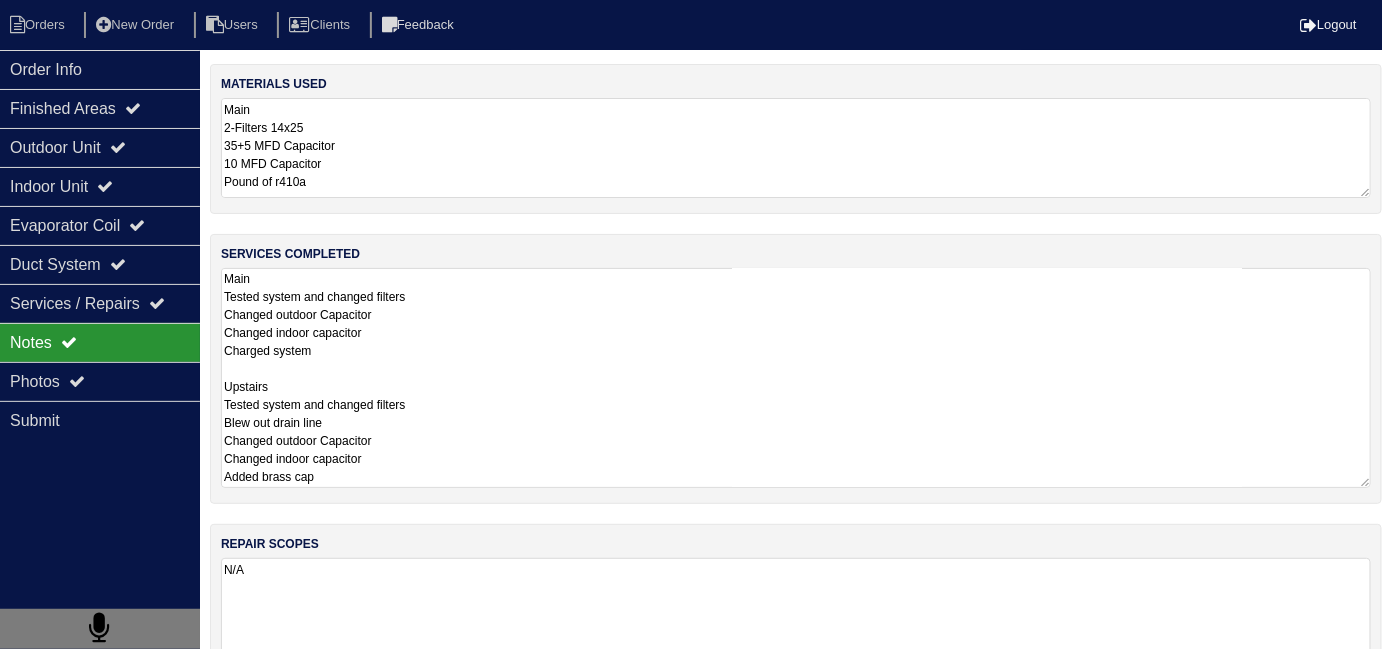 scroll, scrollTop: 0, scrollLeft: 0, axis: both 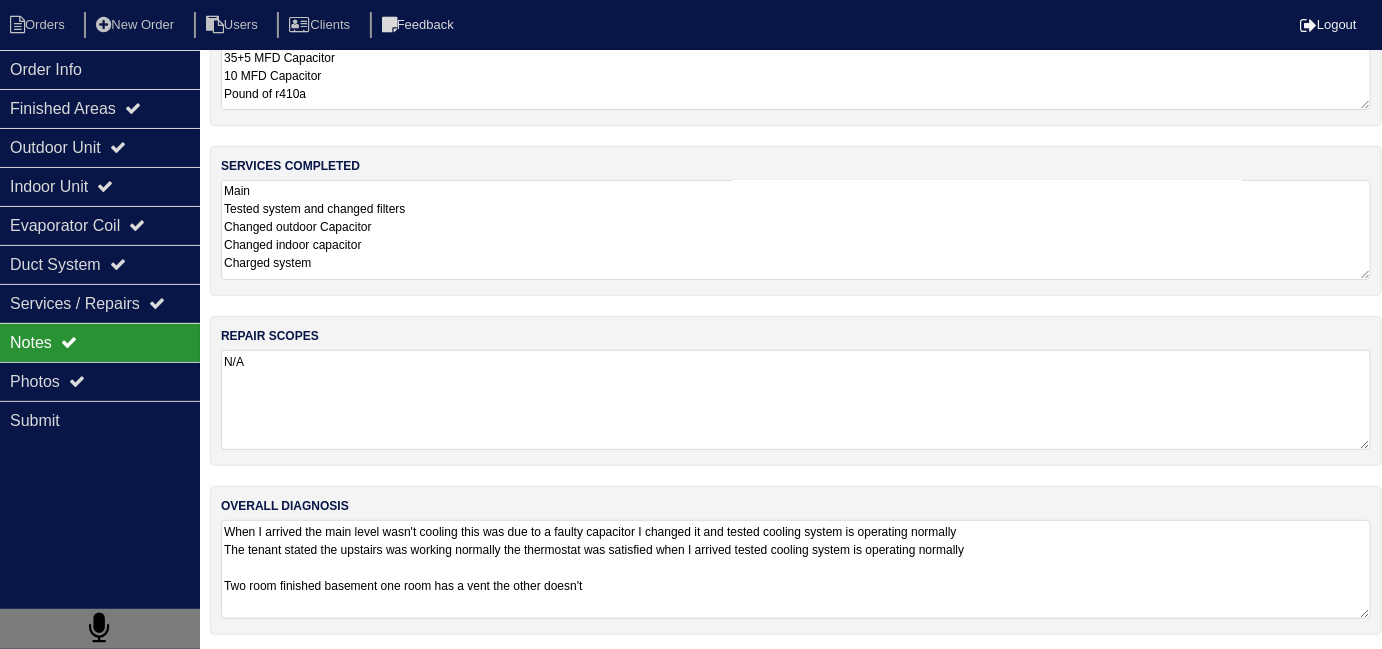 click on "When I arrived the main level wasn't cooling this was due to a faulty capacitor I changed it and tested cooling system is operating normally
The tenant stated the upstairs was working normally the thermostat was satisfied when I arrived tested cooling system is operating normally
Two room finished basement one room has a vent the other doesn't" at bounding box center (796, 569) 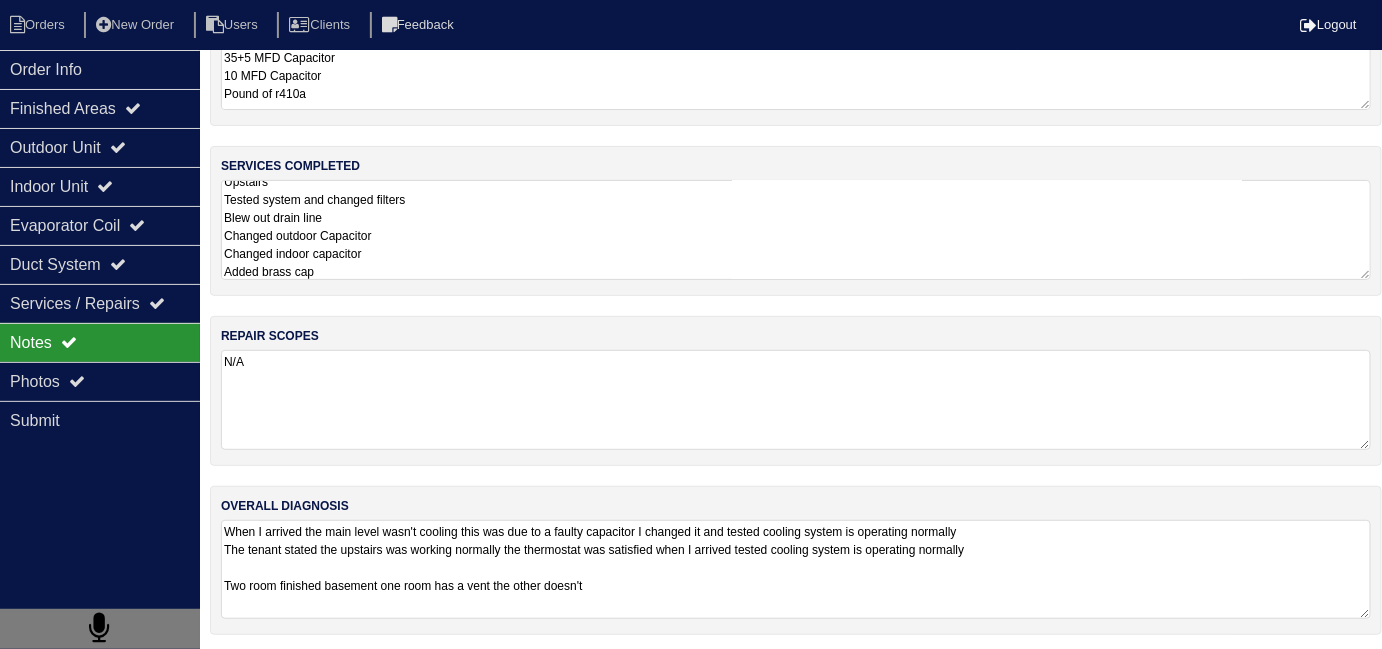 scroll, scrollTop: 121, scrollLeft: 0, axis: vertical 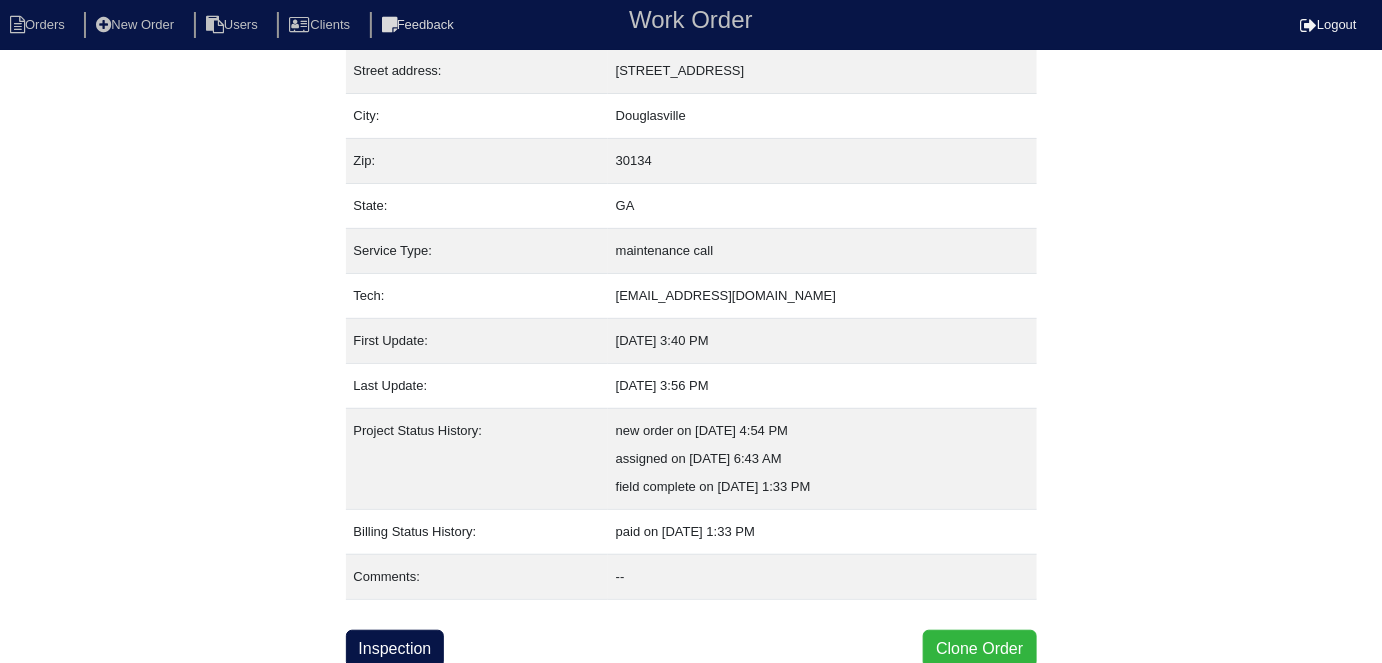 click on "Clone Order" at bounding box center (979, 649) 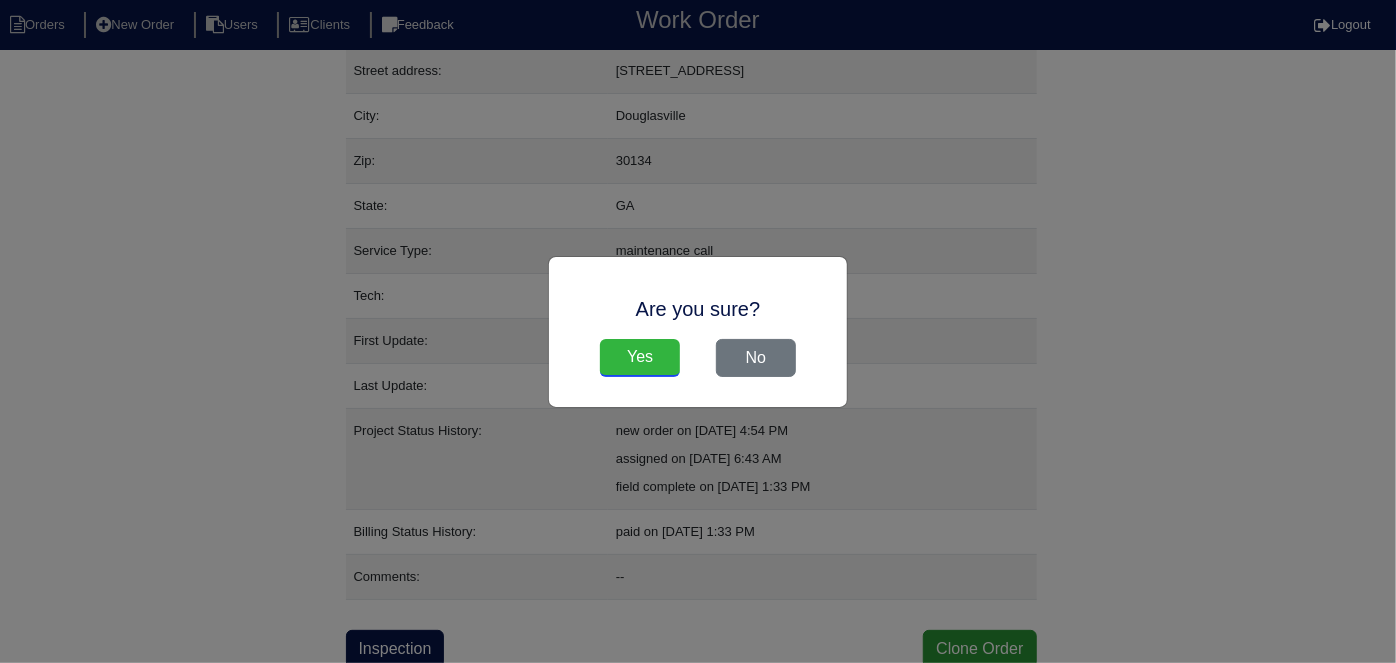 click on "Yes" at bounding box center (640, 358) 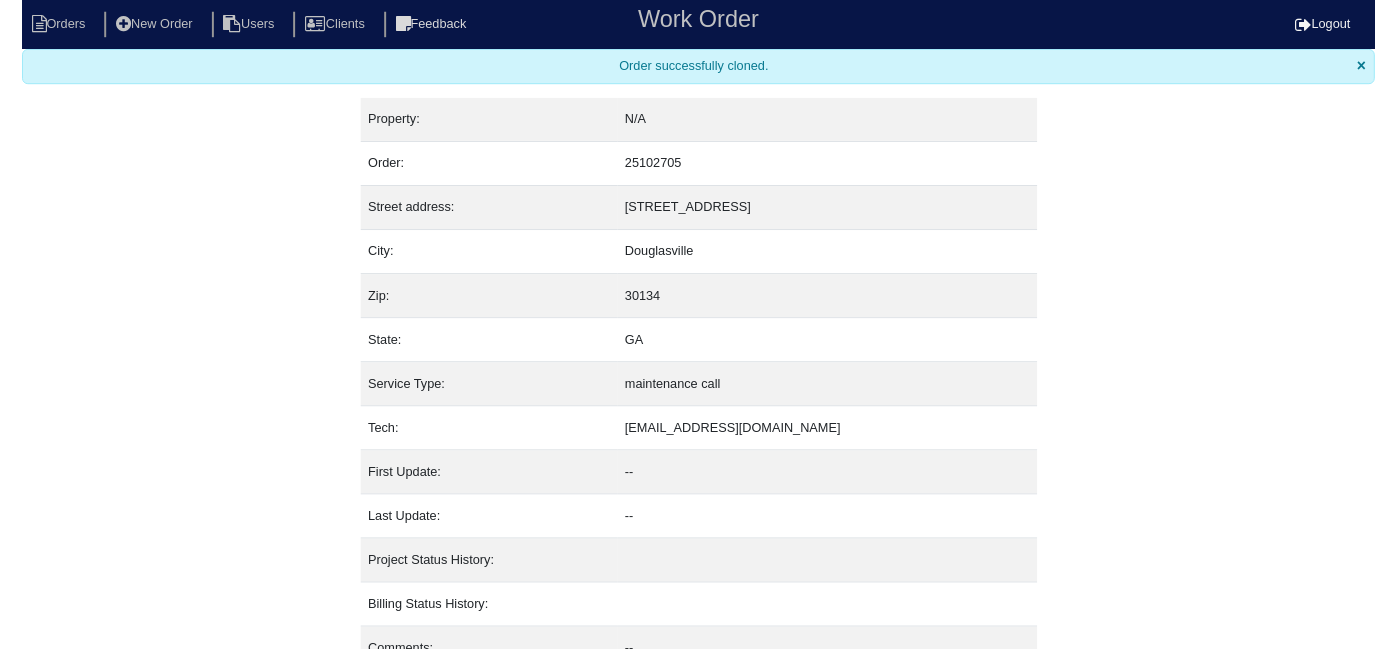 scroll, scrollTop: 0, scrollLeft: 0, axis: both 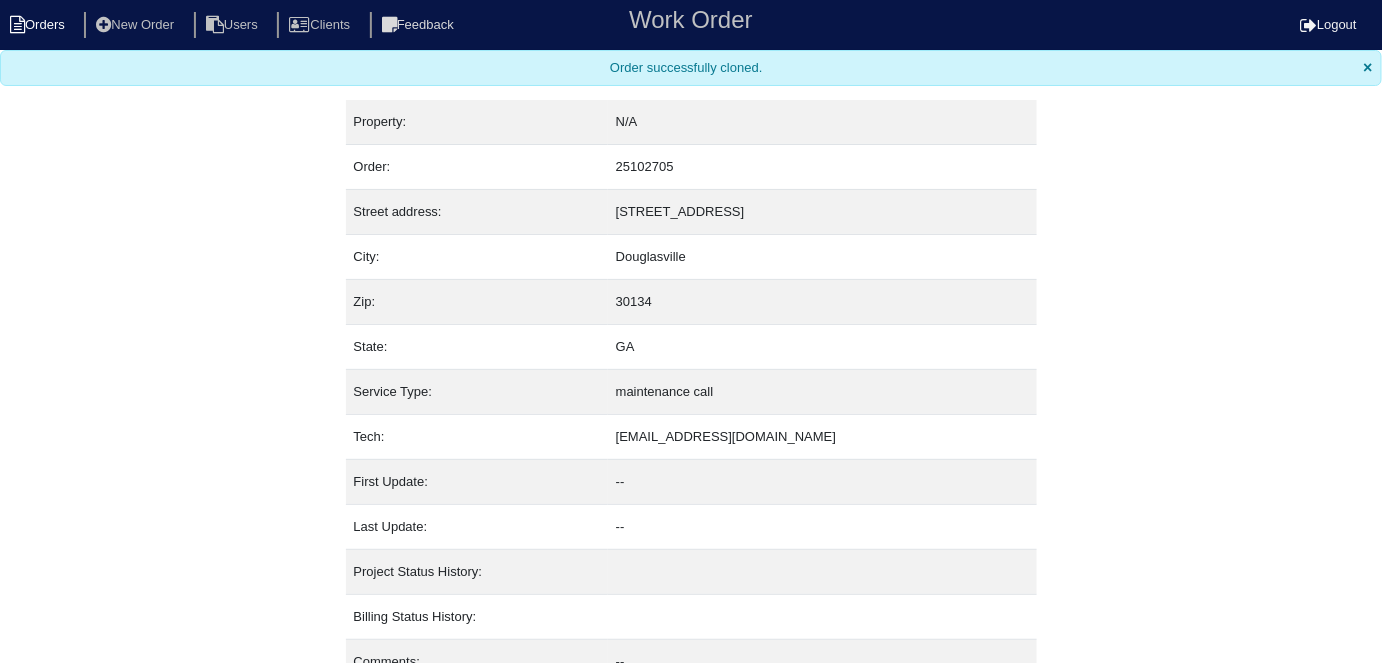 click at bounding box center (17, 25) 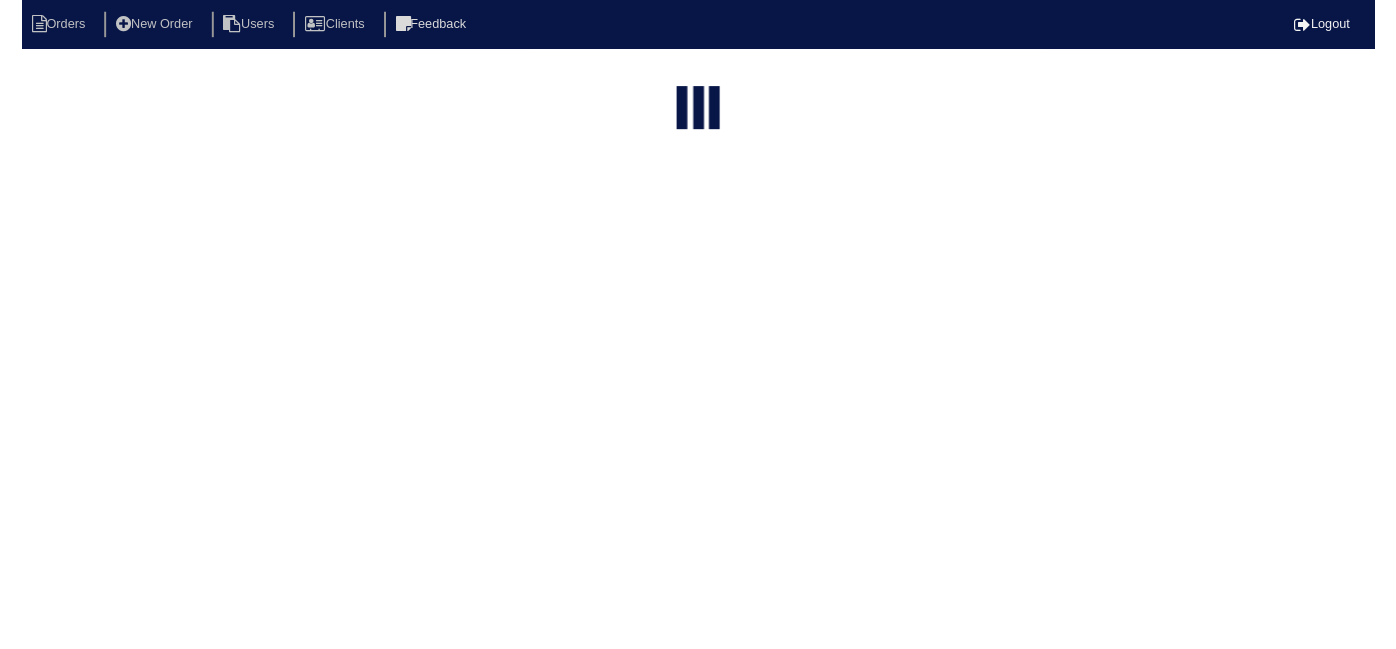 type on "152 k" 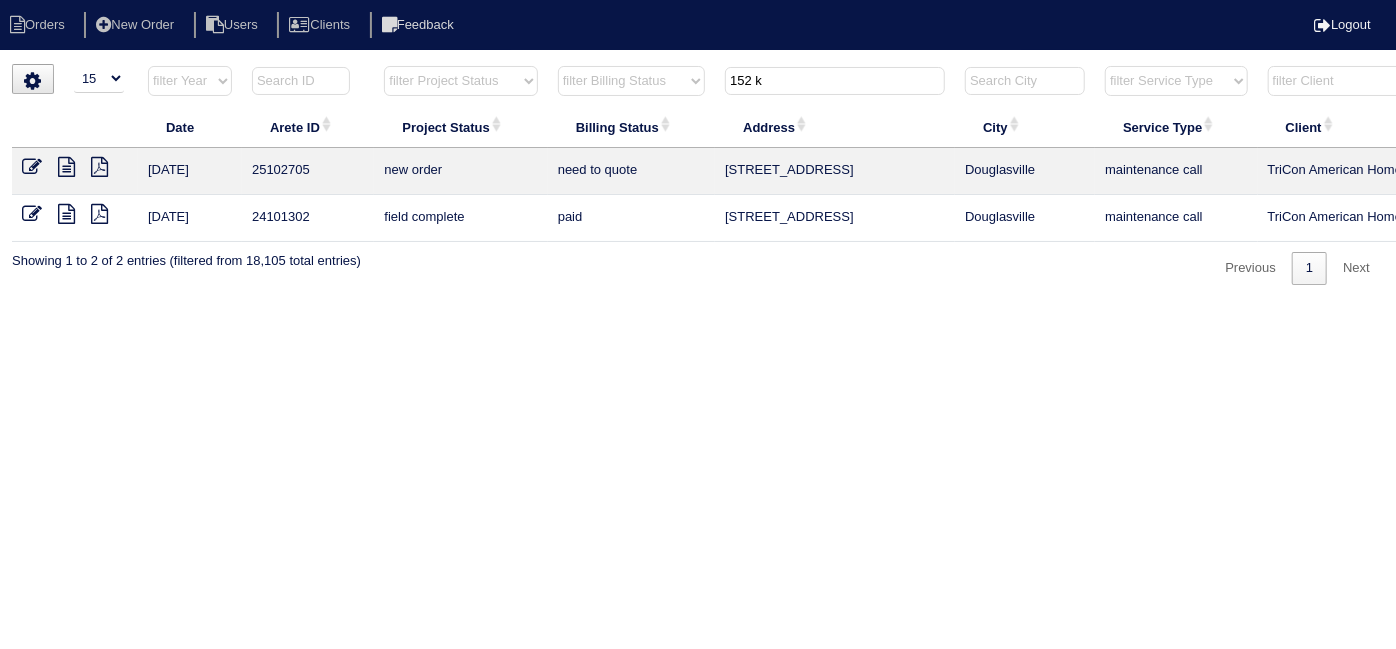 click at bounding box center (32, 167) 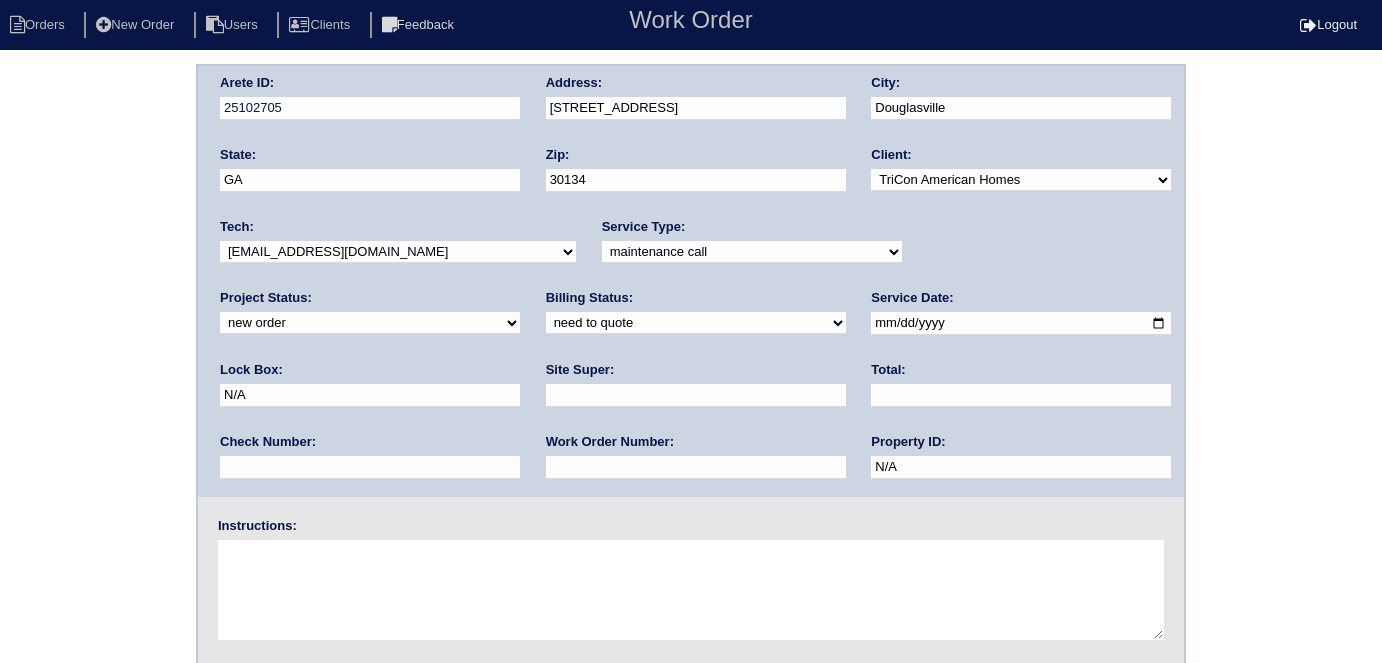 scroll, scrollTop: 0, scrollLeft: 0, axis: both 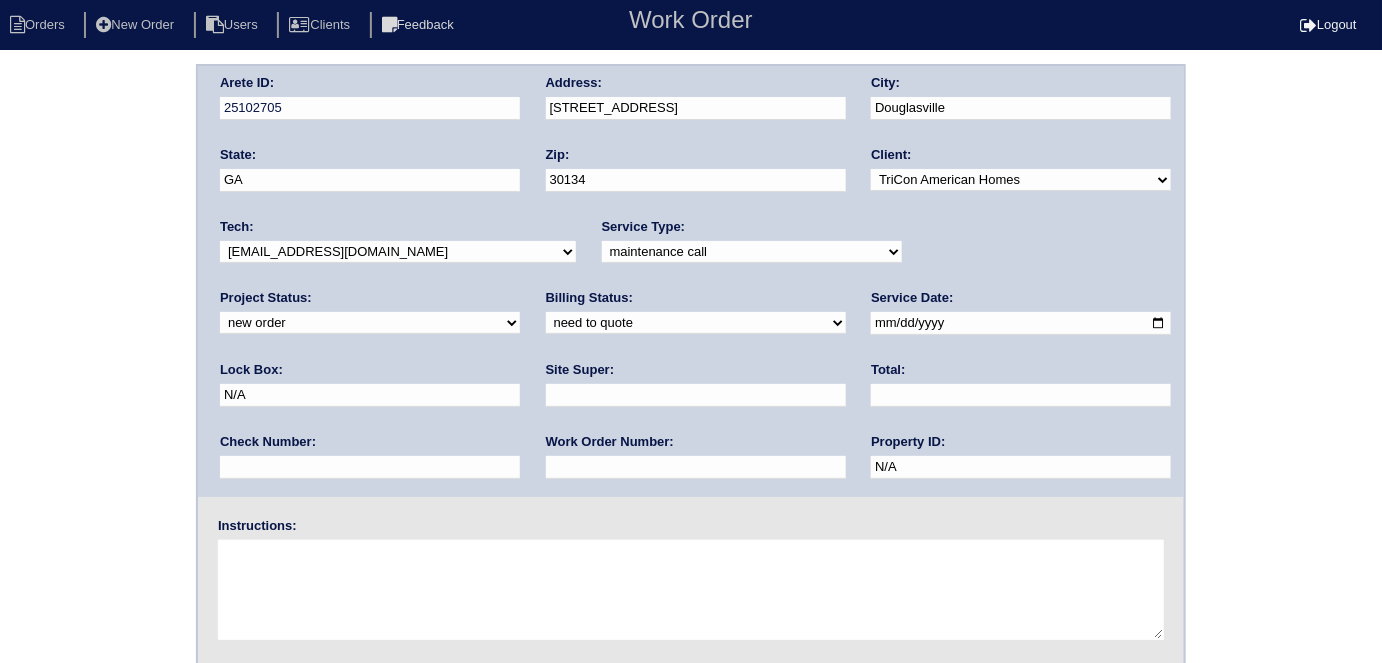 click on "-select-
initial service
basic service
maintenance call
replacement scope
service call
scope only" at bounding box center (752, 252) 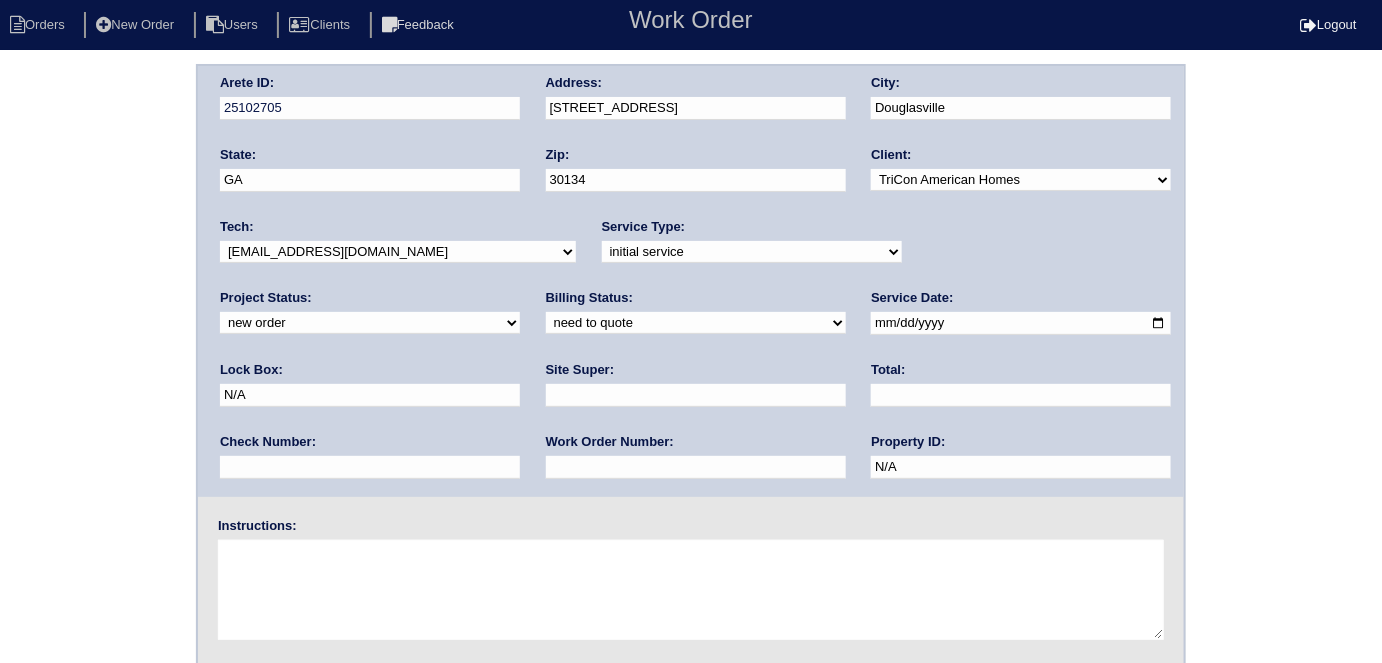 click at bounding box center [696, 467] 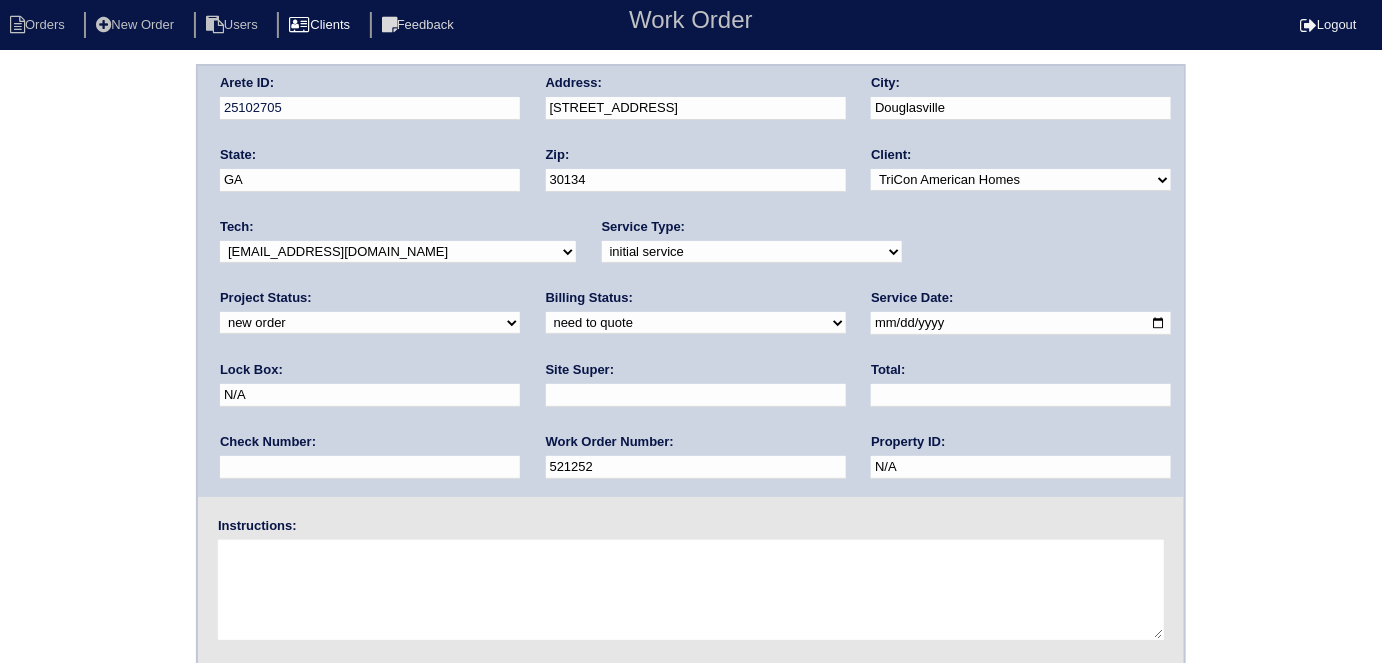 type on "521252" 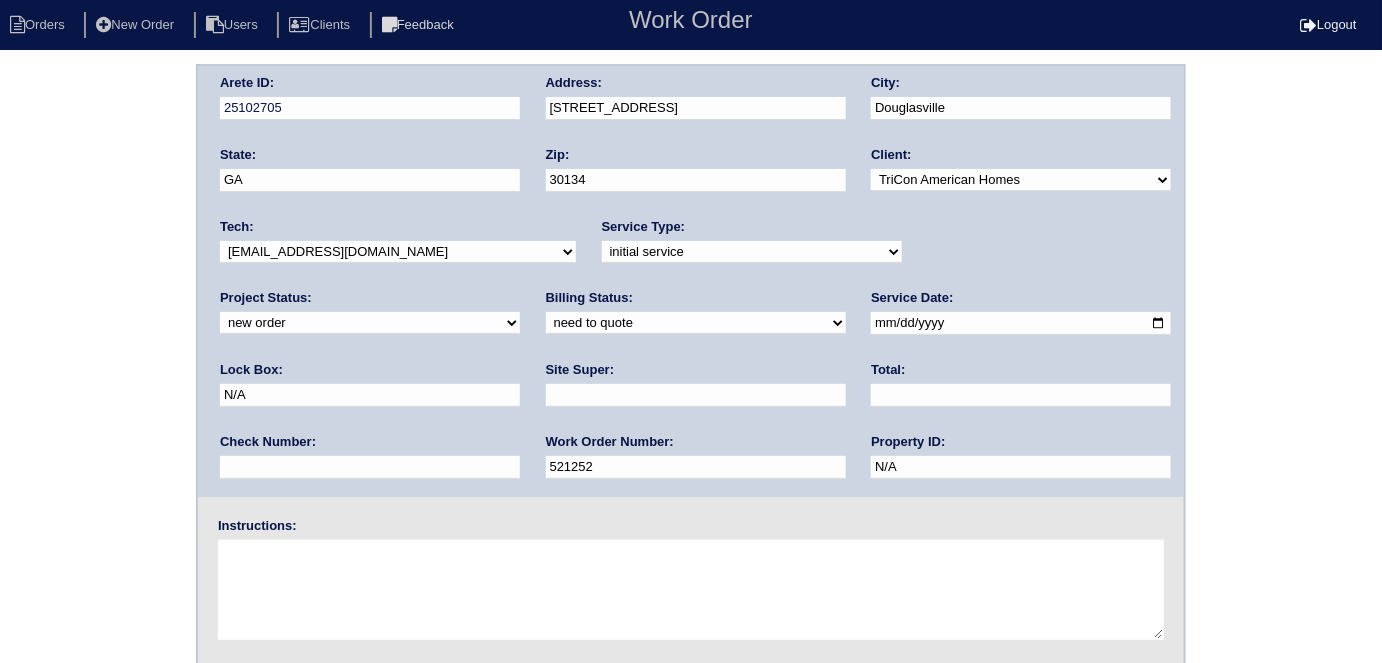 click at bounding box center [696, 395] 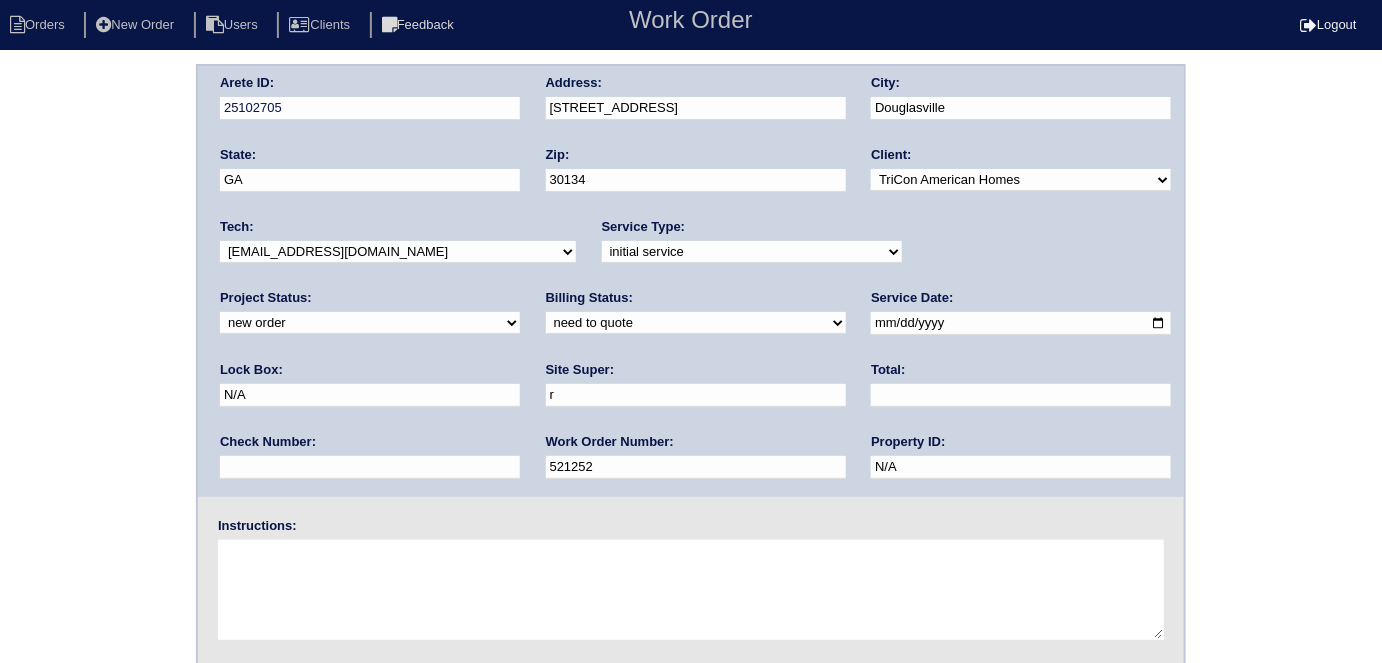 type on "Richard Ventura" 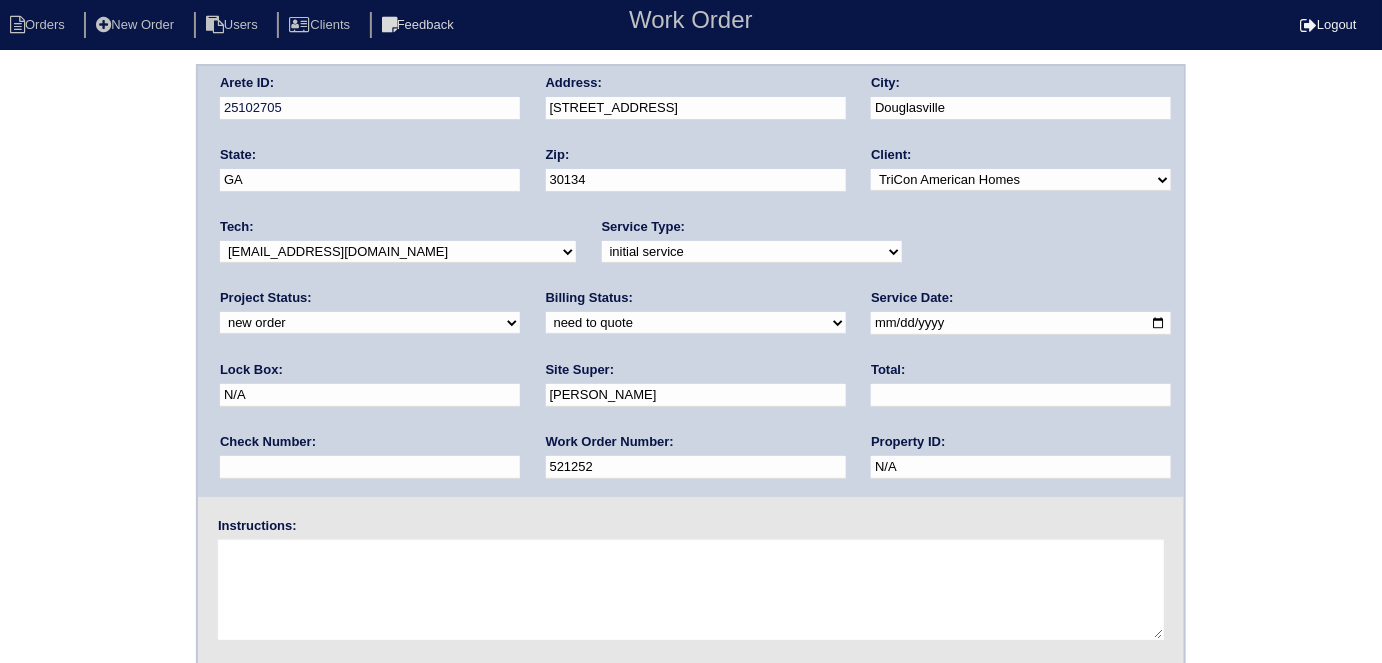 drag, startPoint x: 944, startPoint y: 320, endPoint x: 764, endPoint y: 319, distance: 180.00278 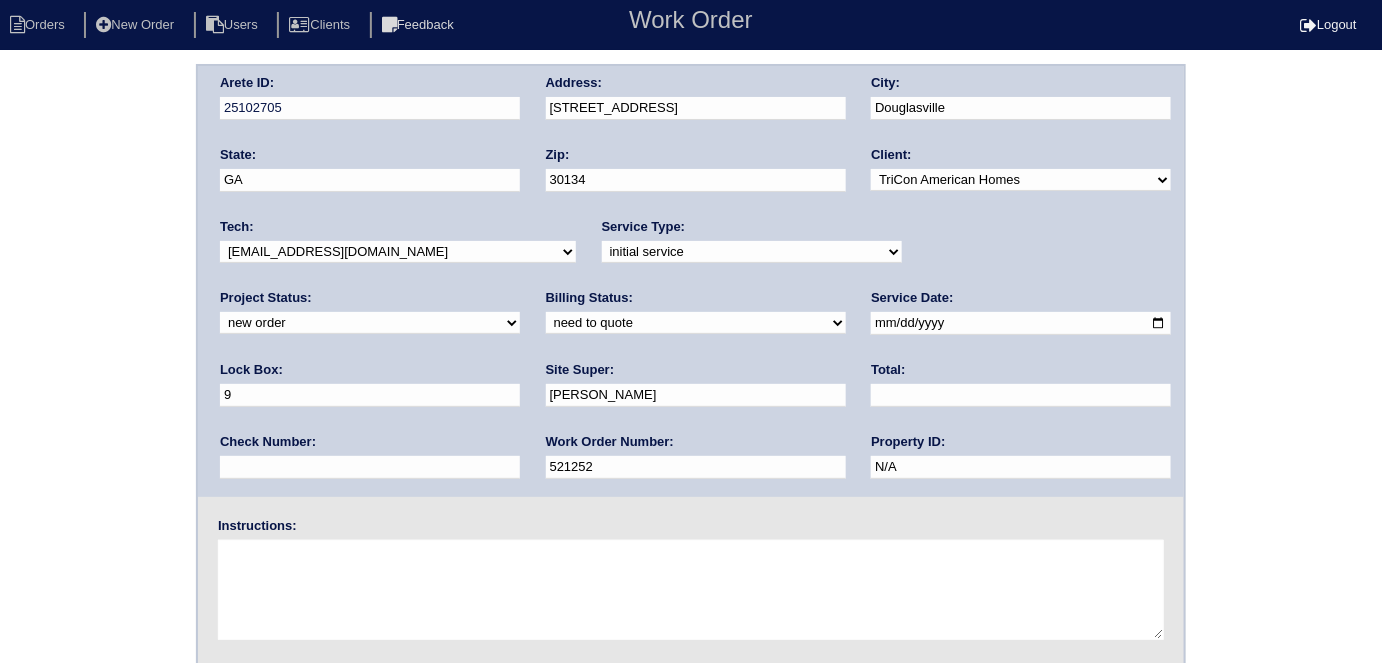 type on "9470" 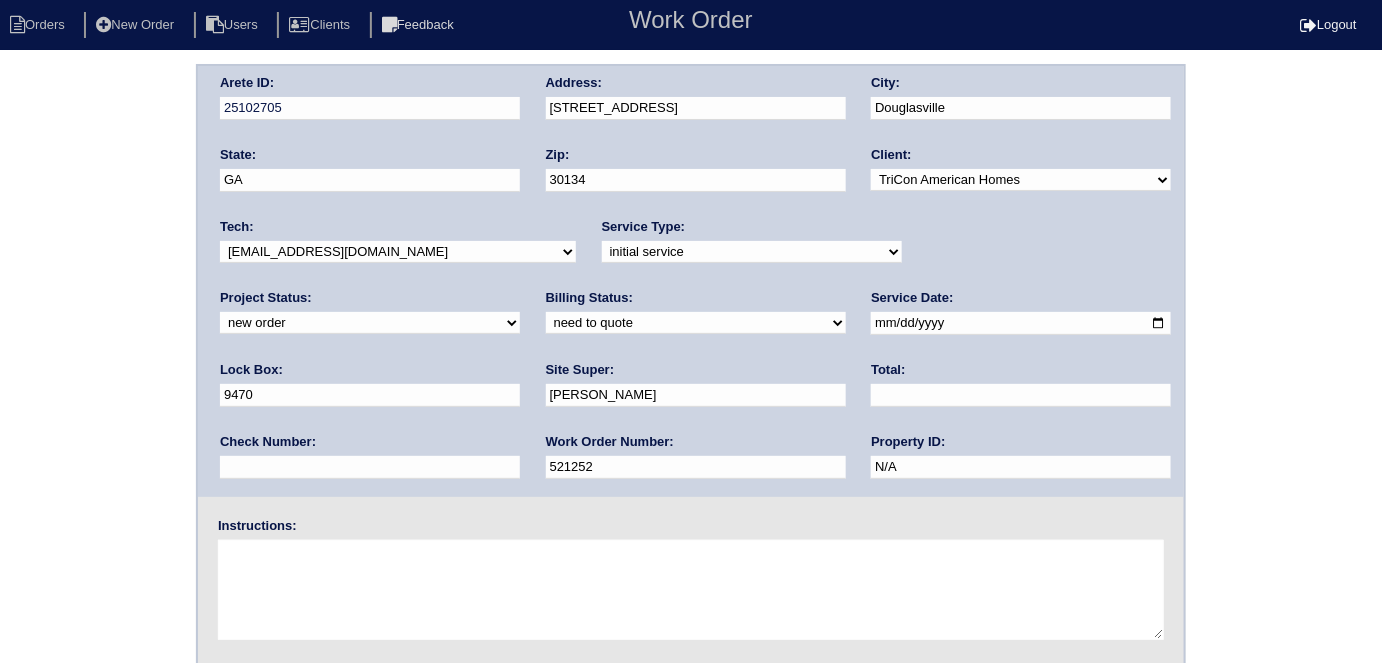click at bounding box center (691, 590) 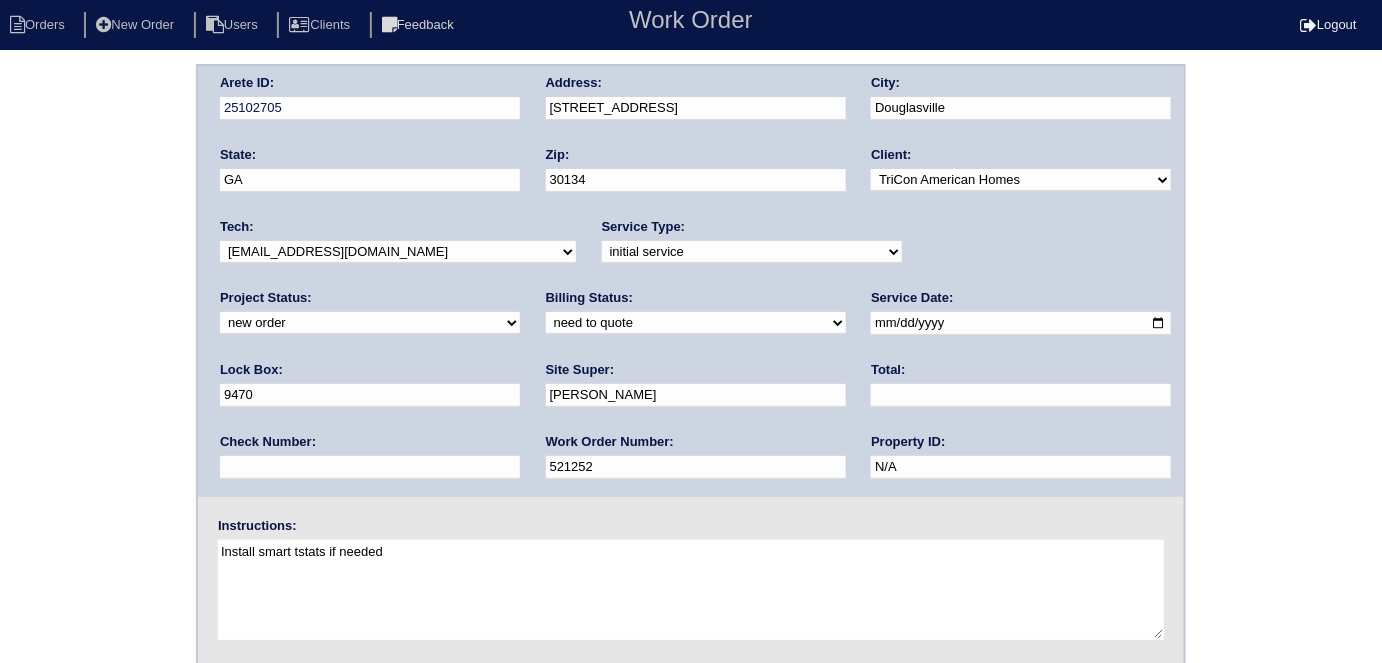 type on "Install smart tstats if needed" 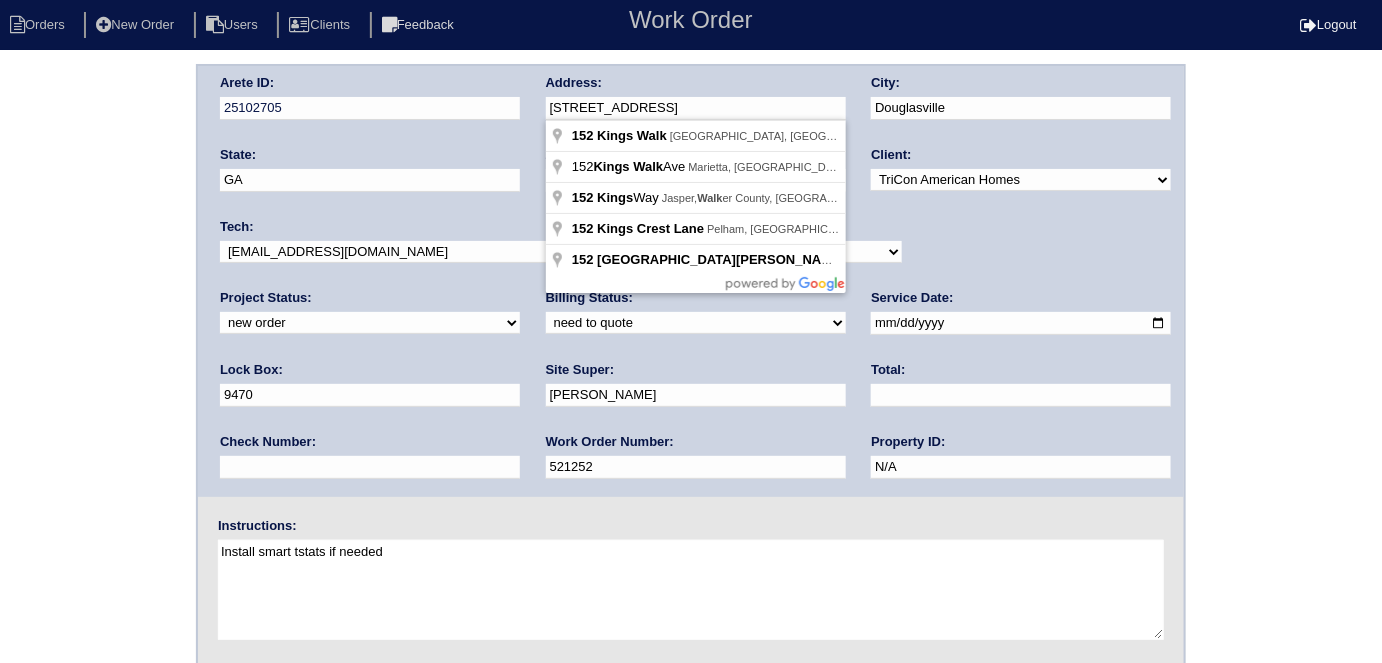 click on "Arete ID:
25102705
Address:
152 Kings Walk
City:
Douglasville
State:
GA
Zip:
30134
Client:
-select-
TriCon American Homes
American Homes 4 Rent
First Key Homes
Zillow
The Renovation Company
On The Level Development Group
Shepard Exposition Group
Sylvan Homes
Pathway Construction
Arete Personal
Arete SMG
Tiber Capital
Tiber Realty
Divvy
Rave
Stine Construction
Alan Luther
HomeRiver Group
Test Client
Rasmus Real Estate
Padly
Buffalo Homes
Phillip Brothers
Maymont Homes
Tech:
-select-" at bounding box center [691, 281] 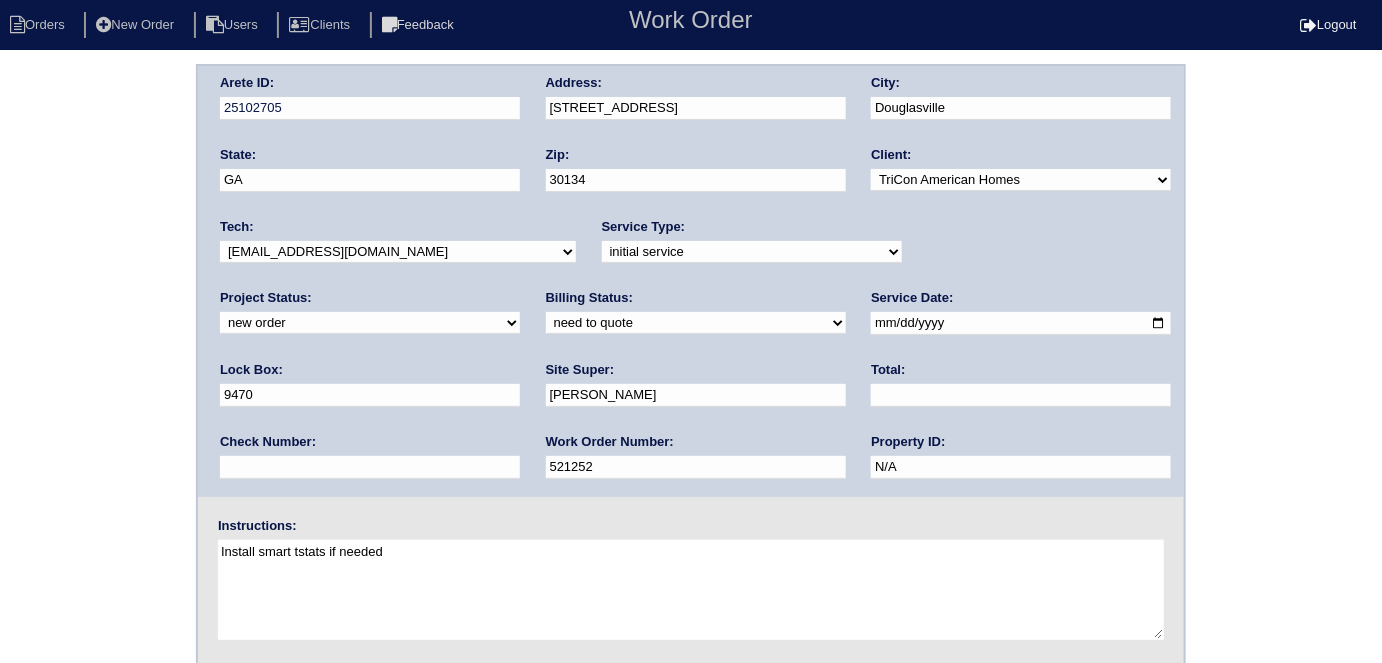 click on "Arete ID:
25102705
Address:
152 Kings Walk
City:
Douglasville
State:
GA
Zip:
30134
Client:
-select-
TriCon American Homes
American Homes 4 Rent
First Key Homes
Zillow
The Renovation Company
On The Level Development Group
Shepard Exposition Group
Sylvan Homes
Pathway Construction
Arete Personal
Arete SMG
Tiber Capital
Tiber Realty
Divvy
Rave
Stine Construction
Alan Luther
HomeRiver Group
Test Client
Rasmus Real Estate
Padly
Buffalo Homes
Phillip Brothers
Maymont Homes
Tech:" at bounding box center (691, 468) 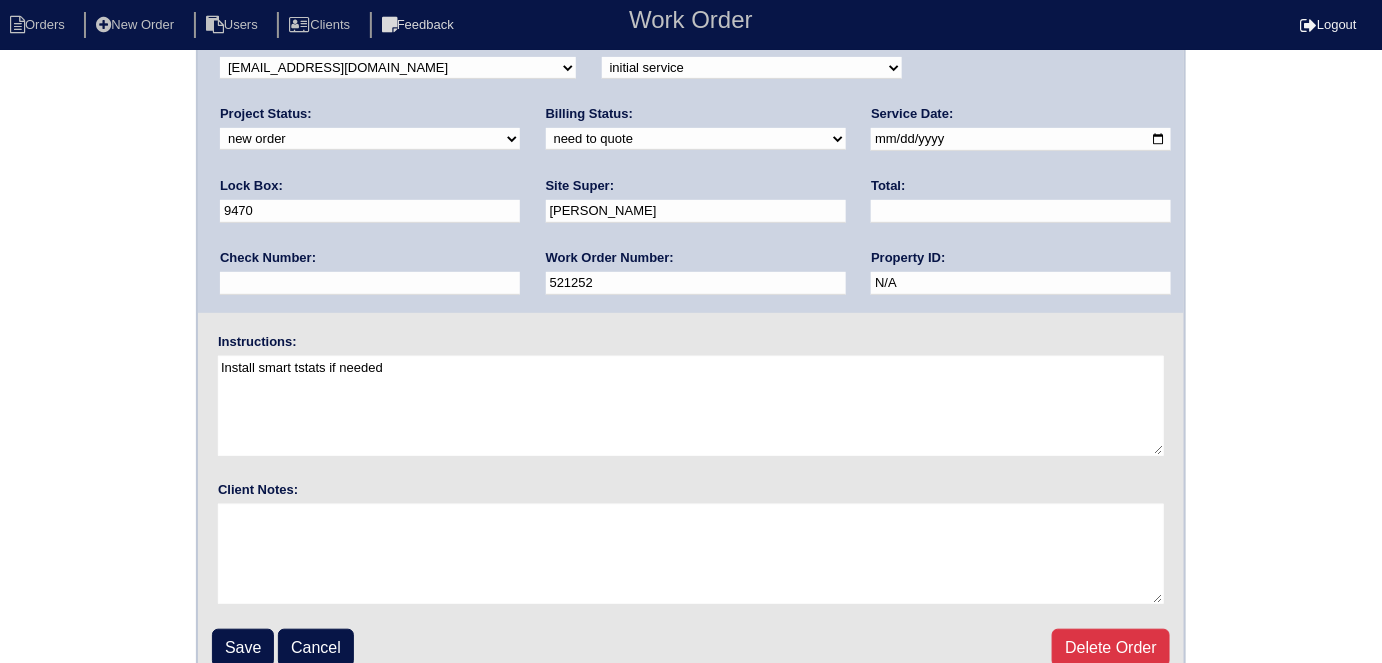 scroll, scrollTop: 205, scrollLeft: 0, axis: vertical 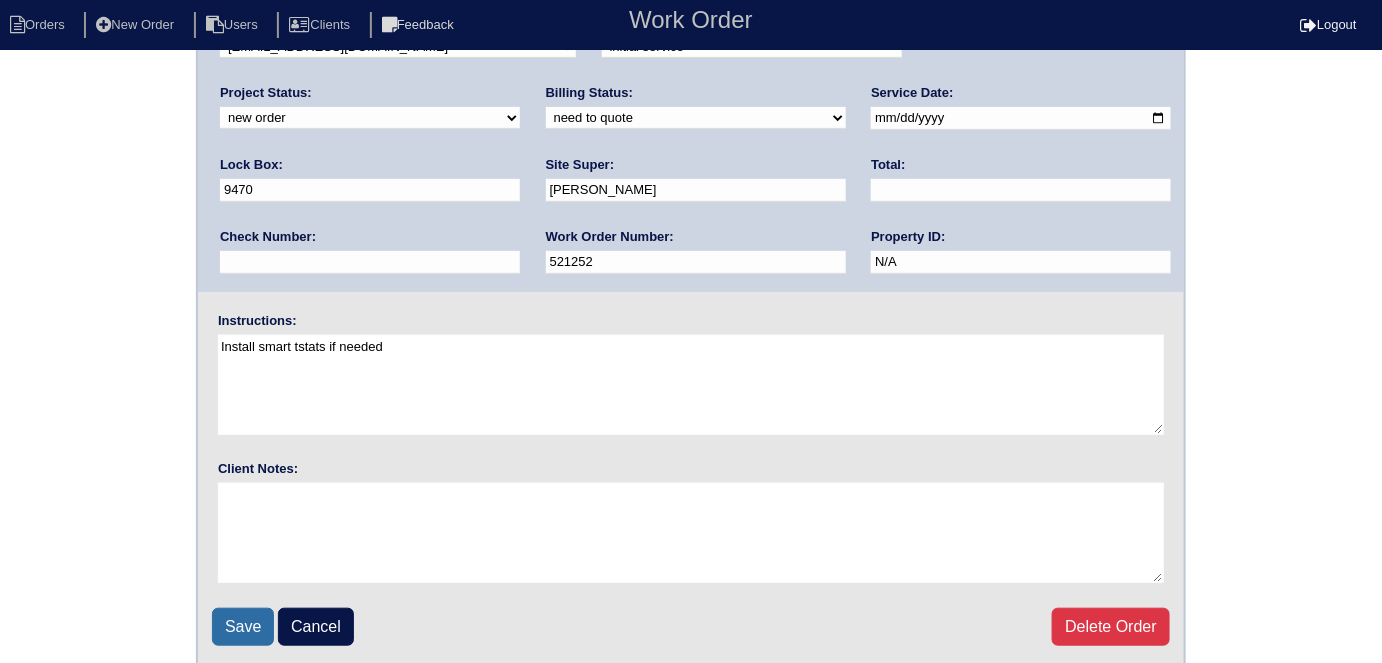 click on "Save" at bounding box center (243, 627) 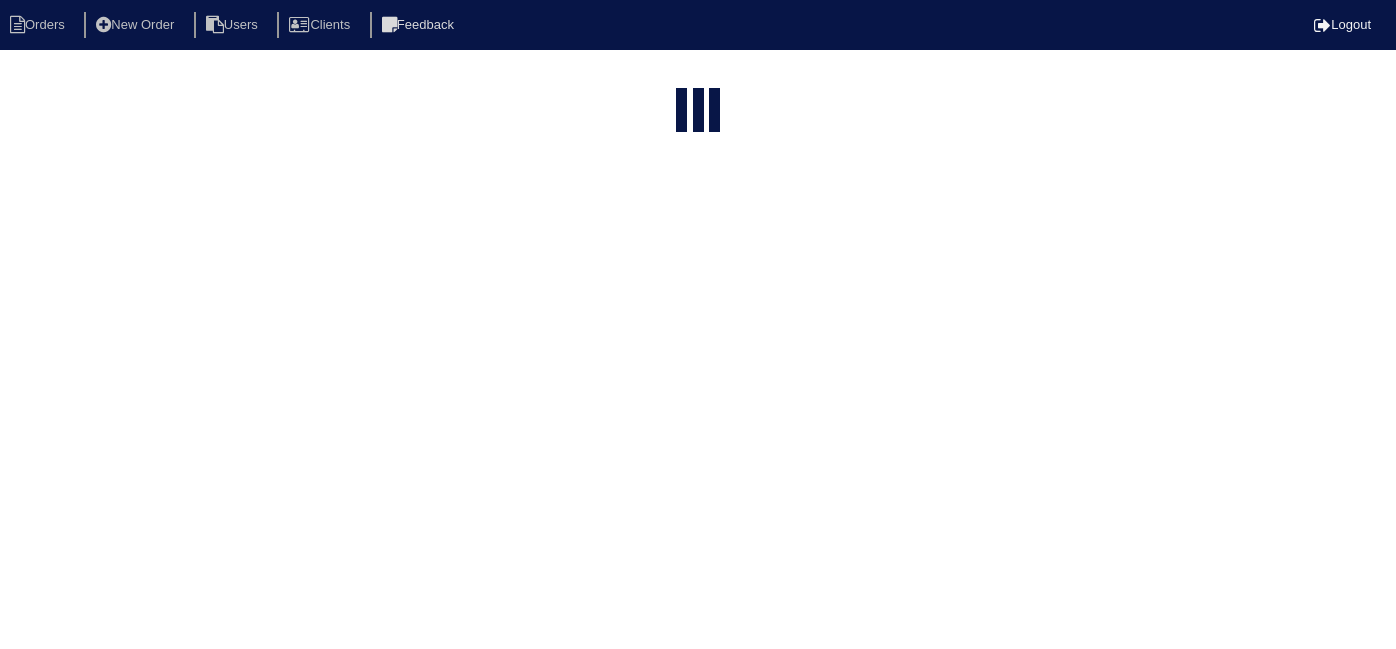 select on "15" 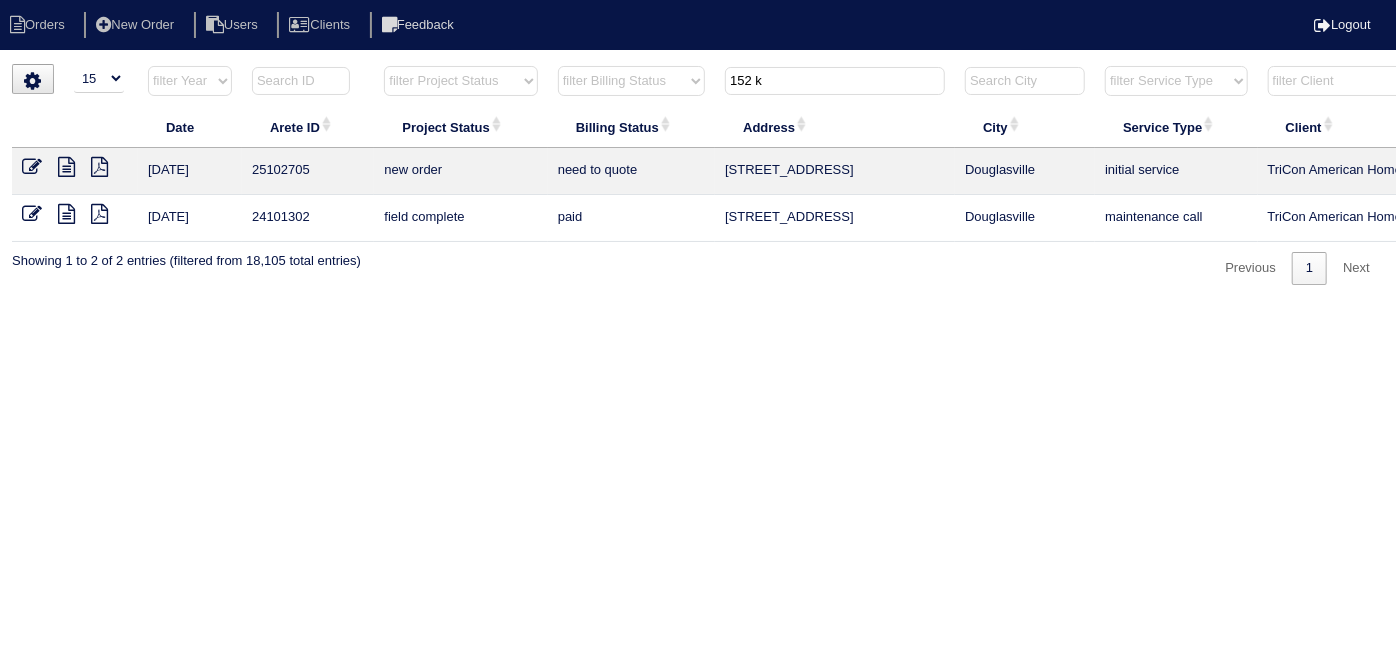 drag, startPoint x: 820, startPoint y: 77, endPoint x: 437, endPoint y: 55, distance: 383.63135 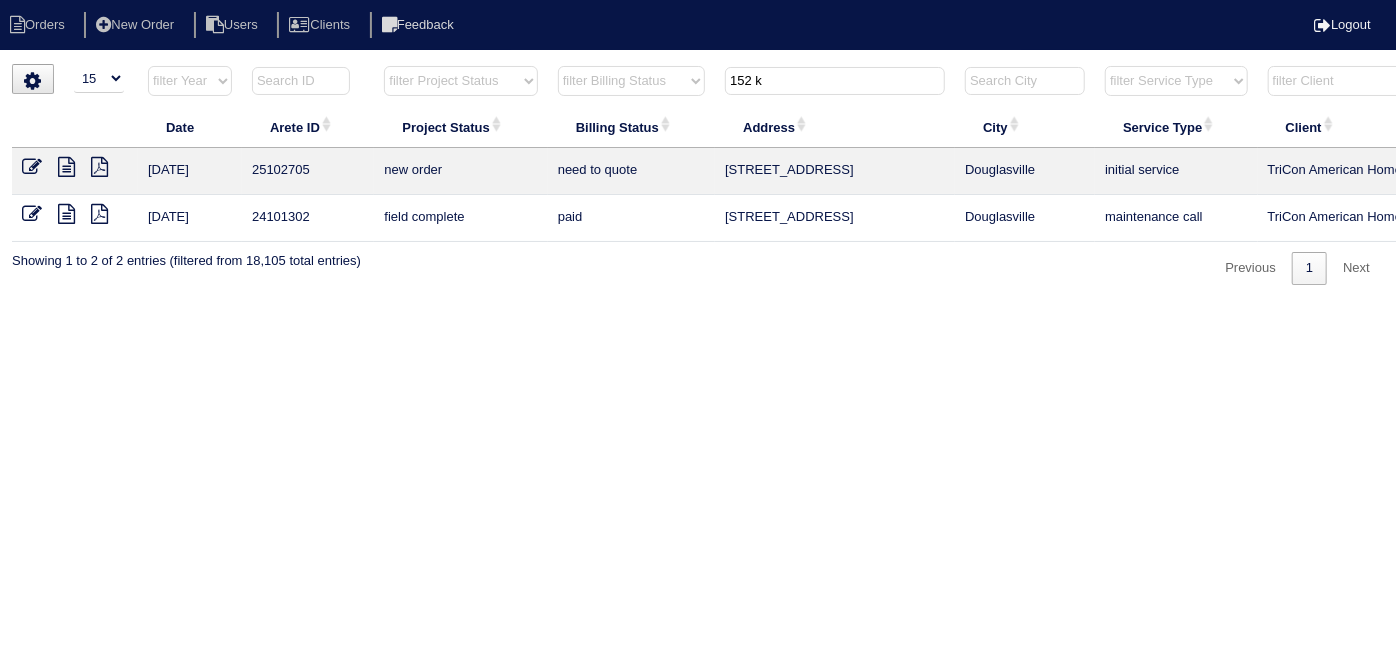 click on "filter Year -- Any Year -- 2025 2024 2023 2022 2021 2020 2019 filter Project Status -- Any Project Status -- new order assigned in progress field complete need to schedule admin review archived completed need to approve in quickbooks unknown repairs needed canceled manager review filter Billing Status -- Any Billing Status --  need to quote  quoted  need to invoice  invoiced  paid  warranty  purchase order needed  unknown  in quickbooks 152 k filter Service Type -- Any Service Type -- initial service basic service maintenance call replacement scope service call scope only filter Client -- Any Client -- Alan Luther American Homes 4 Rent Arete Personal Arete SMG Buffalo Homes Divvy First Key Homes HomeRiver Group Maymont Homes On The Level Development Group Padly Pathway Construction Phillip Brothers Rasmus Real Estate Rave Shepard Exposition Group Stine Construction Sylvan Homes Test Client The Renovation Company Tiber Capital  Tiber Realty TriCon American Homes Zillow Clear" at bounding box center (878, 85) 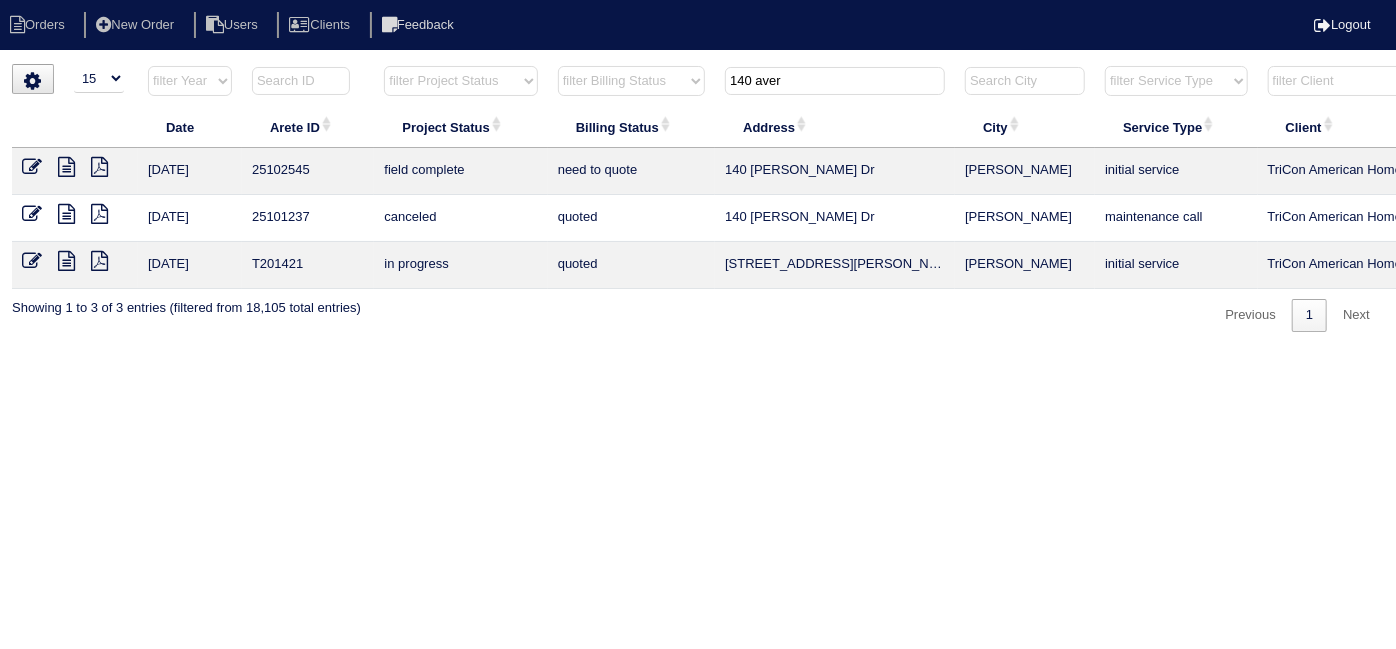 type on "140 aver" 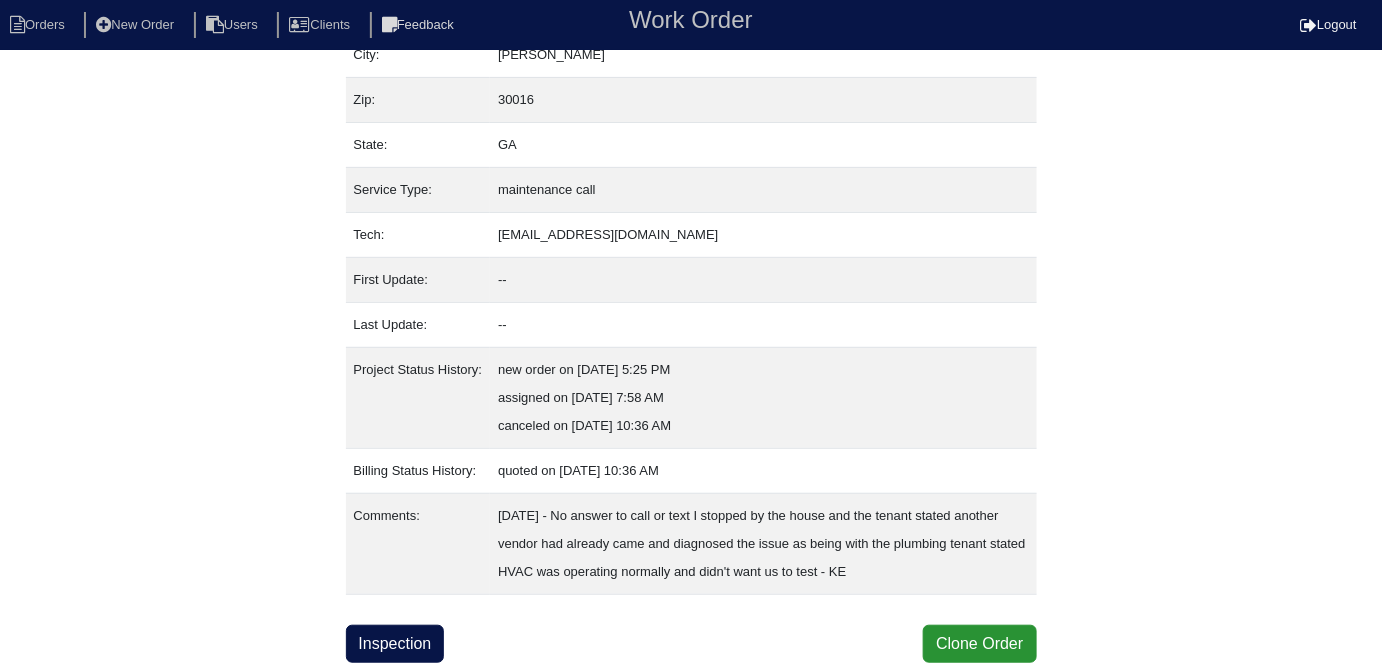 scroll, scrollTop: 189, scrollLeft: 0, axis: vertical 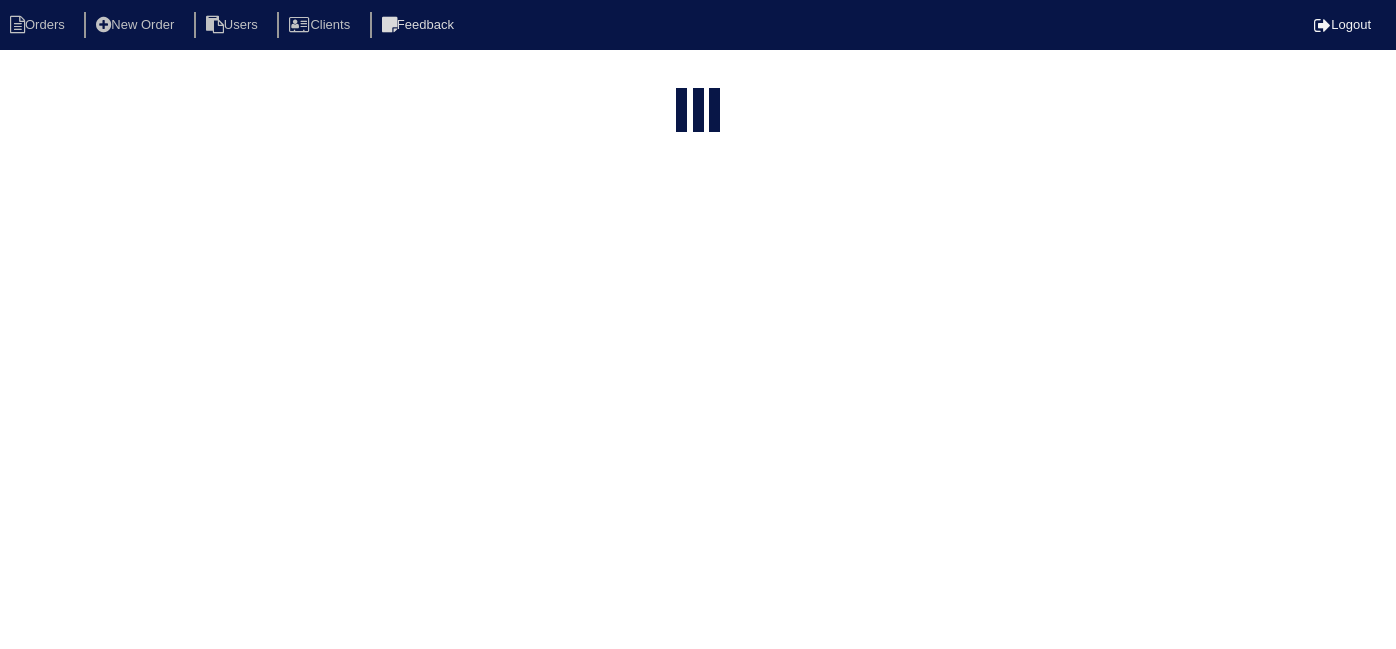 select on "15" 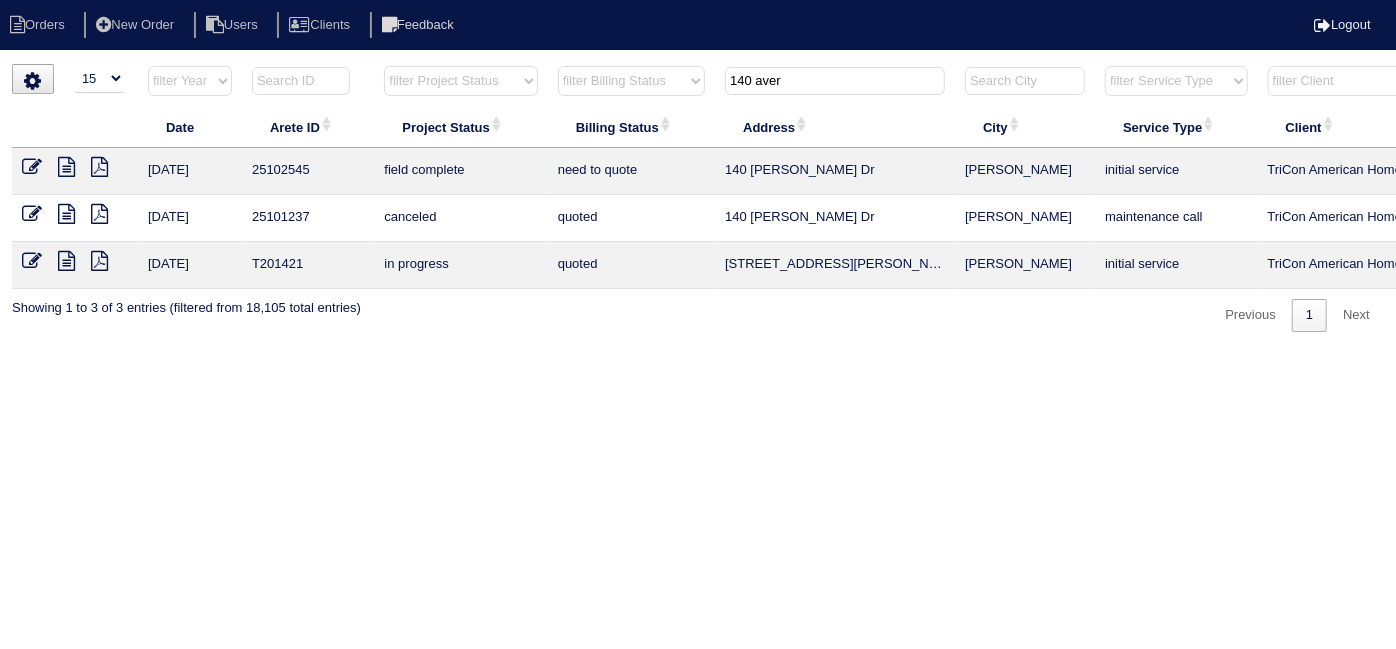 click at bounding box center (66, 167) 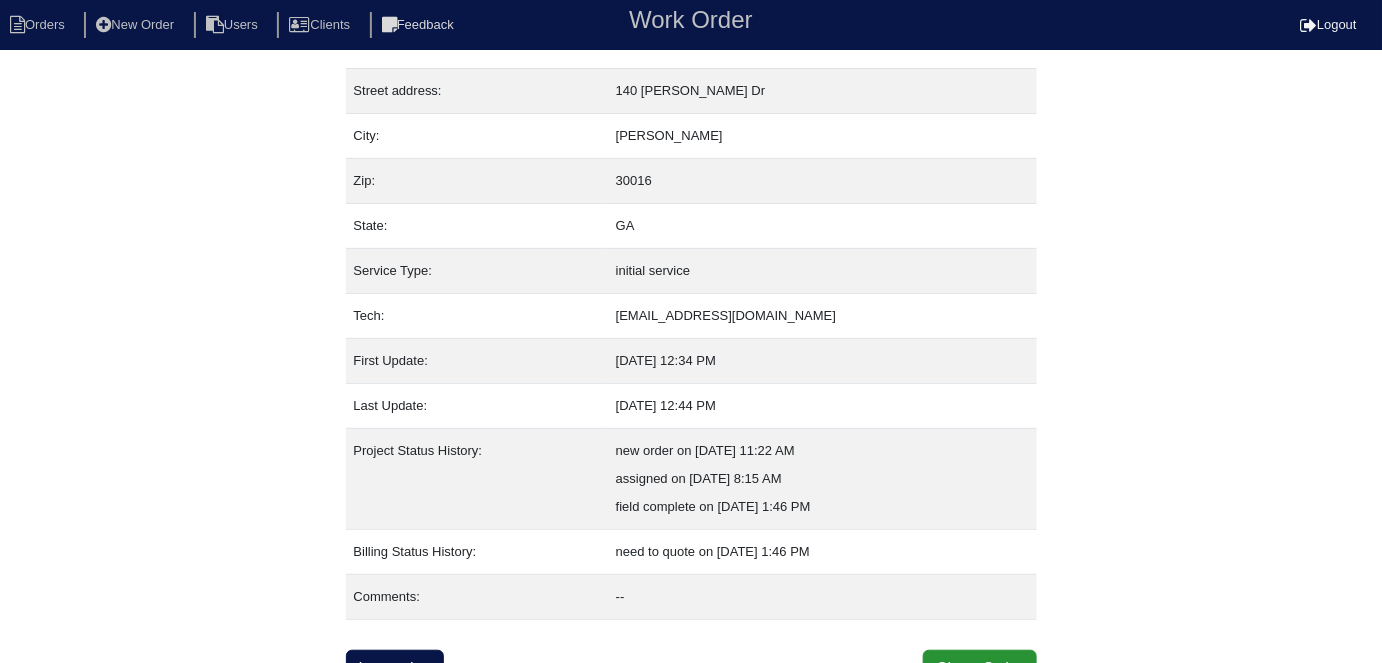 scroll, scrollTop: 105, scrollLeft: 0, axis: vertical 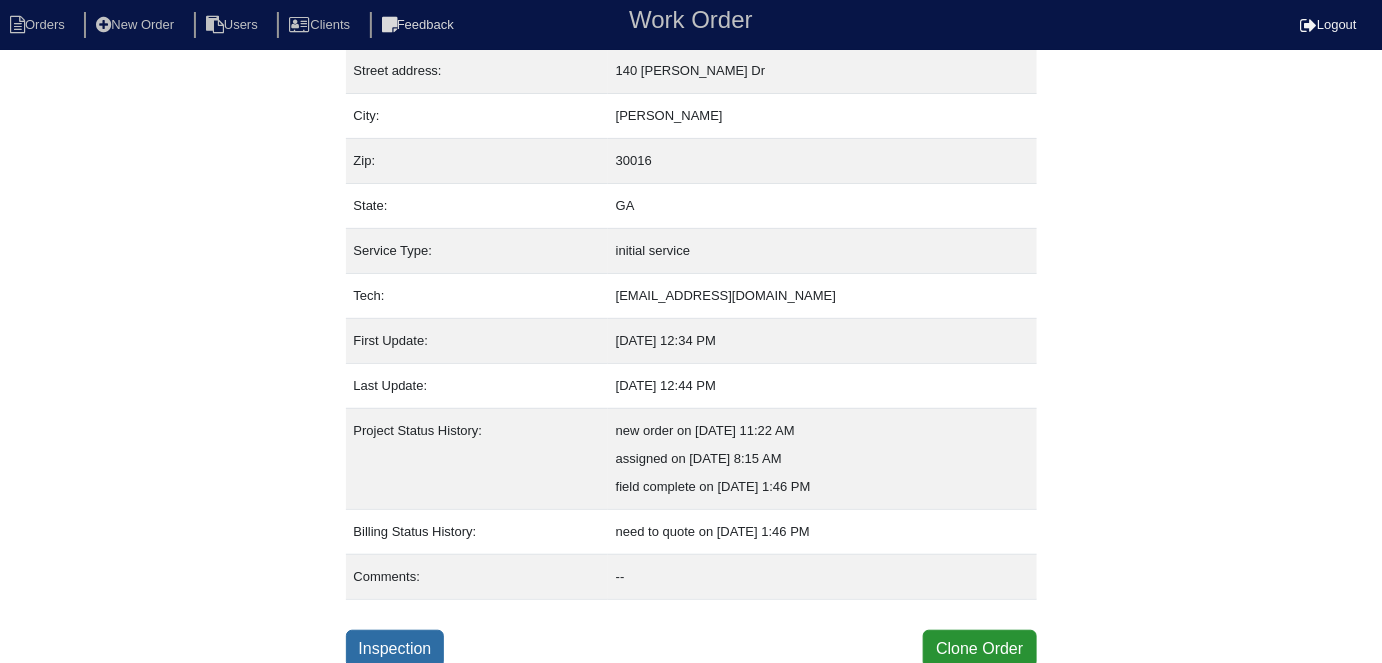 click on "Inspection" at bounding box center (395, 649) 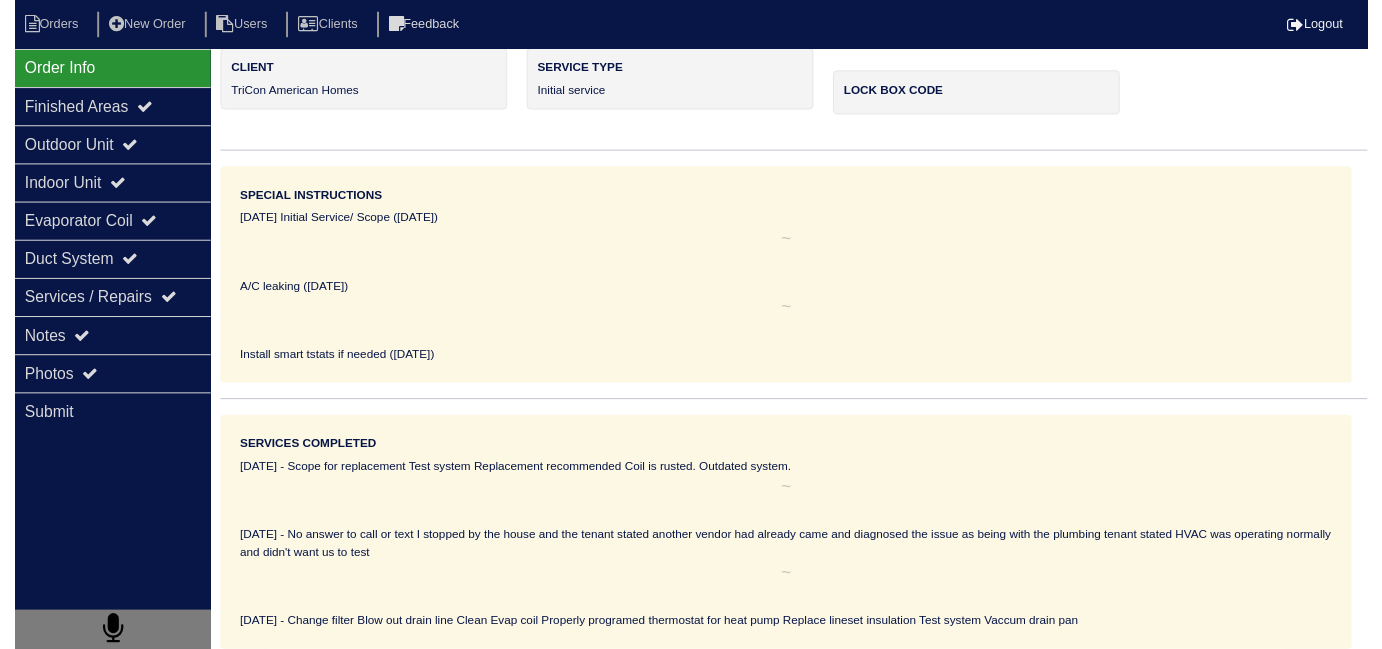 scroll, scrollTop: 0, scrollLeft: 0, axis: both 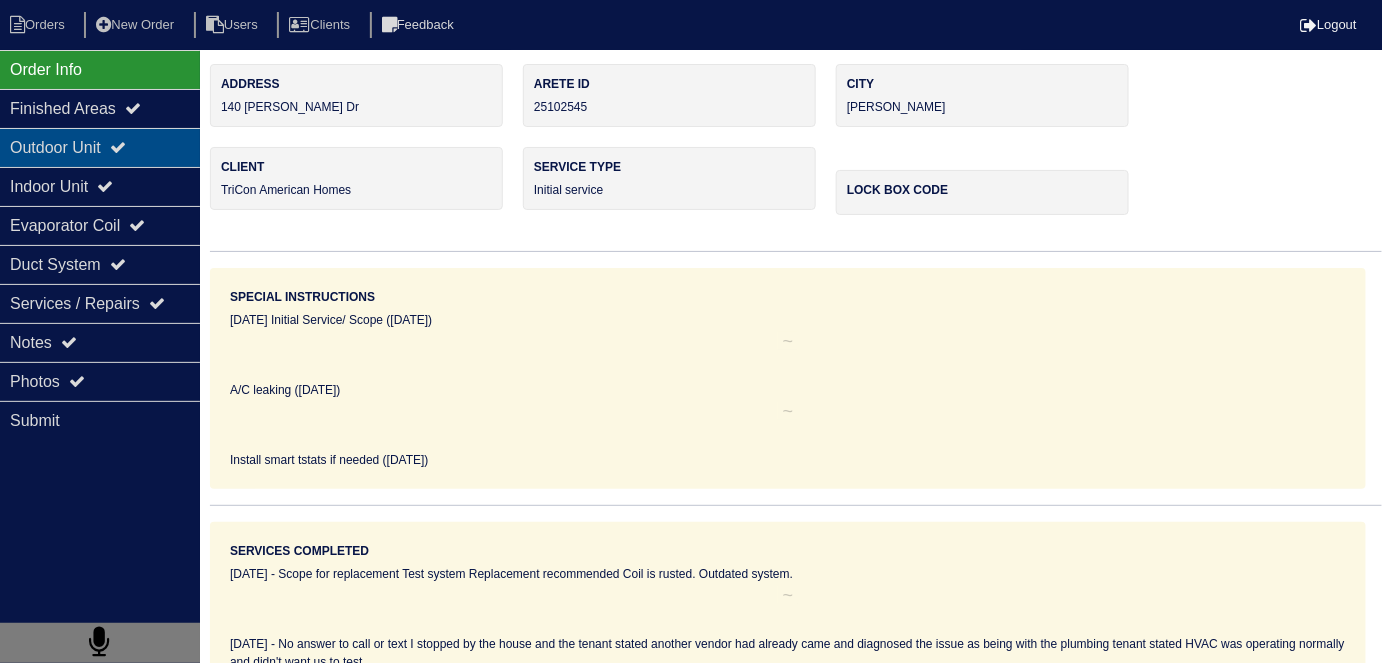 click on "Outdoor Unit" at bounding box center (100, 147) 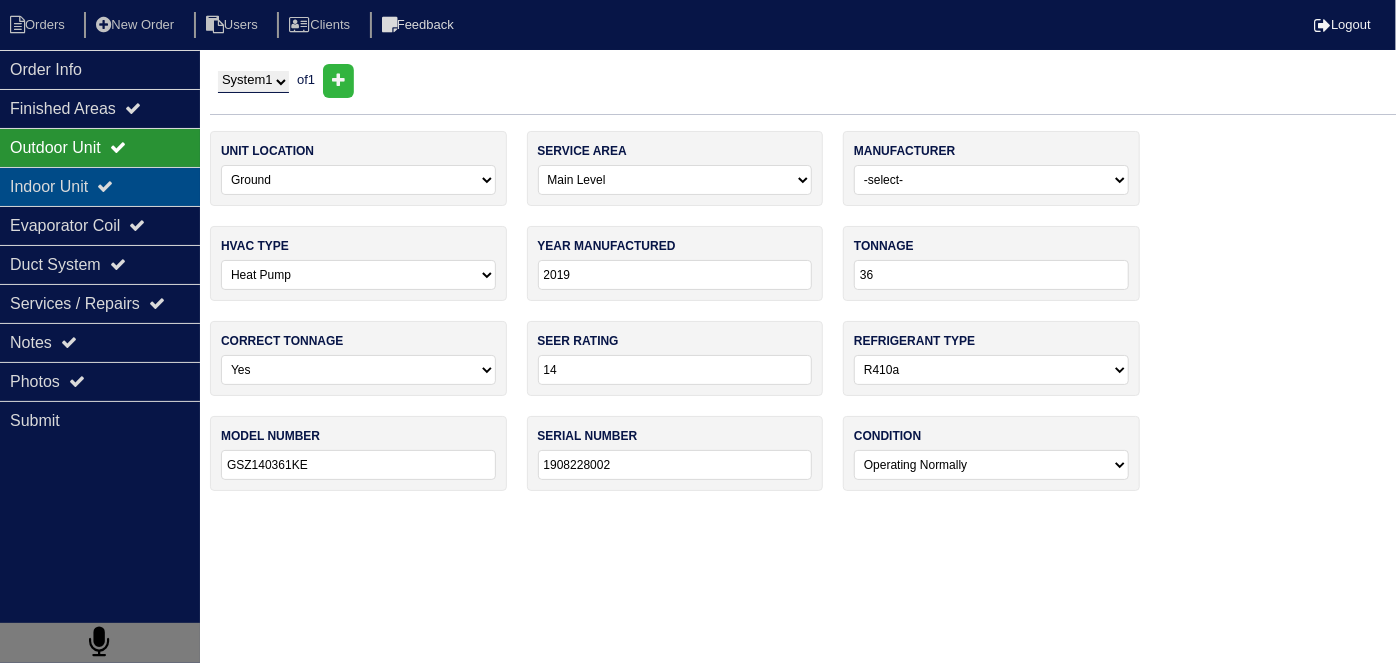 click on "Indoor Unit" at bounding box center [100, 186] 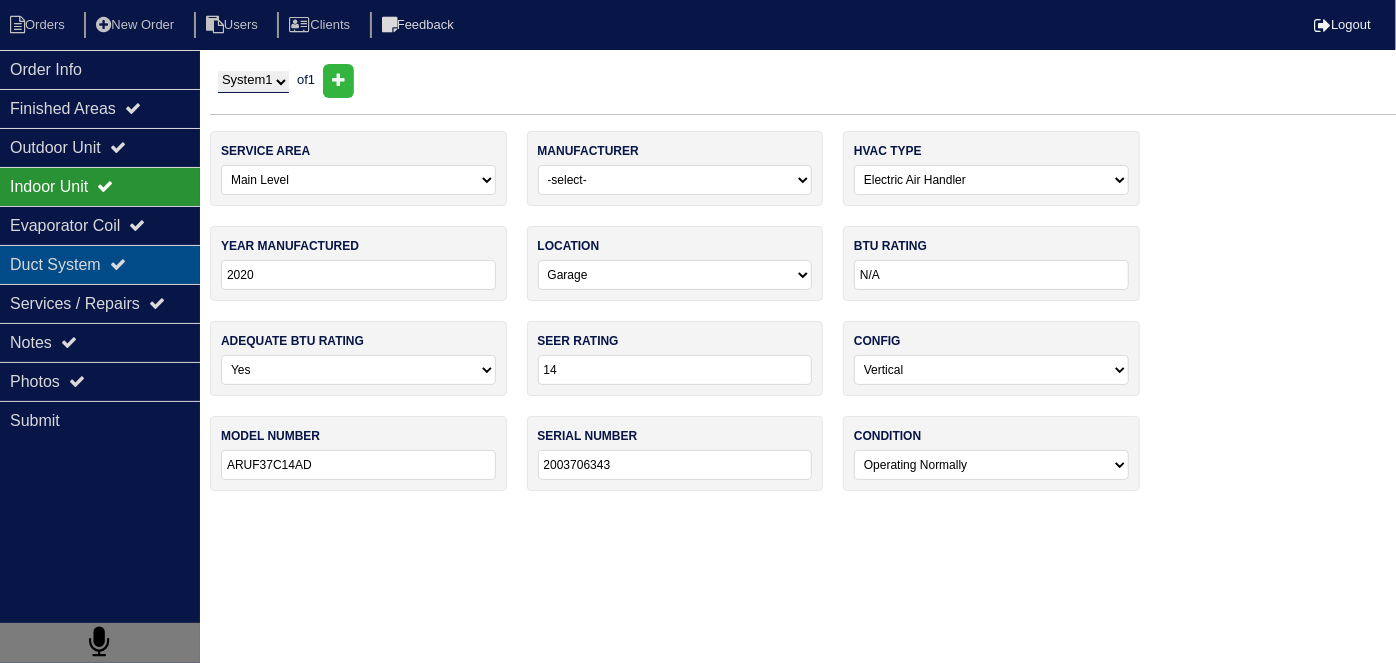 click on "Duct System" at bounding box center [100, 264] 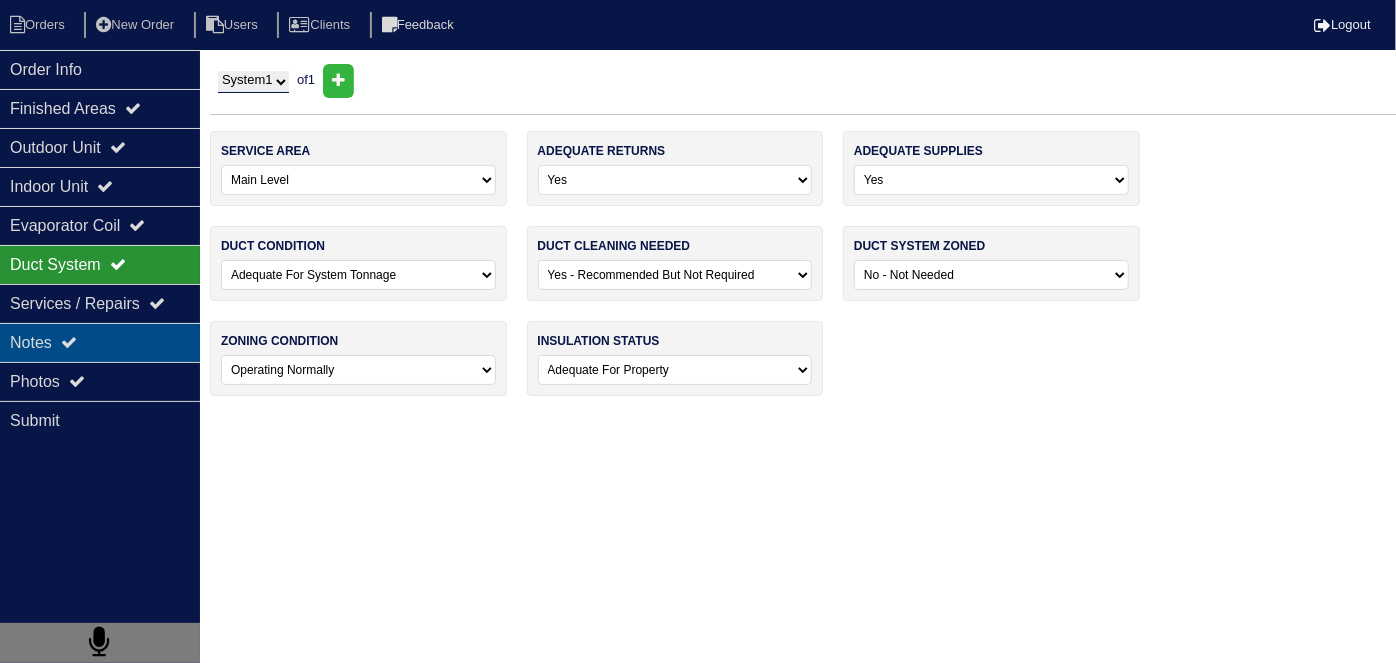 click on "Notes" at bounding box center (100, 342) 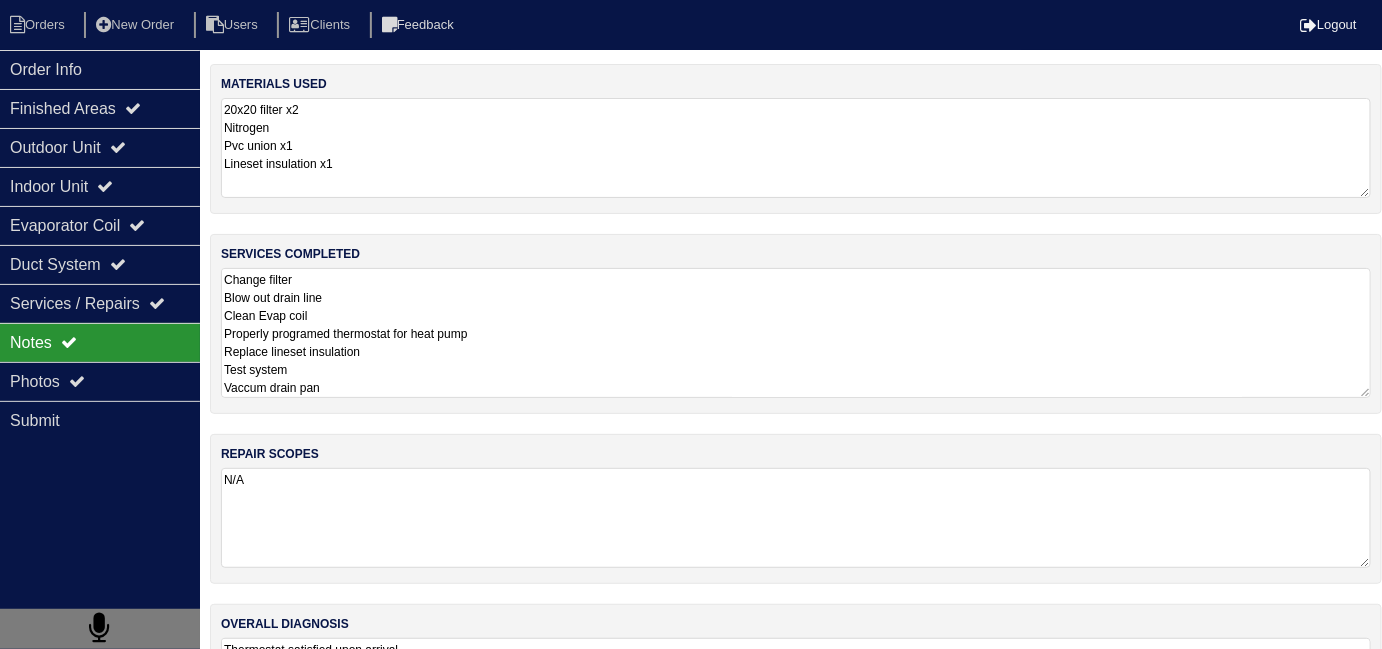 click on "Change filter
Blow out drain line
Clean Evap coil
Properly programed thermostat for heat pump
Replace lineset insulation
Test system
Vaccum drain pan" at bounding box center (796, 333) 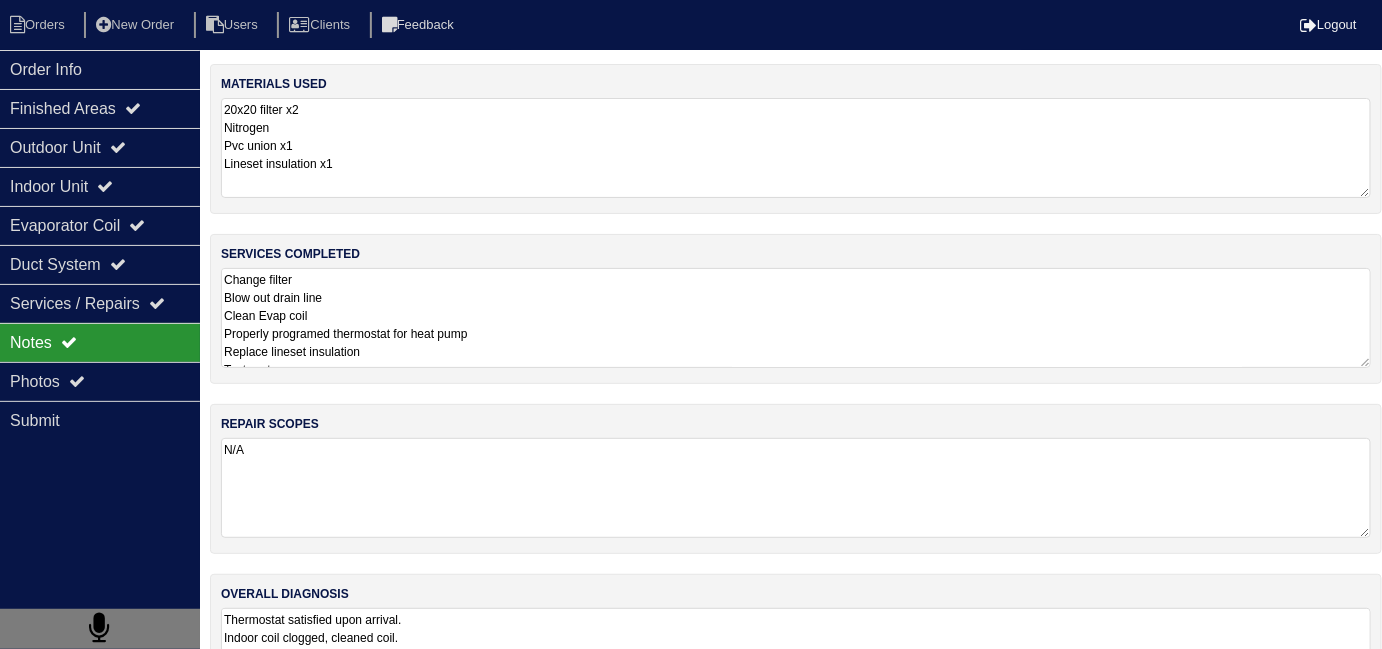 click on "Thermostat satisfied upon arrival.
Indoor coil clogged, cleaned coil.
Drain line clogged
Water in drain pan
Vacuumed drain pan.
Thermostat not wired and programed properly for heat pump.
Programed and wired thermostat properly.
Test system heat and cool, operating normally." at bounding box center [796, 682] 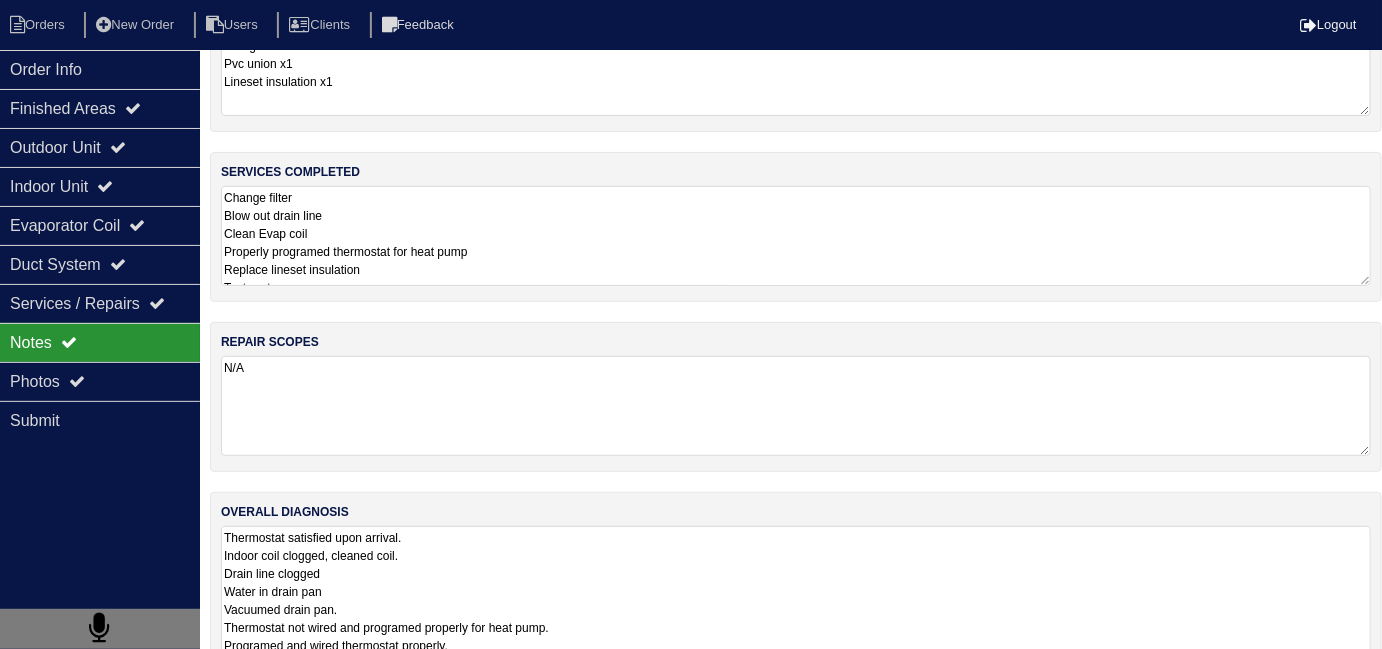 scroll, scrollTop: 137, scrollLeft: 0, axis: vertical 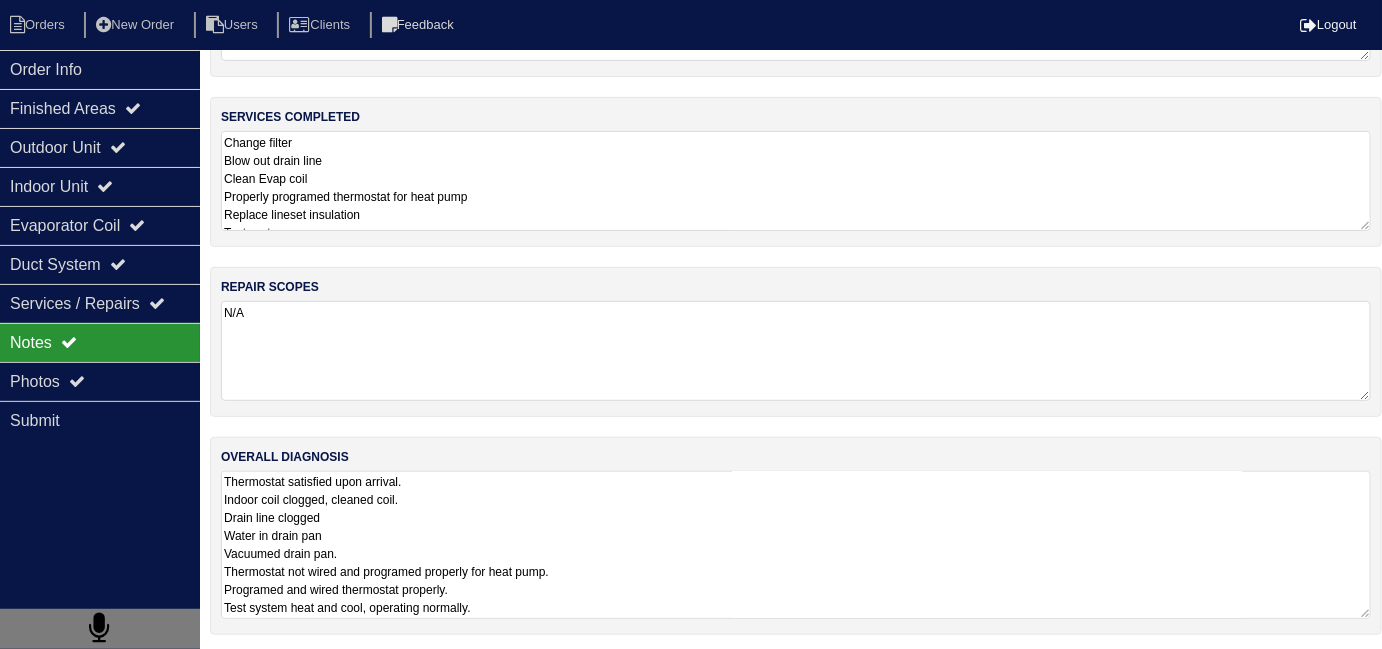 click on "Change filter
Blow out drain line
Clean Evap coil
Properly programed thermostat for heat pump
Replace lineset insulation
Test system
Vaccum drain pan" at bounding box center (796, 181) 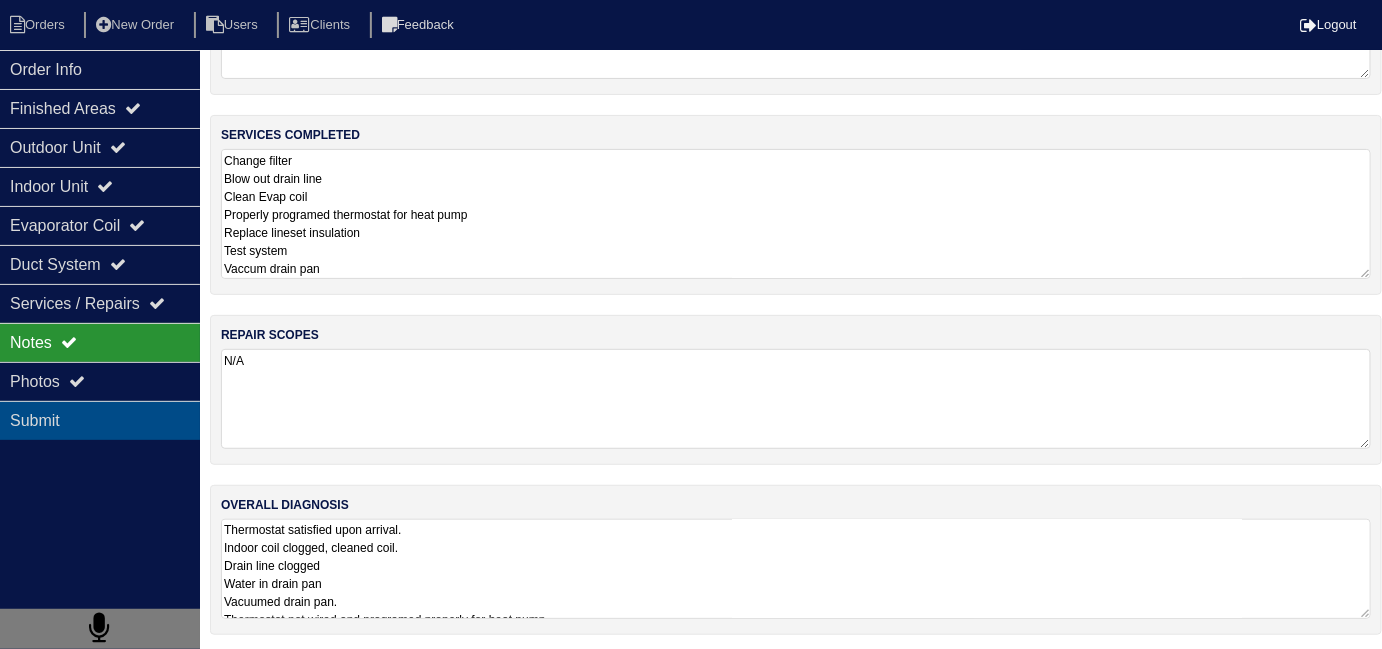 drag, startPoint x: 597, startPoint y: 564, endPoint x: 168, endPoint y: 408, distance: 456.4833 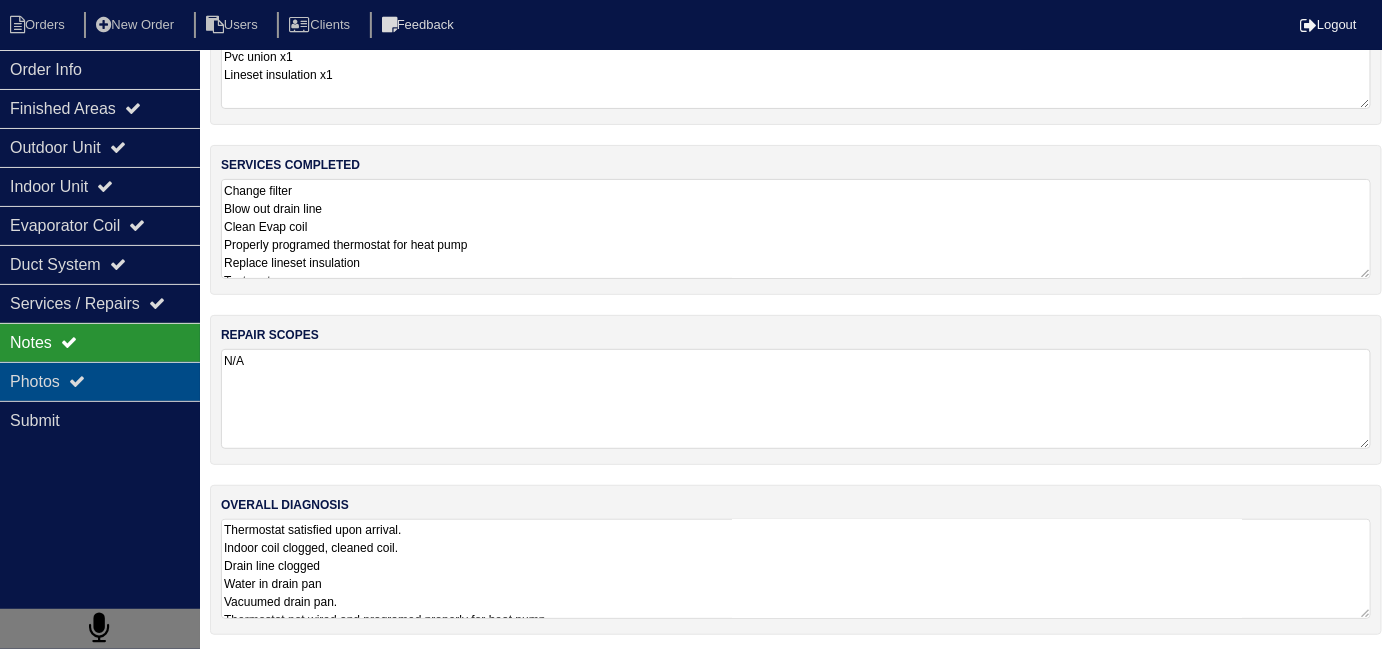 click on "Photos" at bounding box center (100, 381) 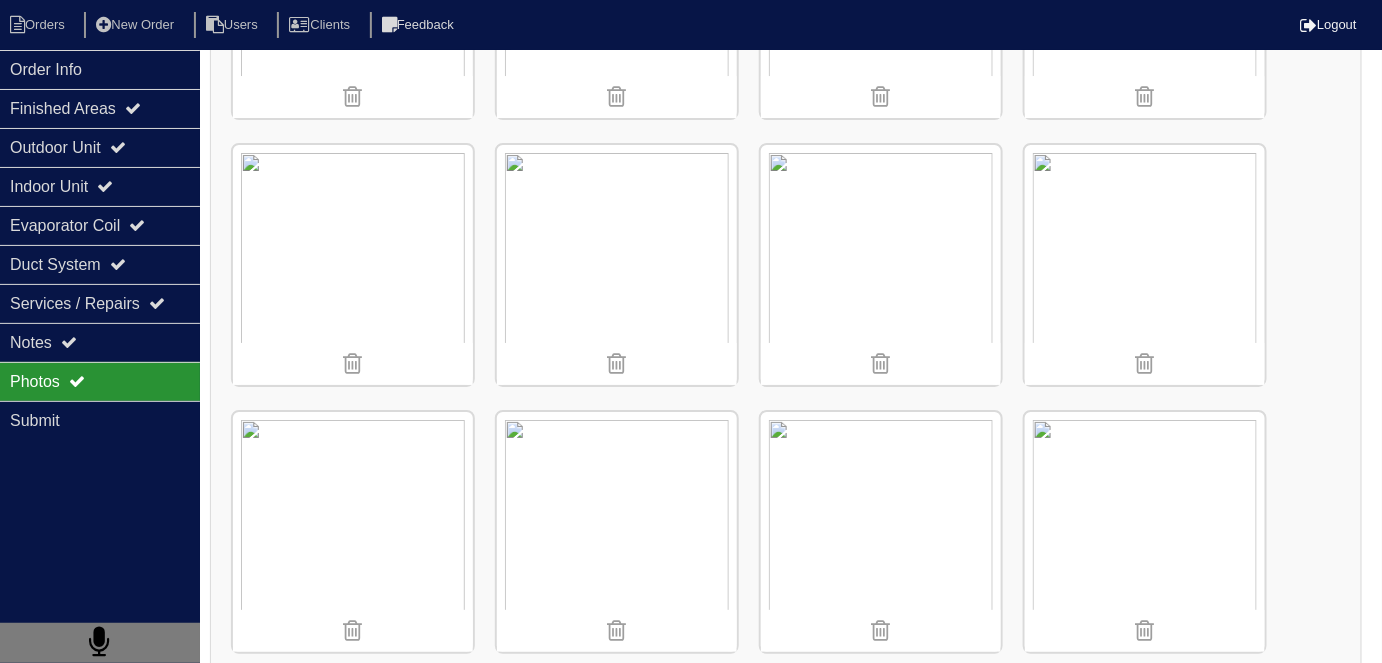 scroll, scrollTop: 2361, scrollLeft: 0, axis: vertical 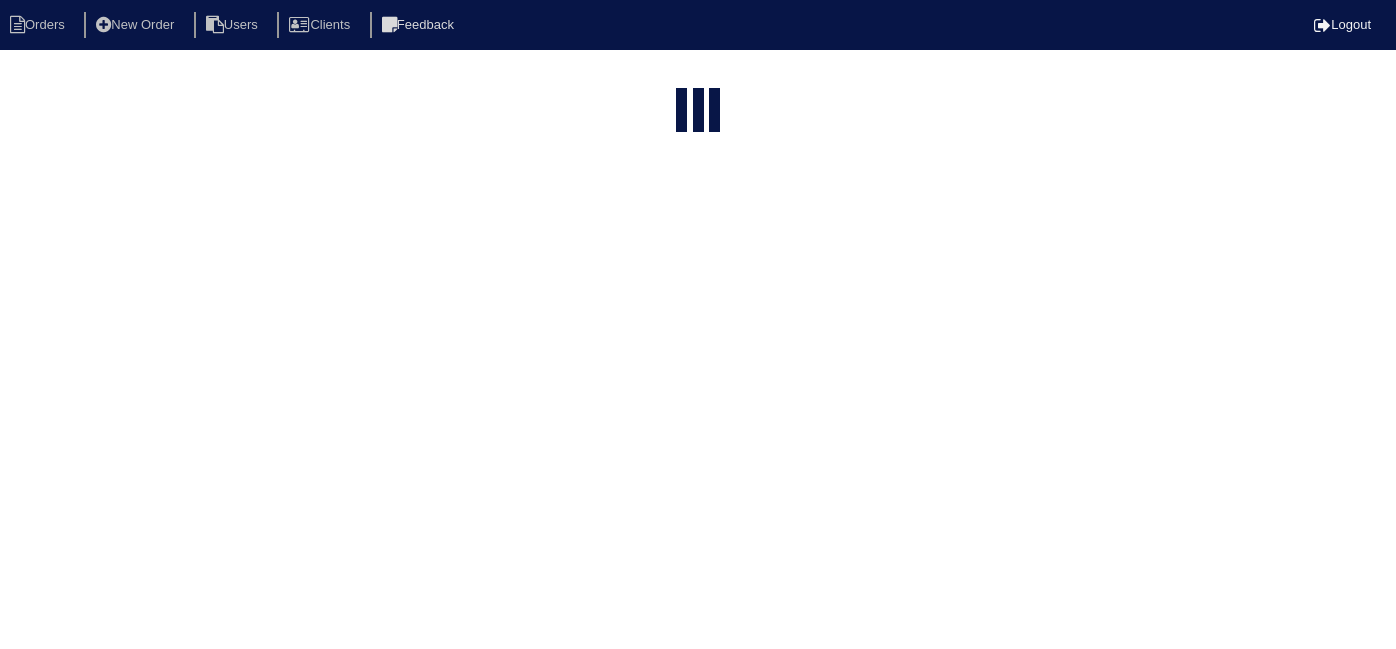 select on "15" 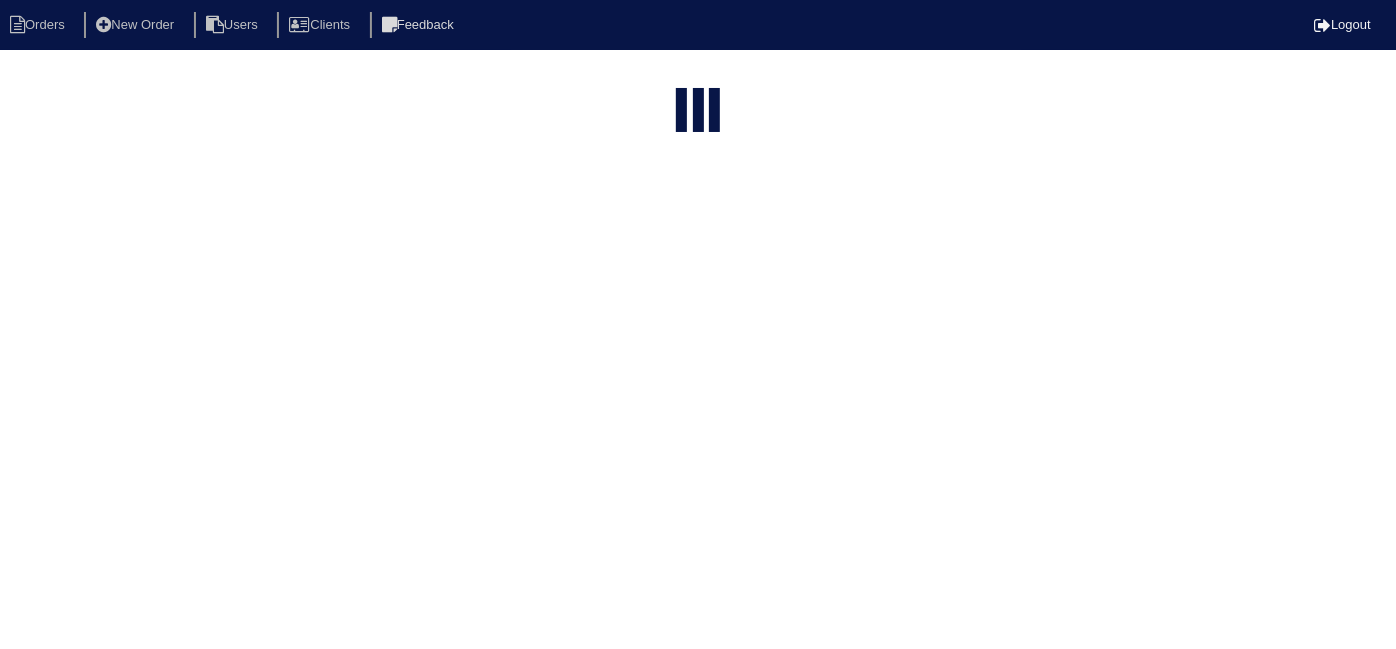 type on "140 aver" 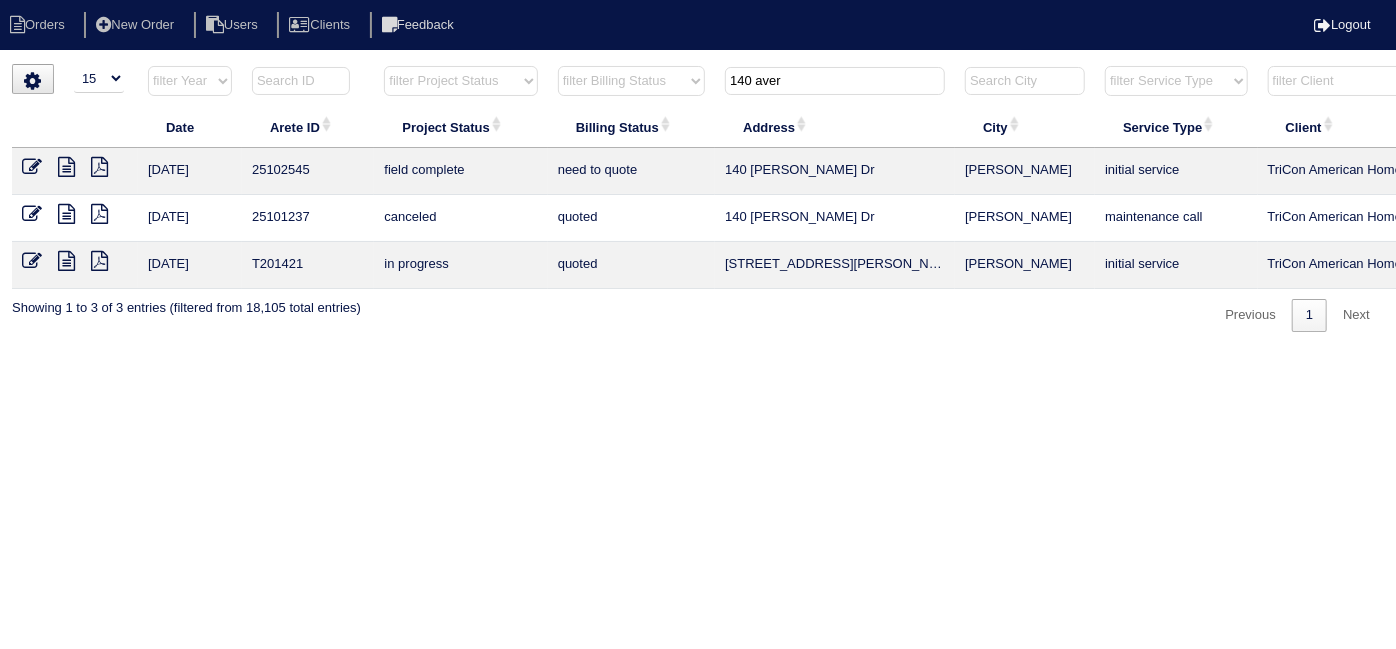 click at bounding box center [32, 167] 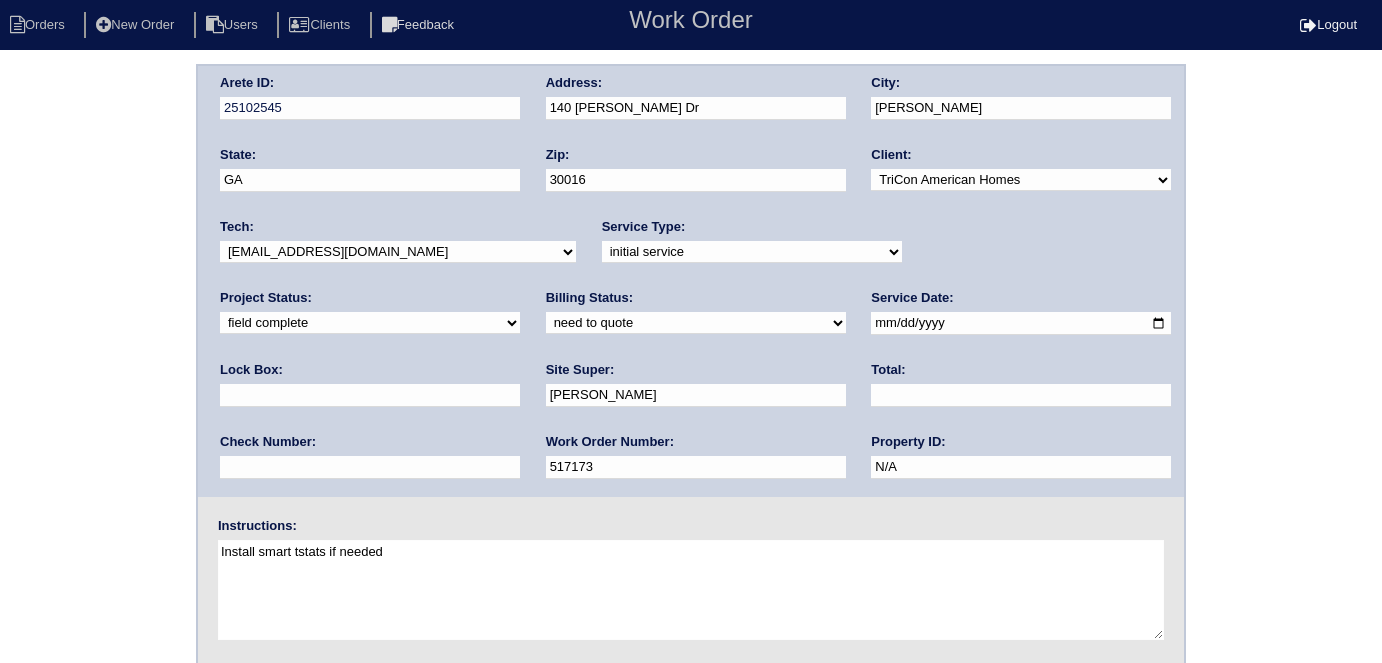 scroll, scrollTop: 0, scrollLeft: 0, axis: both 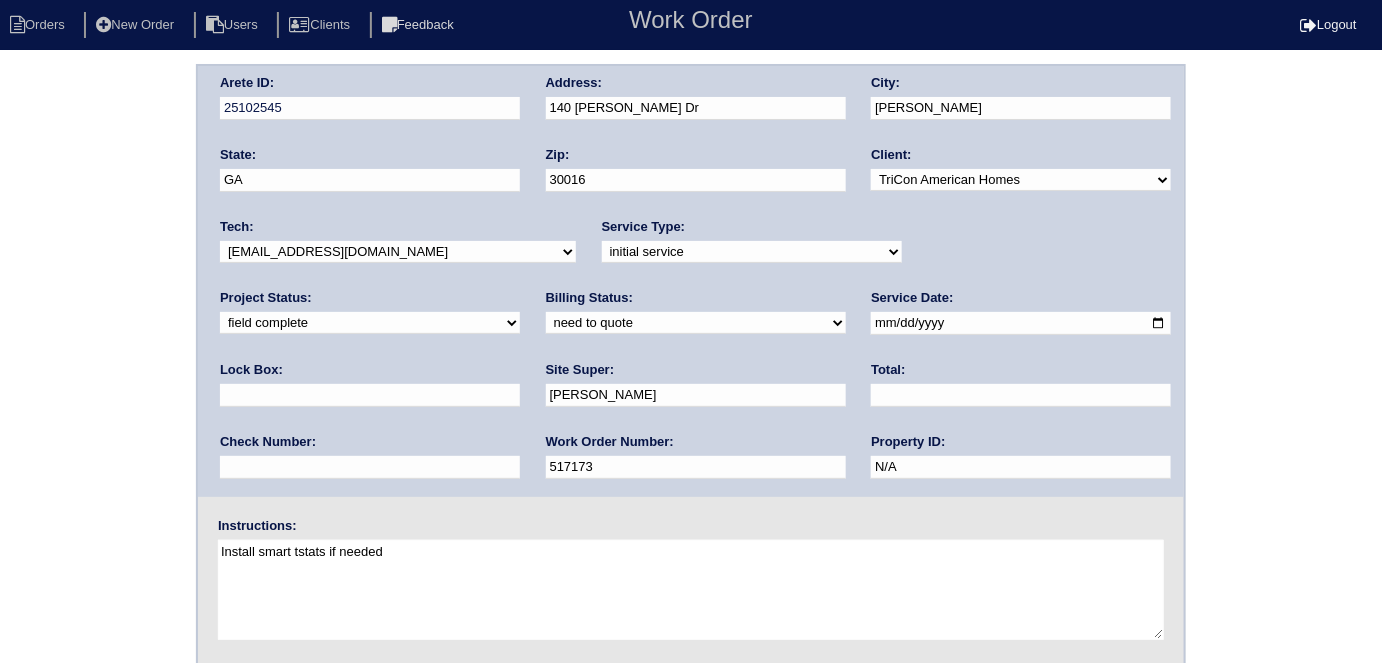 click on "need to quote
quoted
need to invoice
invoiced
paid
warranty
purchase order needed
unknown
in quickbooks" at bounding box center (696, 323) 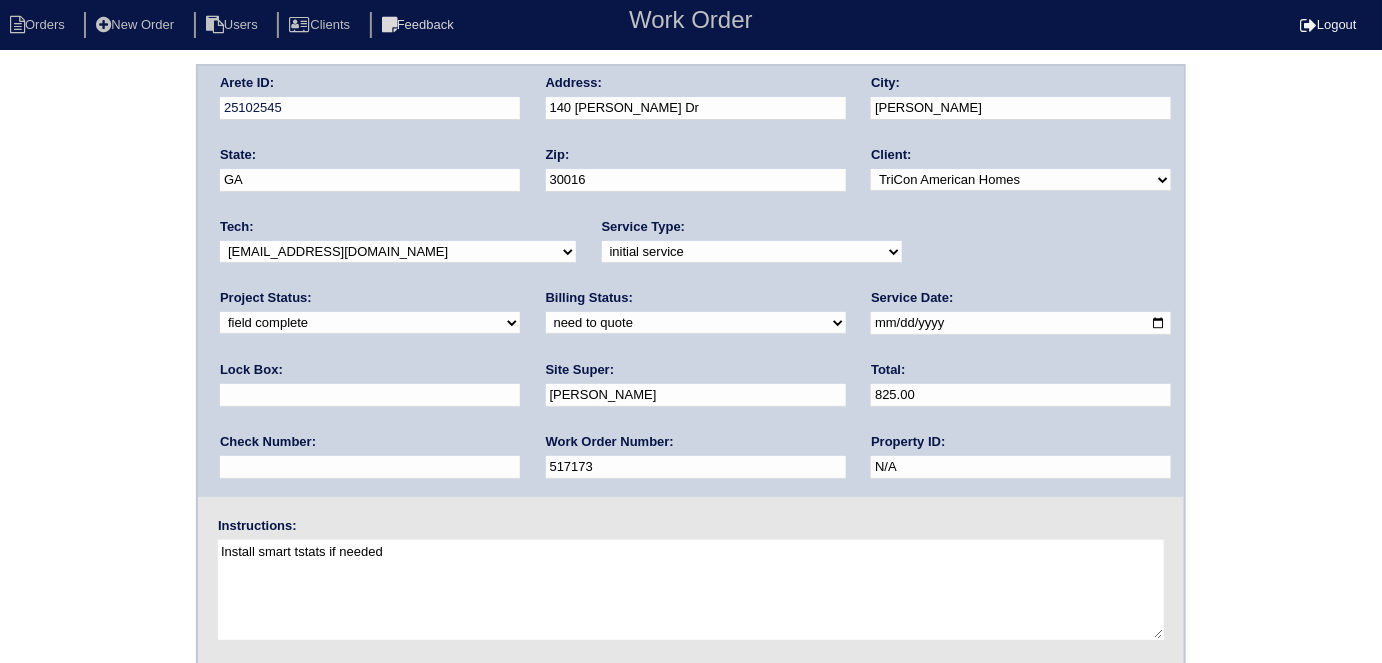 type on "825.00" 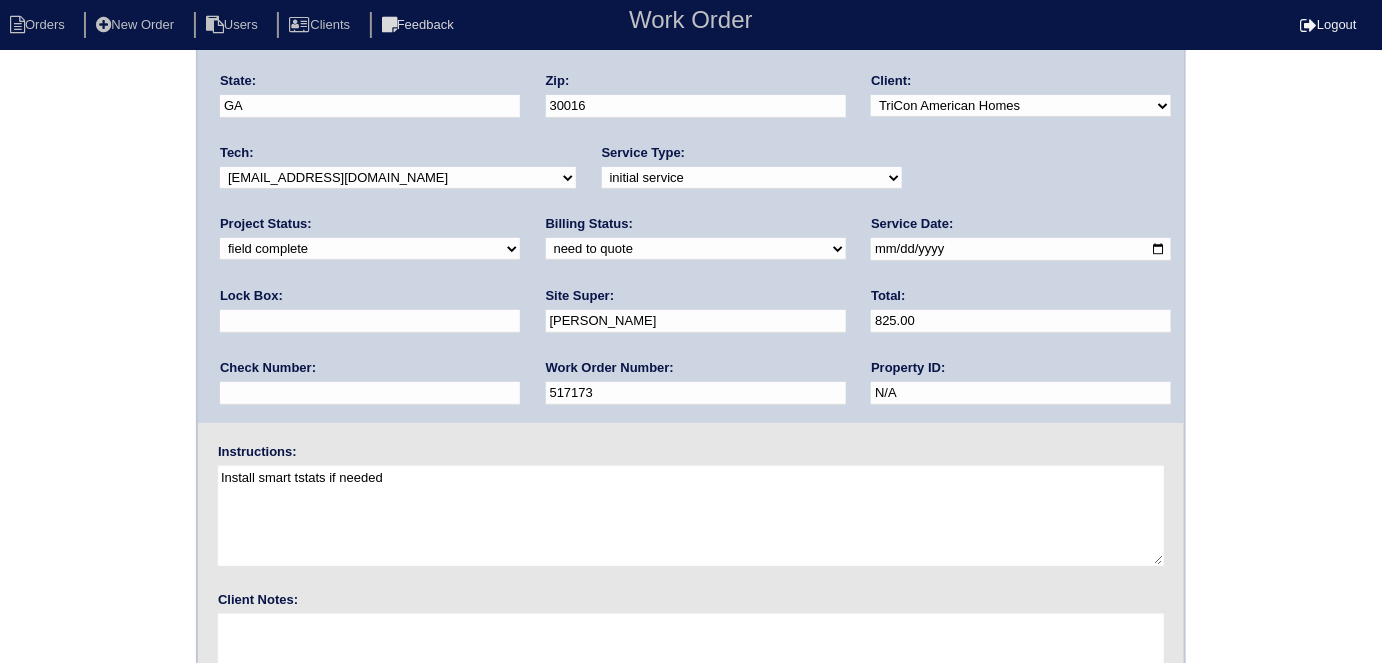 scroll, scrollTop: 205, scrollLeft: 0, axis: vertical 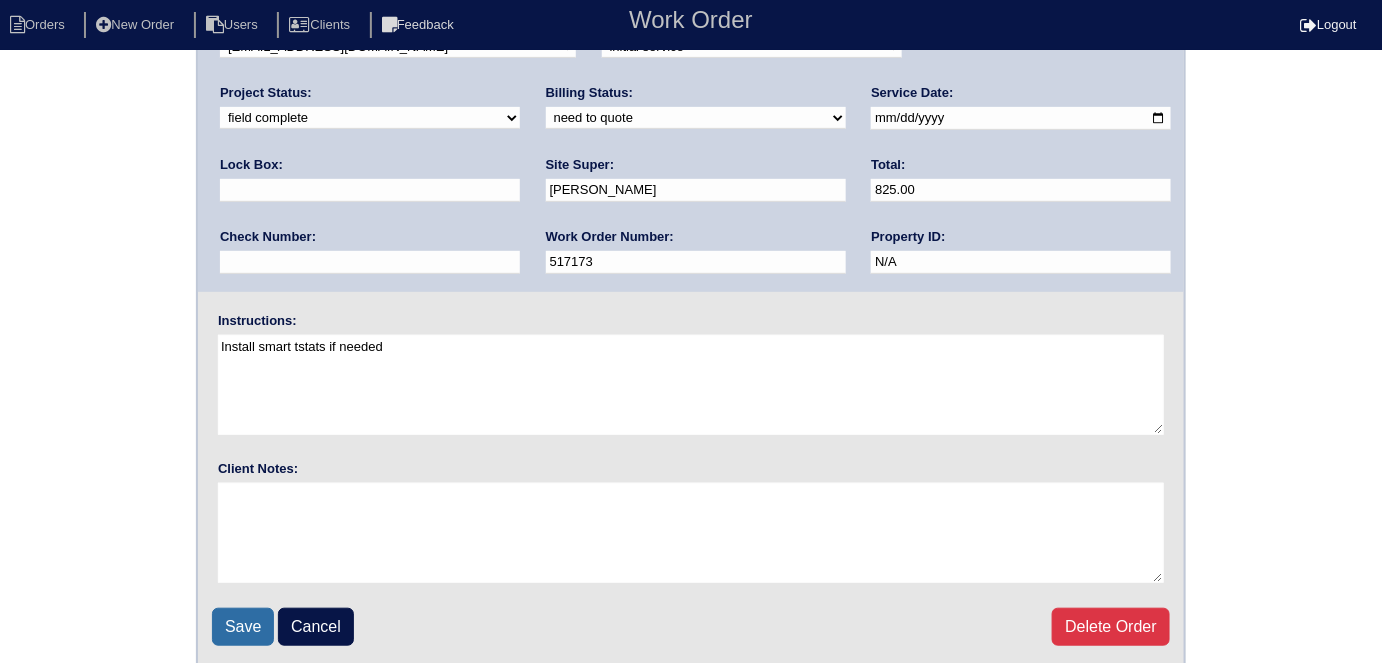 click on "Save" at bounding box center [243, 627] 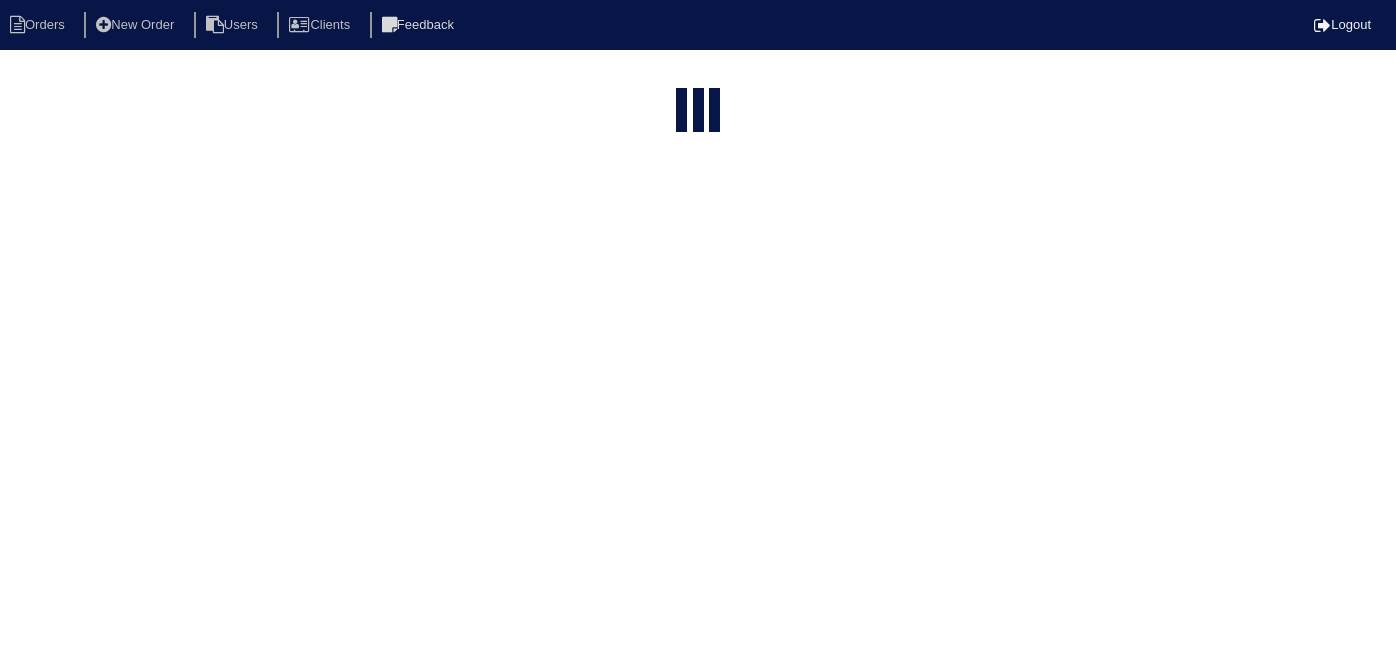 select on "15" 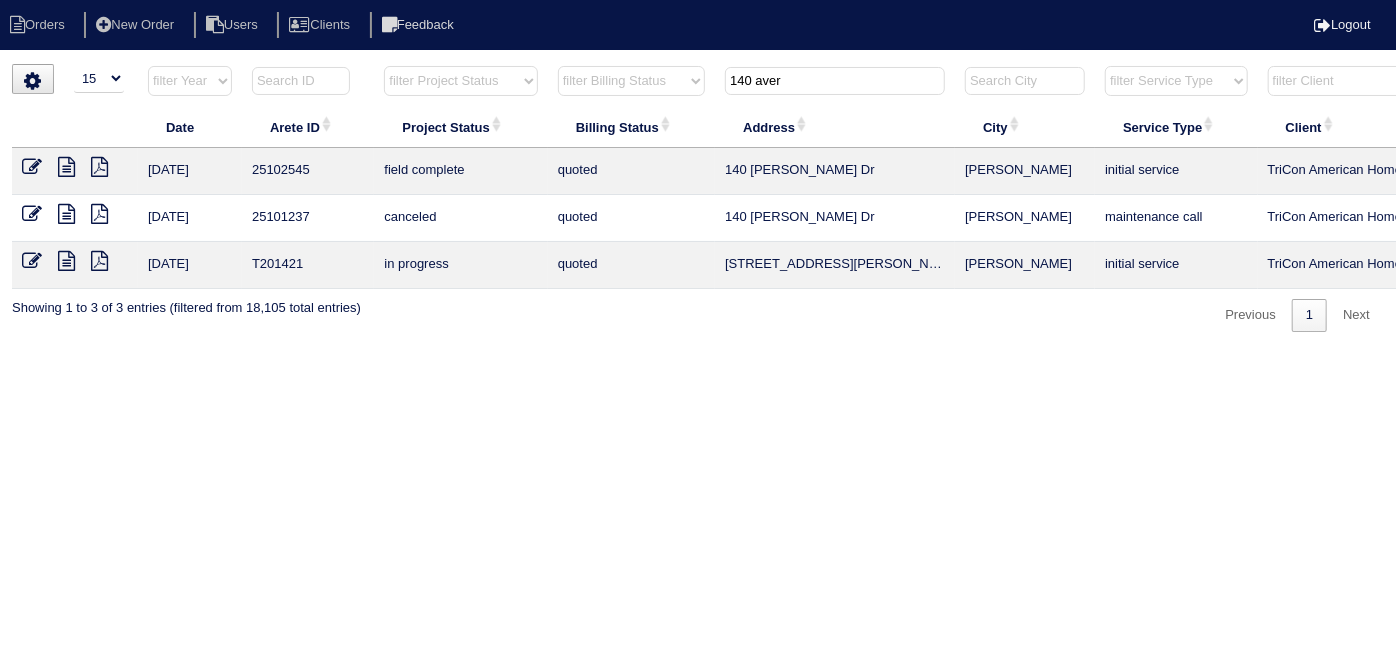 drag, startPoint x: 771, startPoint y: 85, endPoint x: 92, endPoint y: 3, distance: 683.9335 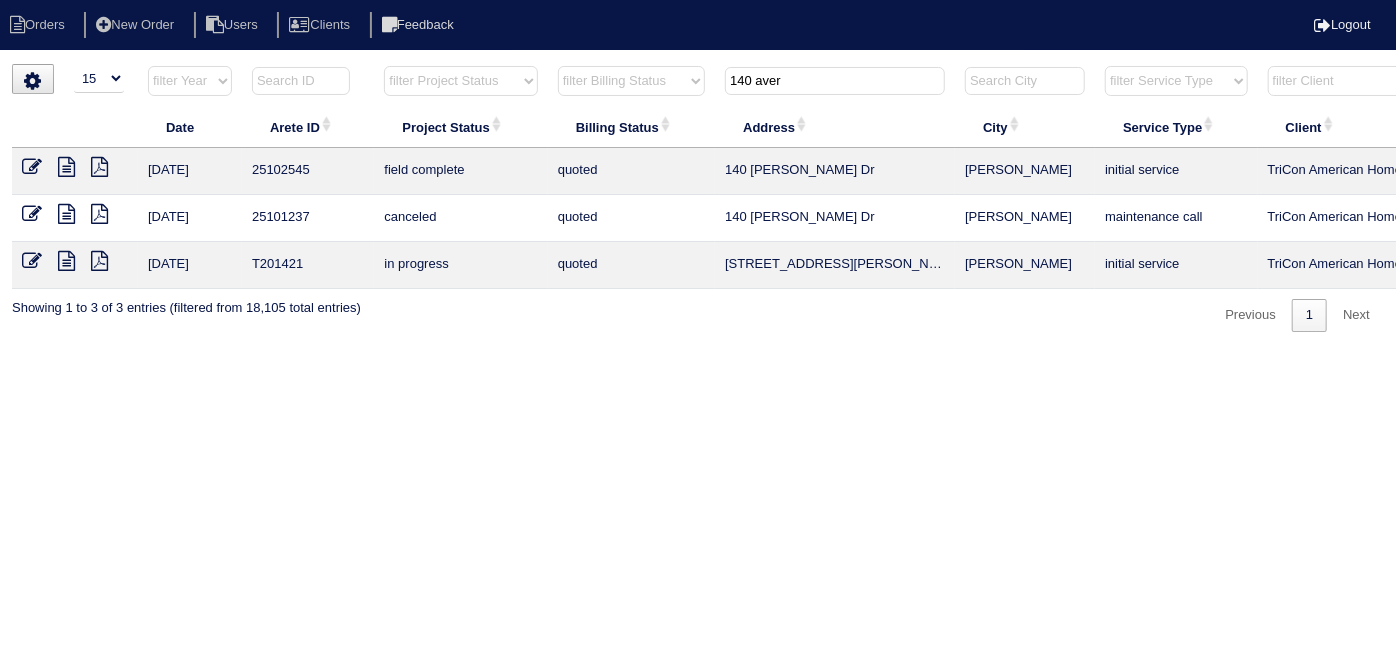 click on "Orders
New Order
Users
Clients
Feedback
Logout
Orders
New Order
Users
Clients
Message is blank.  Please add text or cancel.
Send Feedback
Cancel" at bounding box center [698, 198] 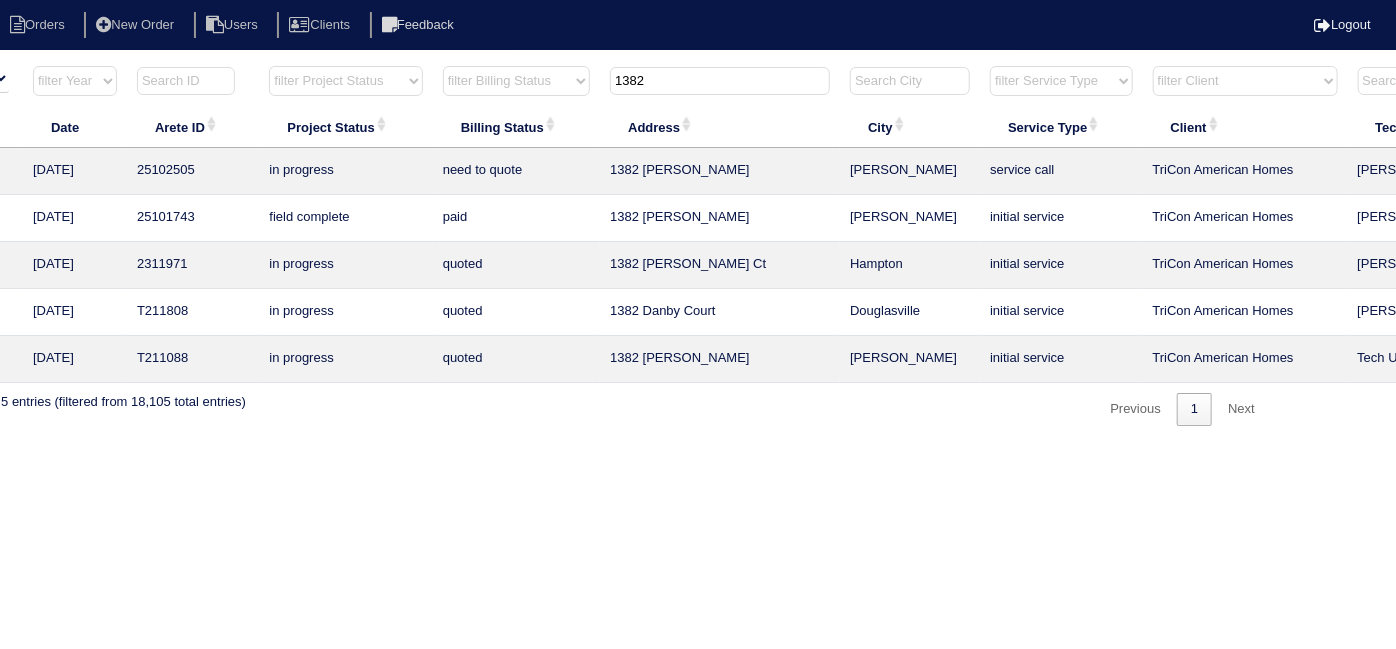 scroll, scrollTop: 0, scrollLeft: 348, axis: horizontal 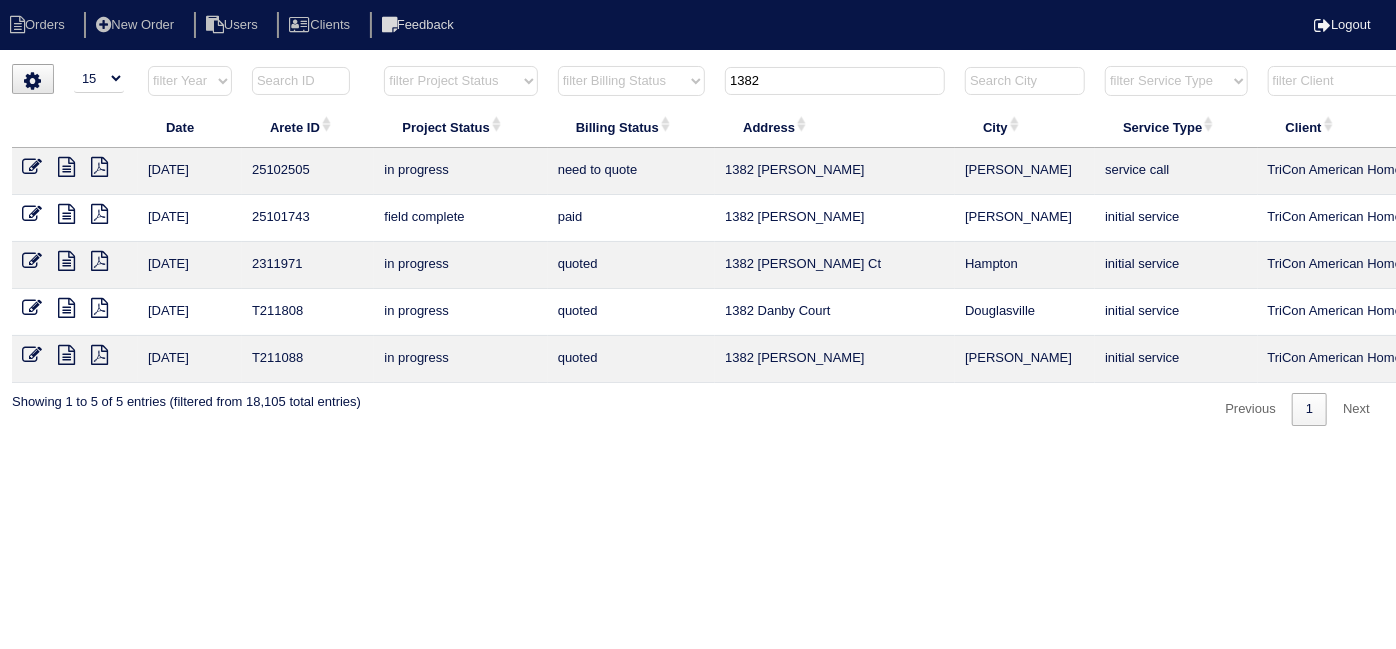 type on "1382" 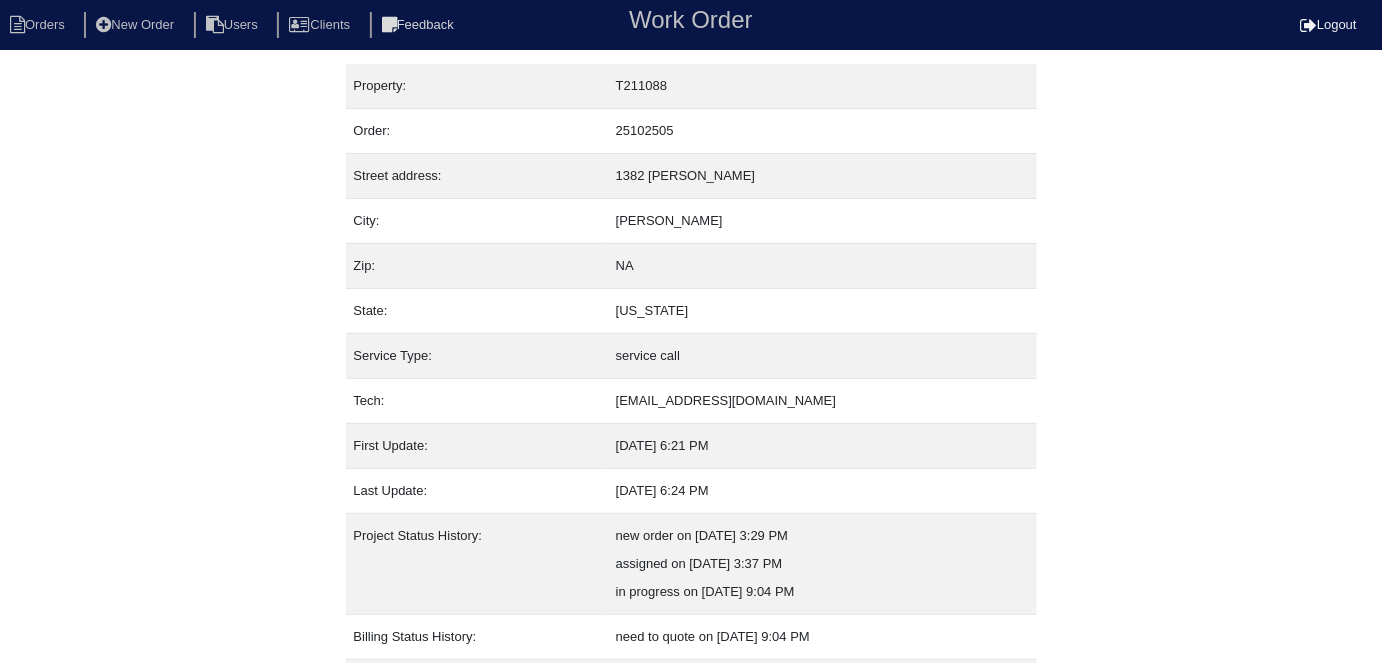 scroll, scrollTop: 105, scrollLeft: 0, axis: vertical 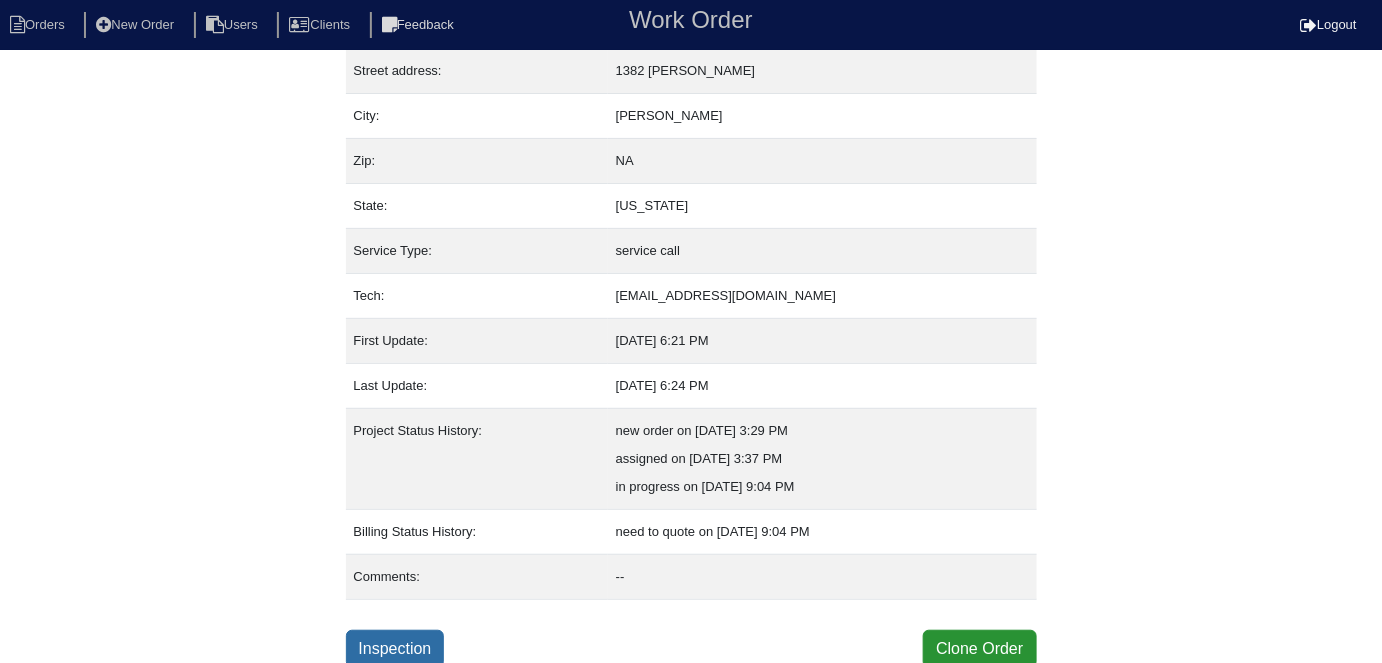 click on "Inspection" at bounding box center [395, 649] 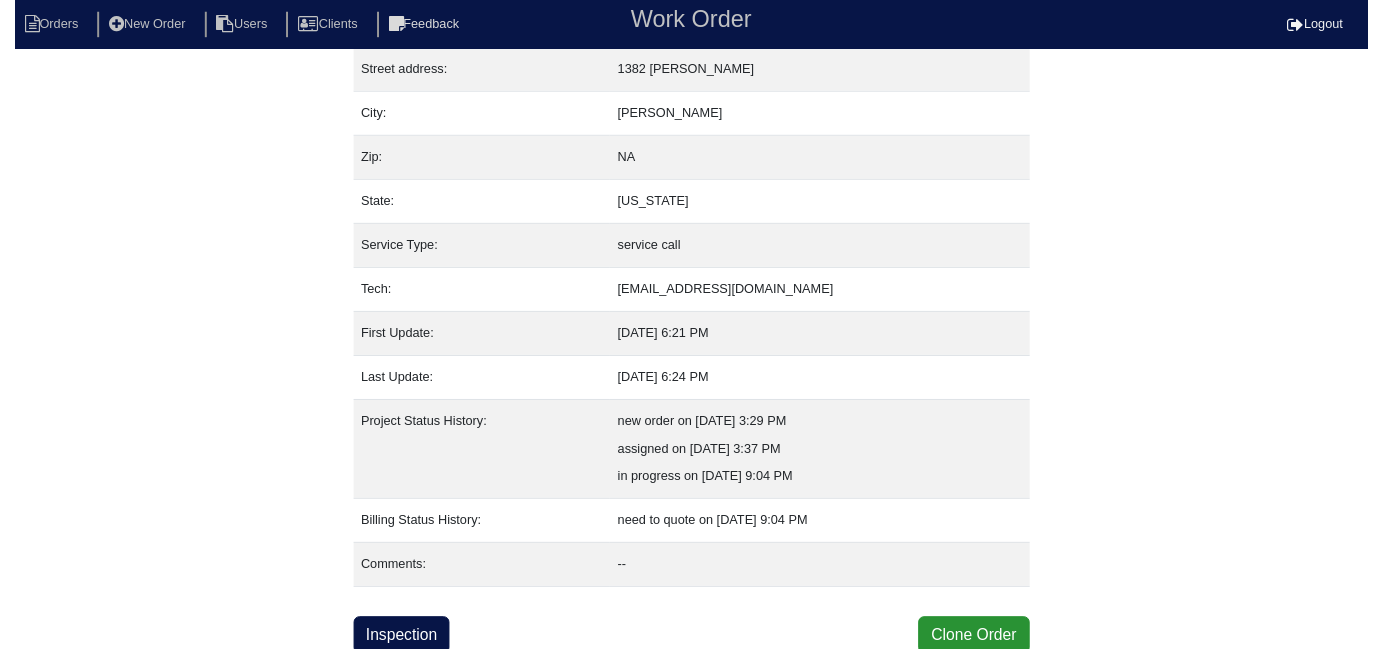 scroll, scrollTop: 0, scrollLeft: 0, axis: both 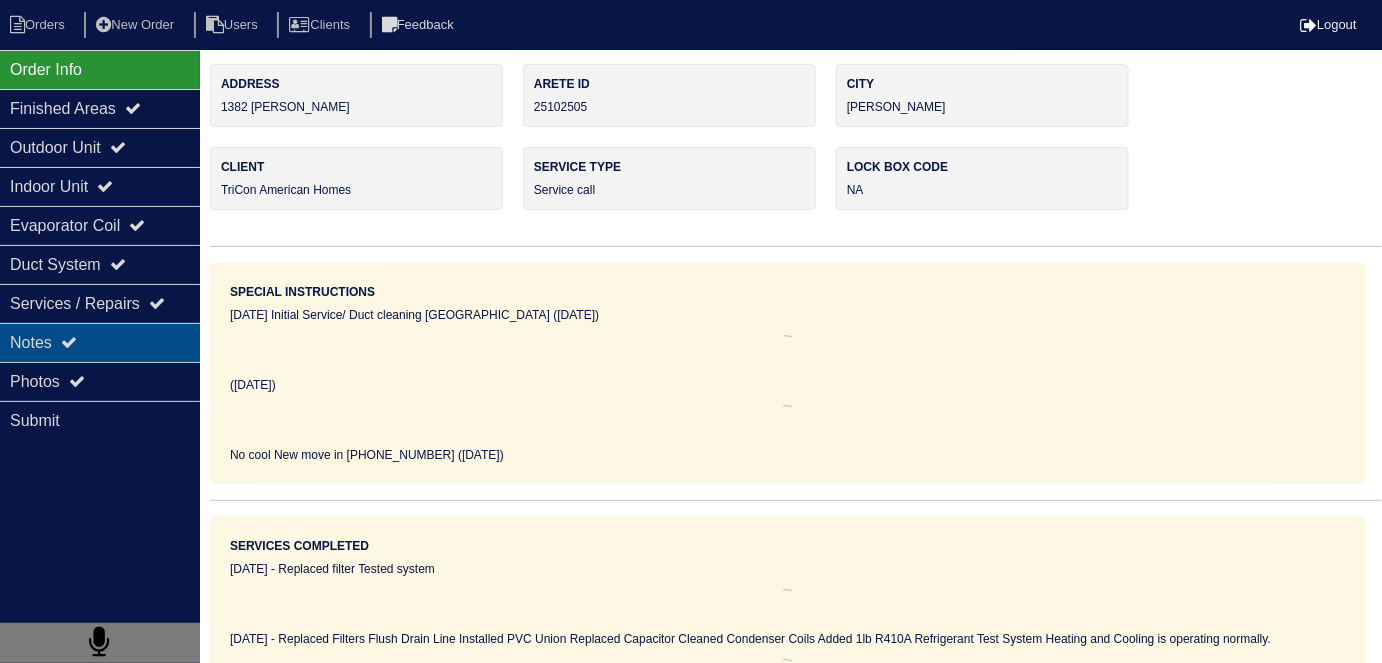 click on "Notes" at bounding box center (100, 342) 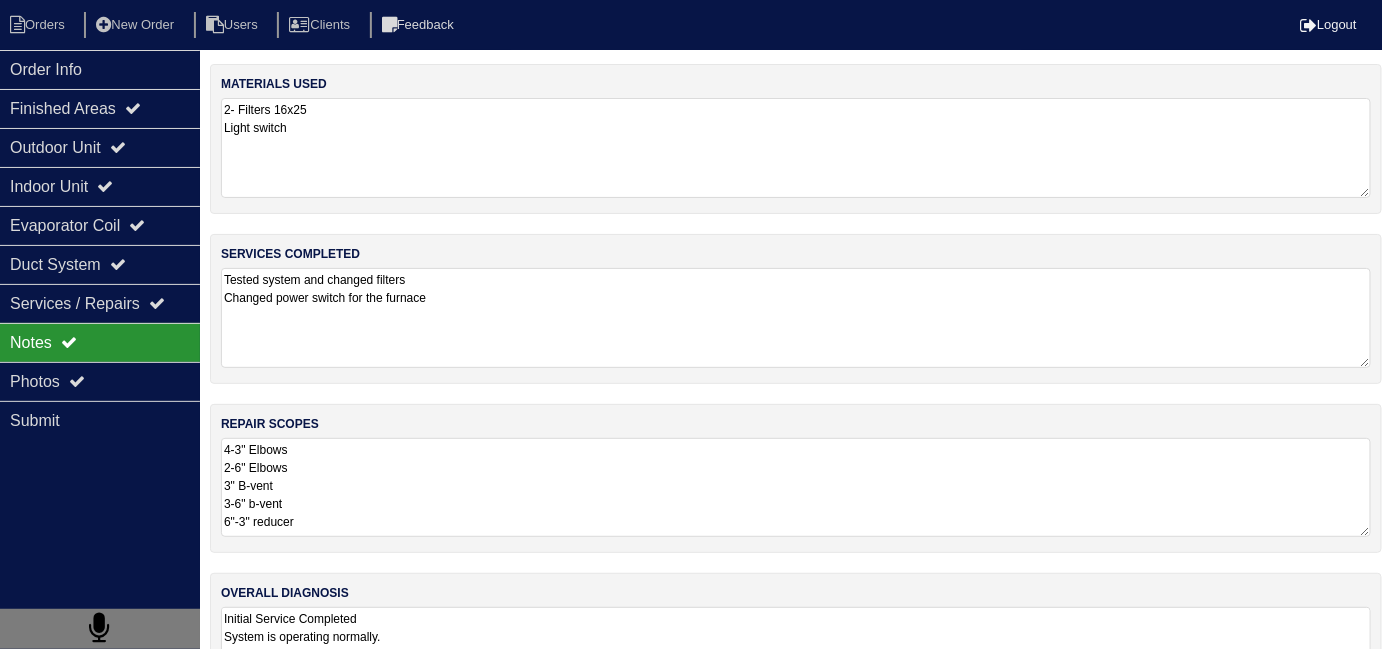 click on "4-3" Elbows
2-6" Elbows
3" B-vent
3-6" b-vent
6"-3" reducer" at bounding box center [796, 487] 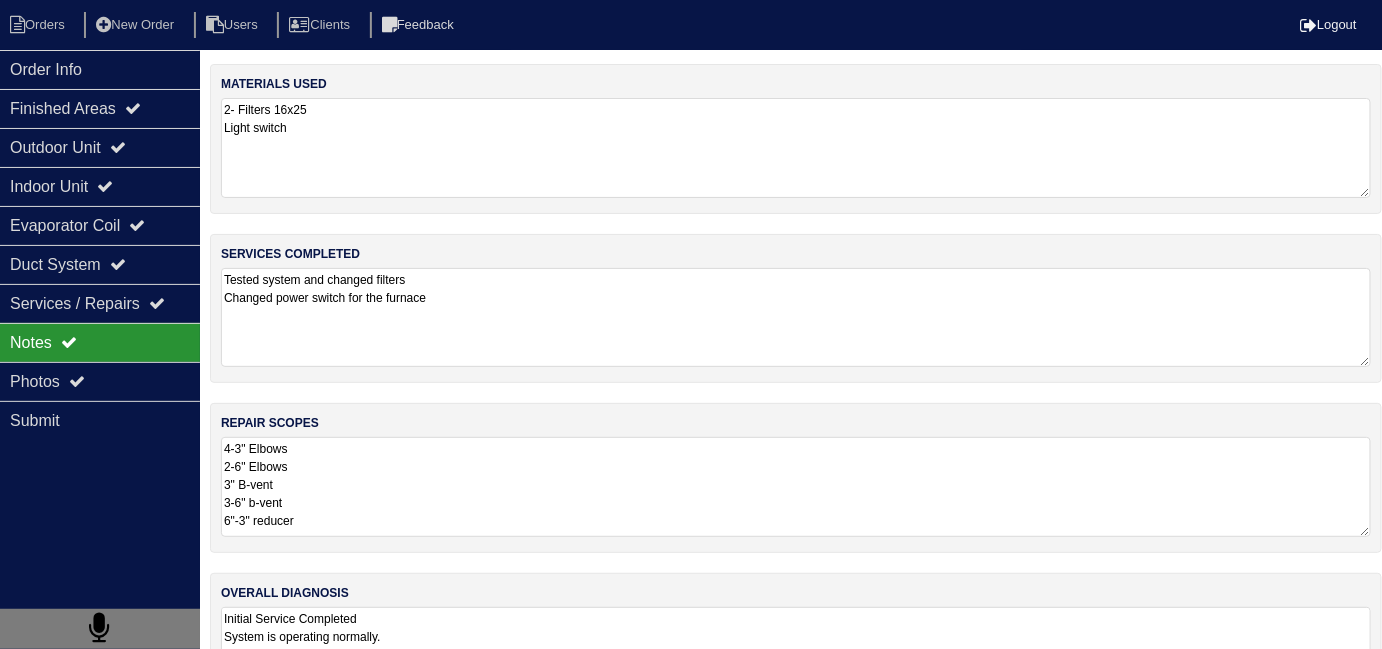 click on "Tested system and changed filters
Changed power switch for the furnace" at bounding box center (796, 317) 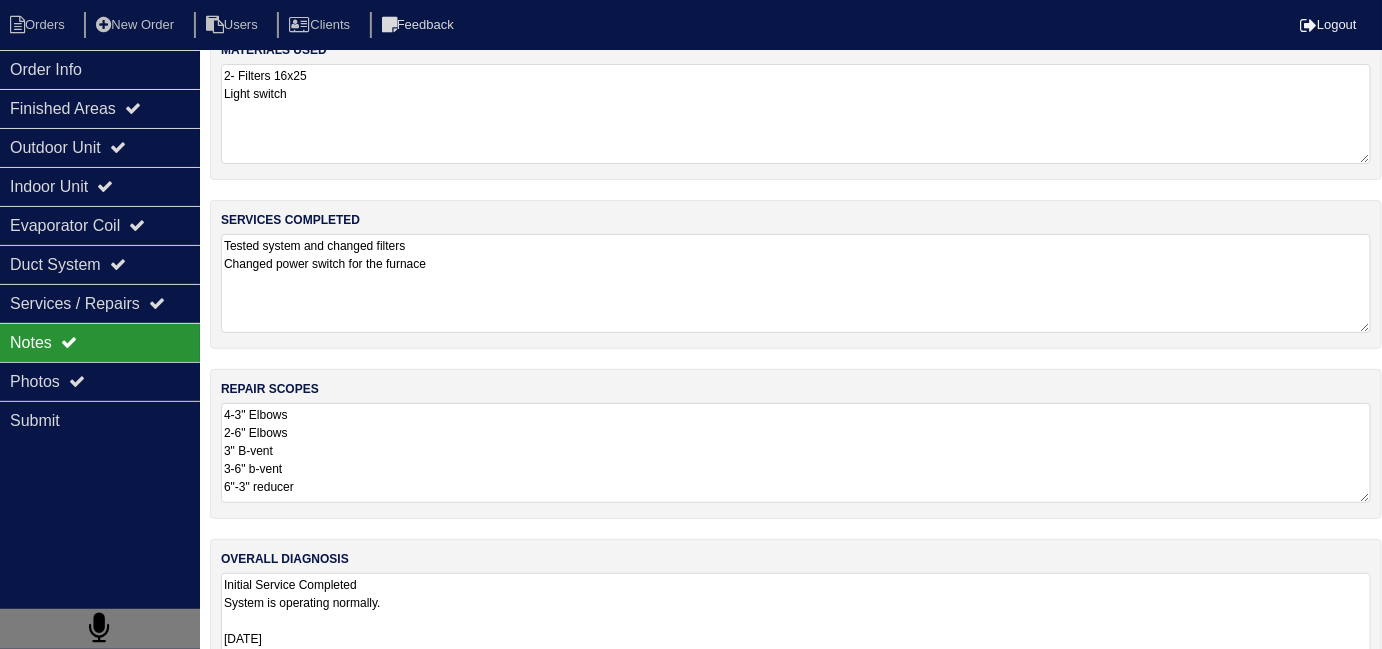 scroll, scrollTop: 88, scrollLeft: 0, axis: vertical 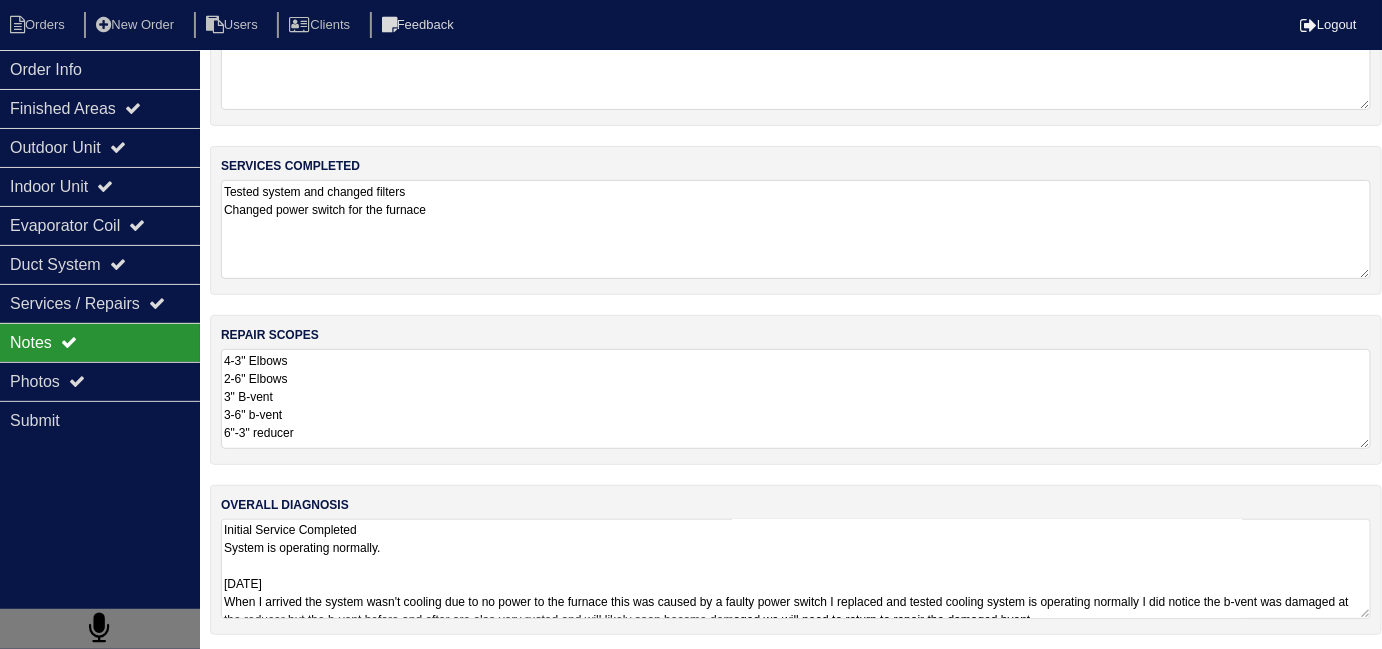 click on "Initial Service Completed
System is operating normally.
08-14-25
When I arrived the system wasn't cooling due to no power to the furnace this was caused by a faulty power switch I replaced and tested cooling system is operating normally I did notice the b-vent was damaged at the reducer but the b-vent before and after are also very rusted and will likely soon become damaged we will need to return to repair the damaged bvent" at bounding box center (796, 569) 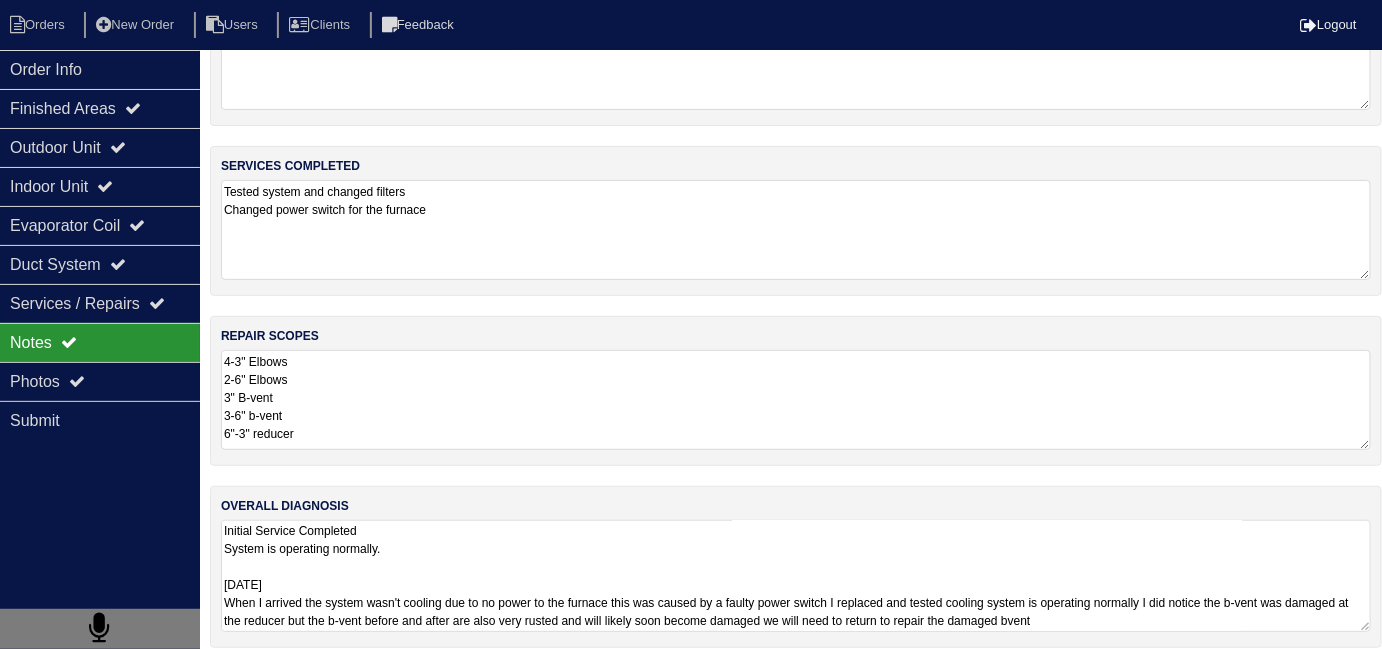 scroll, scrollTop: 88, scrollLeft: 0, axis: vertical 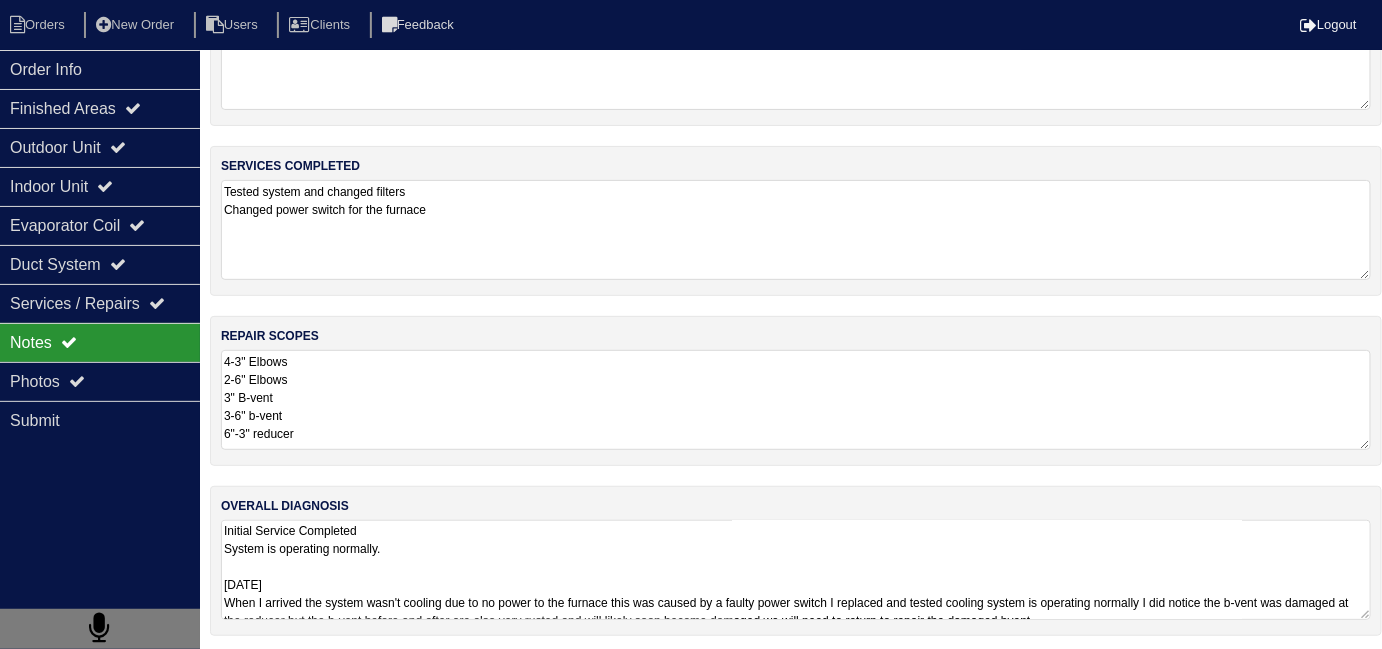 click on "4-3" Elbows
2-6" Elbows
3" B-vent
3-6" b-vent
6"-3" reducer" at bounding box center (796, 400) 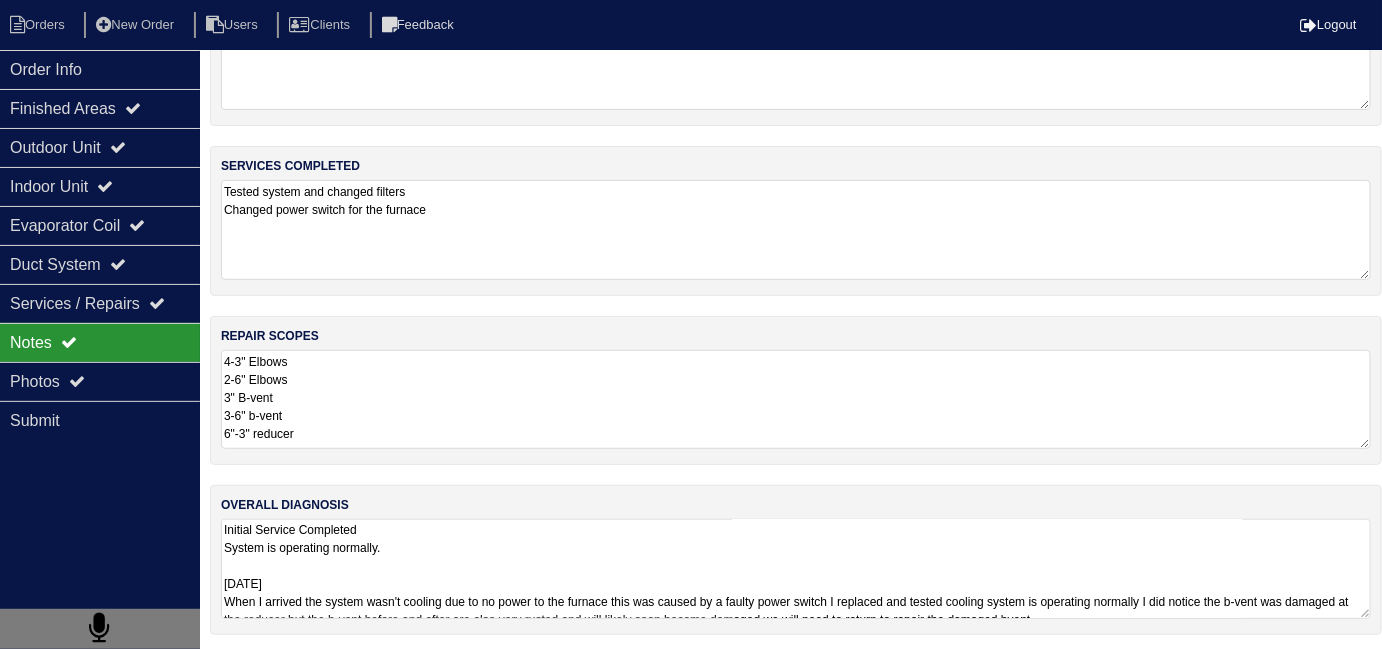 click on "Initial Service Completed
System is operating normally.
08-14-25
When I arrived the system wasn't cooling due to no power to the furnace this was caused by a faulty power switch I replaced and tested cooling system is operating normally I did notice the b-vent was damaged at the reducer but the b-vent before and after are also very rusted and will likely soon become damaged we will need to return to repair the damaged bvent" at bounding box center [796, 569] 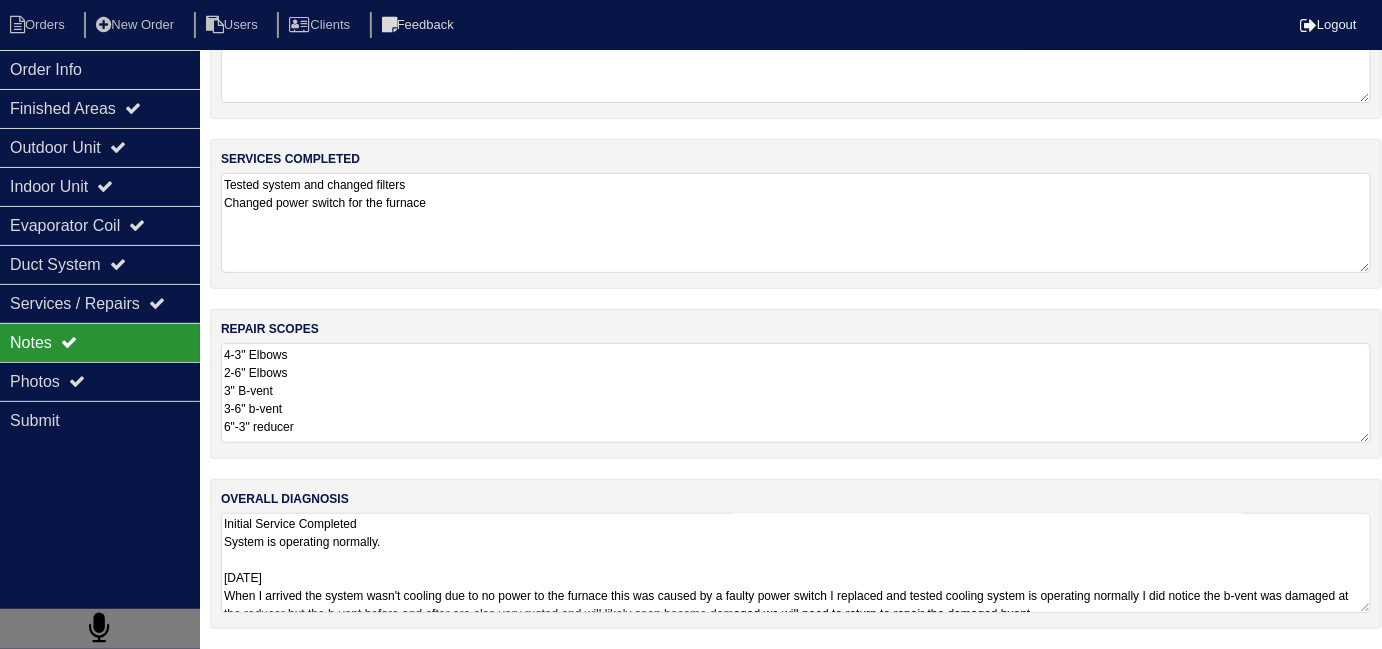 scroll, scrollTop: 89, scrollLeft: 0, axis: vertical 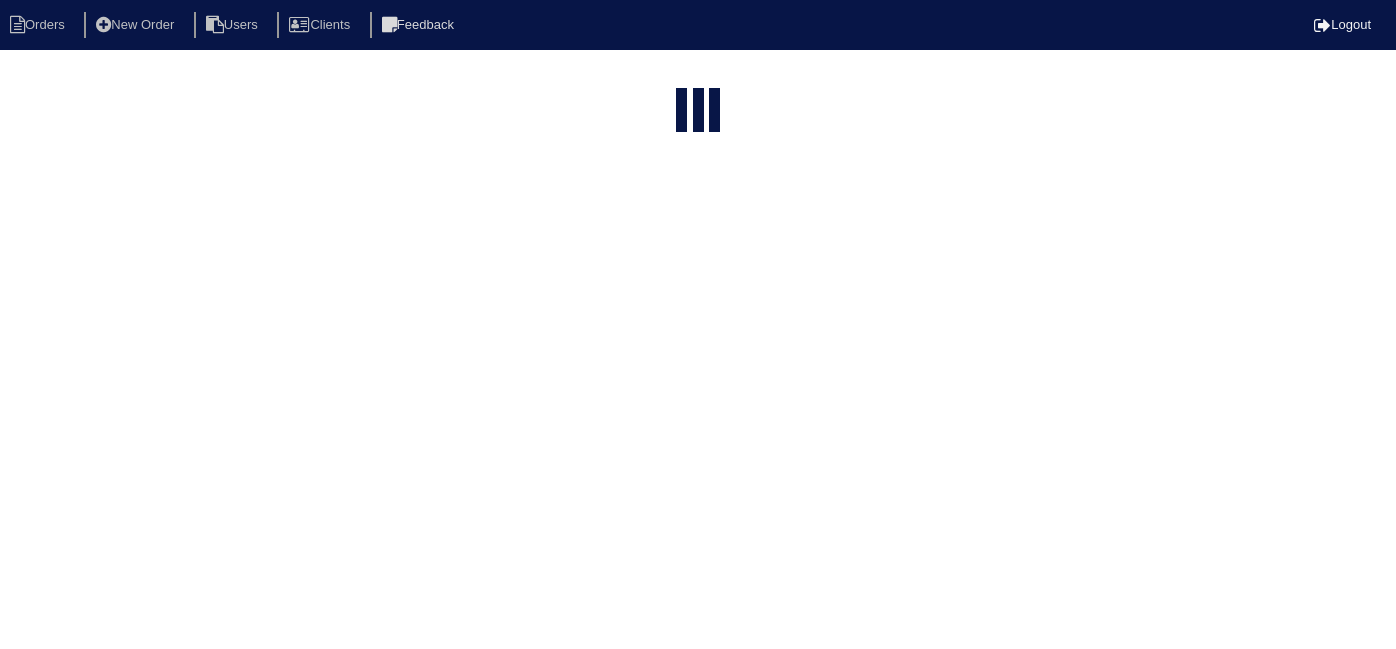 select on "15" 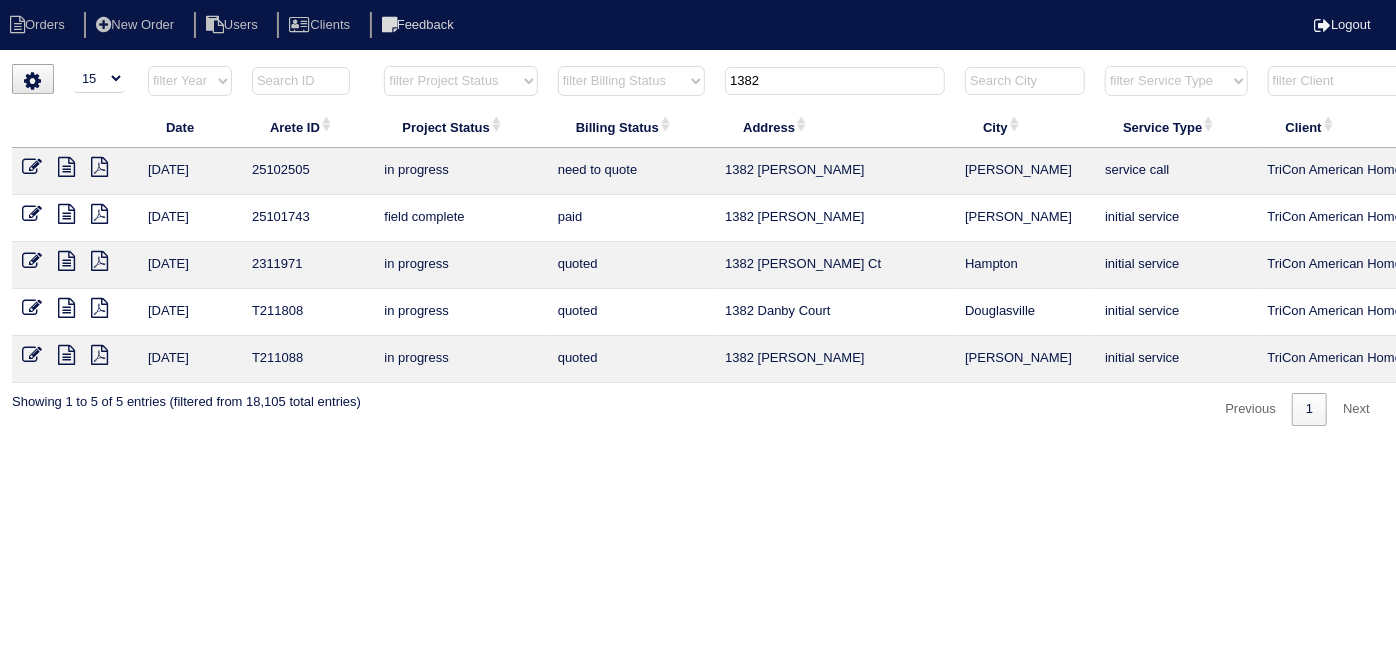drag, startPoint x: 839, startPoint y: 86, endPoint x: 391, endPoint y: 69, distance: 448.32242 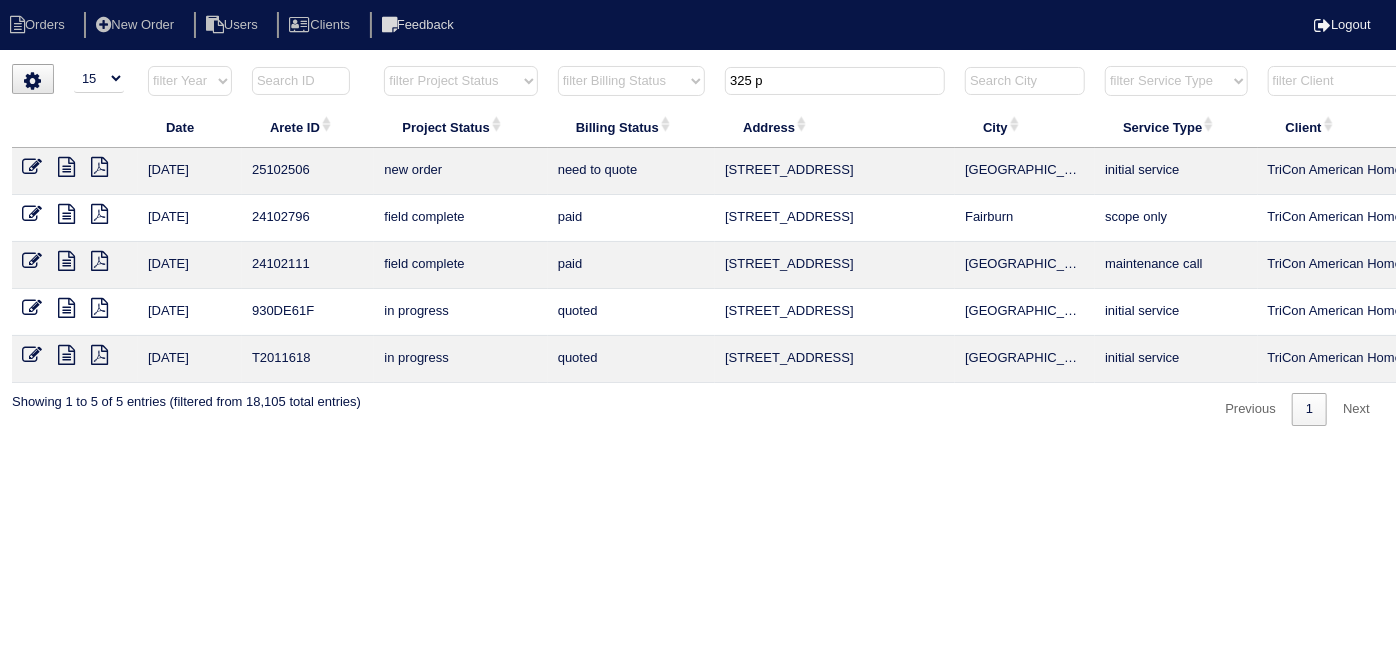 click on "Orders
New Order
Users
Clients
Feedback
Logout
Orders
New Order
Users
Clients
Message is blank.  Please add text or cancel.
Send Feedback
Cancel" at bounding box center [698, 223] 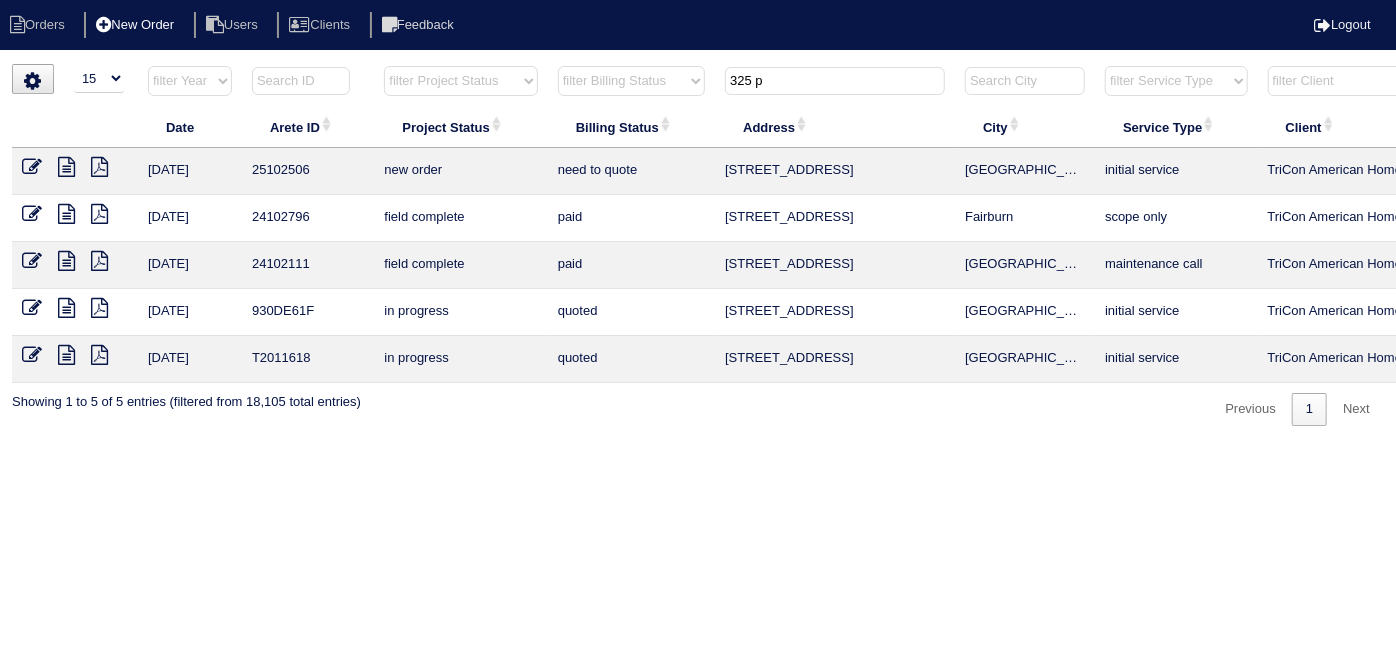 drag, startPoint x: 796, startPoint y: 78, endPoint x: 210, endPoint y: 21, distance: 588.7657 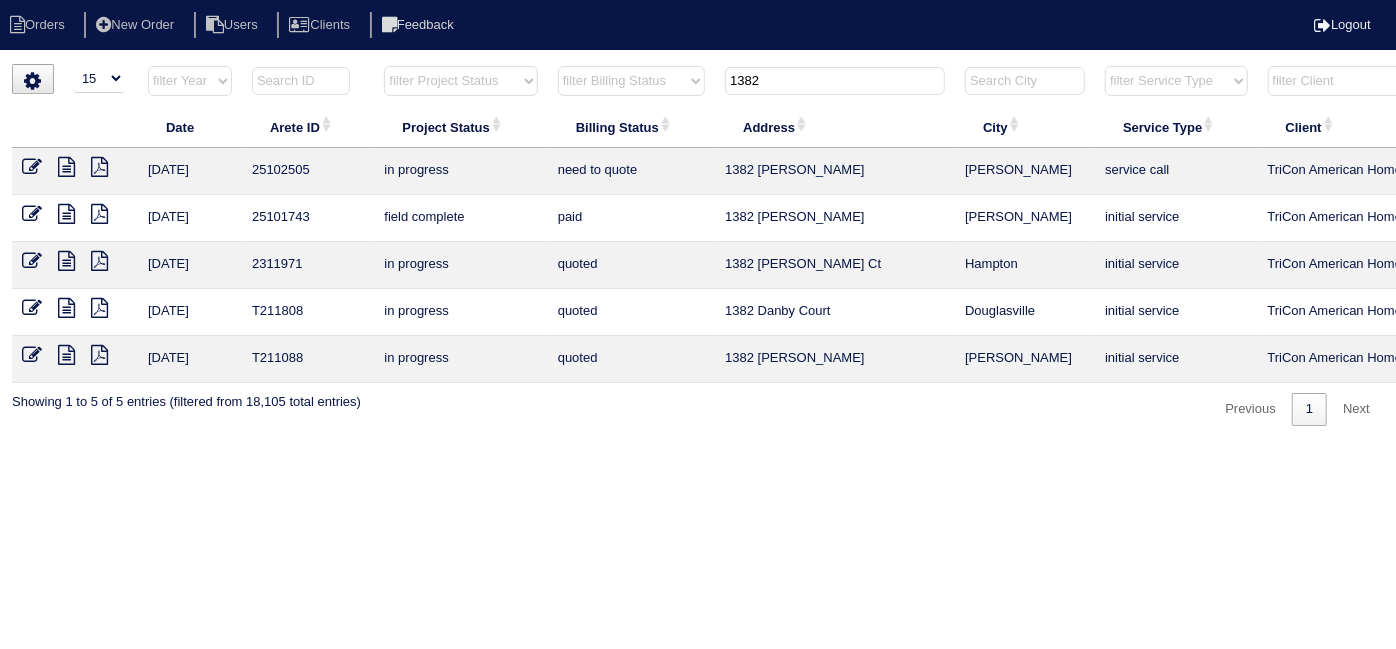 type on "1382" 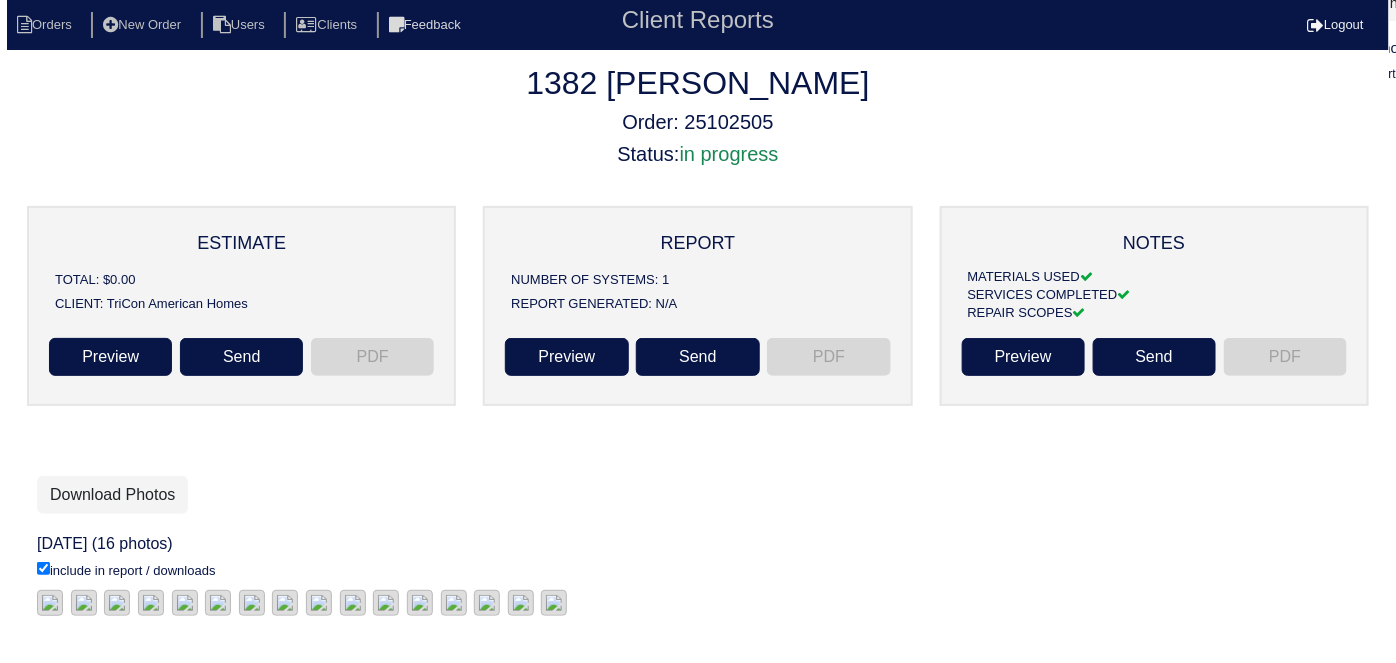 scroll, scrollTop: 0, scrollLeft: 0, axis: both 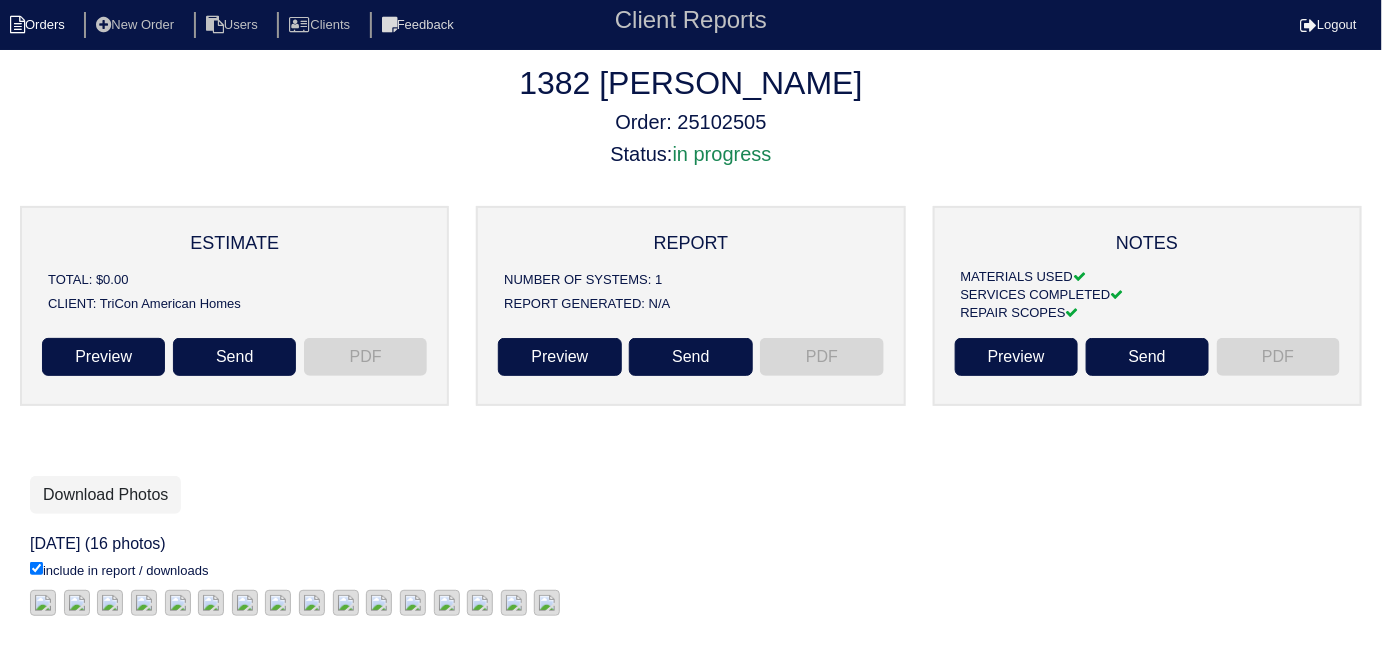 click at bounding box center [17, 25] 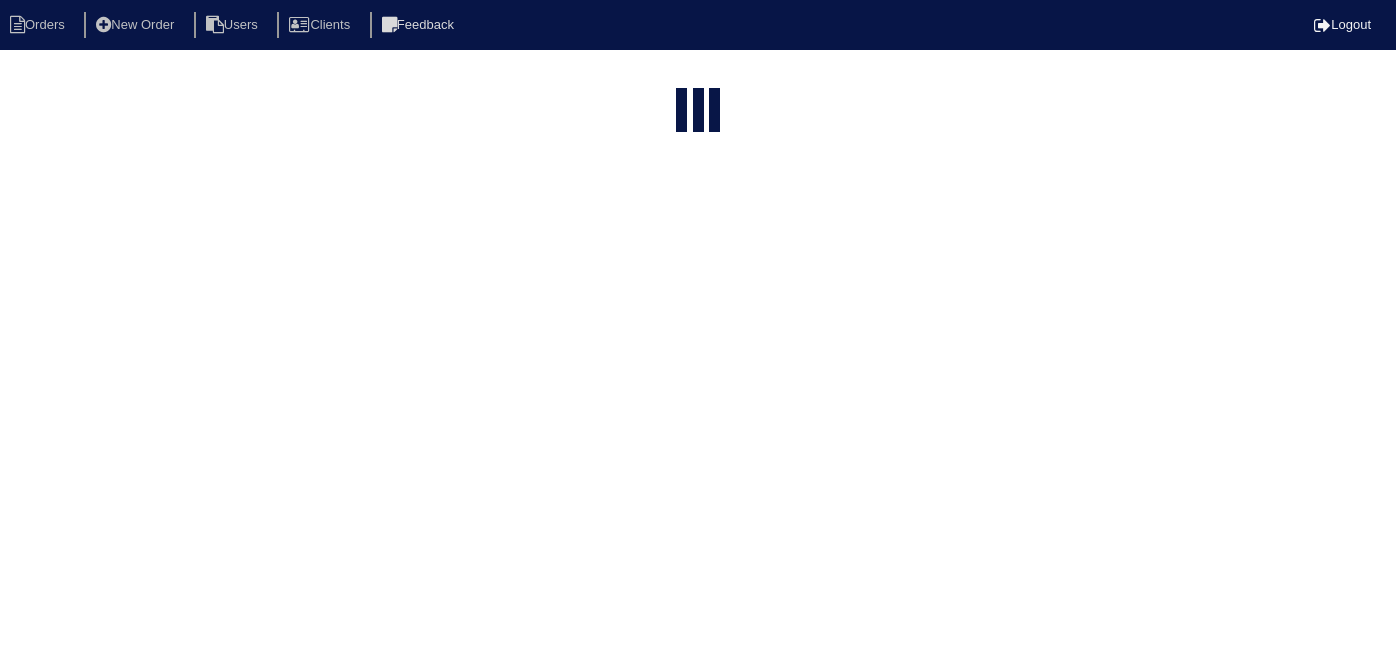 select on "15" 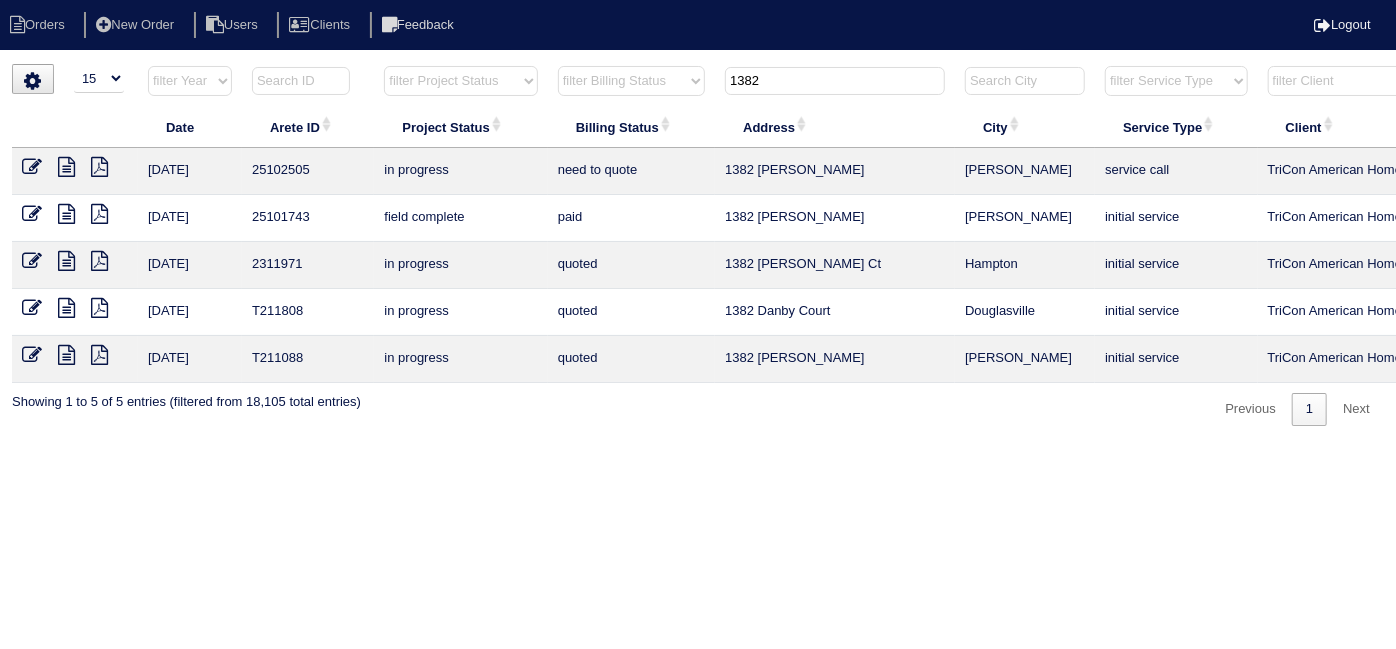 drag, startPoint x: 785, startPoint y: 74, endPoint x: 275, endPoint y: 50, distance: 510.5644 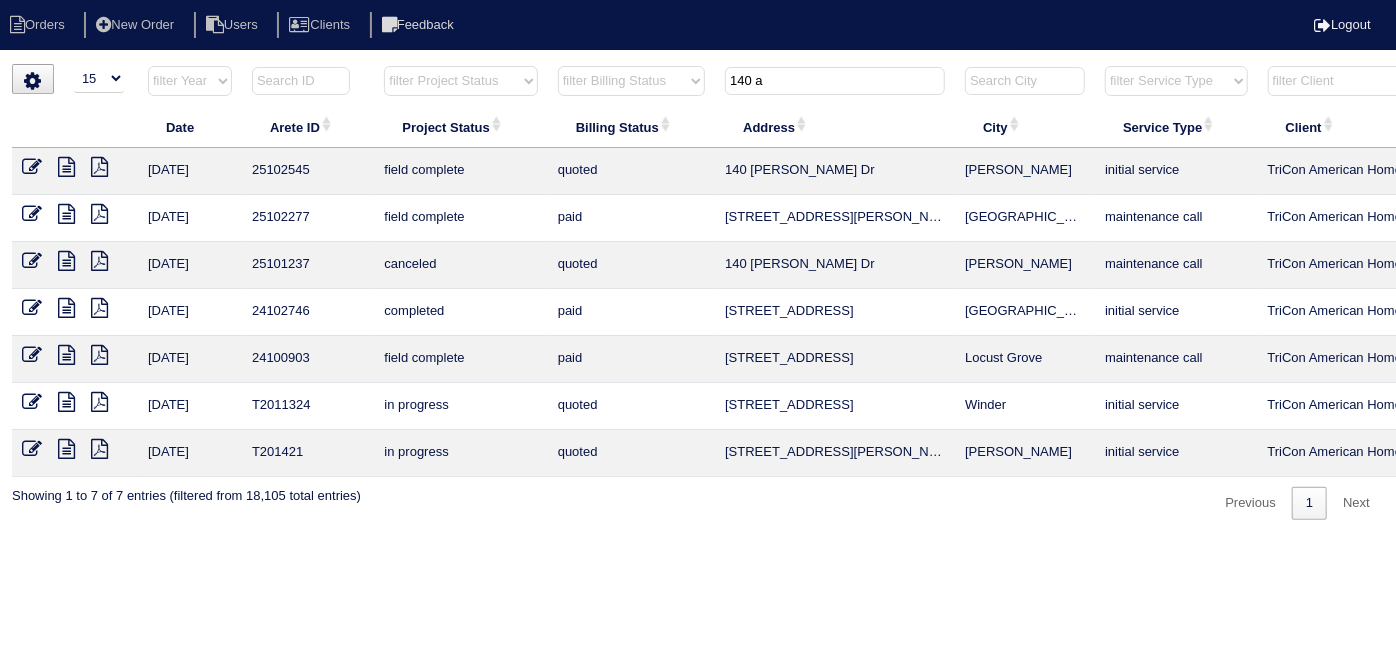 type on "140 a" 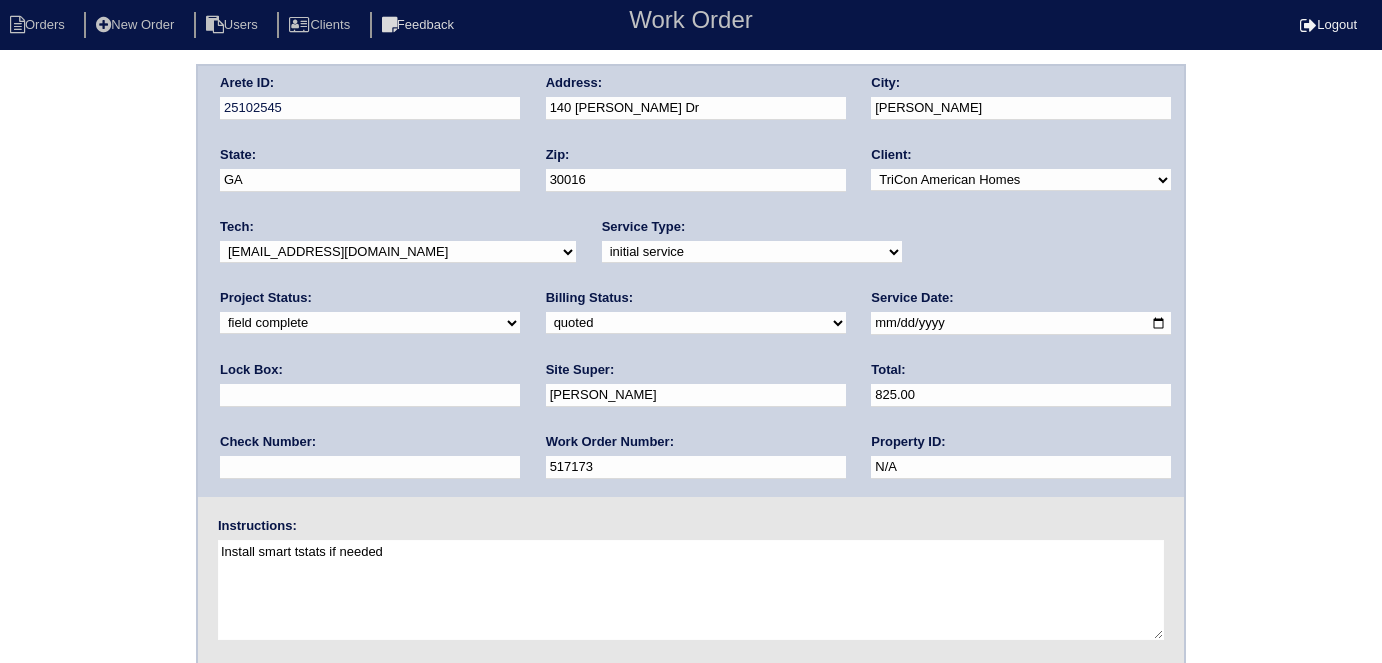 scroll, scrollTop: 0, scrollLeft: 0, axis: both 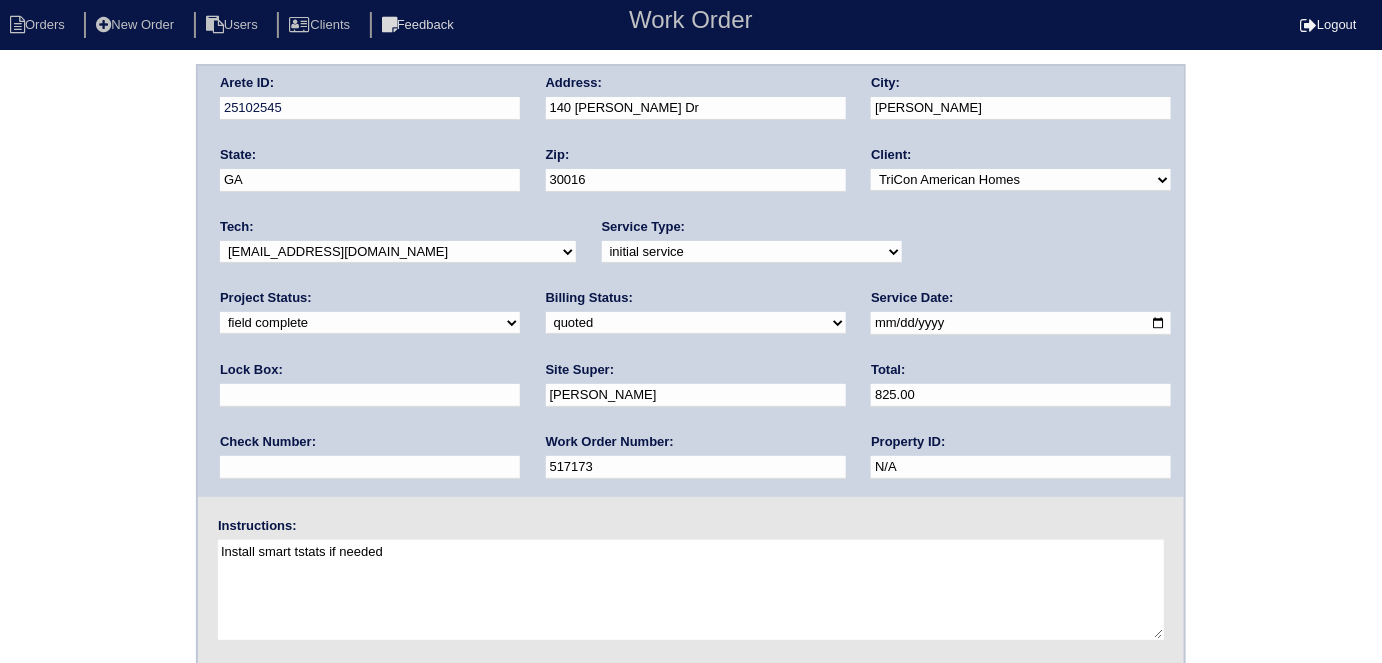 click on "need to quote
quoted
need to invoice
invoiced
paid
warranty
purchase order needed
unknown
in quickbooks" at bounding box center [696, 323] 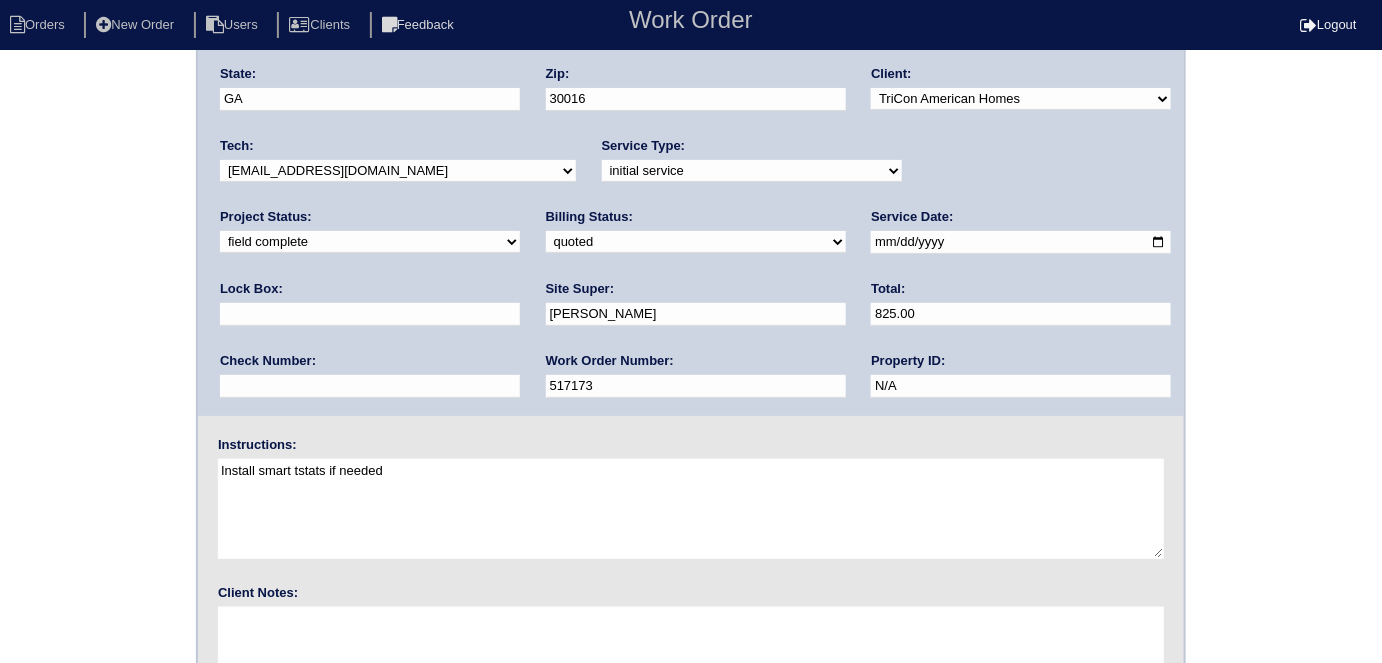 scroll, scrollTop: 205, scrollLeft: 0, axis: vertical 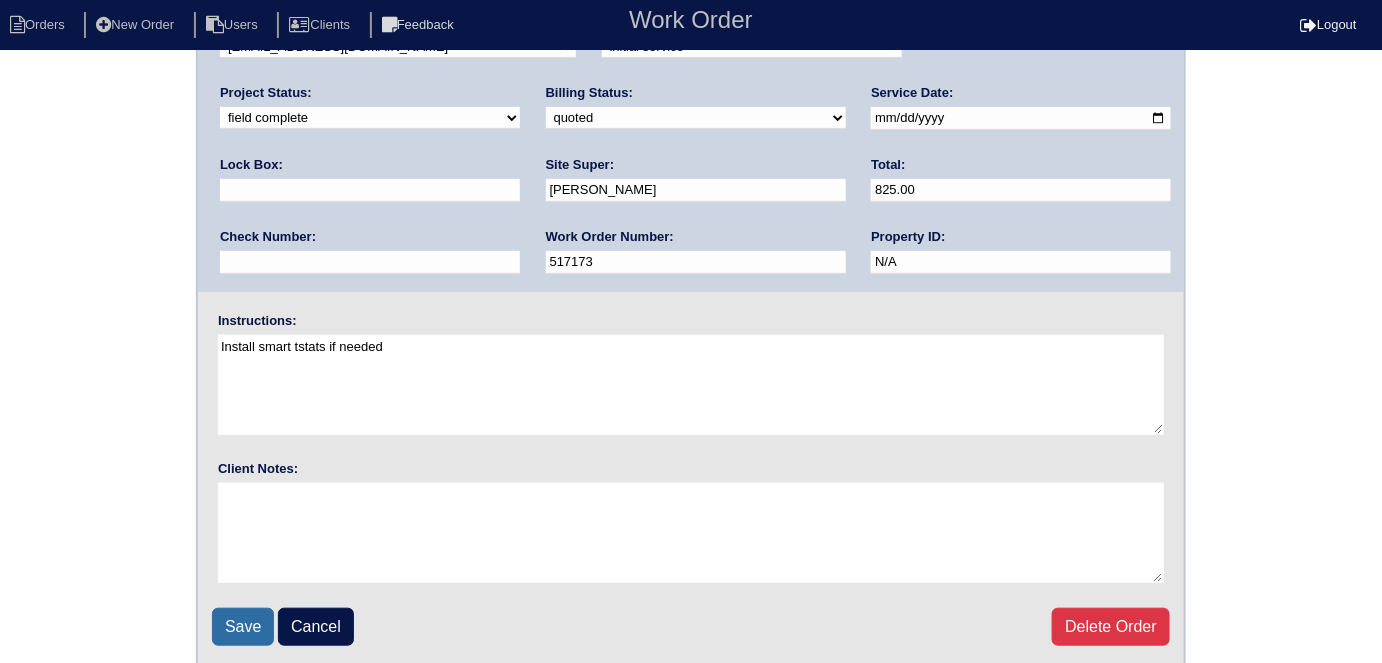 click on "Save" at bounding box center (243, 627) 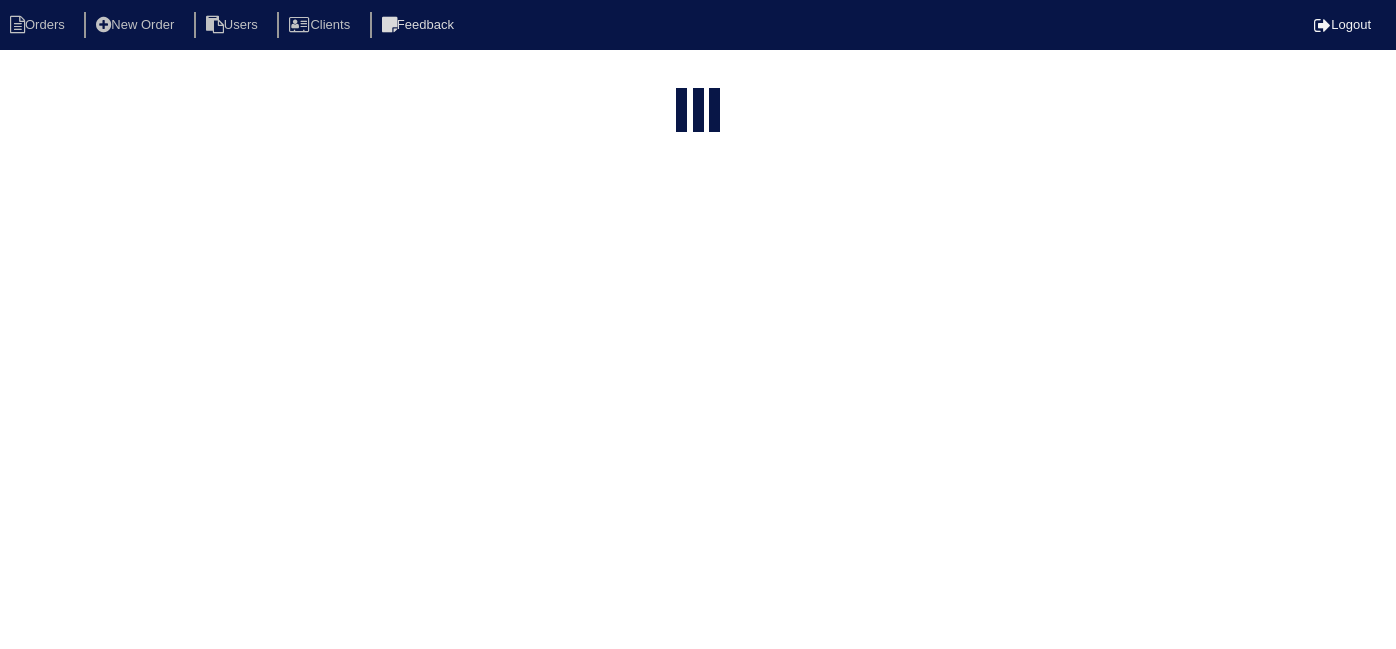 select on "15" 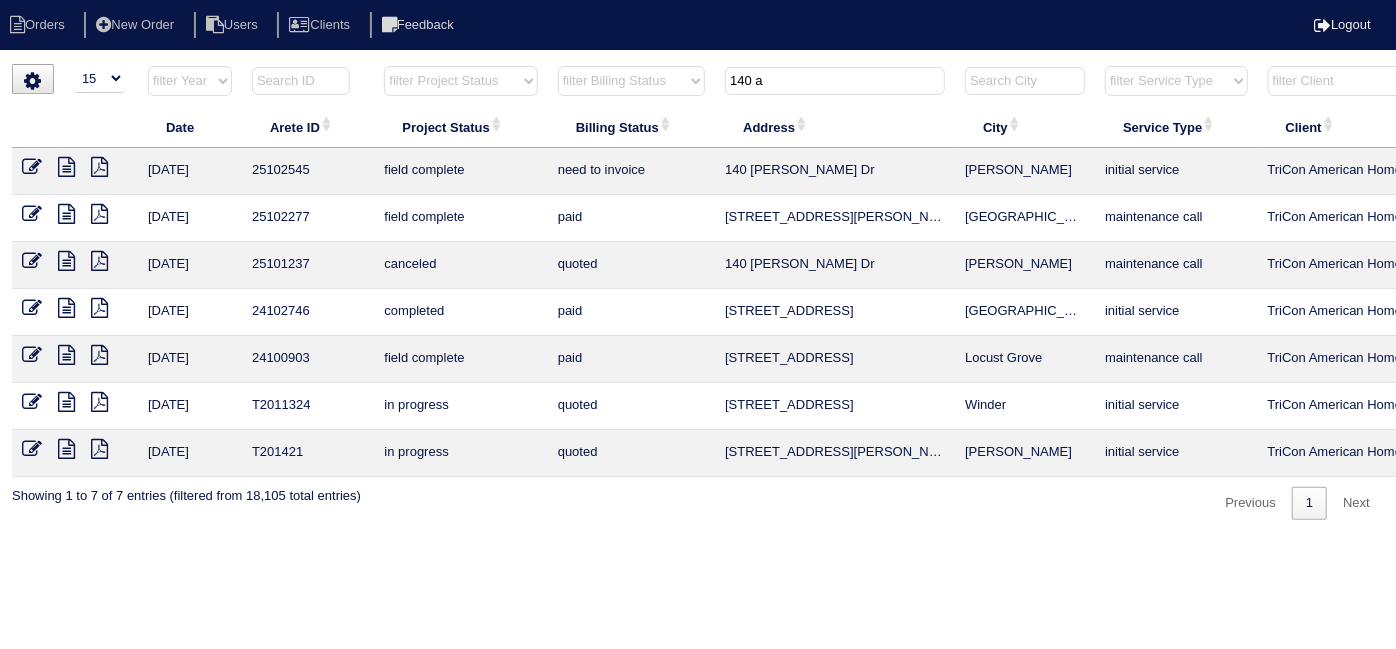 drag, startPoint x: 794, startPoint y: 91, endPoint x: 560, endPoint y: 57, distance: 236.45718 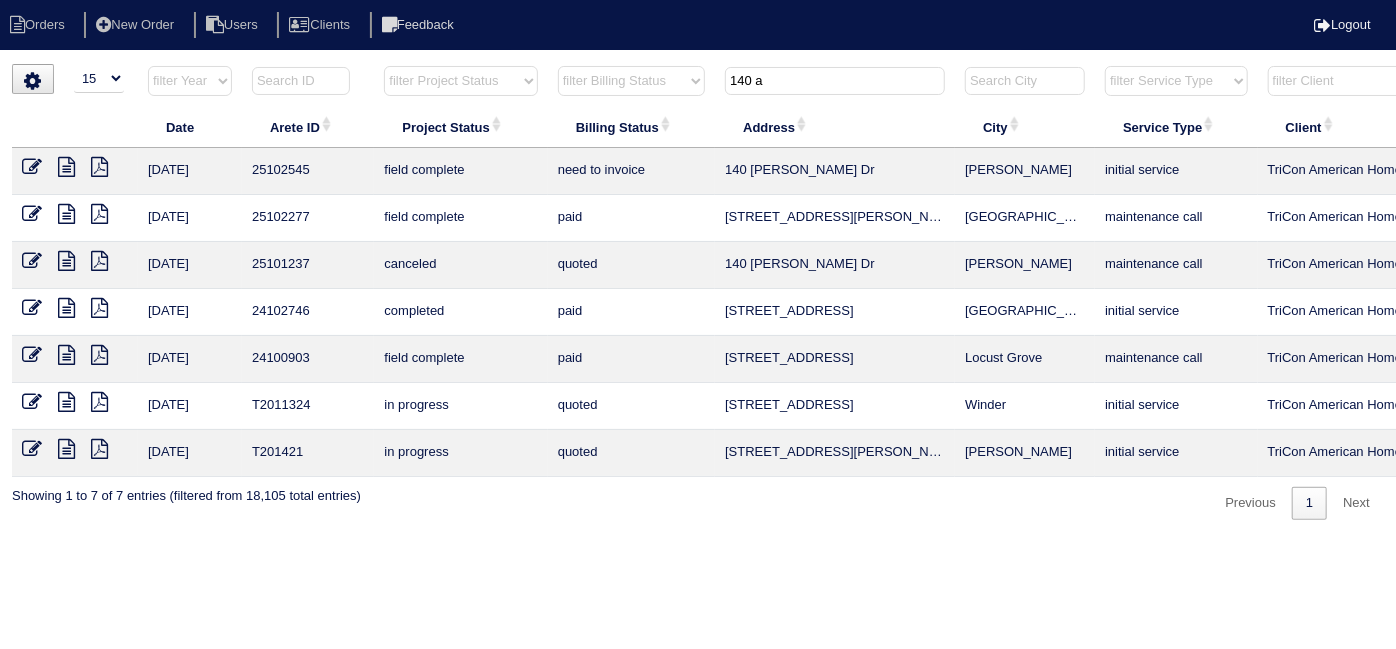 click on "Orders
New Order
Users
Clients
Feedback
Logout
Orders
New Order
Users
Clients
Message is blank.  Please add text or cancel.
Send Feedback
Cancel" at bounding box center [698, 270] 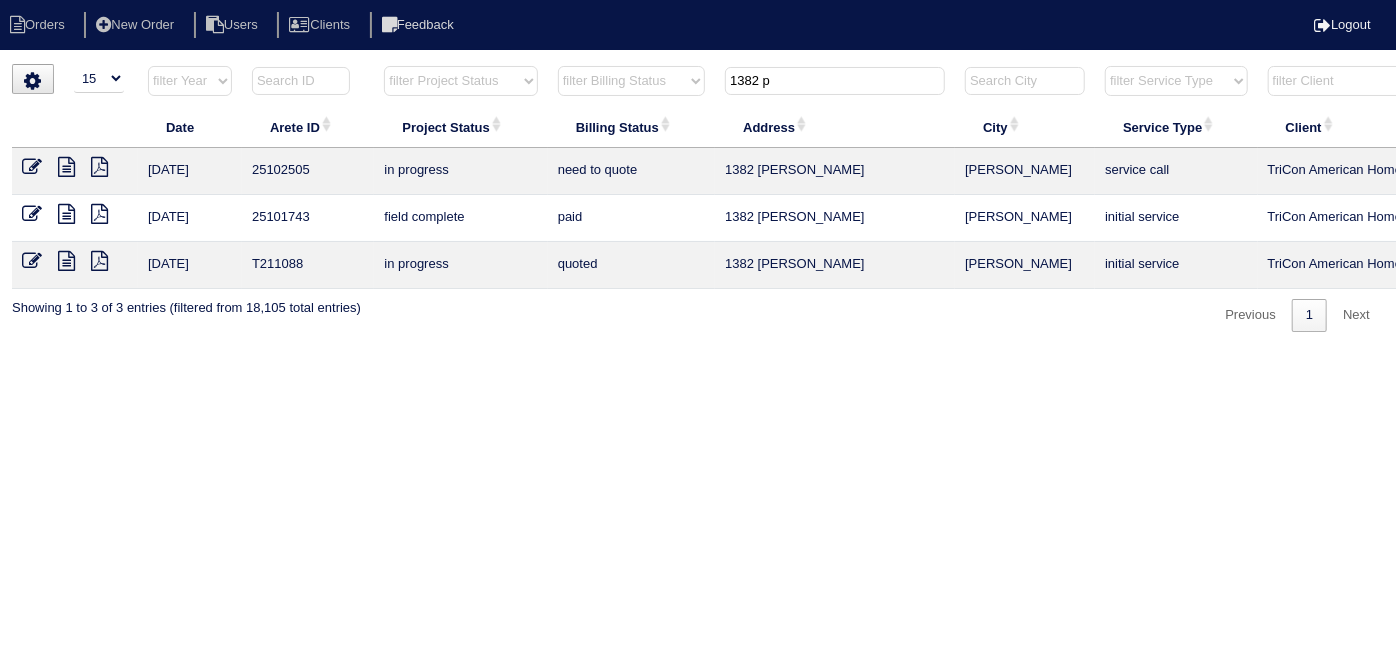 type on "1382 p" 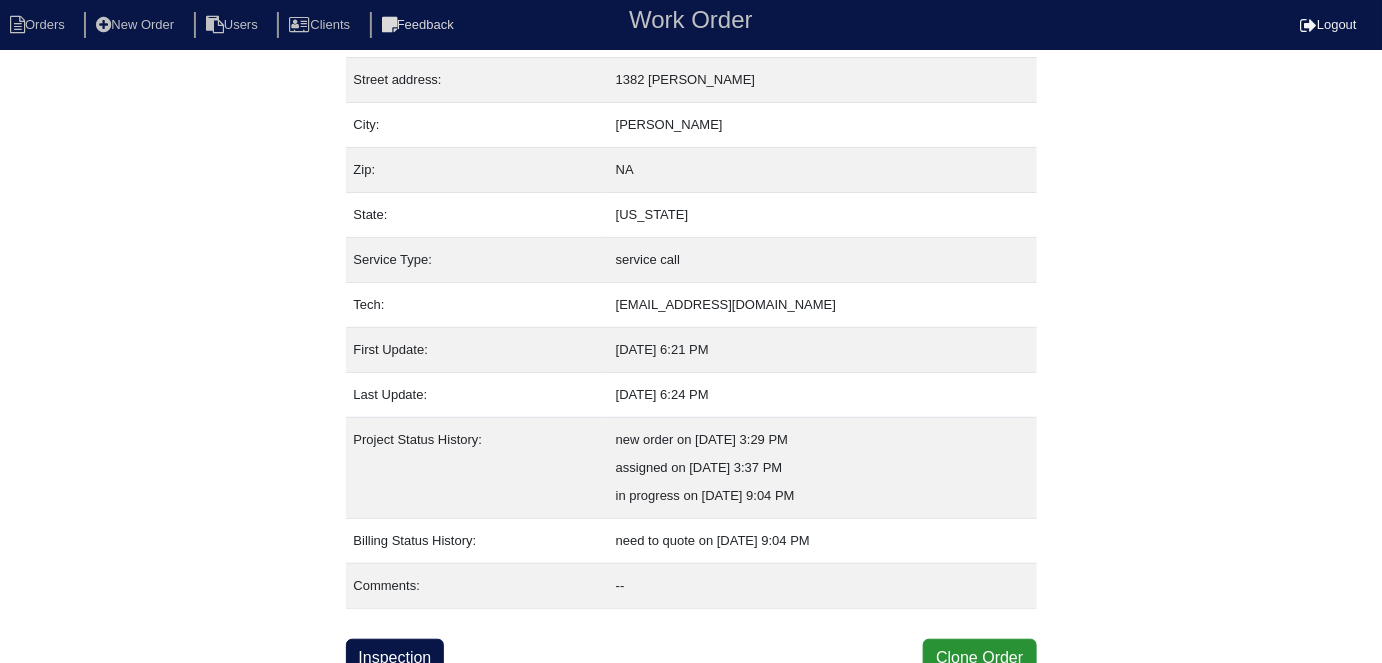 scroll, scrollTop: 105, scrollLeft: 0, axis: vertical 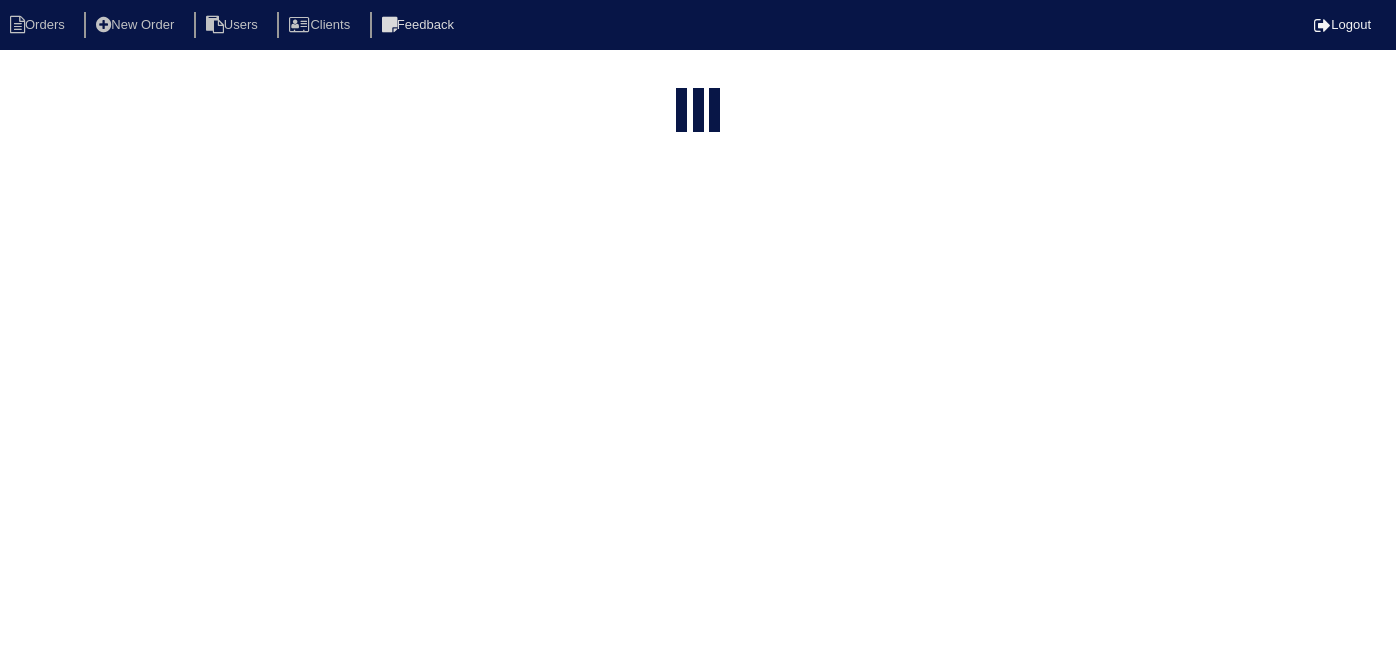 select on "15" 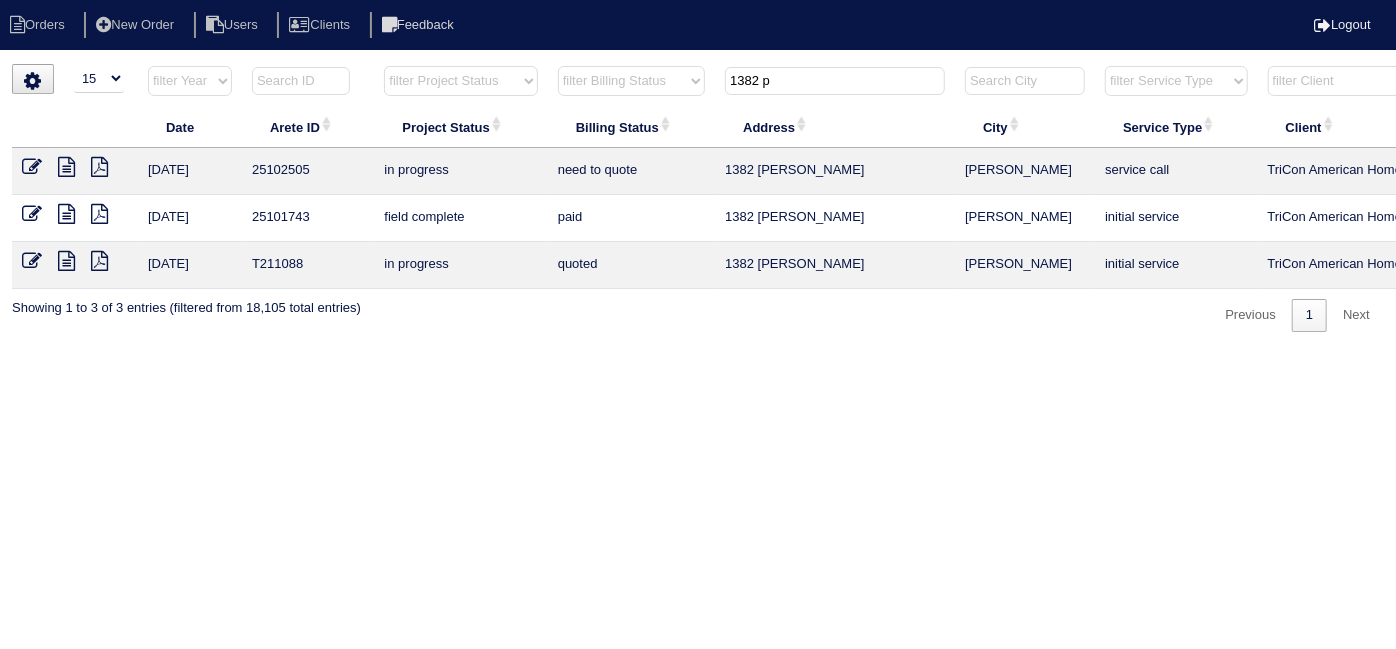 click at bounding box center (32, 214) 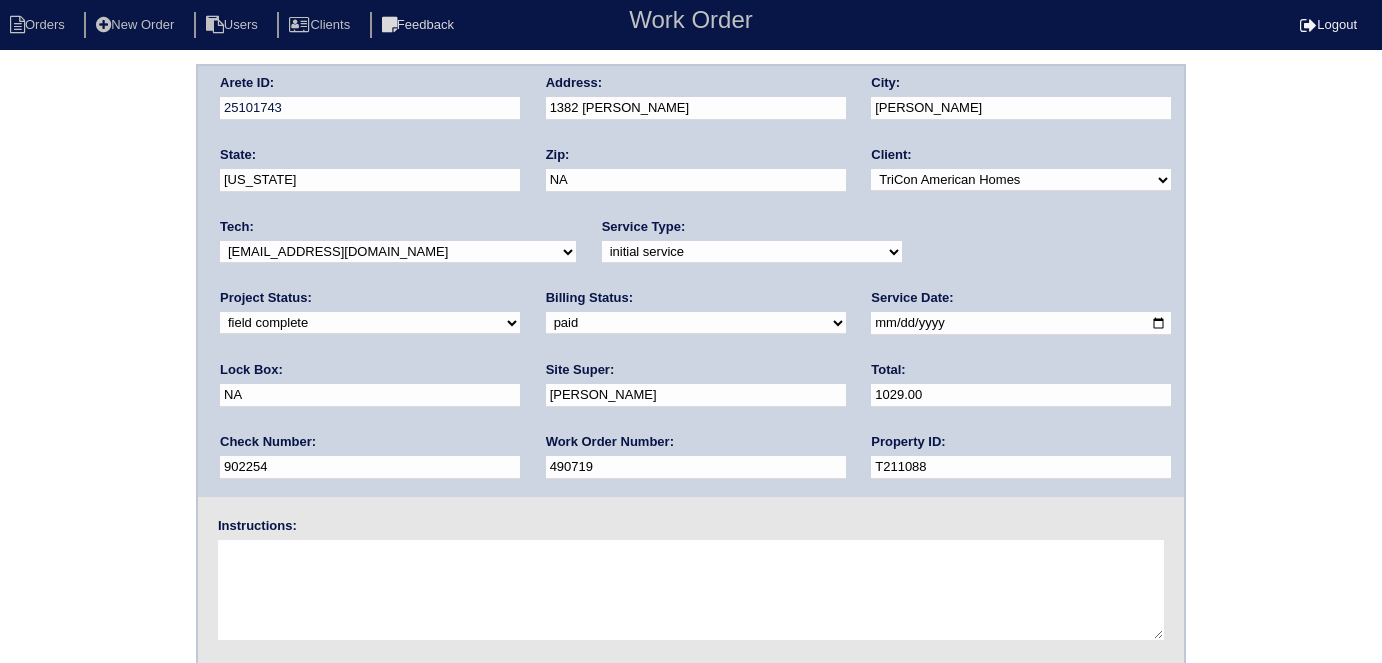 scroll, scrollTop: 0, scrollLeft: 0, axis: both 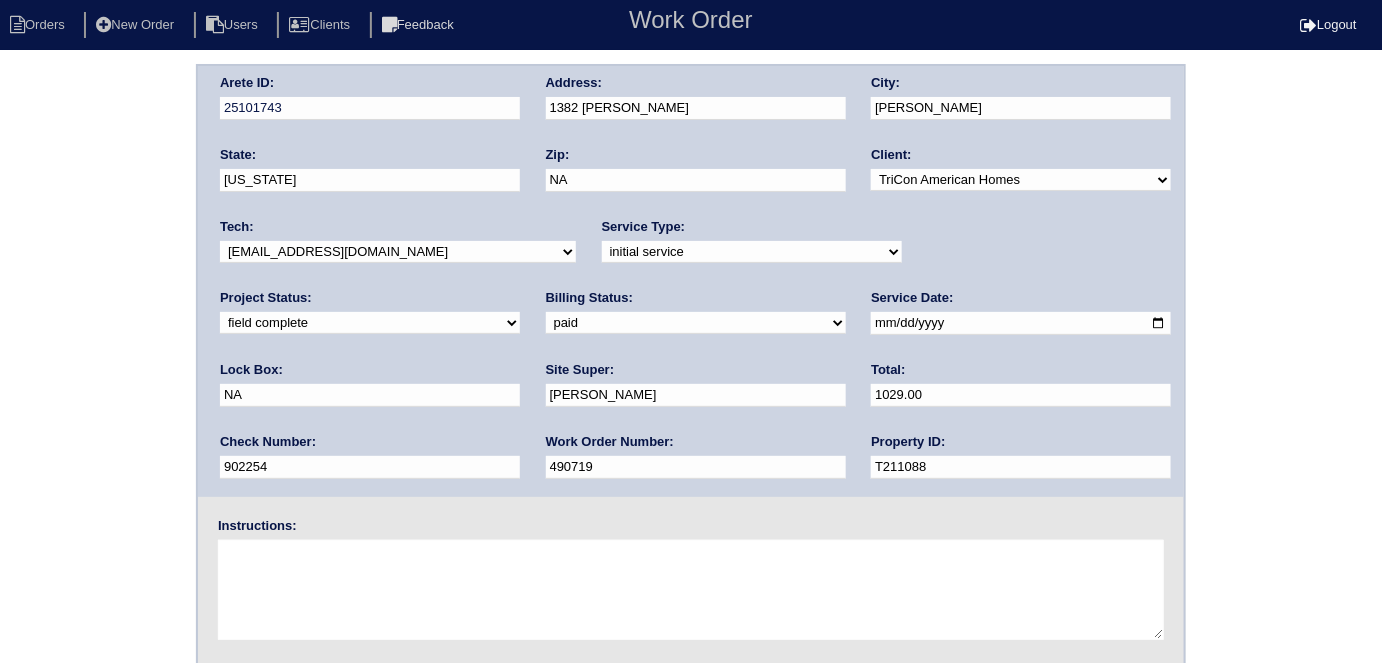 click on "Arete ID:
25101743
Address:
1382 Peggy Lane
City:
Conyers
State:
Georgia
Zip:
NA
Client:
-select-
TriCon American Homes
American Homes 4 Rent
First Key Homes
Zillow
The Renovation Company
On The Level Development Group
Shepard Exposition Group
Sylvan Homes
Pathway Construction
Arete Personal
Arete SMG
Tiber Capital
Tiber Realty
Divvy
Rave
Stine Construction
Alan Luther
HomeRiver Group
Test Client
Rasmus Real Estate
Padly
Buffalo Homes
Phillip Brothers
Maymont Homes
Tech:" at bounding box center (691, 468) 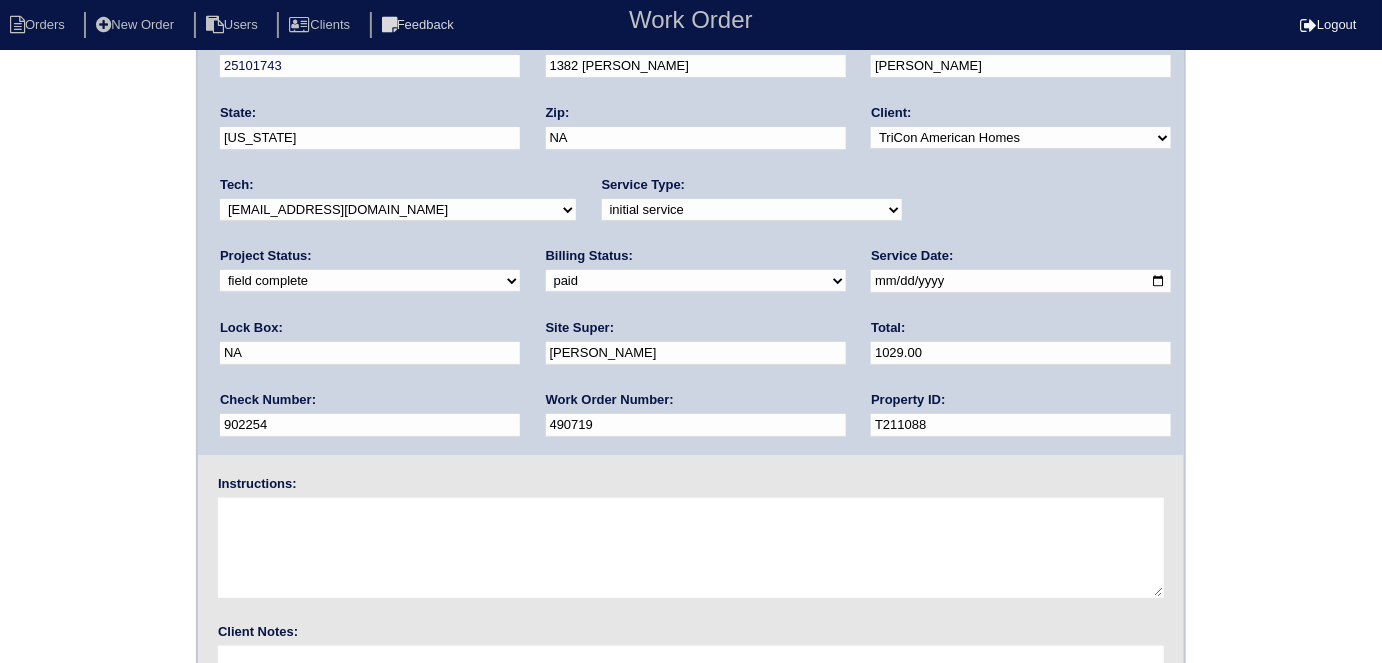 scroll, scrollTop: 205, scrollLeft: 0, axis: vertical 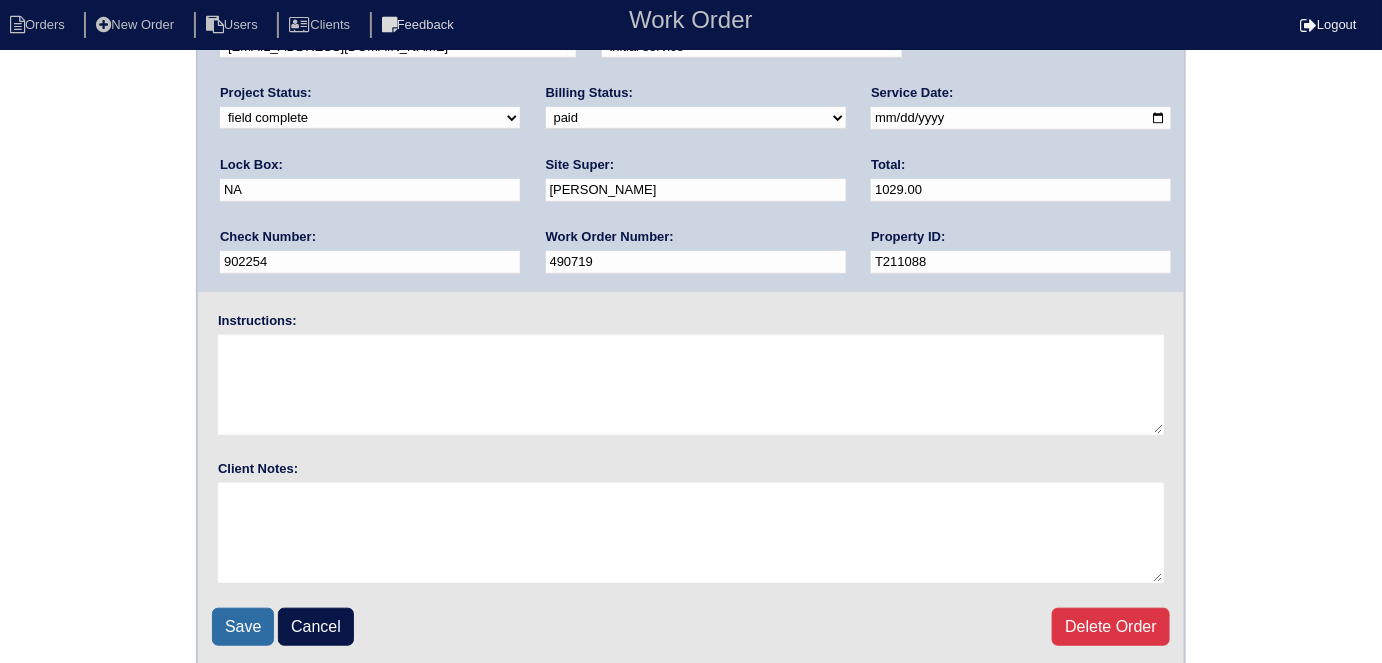 click on "Save" at bounding box center (243, 627) 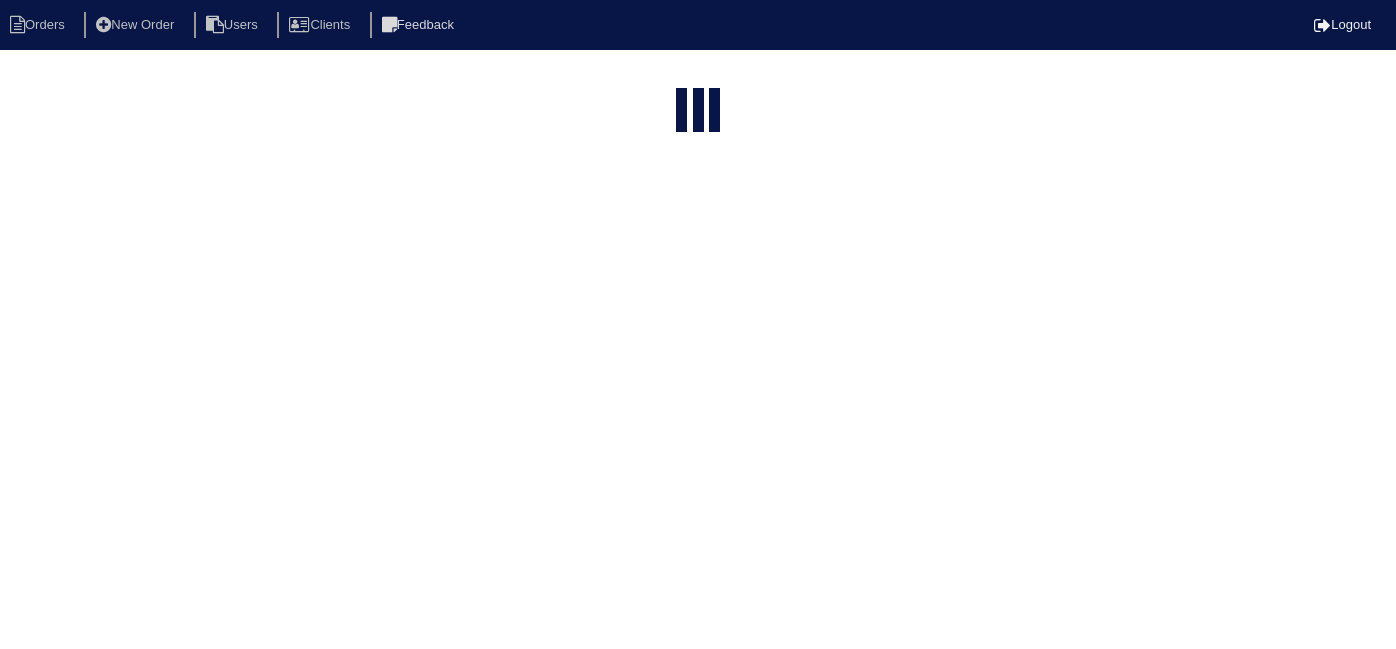 select on "15" 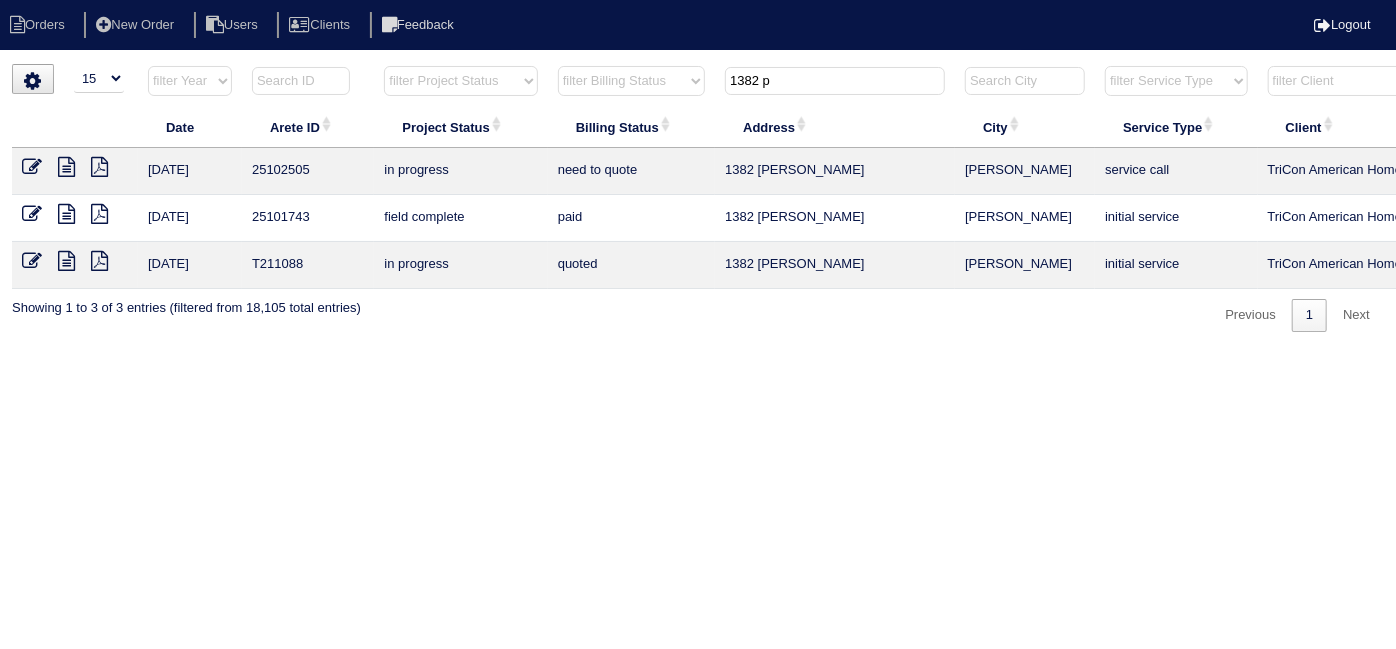 click at bounding box center (66, 167) 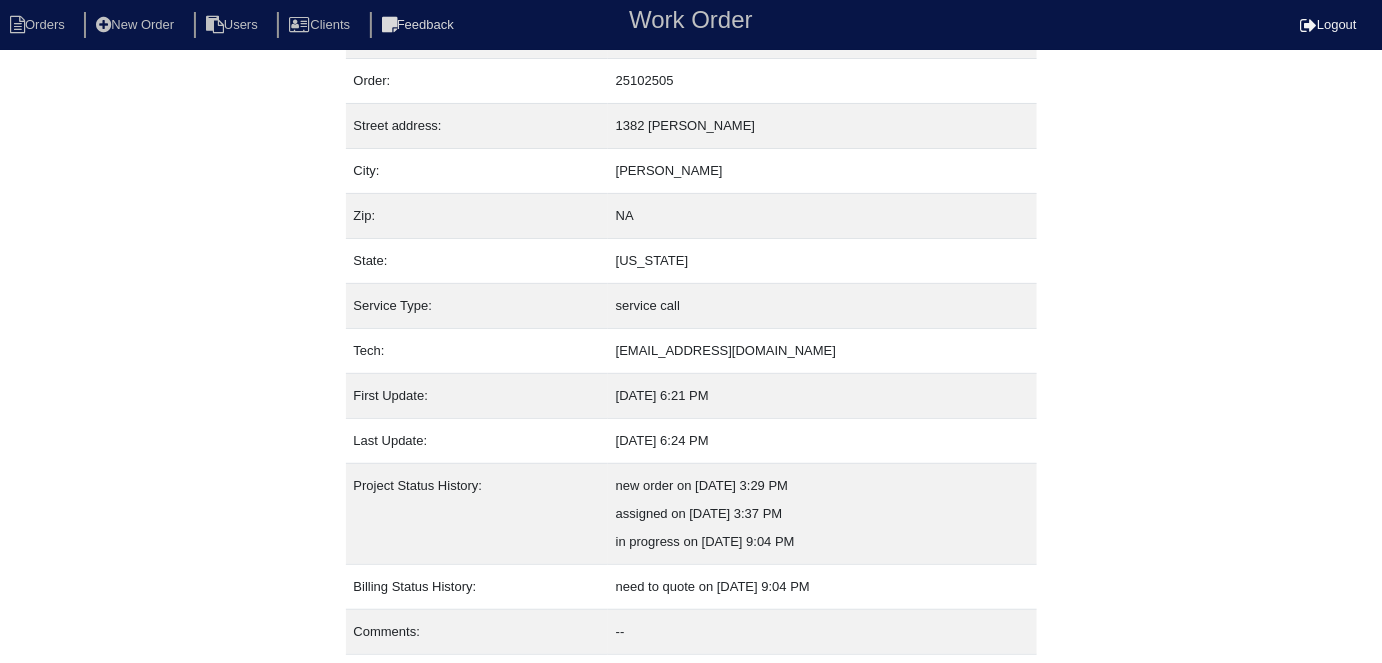 scroll, scrollTop: 105, scrollLeft: 0, axis: vertical 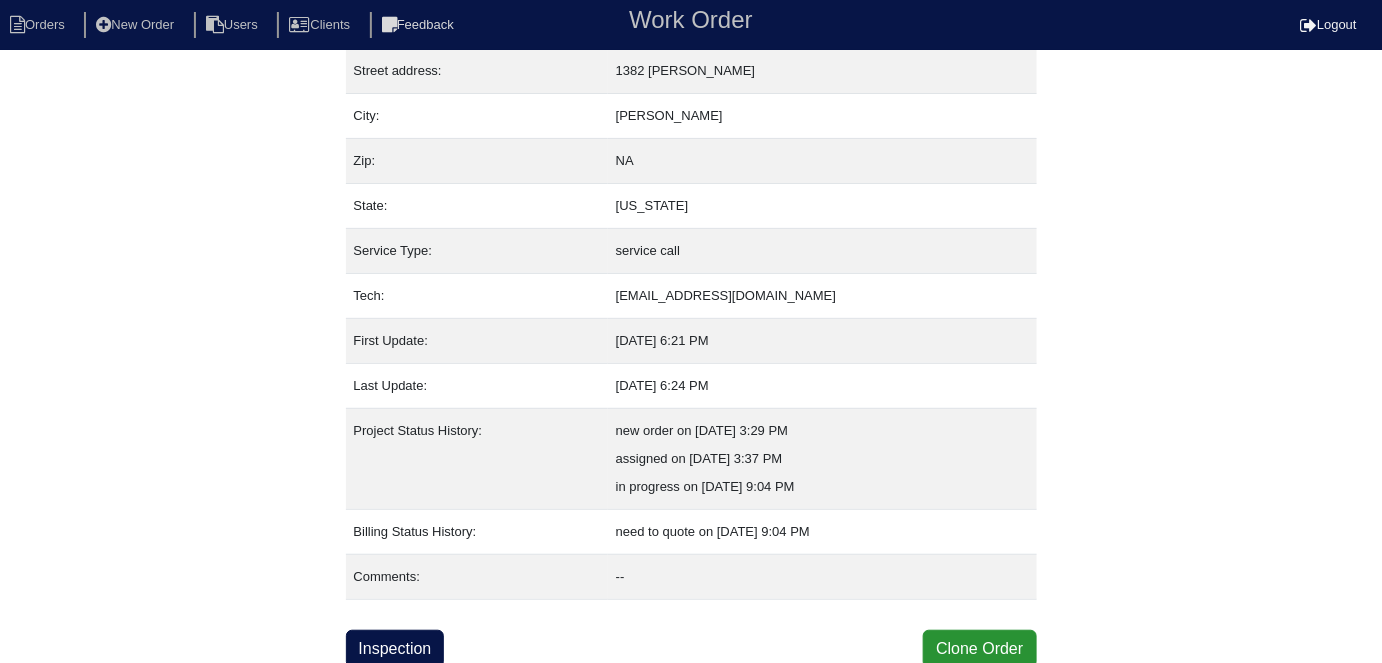 drag, startPoint x: 434, startPoint y: 646, endPoint x: 1014, endPoint y: 546, distance: 588.55756 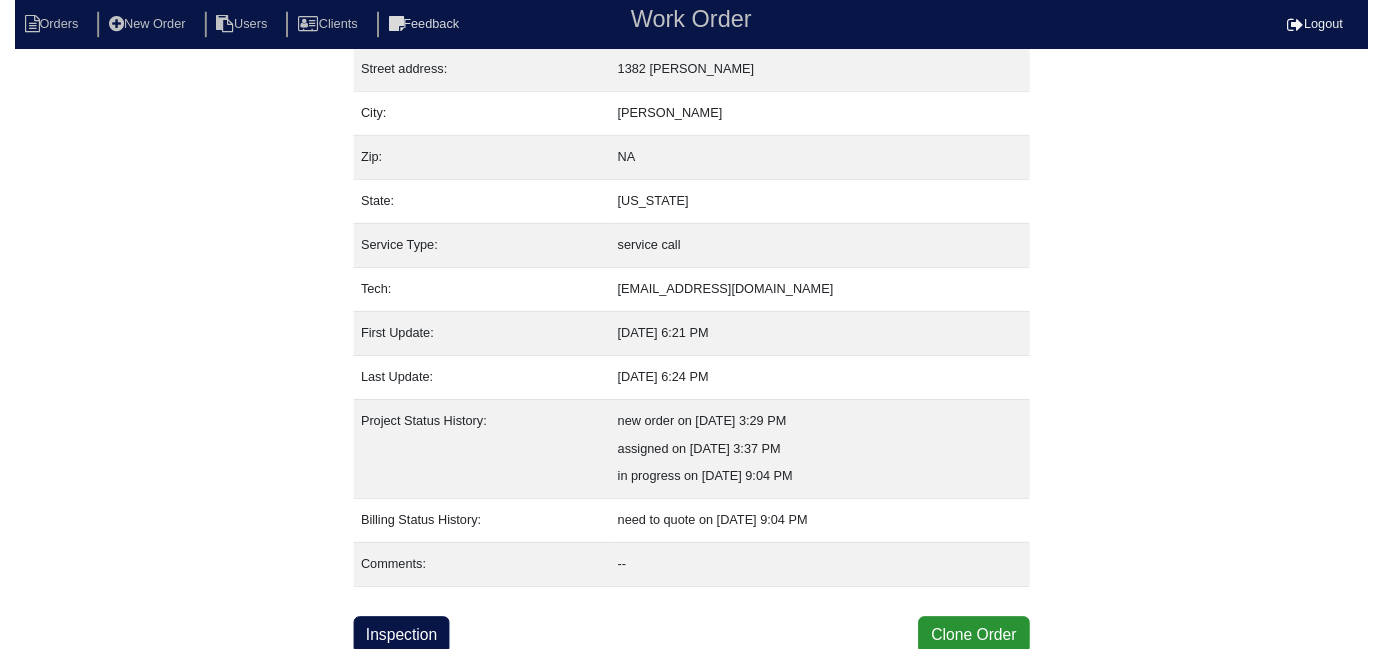 scroll, scrollTop: 0, scrollLeft: 0, axis: both 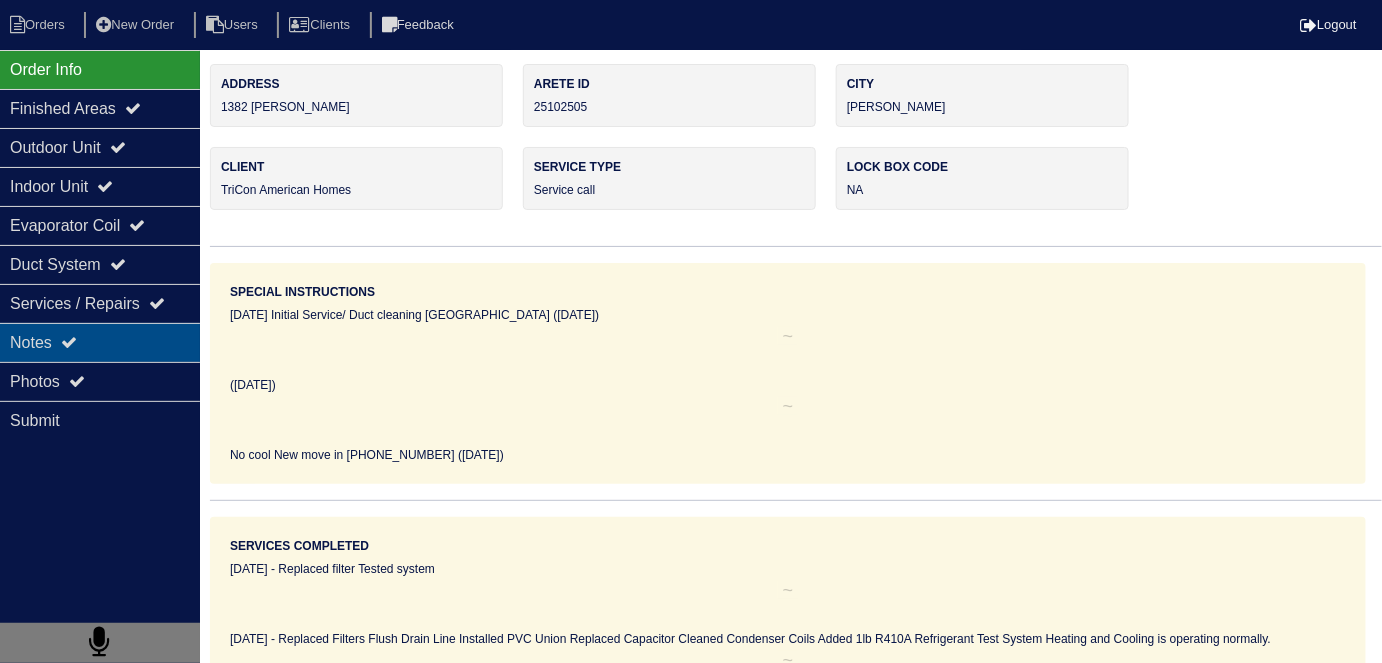 click on "Notes" at bounding box center [100, 342] 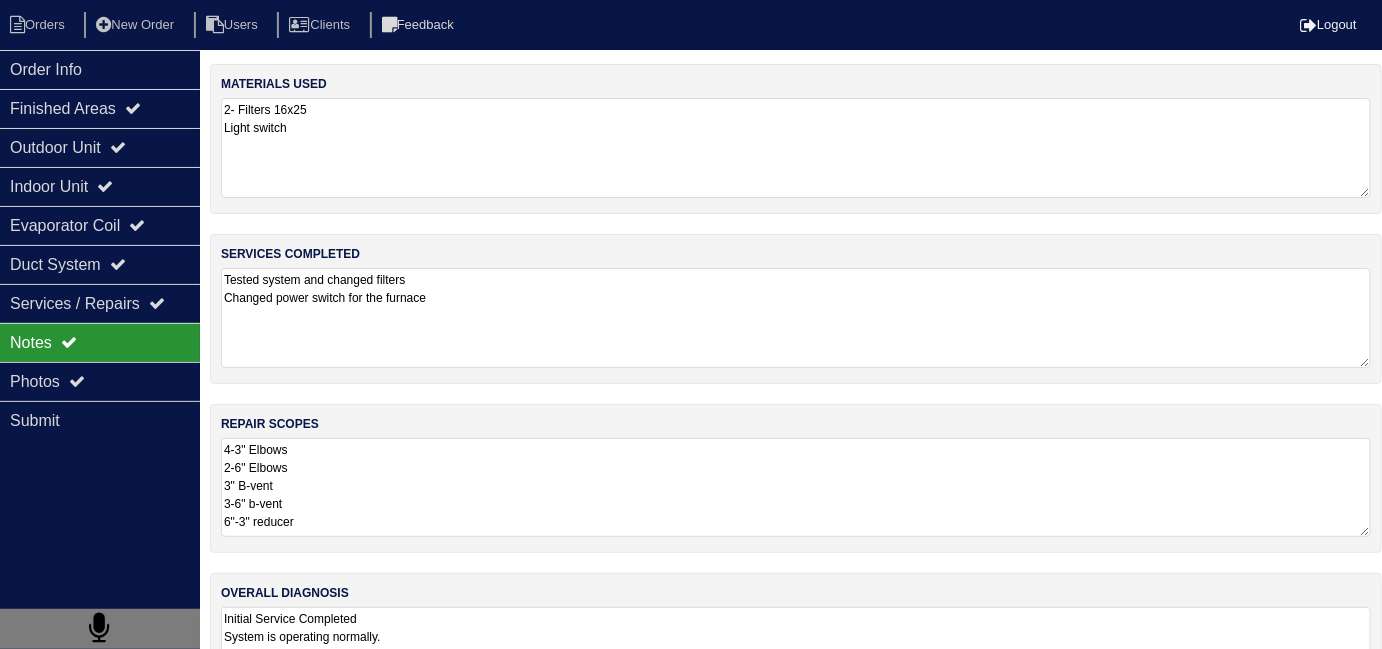 click on "4-3" Elbows
2-6" Elbows
3" B-vent
3-6" b-vent
6"-3" reducer" at bounding box center (796, 487) 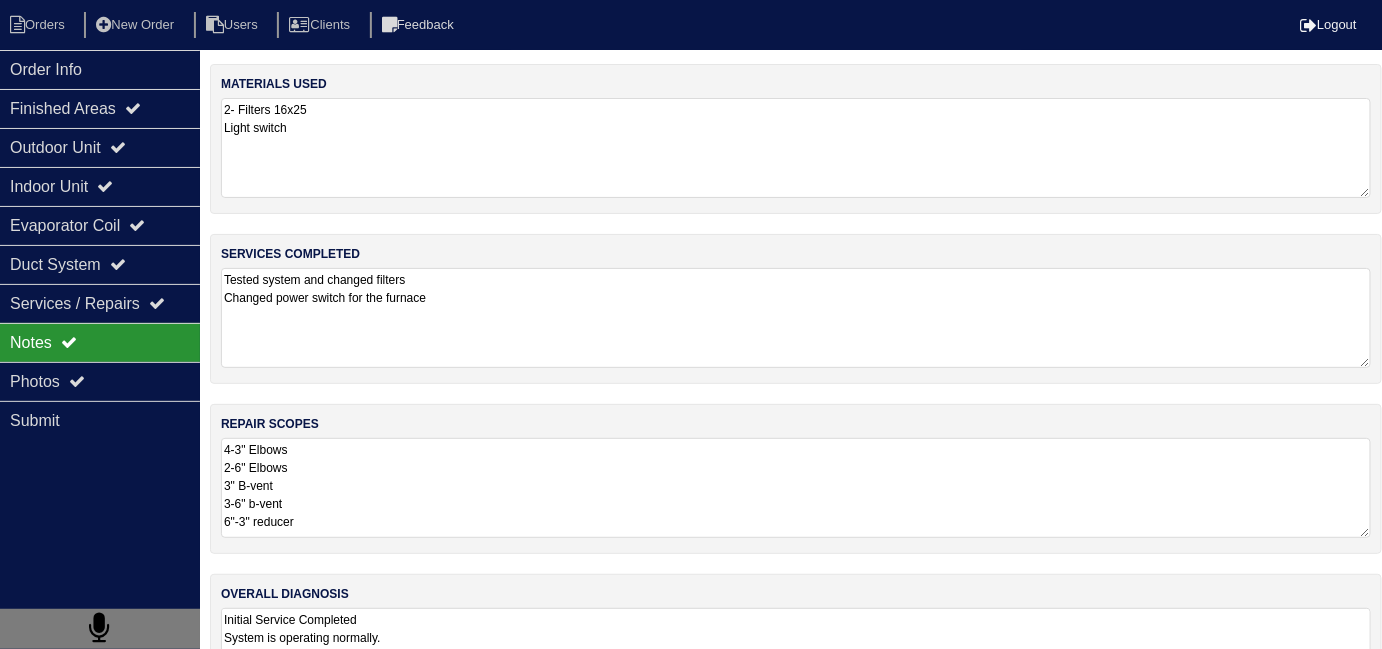 click on "overall diagnosis Initial Service Completed
System is operating normally.
07-14-25
When I arrived the system wasn't cooling due to no power to the furnace this was caused by a faulty power switch I replaced and tested cooling system is operating normally I did notice the b-vent was damaged at the reducer but the b-vent before and after are also very rusted and will likely soon become damaged we will need to return to repair the damaged bvent" at bounding box center [796, 649] 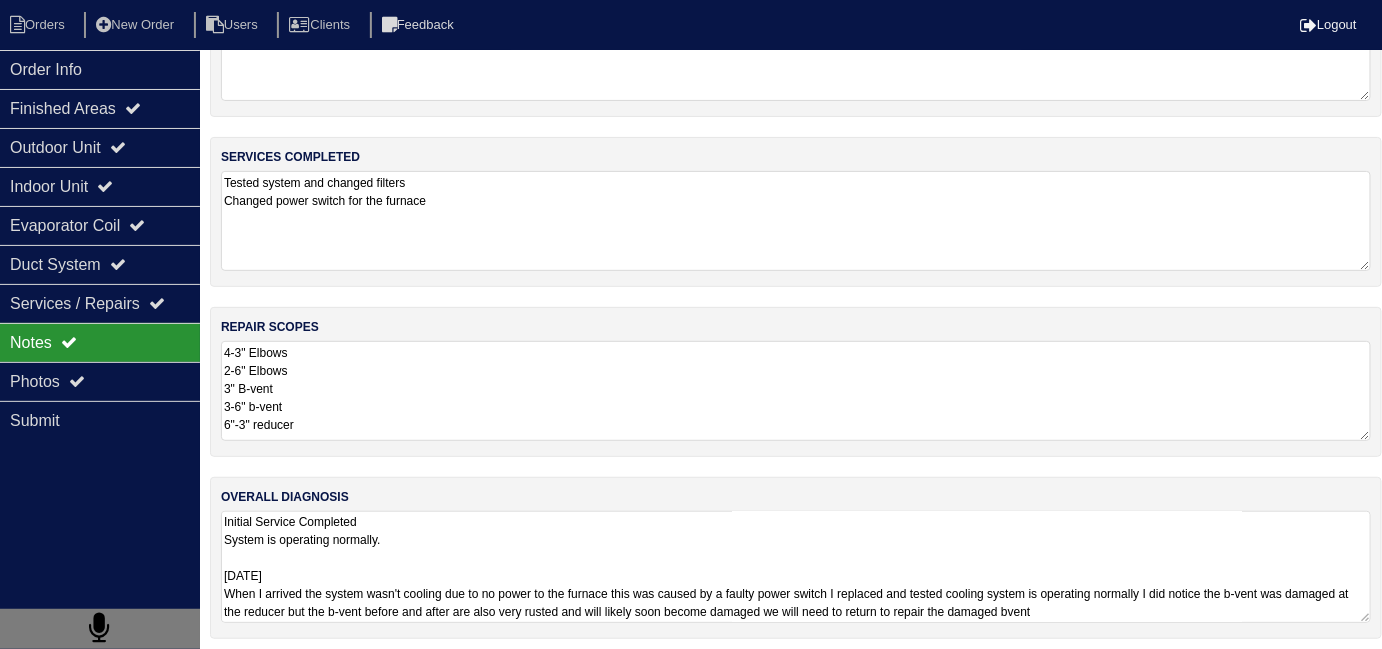 scroll, scrollTop: 101, scrollLeft: 0, axis: vertical 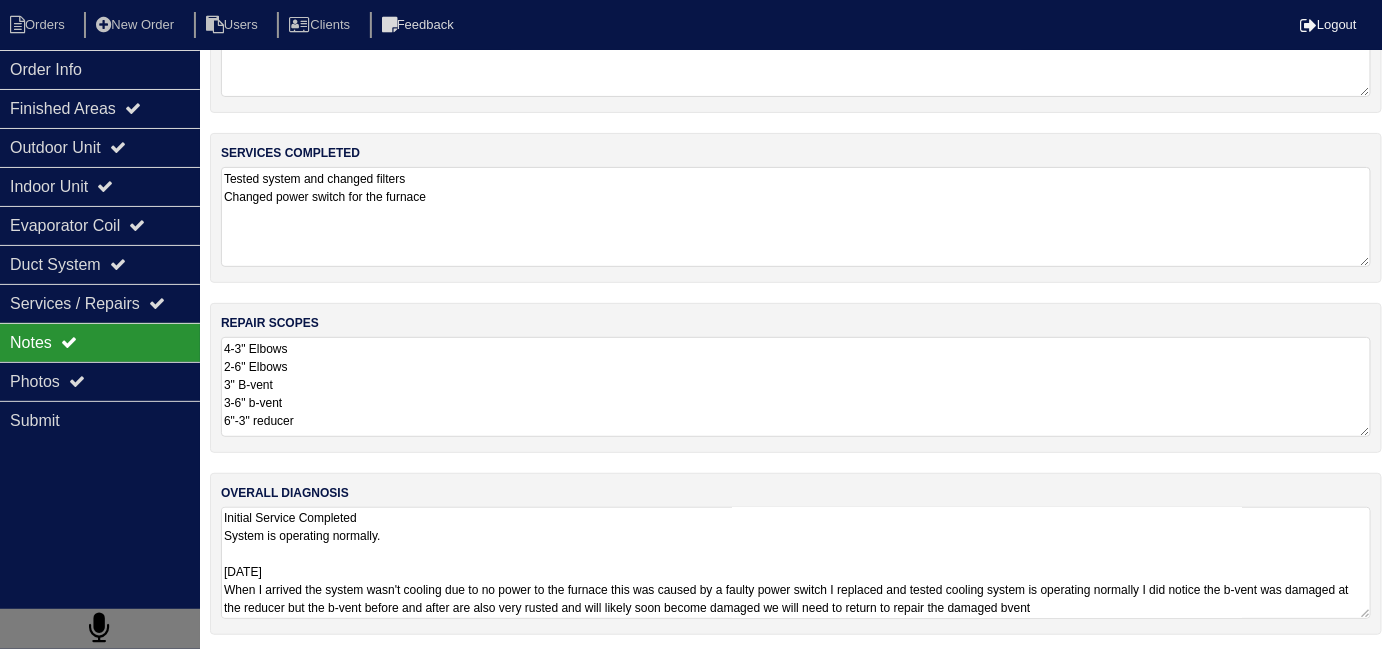 click on "Initial Service Completed
System is operating normally.
07-14-25
When I arrived the system wasn't cooling due to no power to the furnace this was caused by a faulty power switch I replaced and tested cooling system is operating normally I did notice the b-vent was damaged at the reducer but the b-vent before and after are also very rusted and will likely soon become damaged we will need to return to repair the damaged bvent" at bounding box center [796, 563] 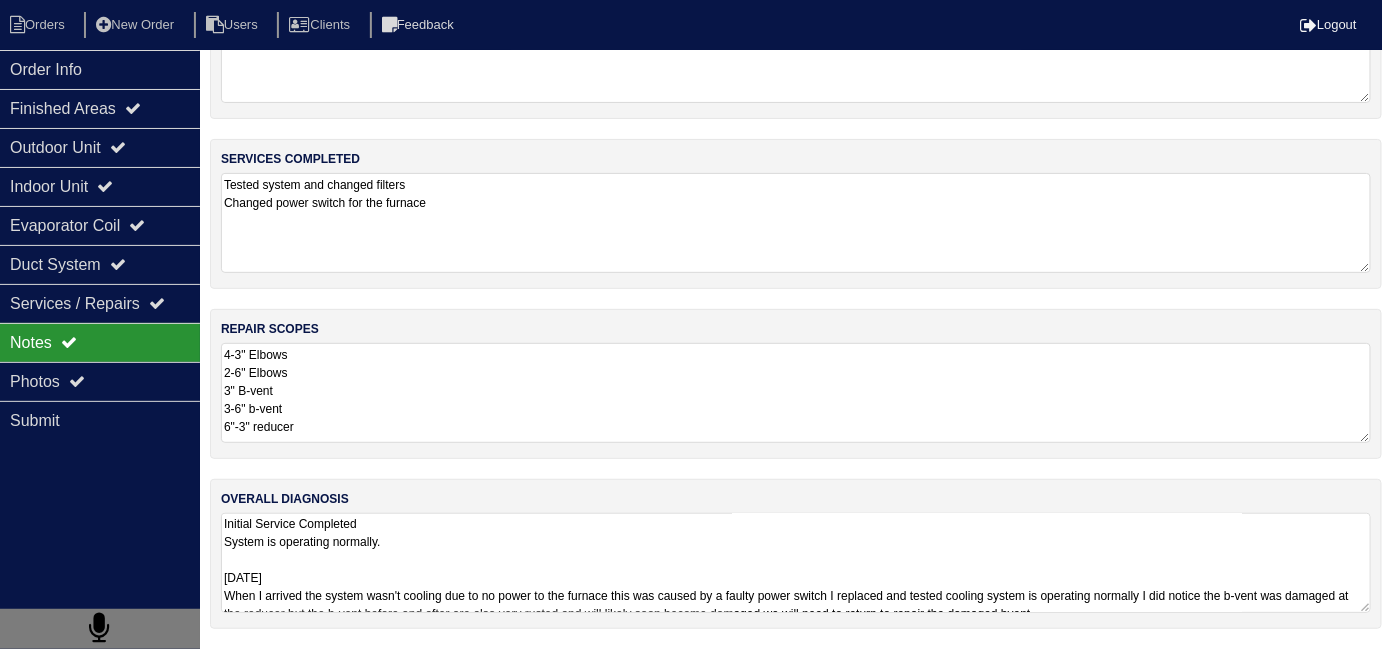 scroll, scrollTop: 89, scrollLeft: 0, axis: vertical 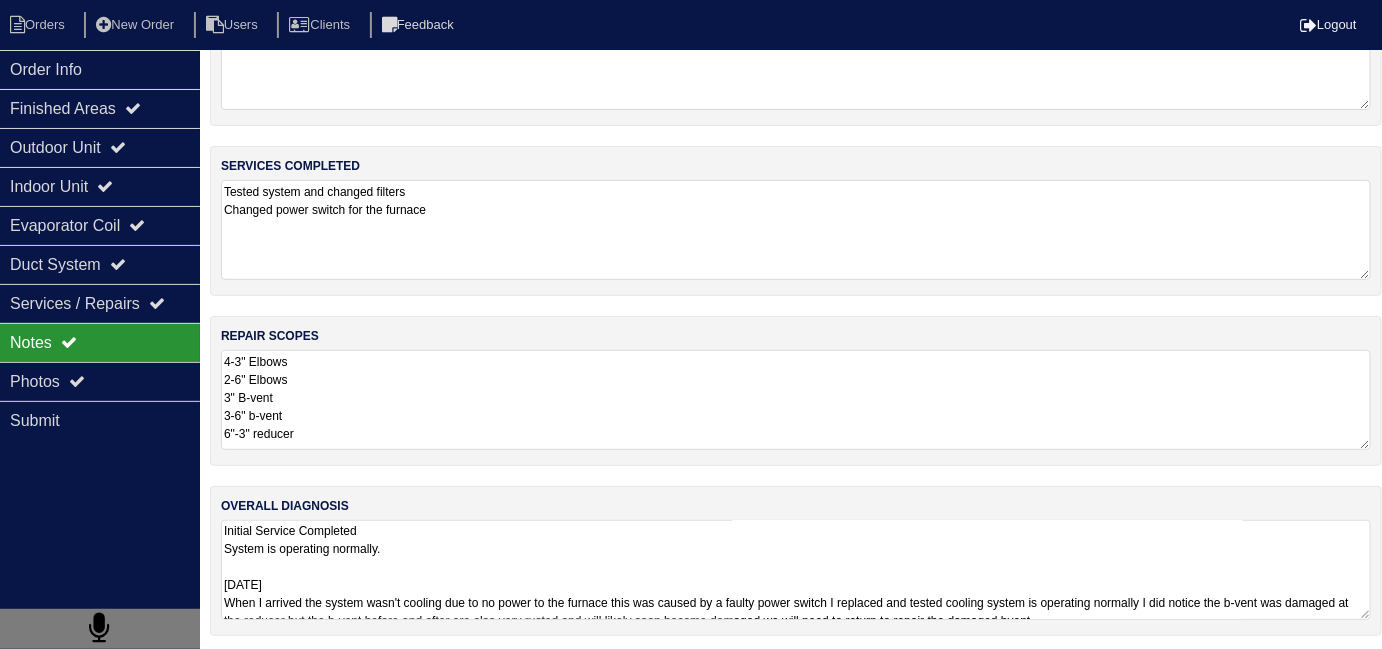 drag, startPoint x: 684, startPoint y: 400, endPoint x: 668, endPoint y: 403, distance: 16.27882 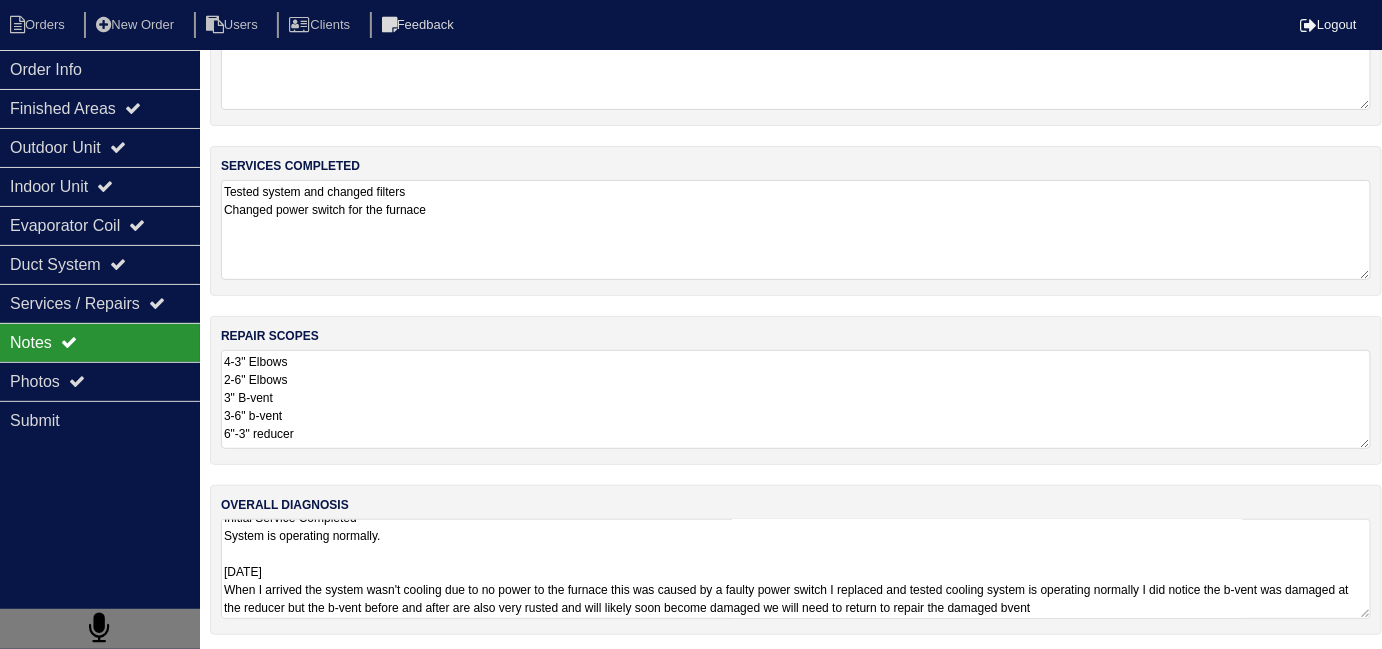 click on "Initial Service Completed
System is operating normally.
07-14-25
When I arrived the system wasn't cooling due to no power to the furnace this was caused by a faulty power switch I replaced and tested cooling system is operating normally I did notice the b-vent was damaged at the reducer but the b-vent before and after are also very rusted and will likely soon become damaged we will need to return to repair the damaged bvent" at bounding box center [796, 569] 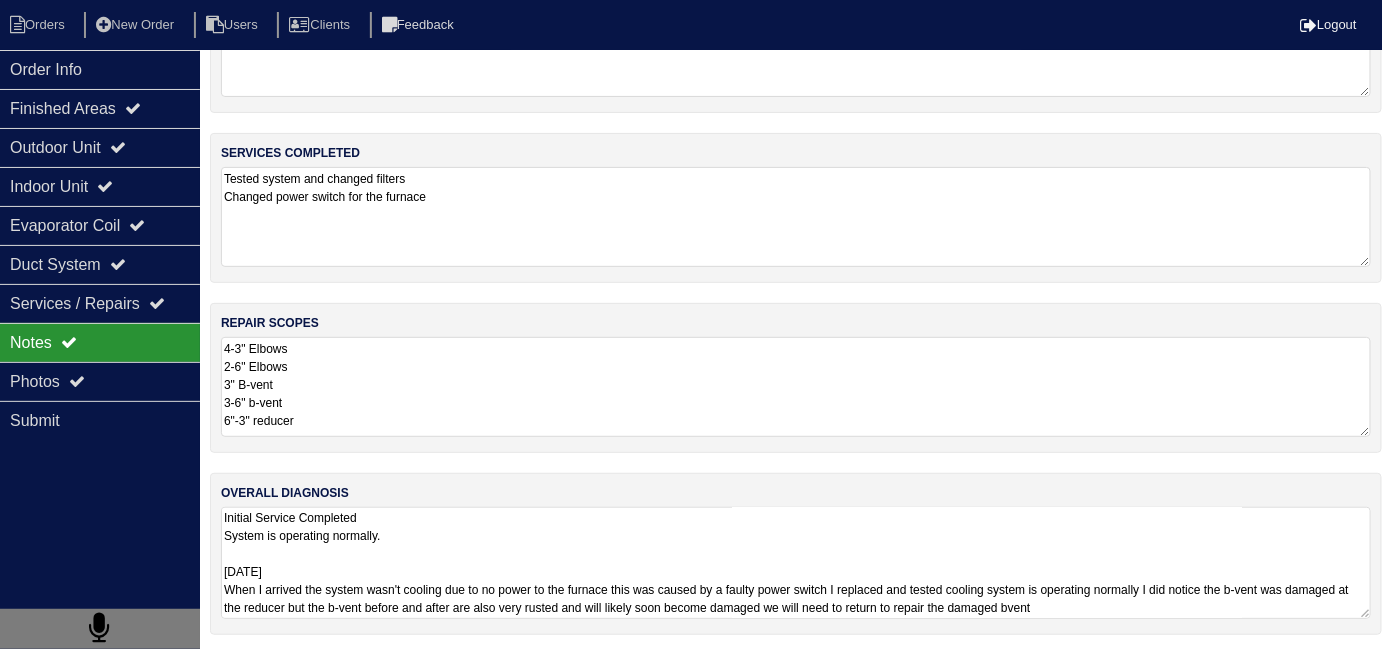 click on "4-3" Elbows
2-6" Elbows
3" B-vent
3-6" b-vent
6"-3" reducer" at bounding box center (796, 387) 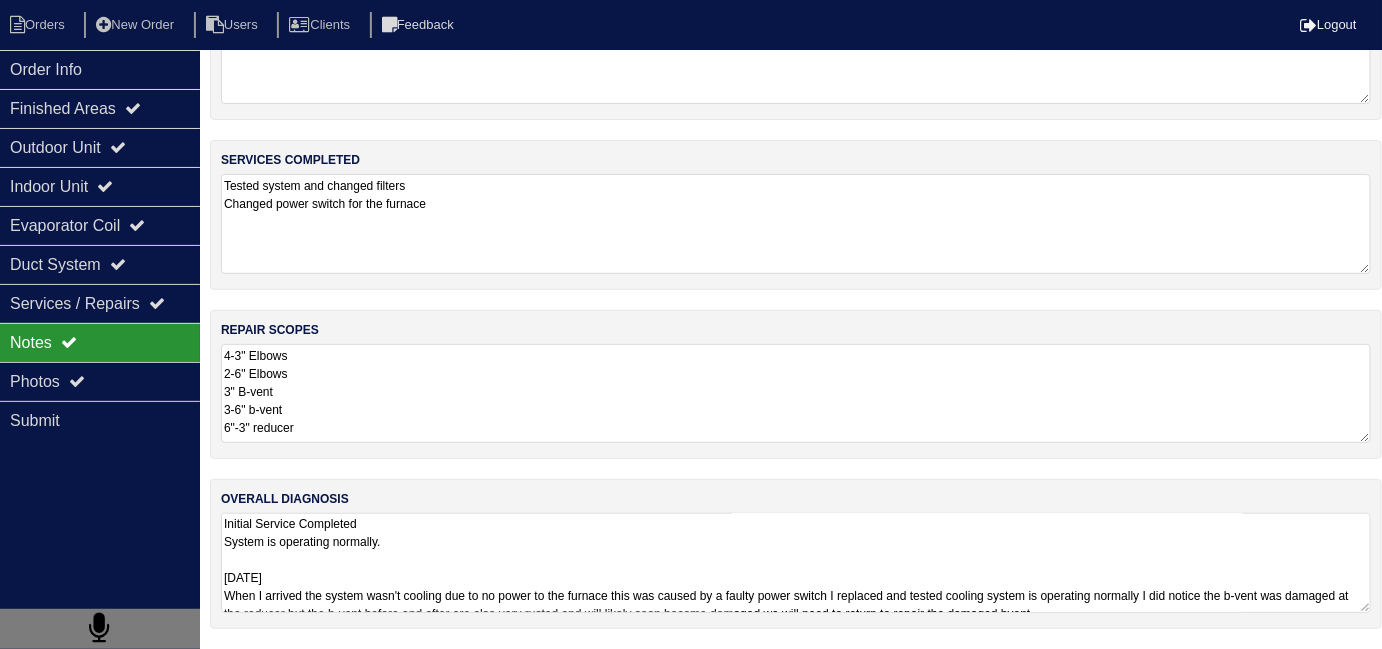 scroll, scrollTop: 88, scrollLeft: 0, axis: vertical 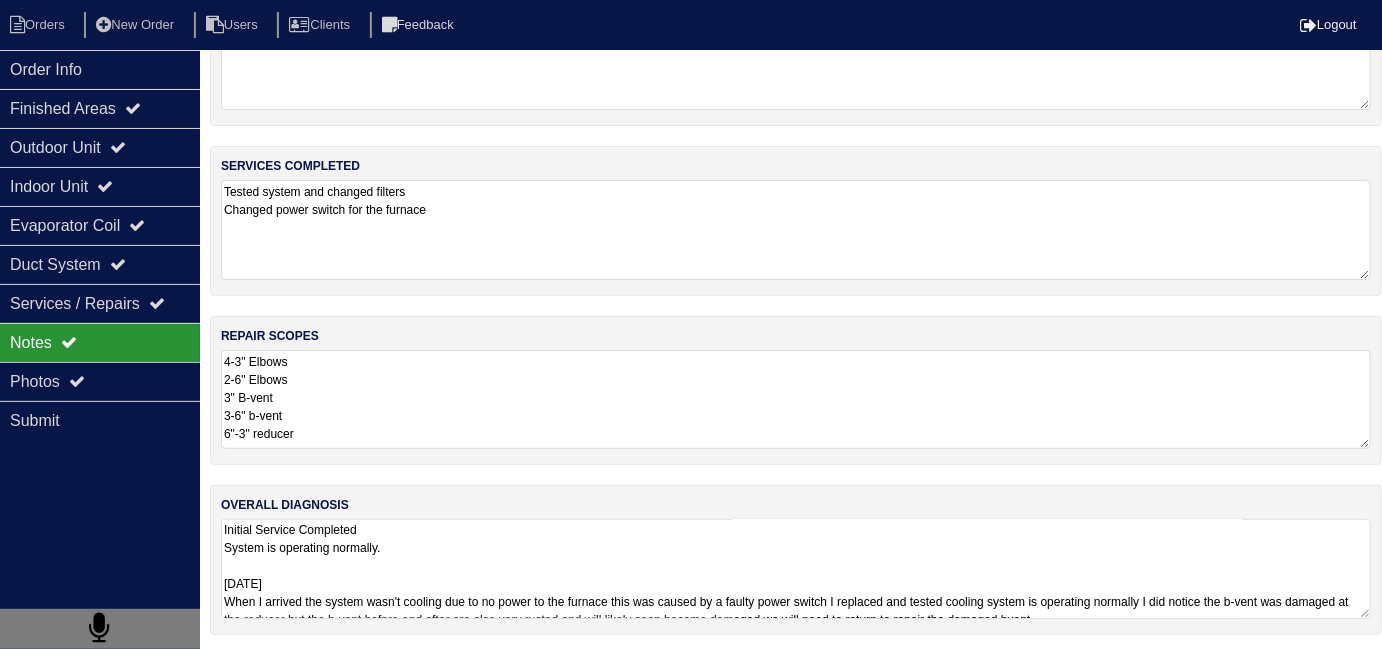 click on "4-3" Elbows
2-6" Elbows
3" B-vent
3-6" b-vent
6"-3" reducer" at bounding box center [796, 399] 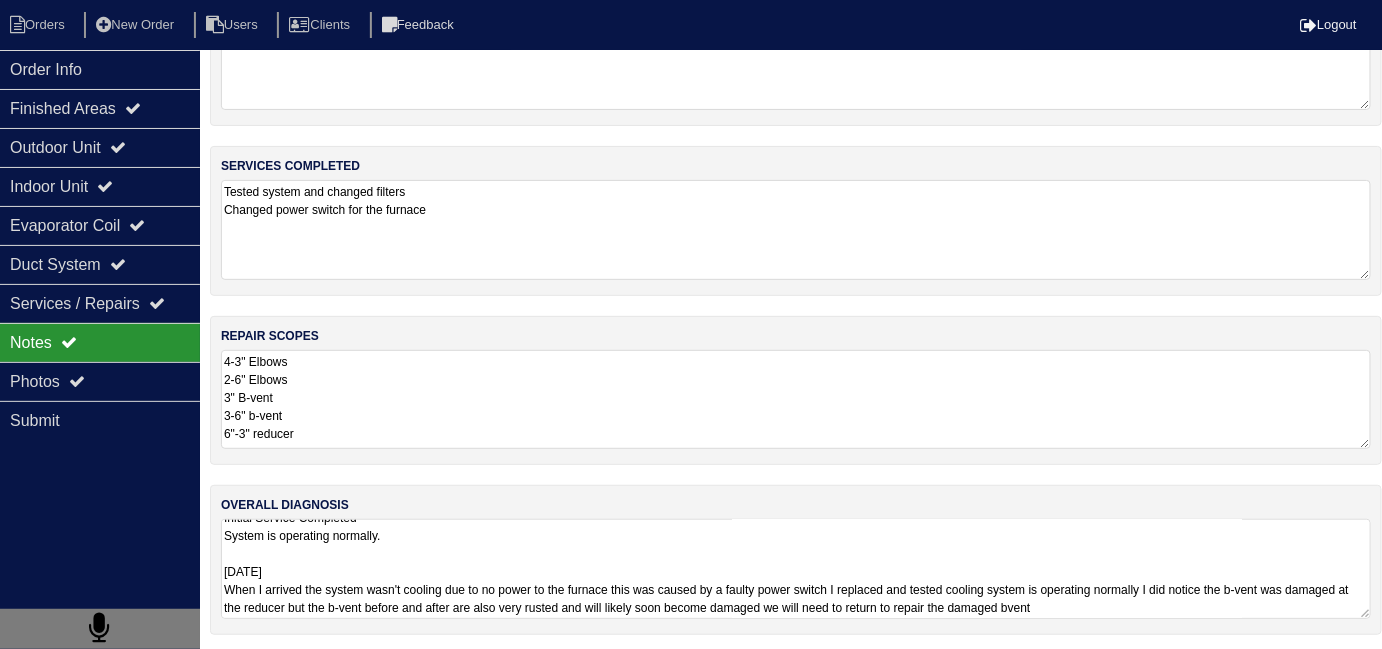 scroll, scrollTop: 1, scrollLeft: 0, axis: vertical 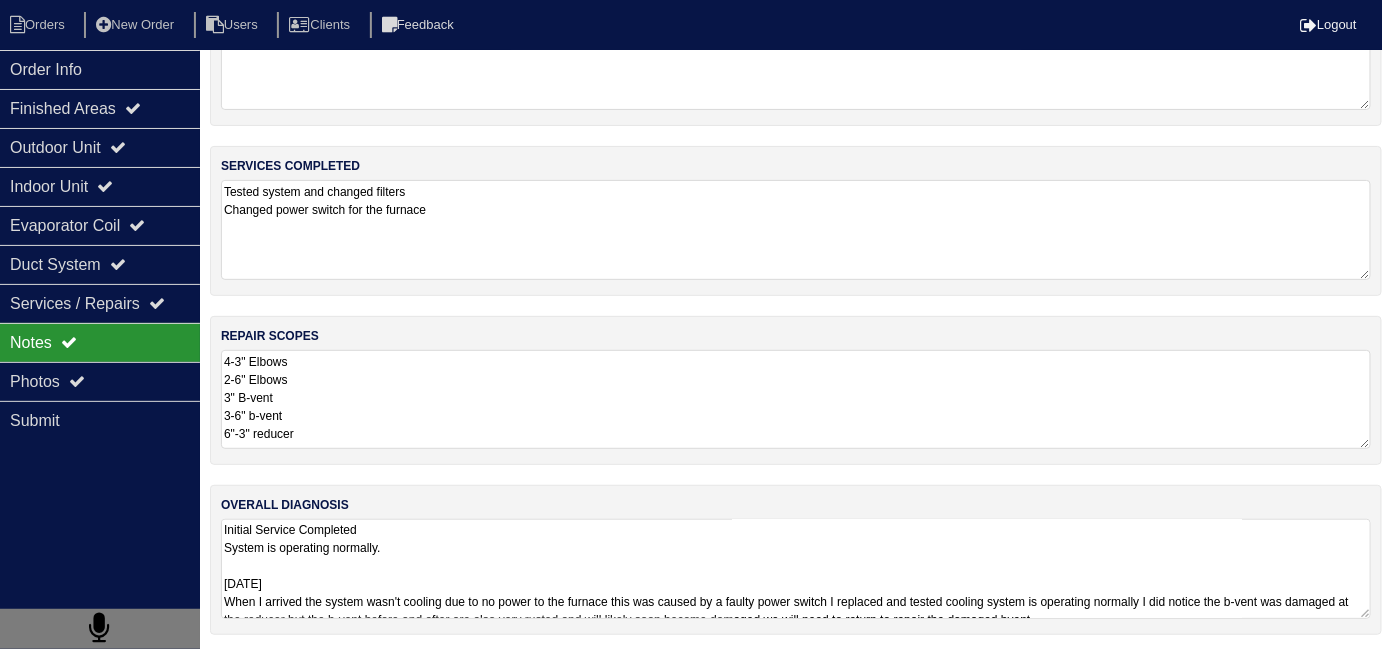click on "Initial Service Completed
System is operating normally.
07-14-25
When I arrived the system wasn't cooling due to no power to the furnace this was caused by a faulty power switch I replaced and tested cooling system is operating normally I did notice the b-vent was damaged at the reducer but the b-vent before and after are also very rusted and will likely soon become damaged we will need to return to repair the damaged bvent" at bounding box center [796, 569] 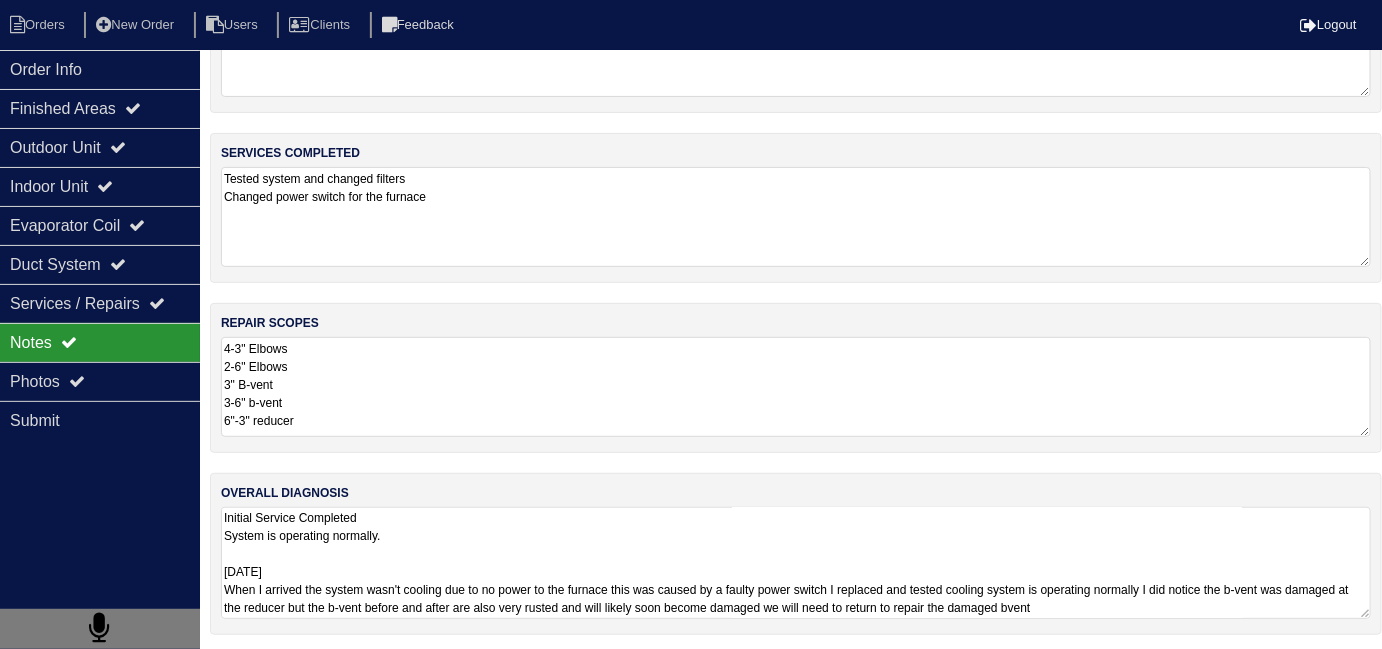 scroll, scrollTop: 89, scrollLeft: 0, axis: vertical 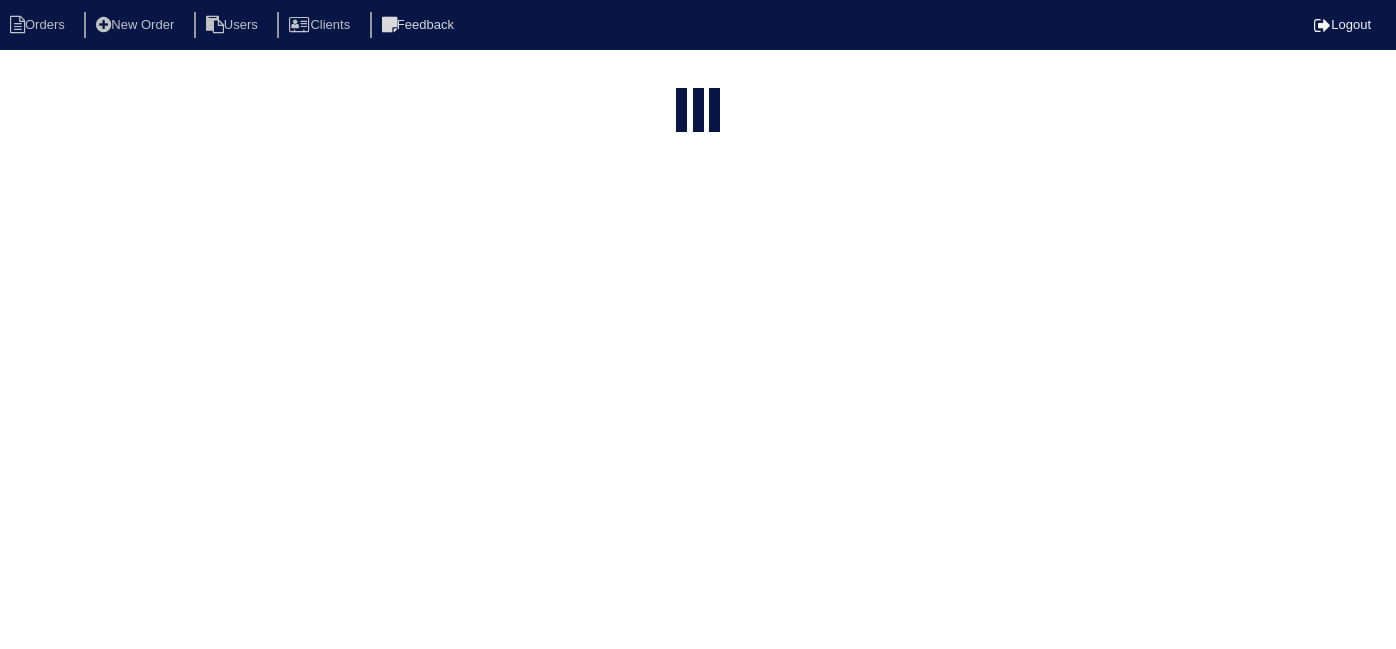 select on "15" 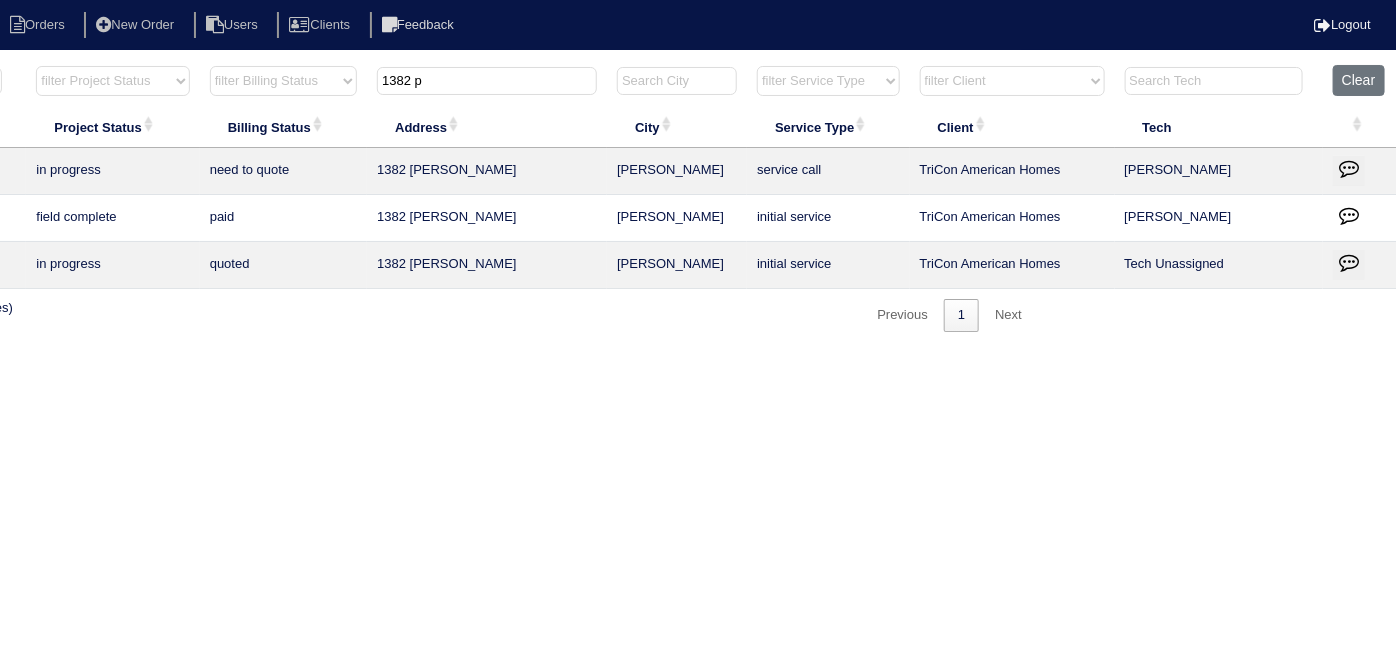 scroll, scrollTop: 0, scrollLeft: 0, axis: both 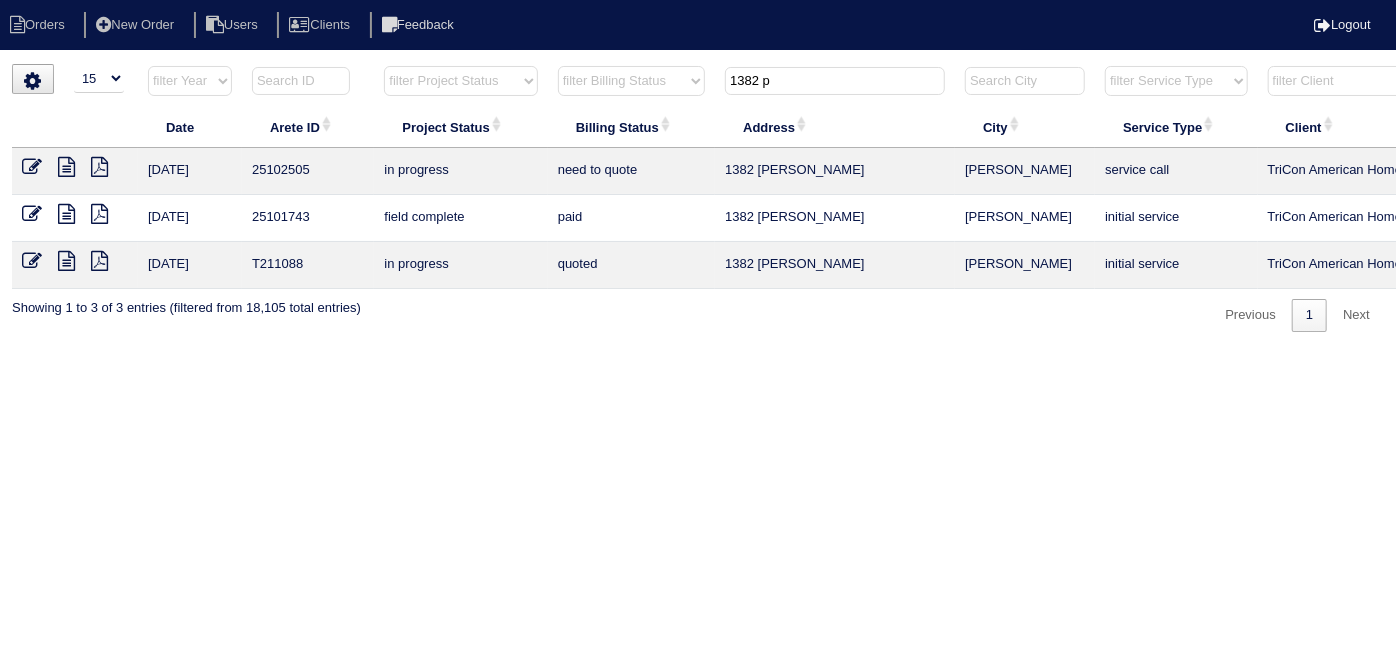 click at bounding box center (66, 214) 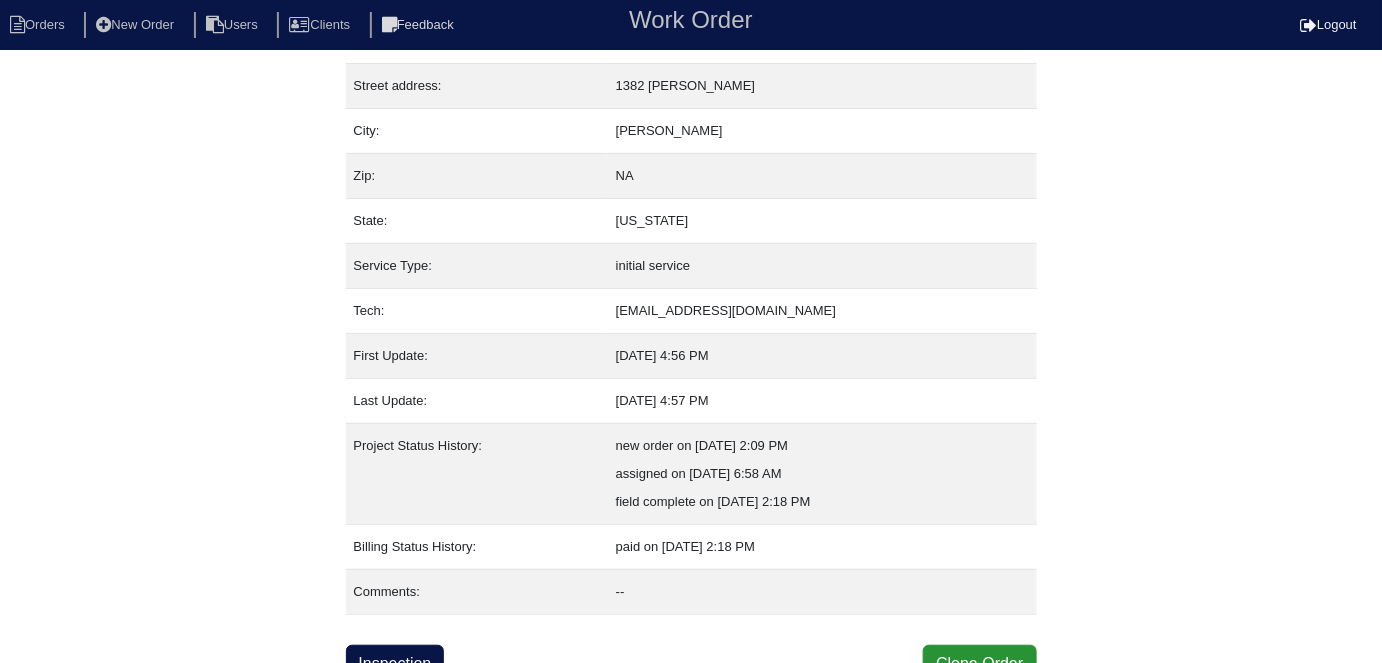 scroll, scrollTop: 105, scrollLeft: 0, axis: vertical 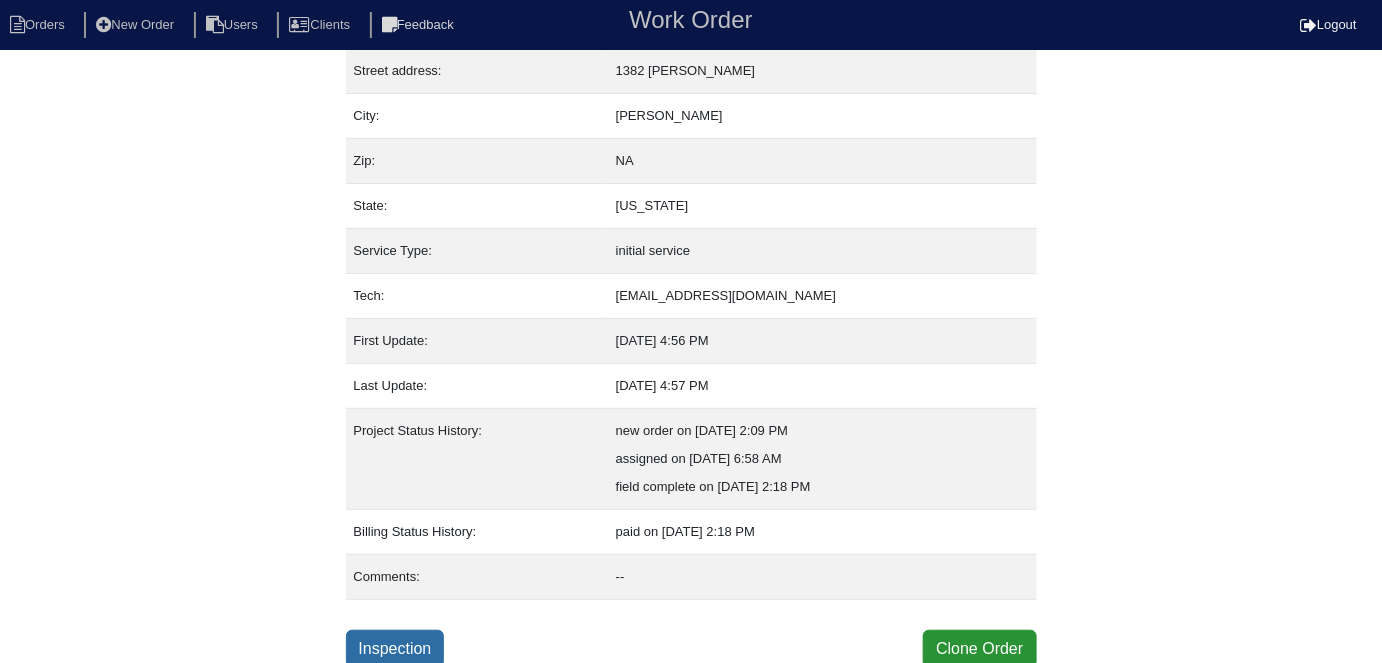 click on "Inspection" at bounding box center (395, 649) 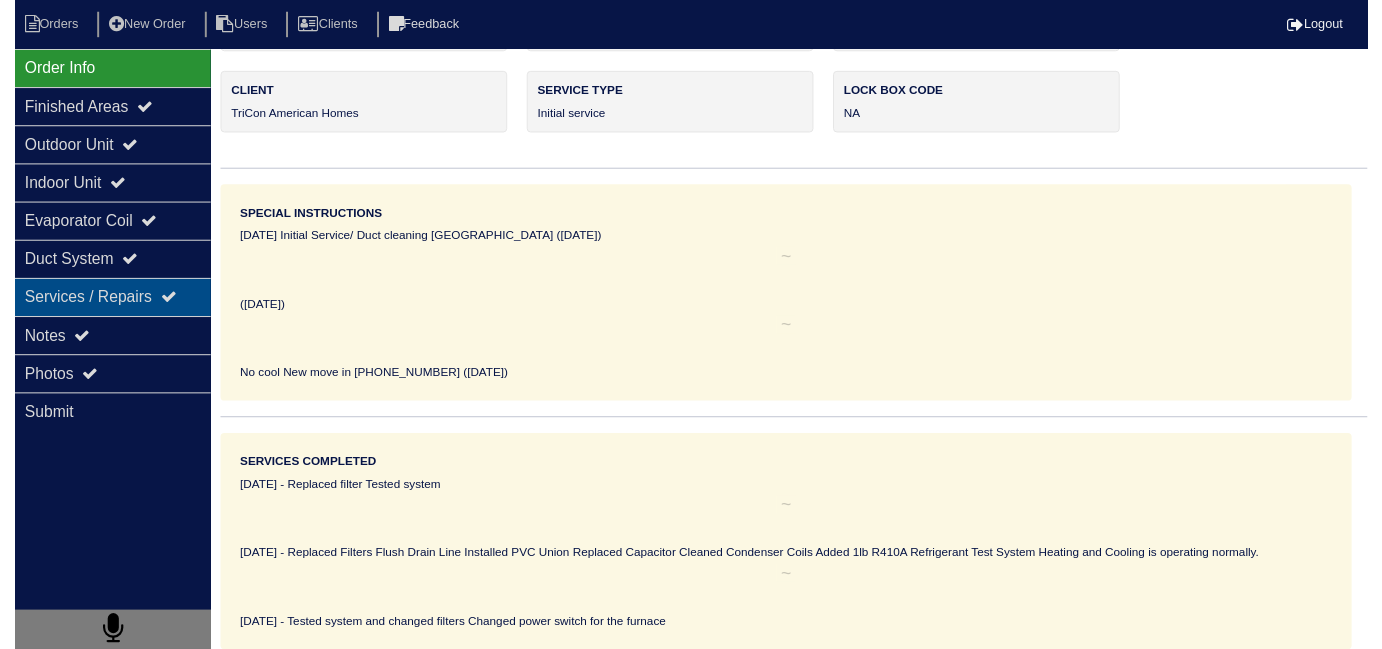 scroll, scrollTop: 0, scrollLeft: 0, axis: both 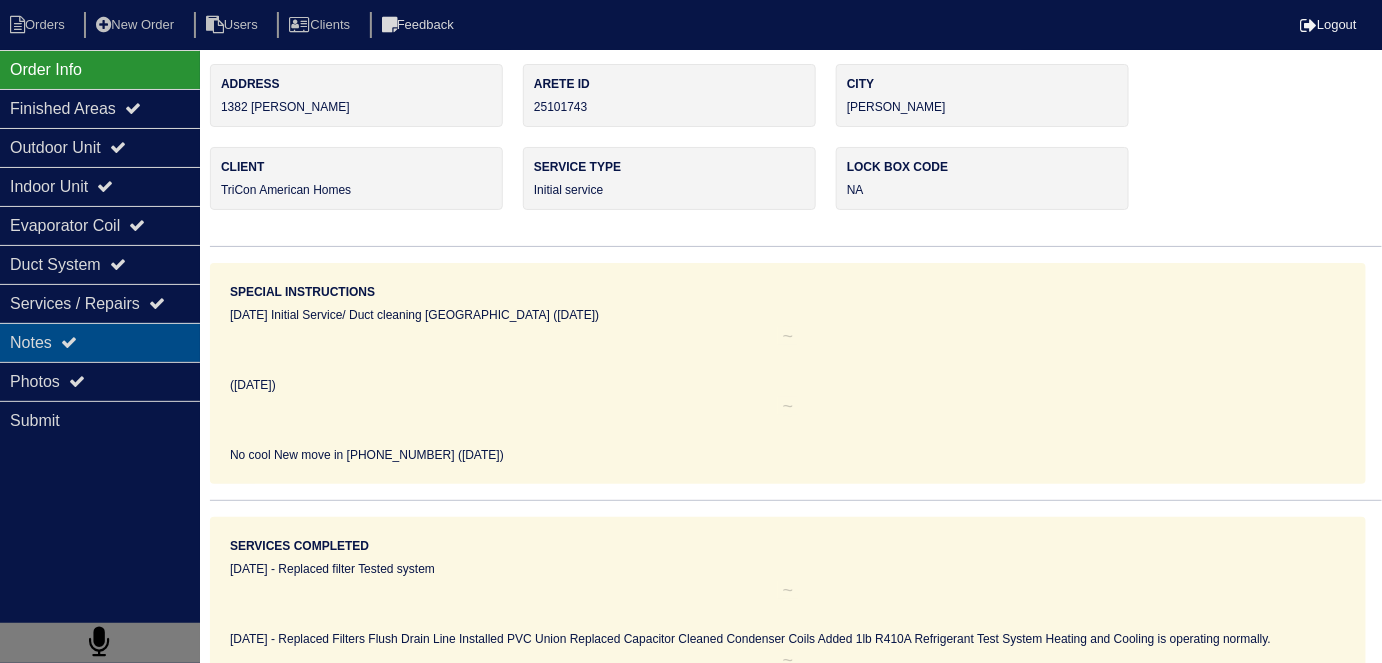 click on "Notes" at bounding box center [100, 342] 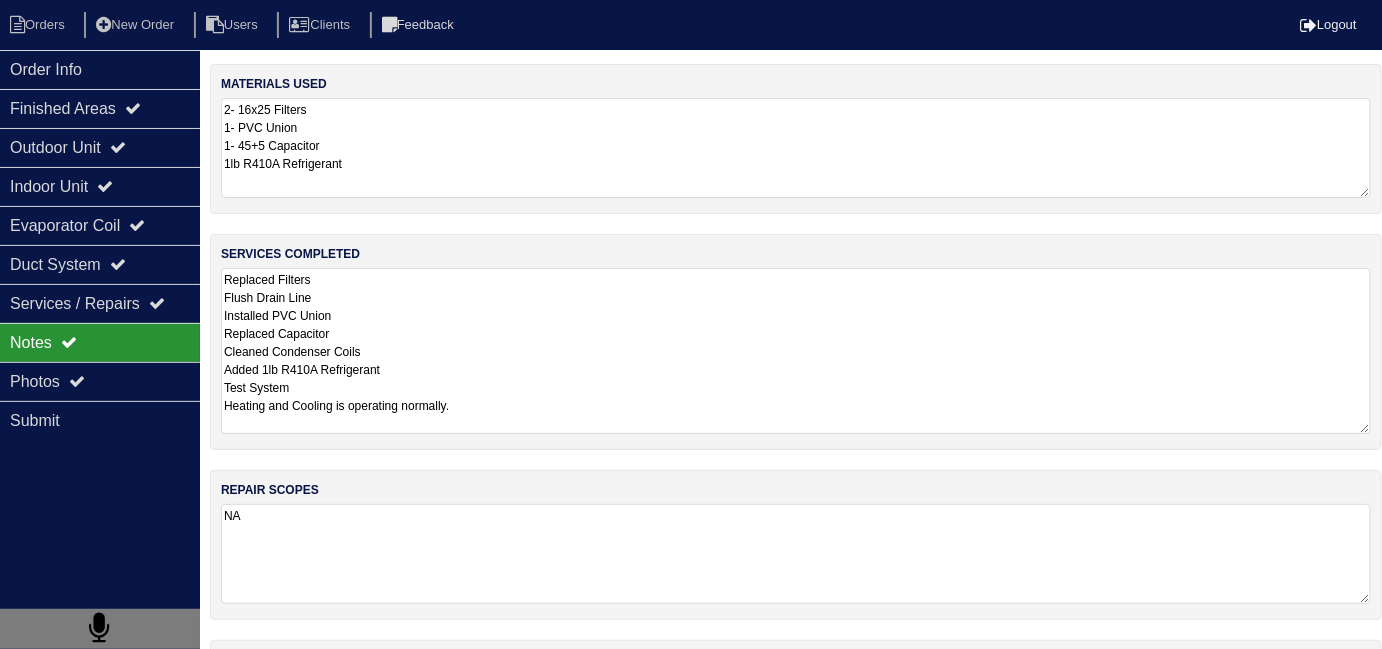 click on "Replaced Filters
Flush Drain Line
Installed PVC Union
Replaced Capacitor
Cleaned Condenser Coils
Added 1lb R410A Refrigerant
Test System
Heating and Cooling is operating normally." at bounding box center [796, 351] 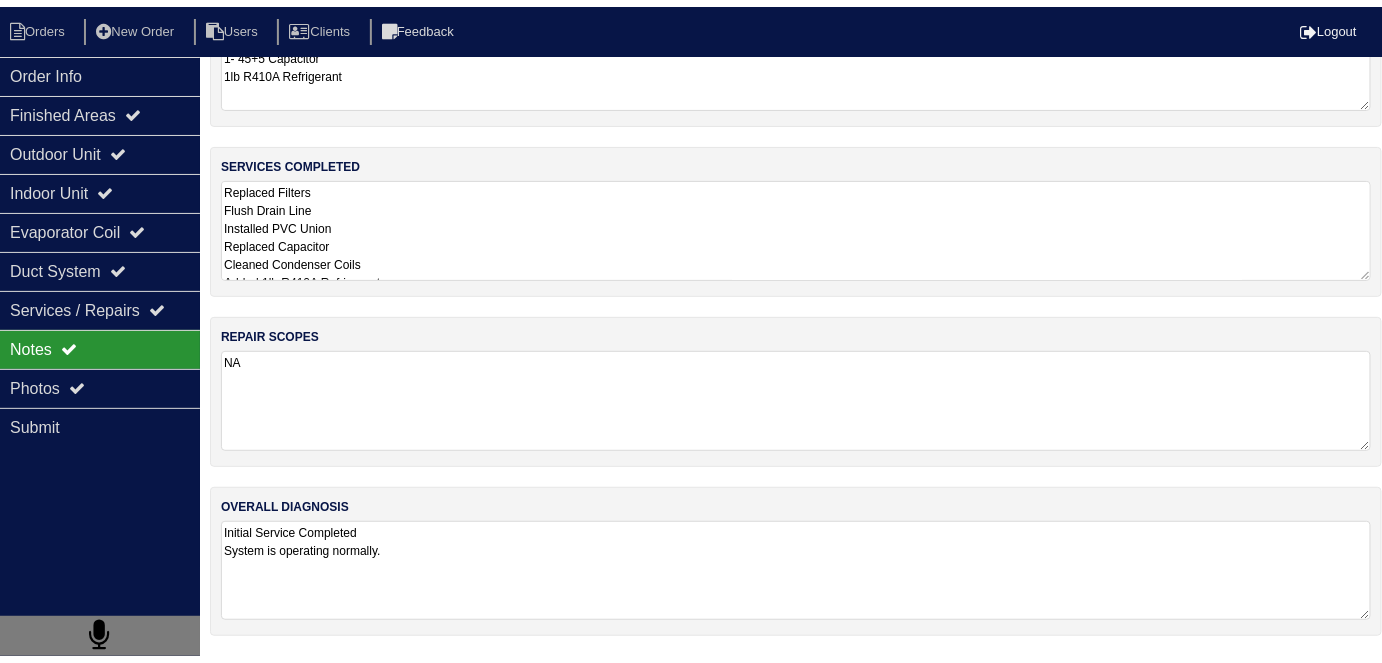 scroll, scrollTop: 88, scrollLeft: 0, axis: vertical 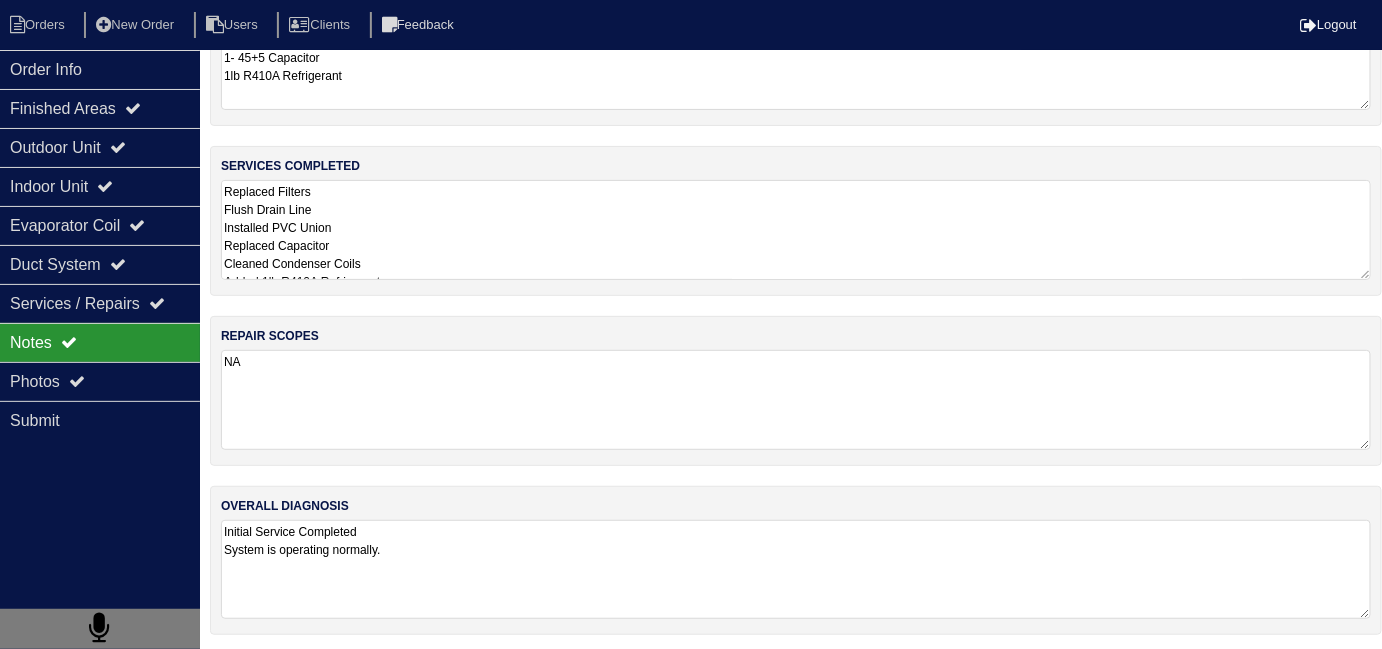 click on "Initial Service Completed
System is operating normally." at bounding box center (796, 569) 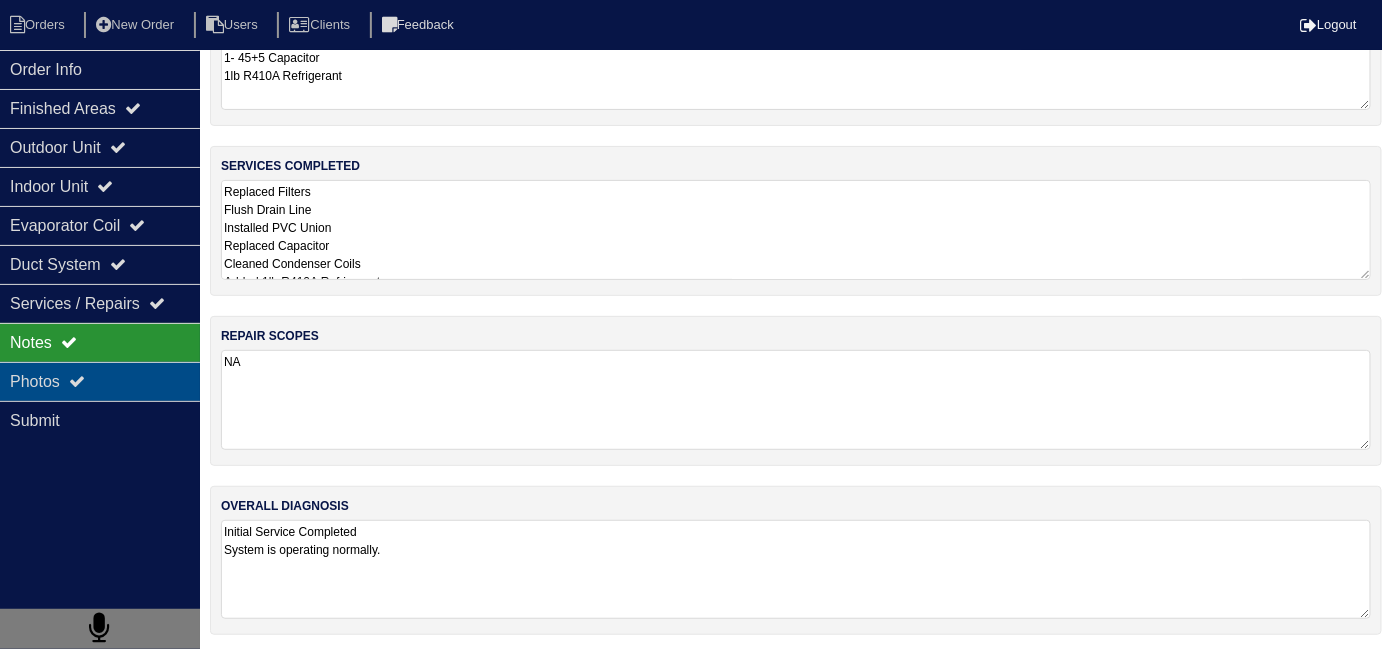 click on "Photos" at bounding box center [100, 381] 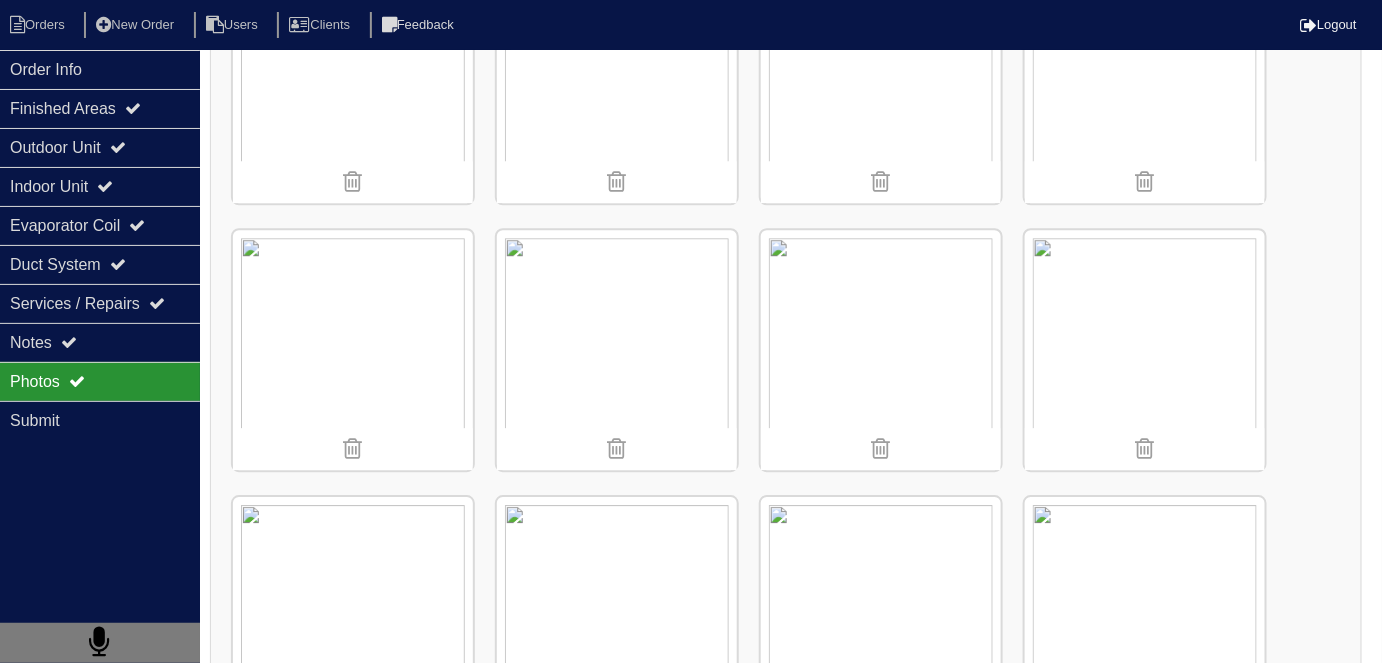 scroll, scrollTop: 1742, scrollLeft: 0, axis: vertical 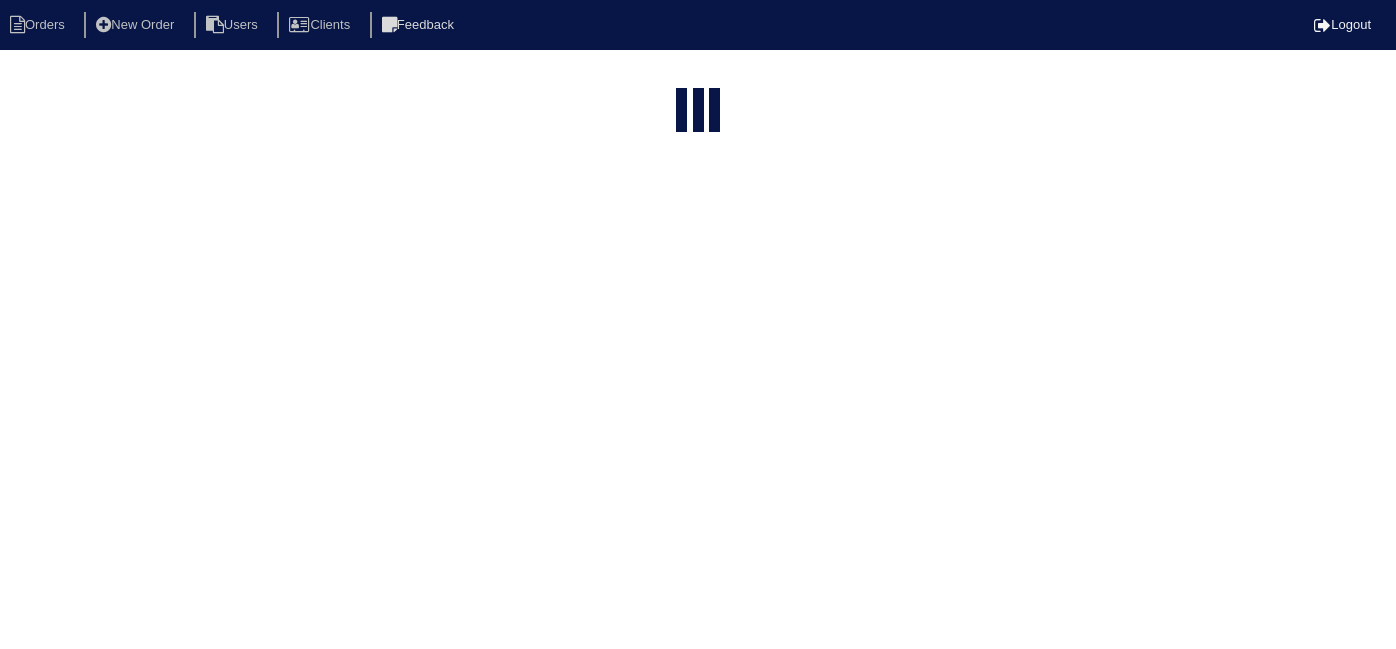 select on "15" 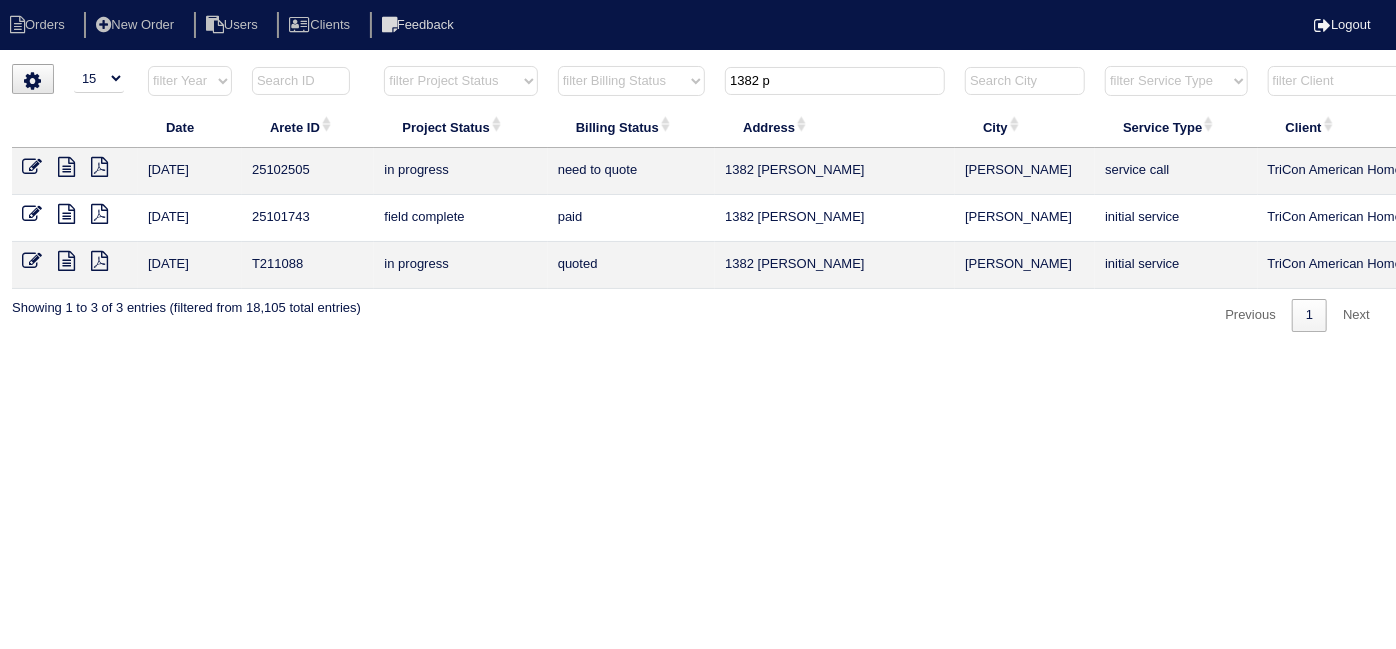 click at bounding box center [66, 167] 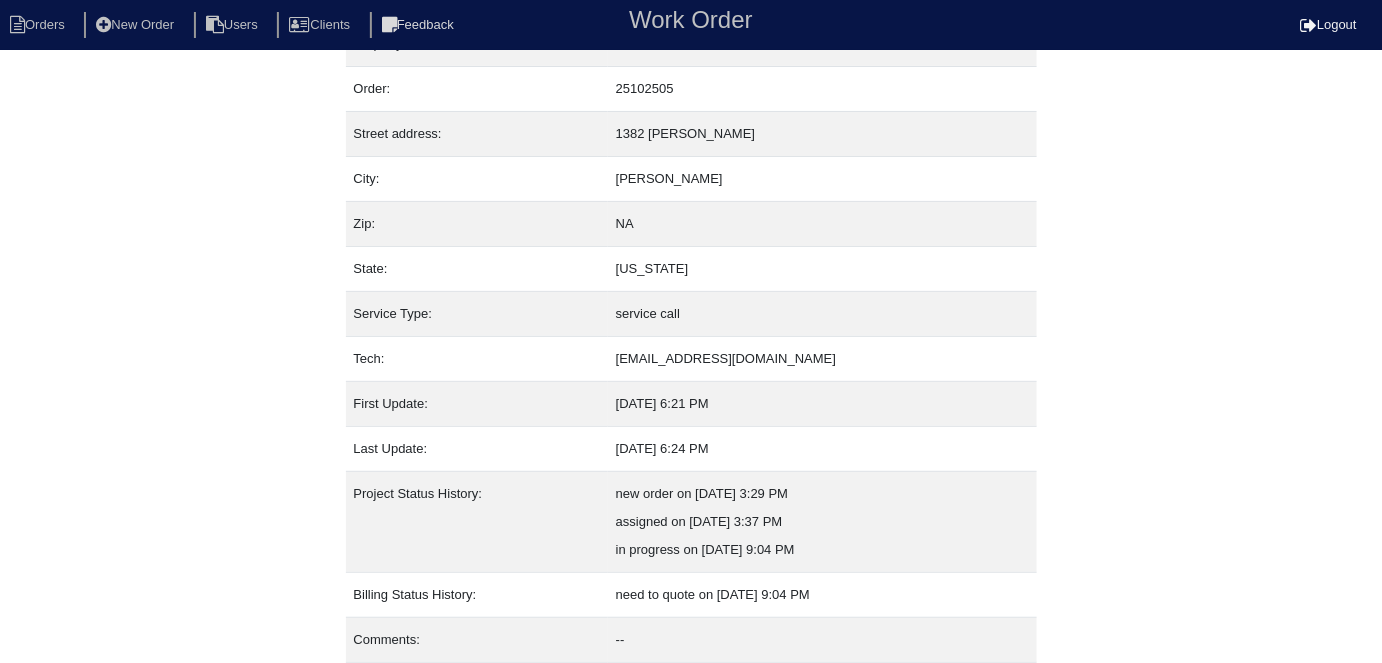 scroll, scrollTop: 105, scrollLeft: 0, axis: vertical 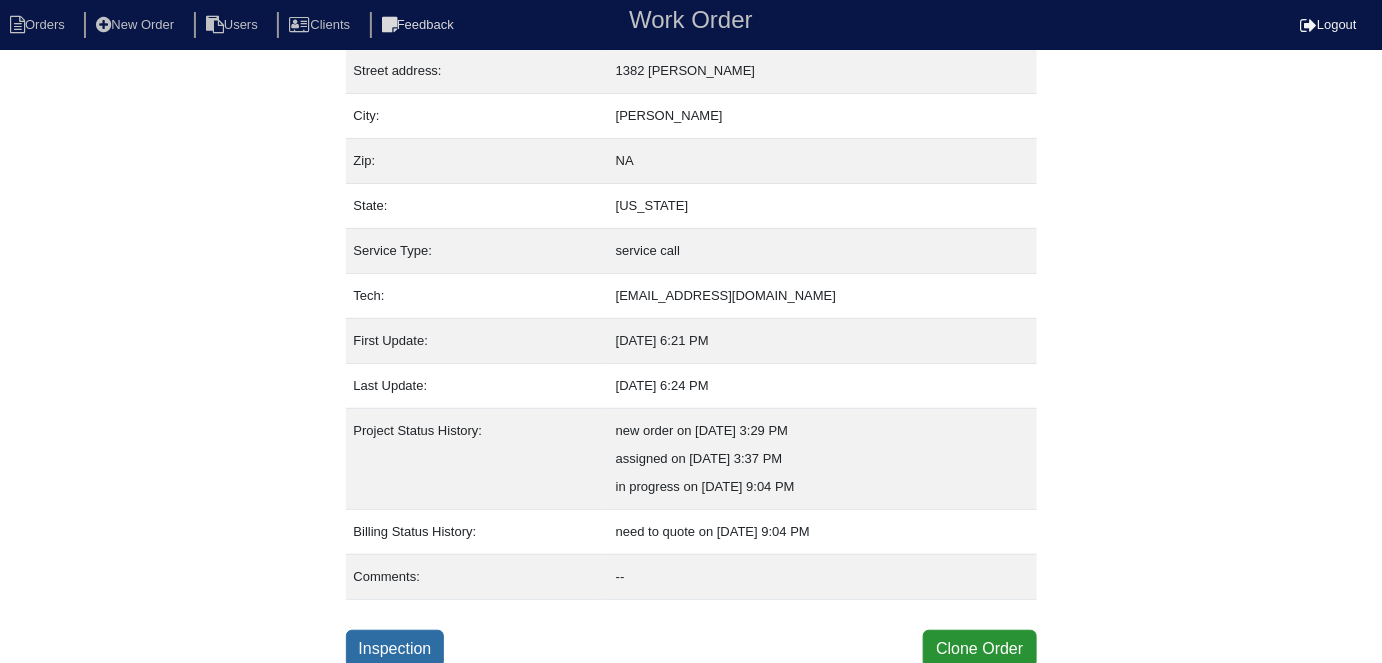 click on "Inspection" at bounding box center [395, 649] 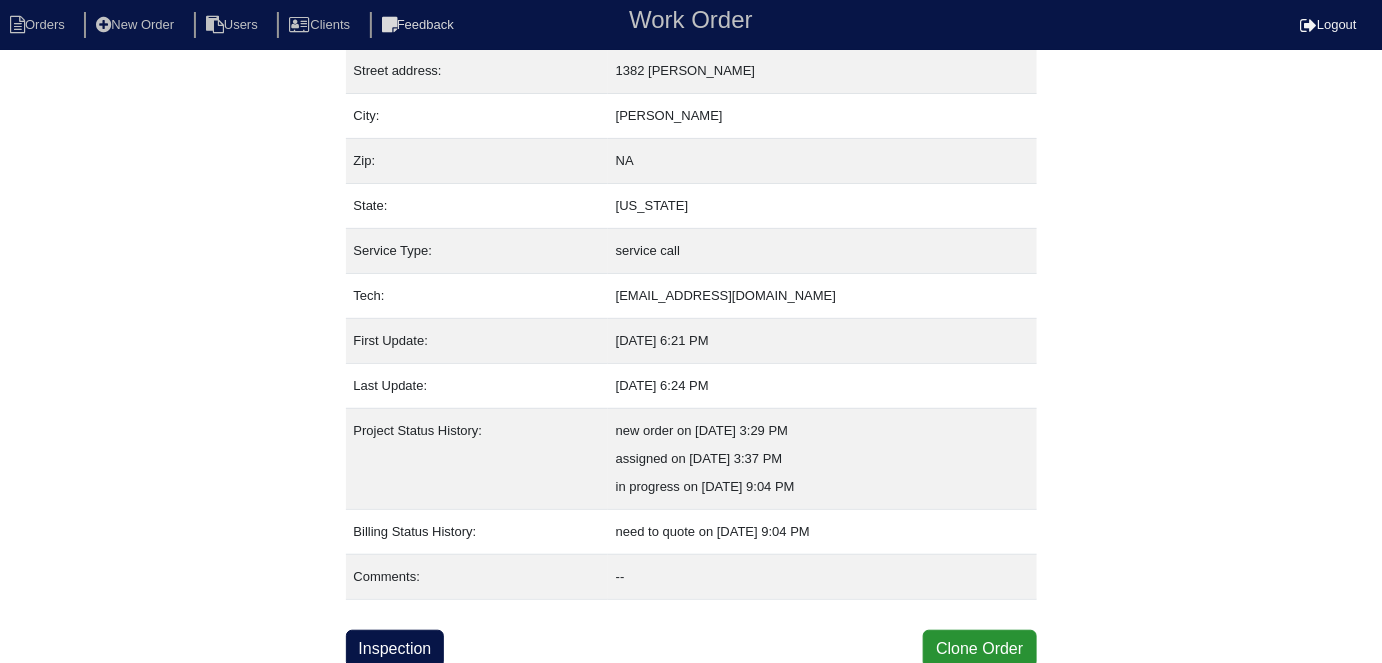 scroll, scrollTop: 0, scrollLeft: 0, axis: both 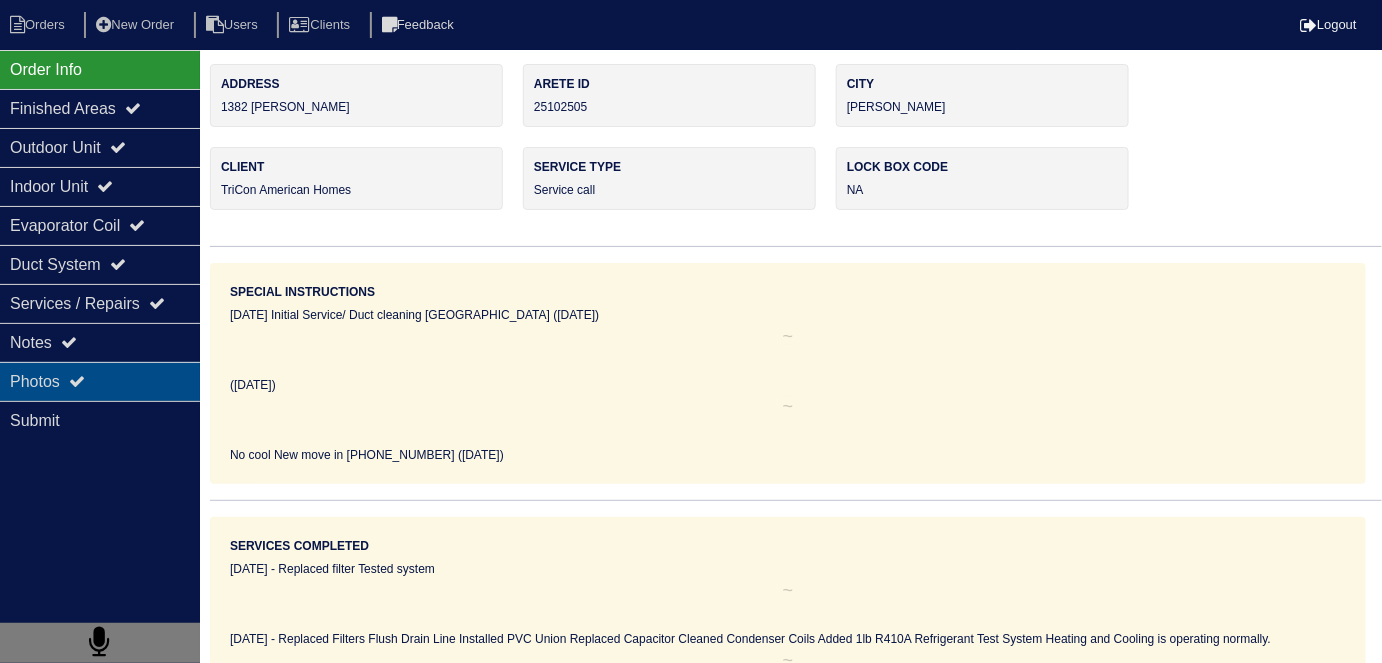 click on "Photos" at bounding box center [100, 381] 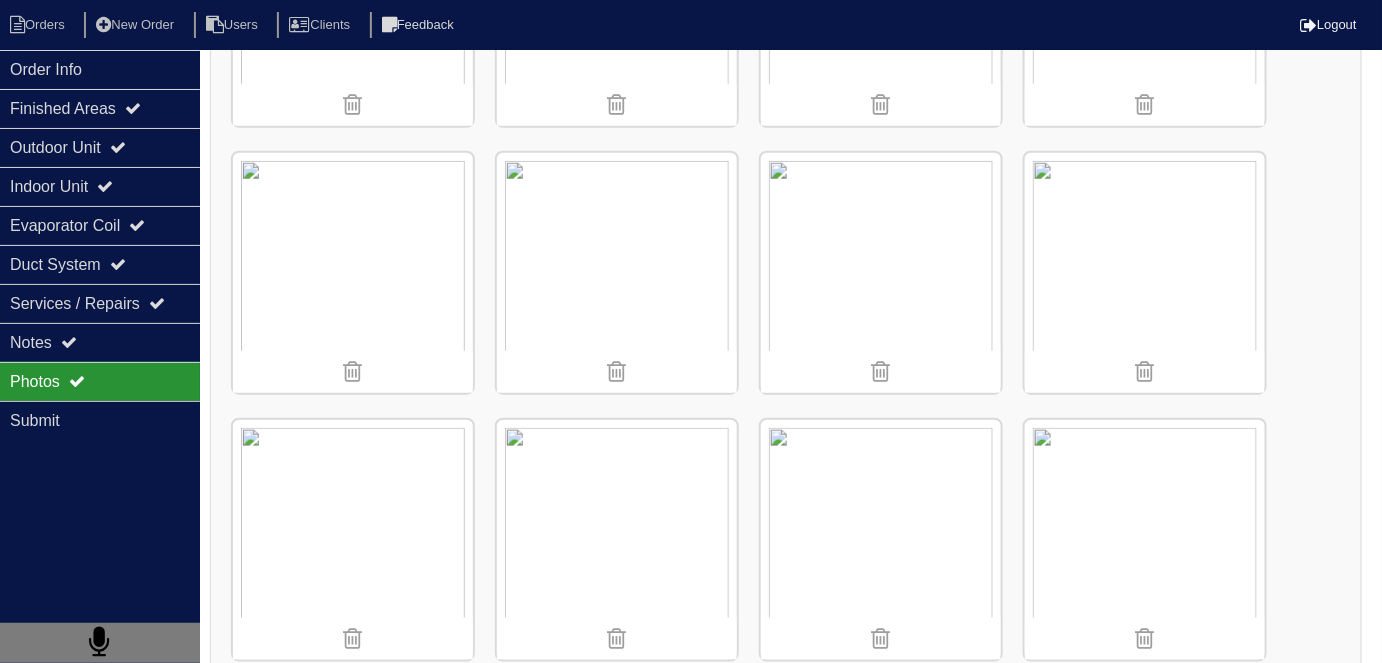 scroll, scrollTop: 482, scrollLeft: 0, axis: vertical 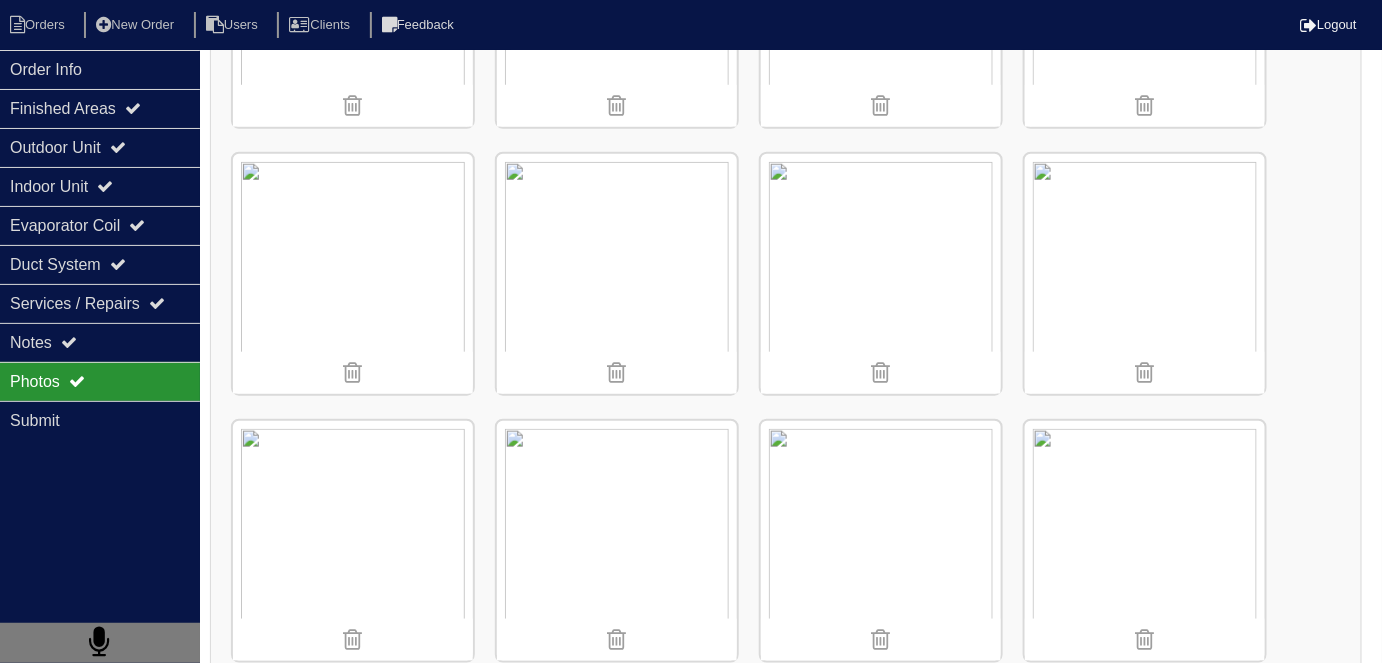 click at bounding box center (353, 274) 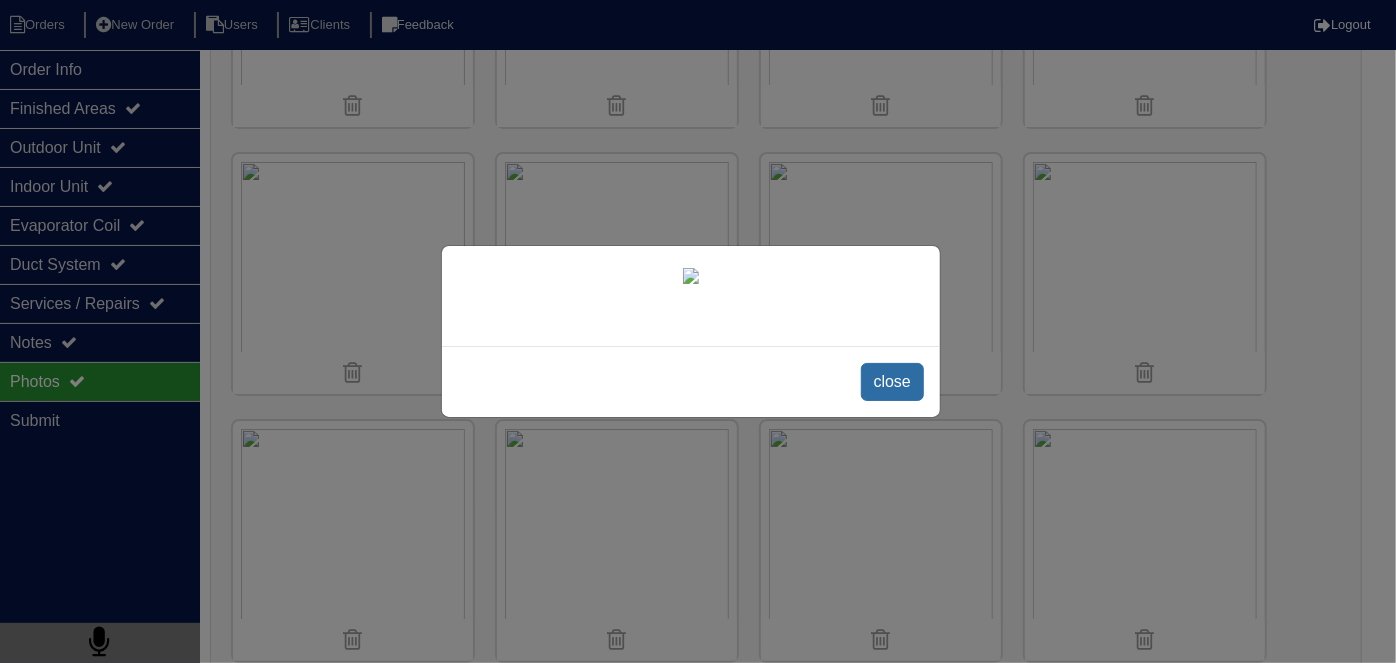 click on "close" at bounding box center (892, 382) 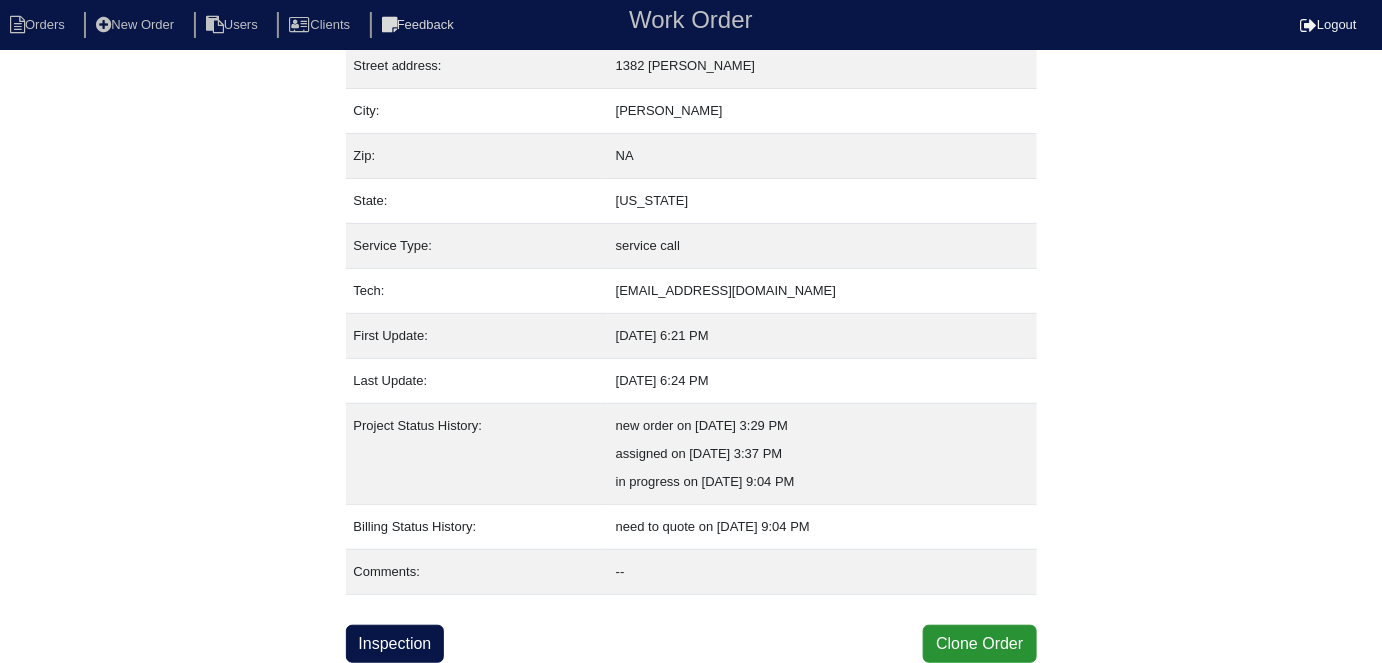 scroll, scrollTop: 105, scrollLeft: 0, axis: vertical 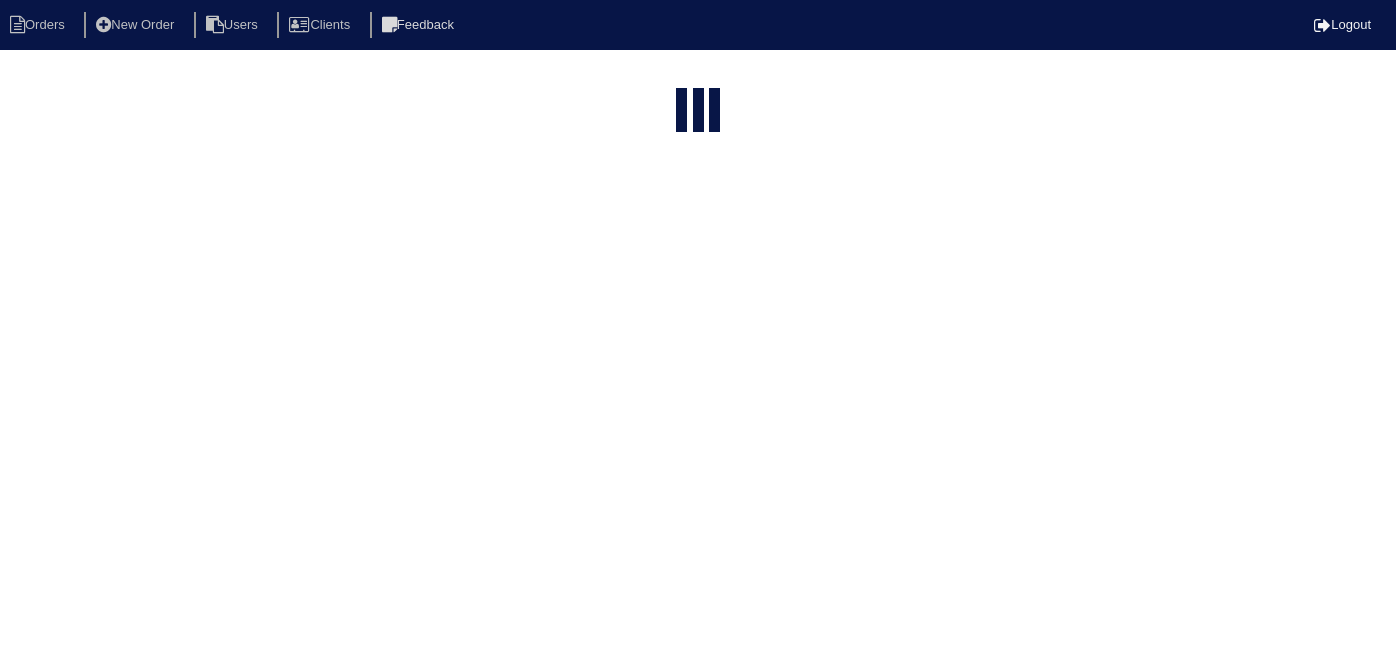 select on "15" 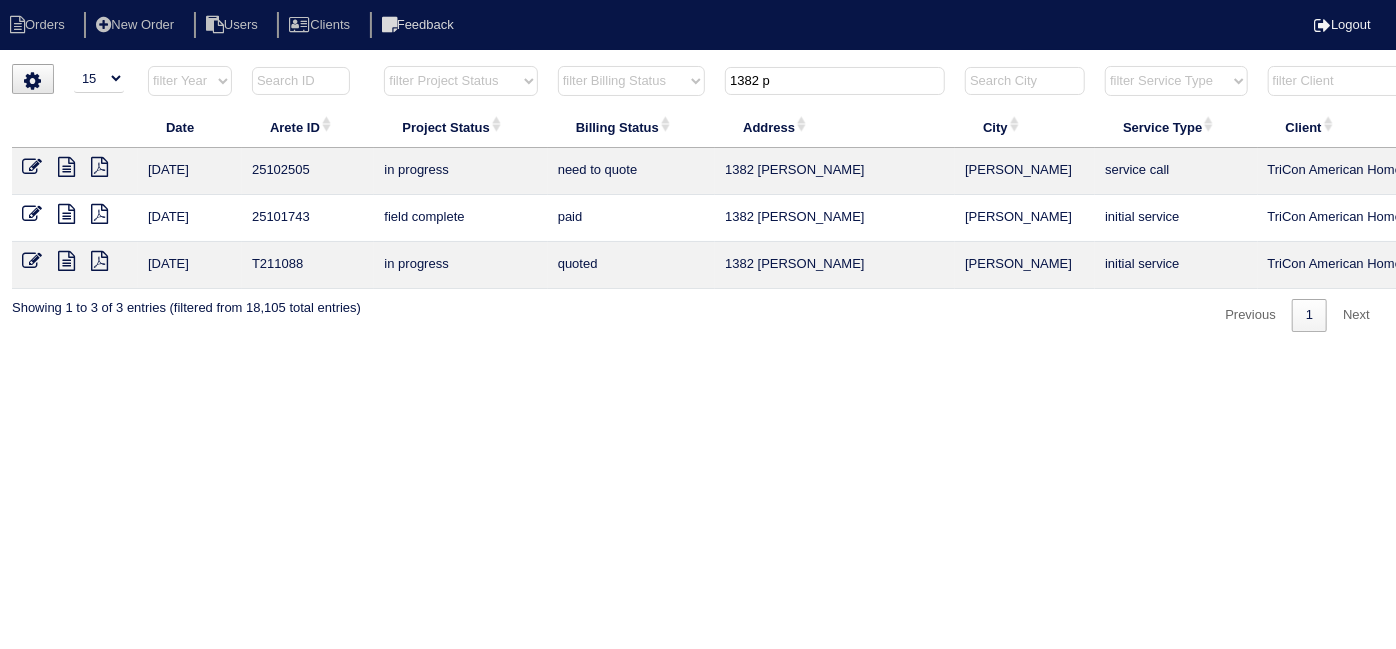 click at bounding box center [32, 167] 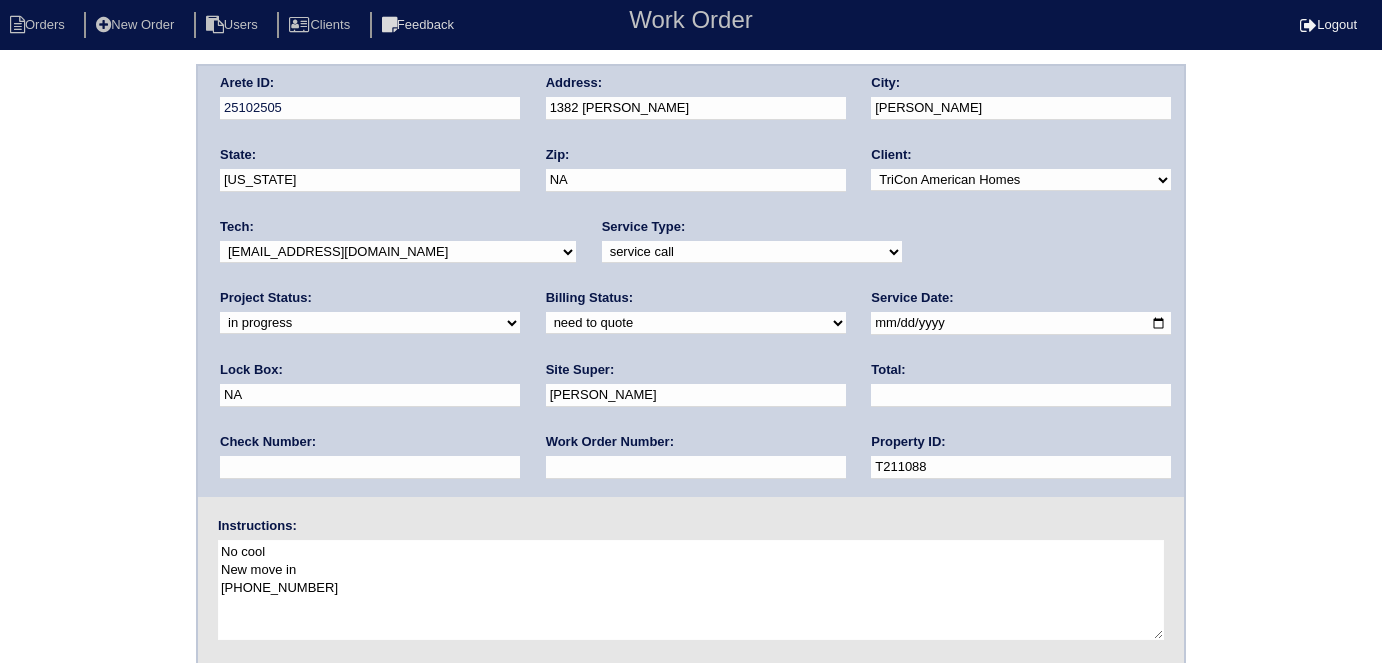 scroll, scrollTop: 0, scrollLeft: 0, axis: both 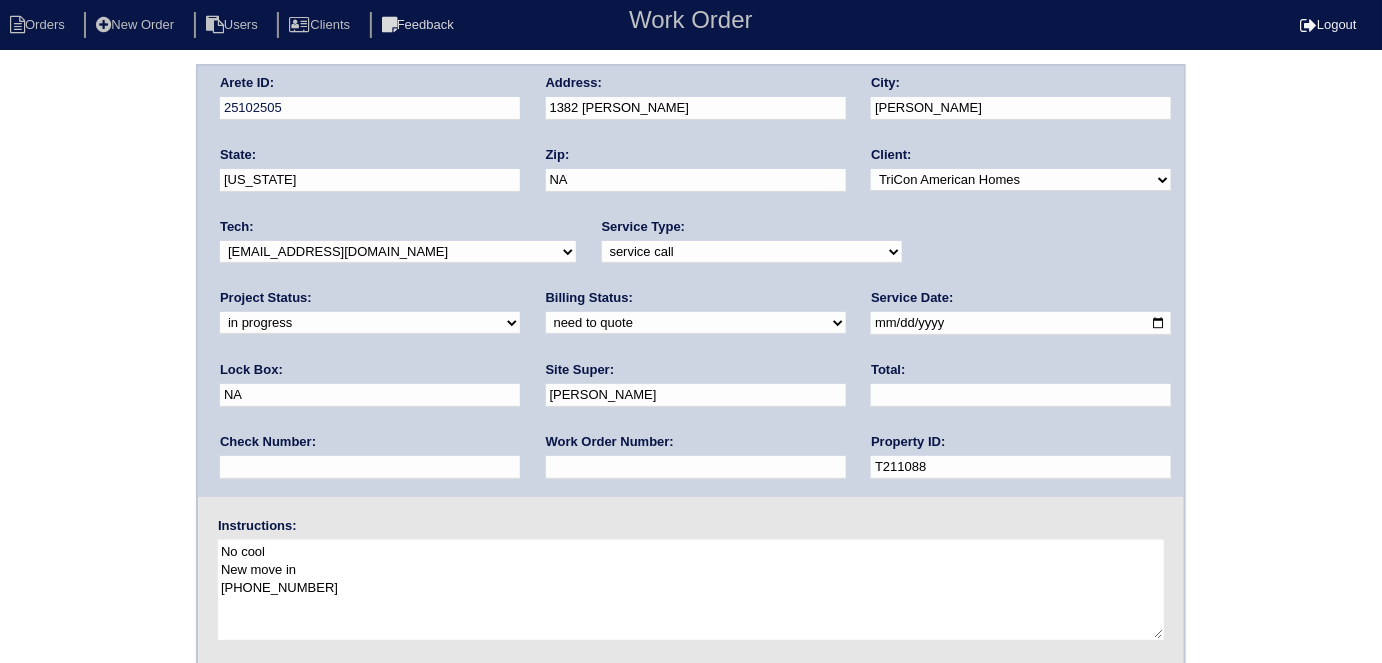 click on "need to quote
quoted
need to invoice
invoiced
paid
warranty
purchase order needed
unknown
in quickbooks" at bounding box center [696, 323] 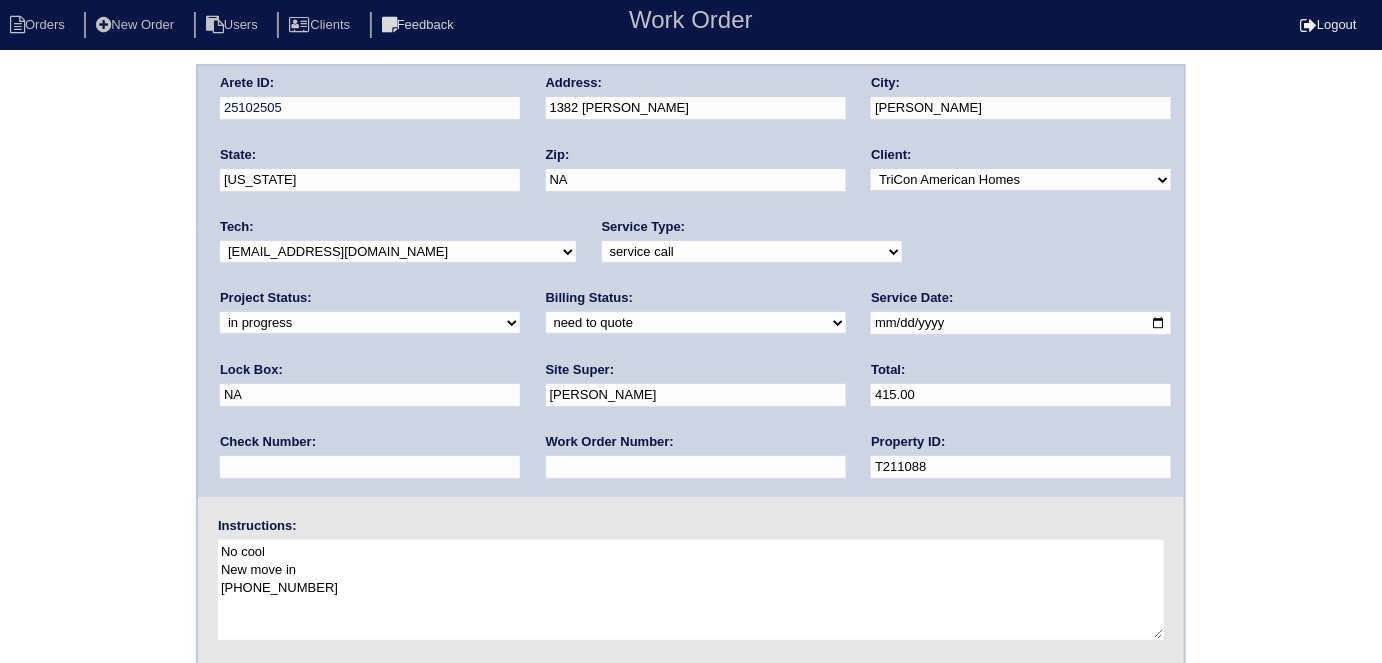 type on "415.00" 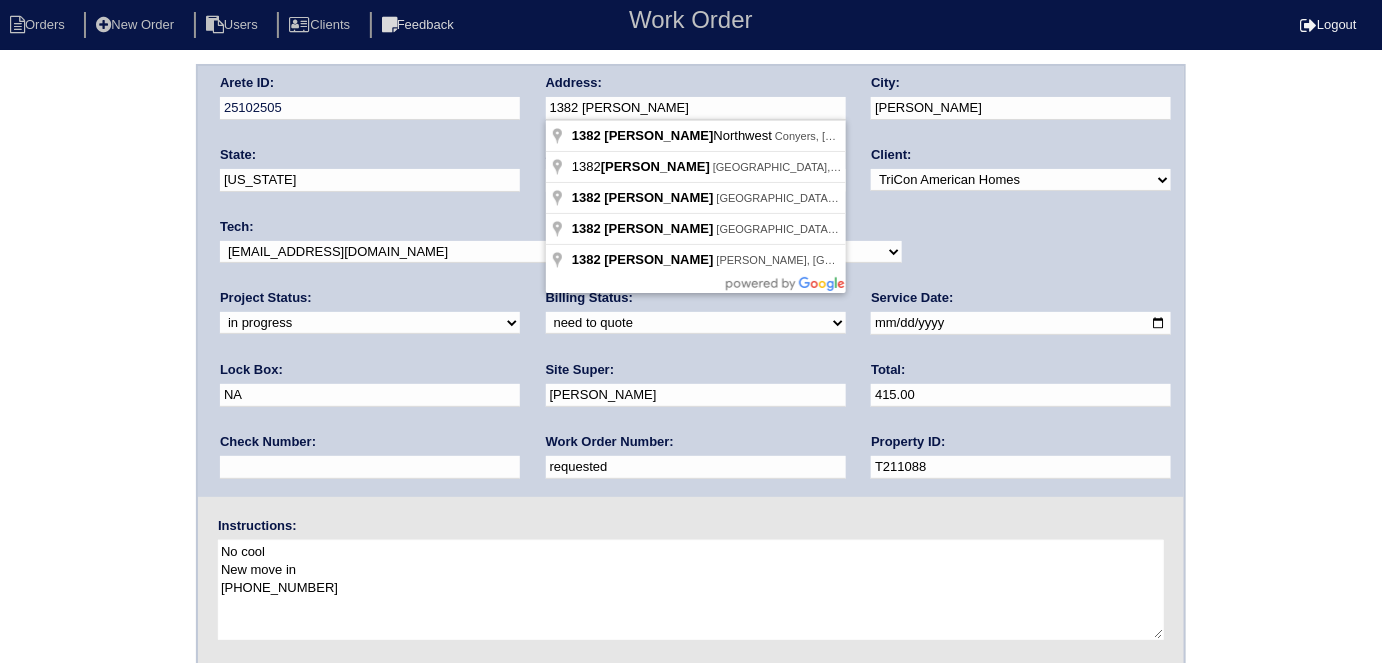 drag, startPoint x: 653, startPoint y: 104, endPoint x: 535, endPoint y: 96, distance: 118.270874 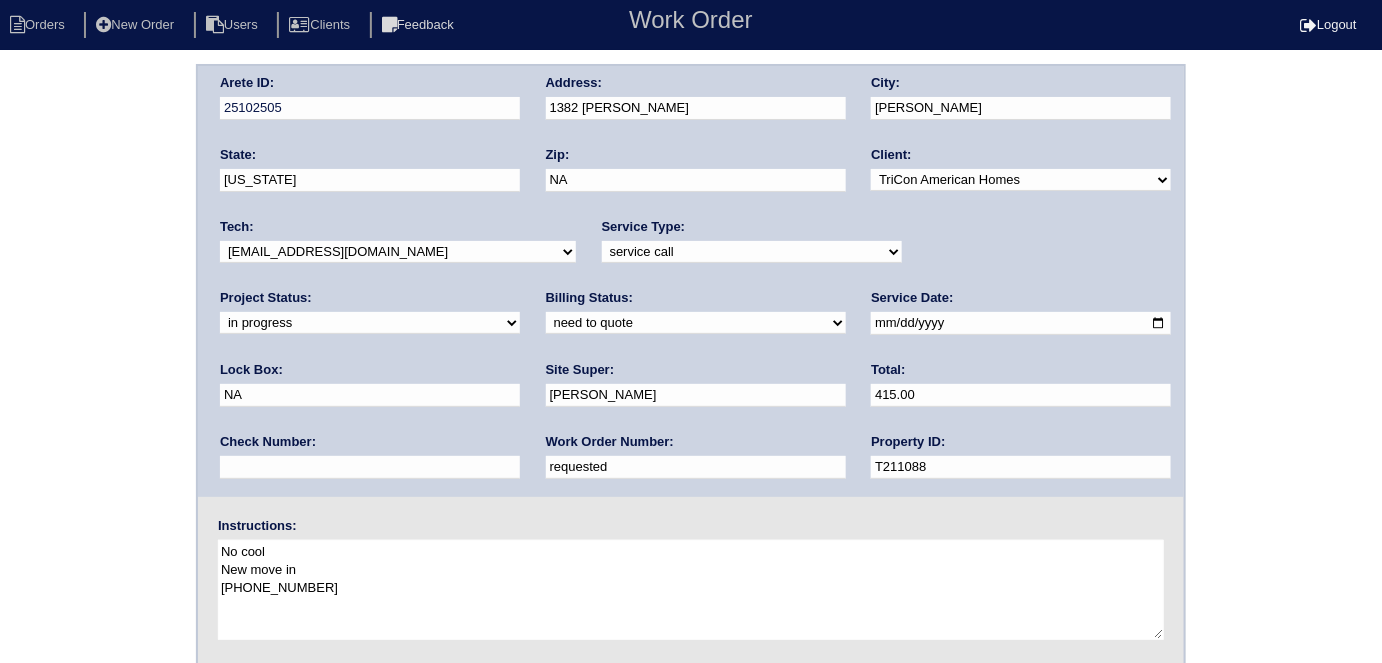 click on "Arete ID:
25102505
Address:
1382 Peggy Lane
City:
Conyers
State:
Georgia
Zip:
NA
Client:
-select-
TriCon American Homes
American Homes 4 Rent
First Key Homes
Zillow
The Renovation Company
On The Level Development Group
Shepard Exposition Group
Sylvan Homes
Pathway Construction
Arete Personal
Arete SMG
Tiber Capital
Tiber Realty
Divvy
Rave
Stine Construction
Alan Luther
HomeRiver Group
Test Client
Rasmus Real Estate
Padly
Buffalo Homes
Phillip Brothers
Maymont Homes
Tech:" at bounding box center [691, 468] 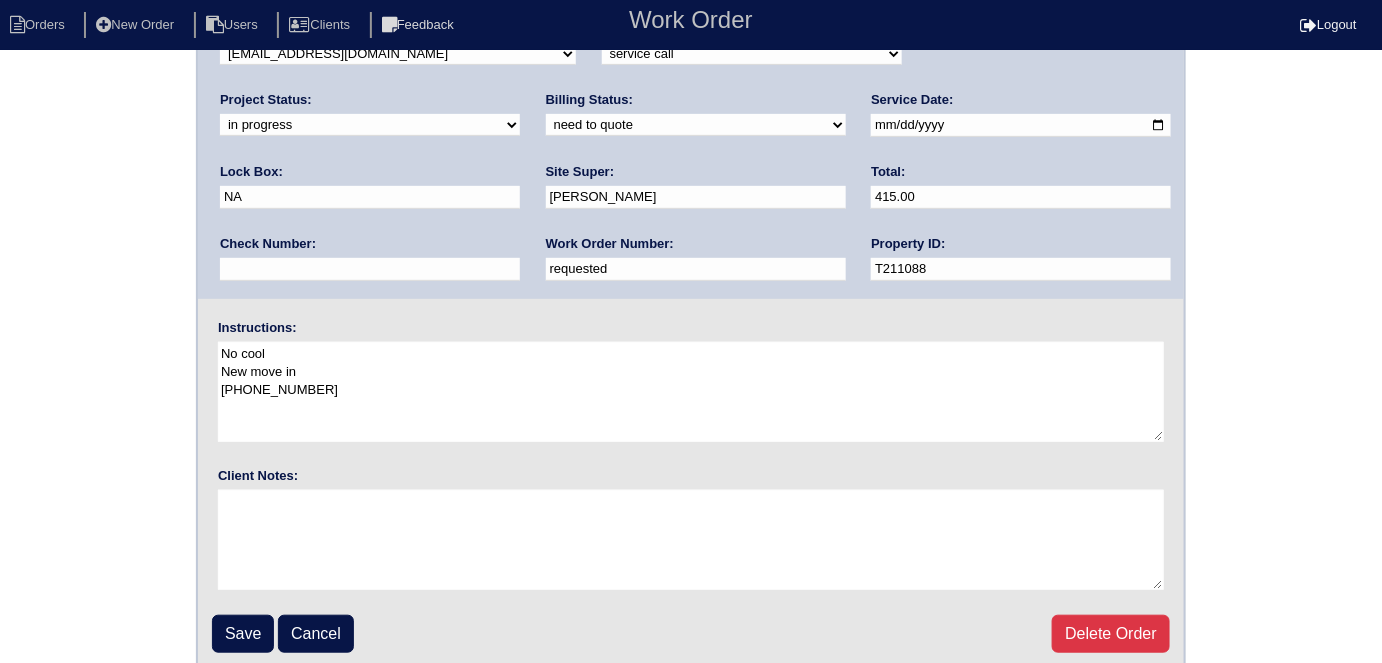 scroll, scrollTop: 205, scrollLeft: 0, axis: vertical 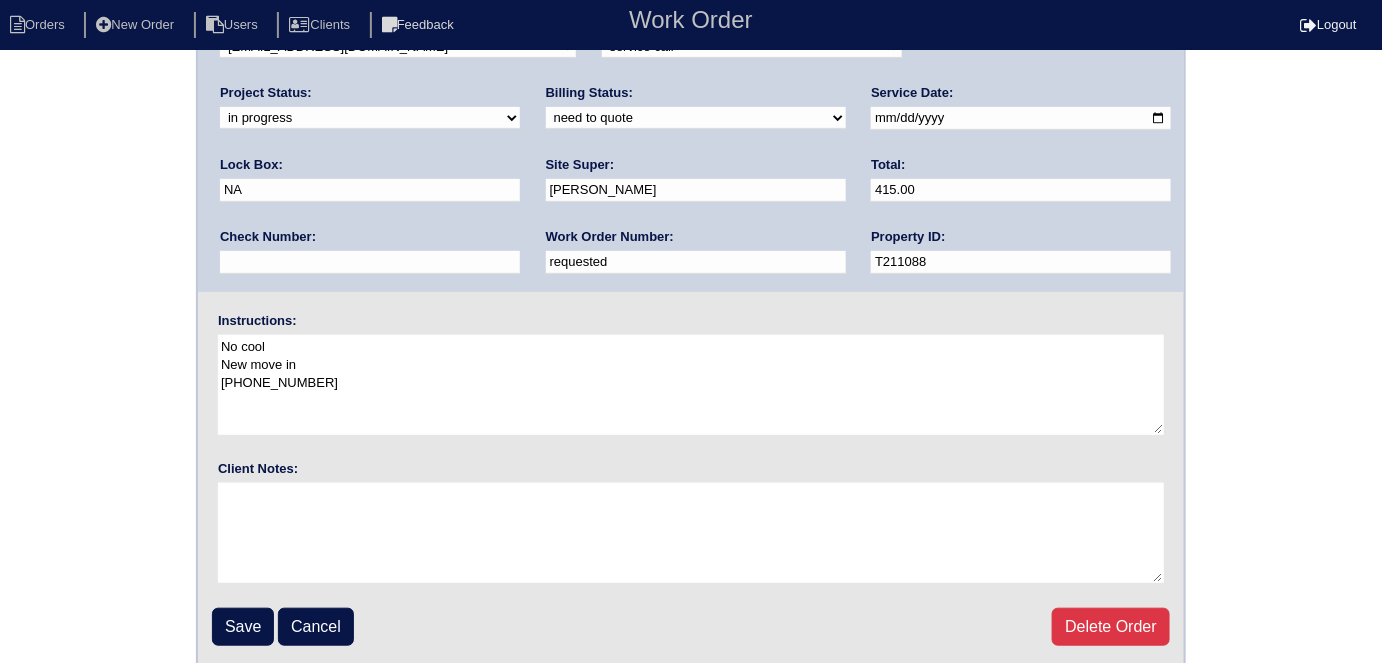 drag, startPoint x: 229, startPoint y: 613, endPoint x: 269, endPoint y: 598, distance: 42.72002 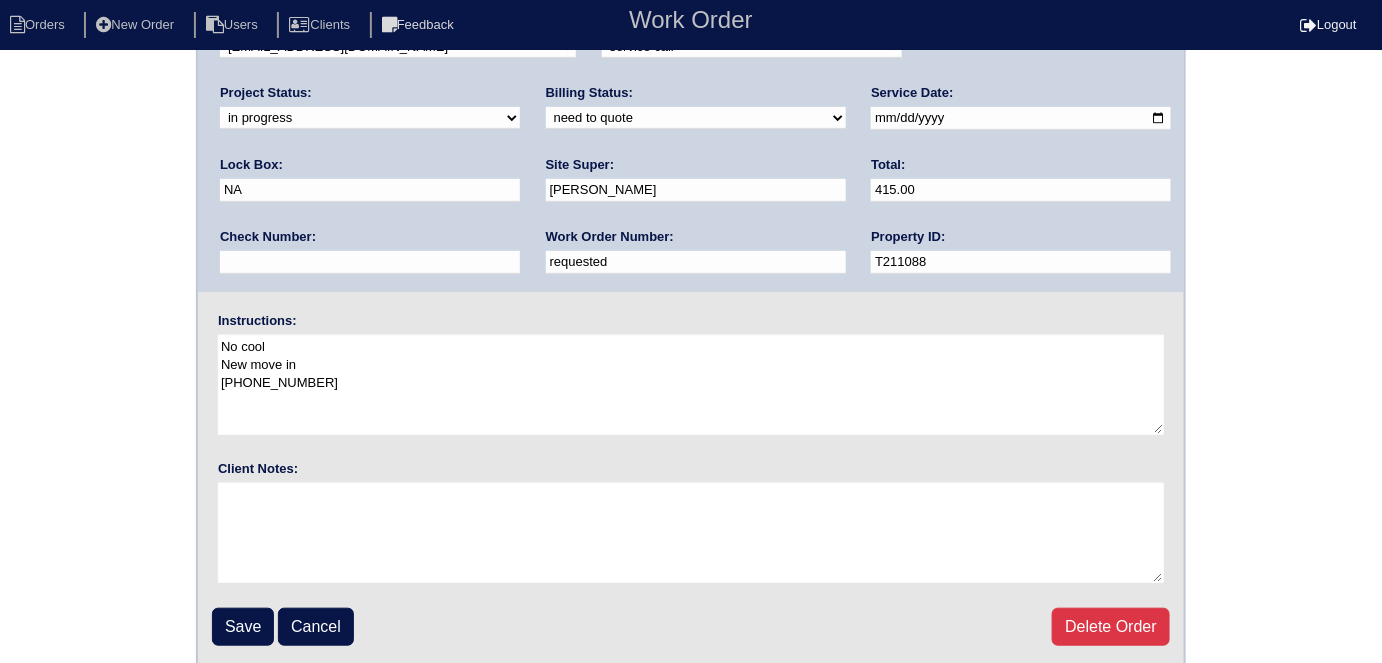 click on "Save" at bounding box center [243, 627] 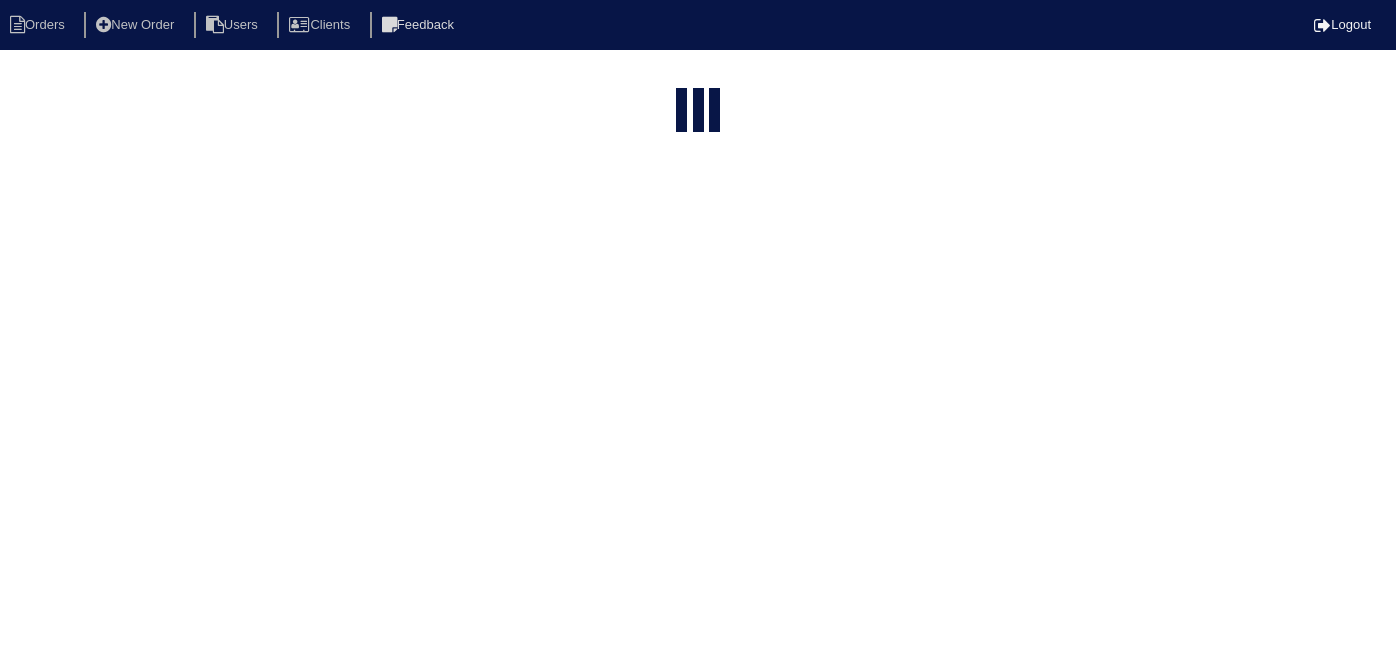 select on "15" 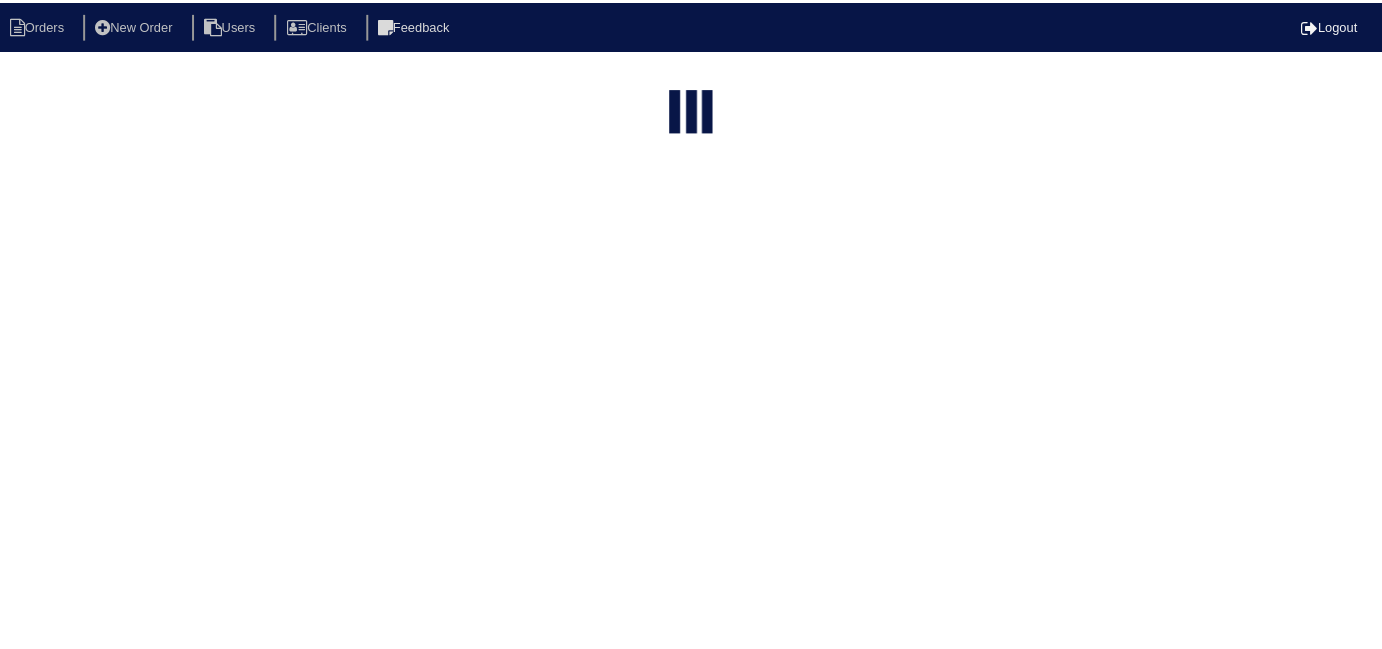 scroll, scrollTop: 0, scrollLeft: 0, axis: both 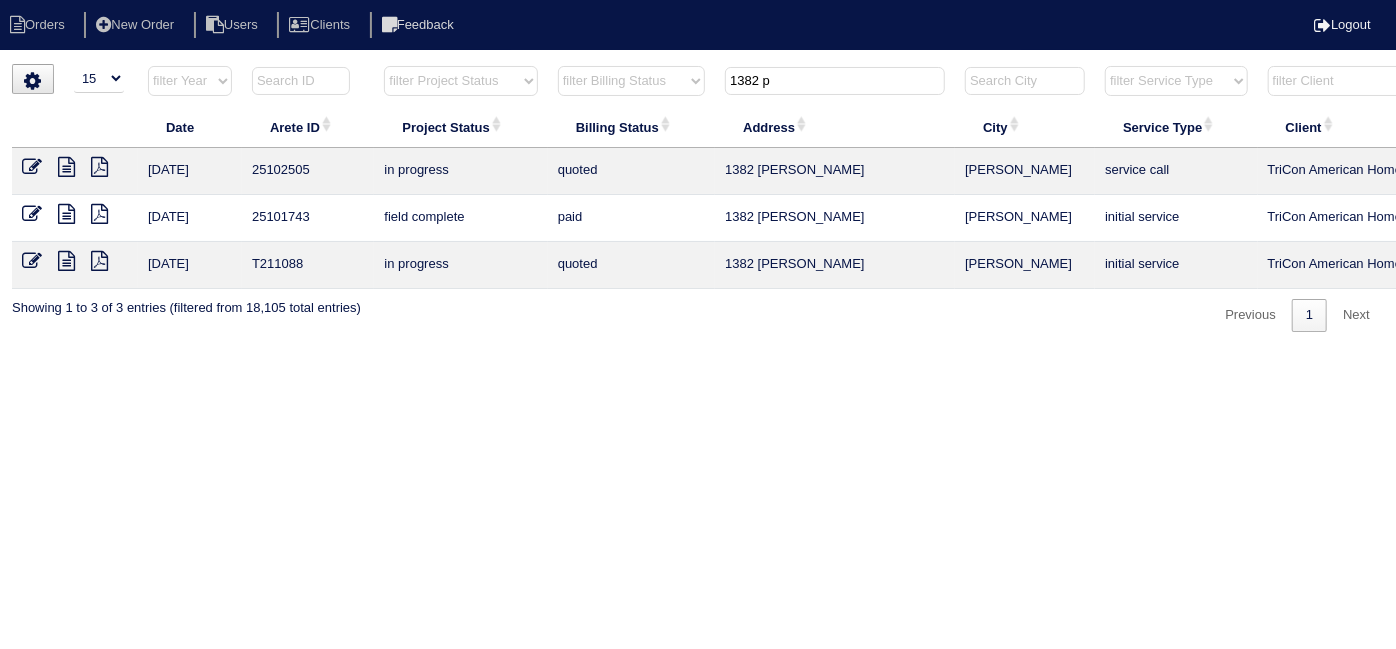 drag, startPoint x: 811, startPoint y: 86, endPoint x: 592, endPoint y: 49, distance: 222.10358 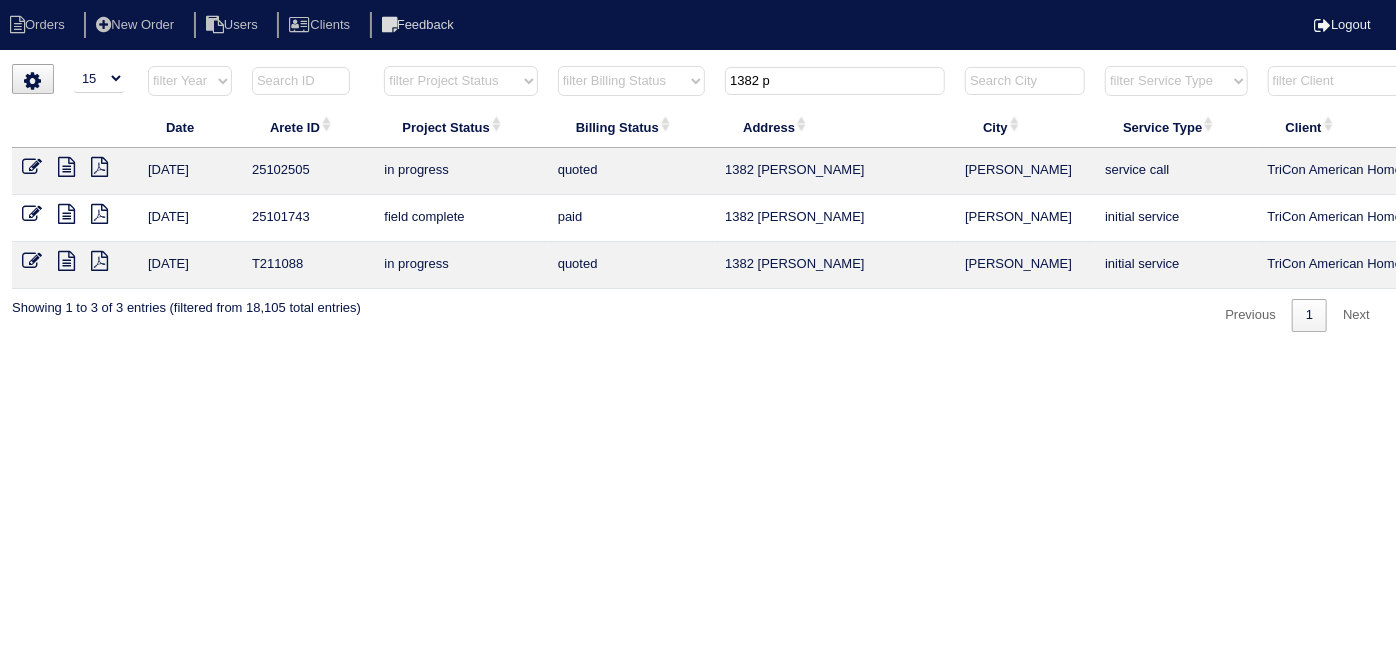 click on "Orders
New Order
Users
Clients
Feedback
Logout
Orders
New Order
Users
Clients
Message is blank.  Please add text or cancel.
Send Feedback
Cancel" at bounding box center (698, 176) 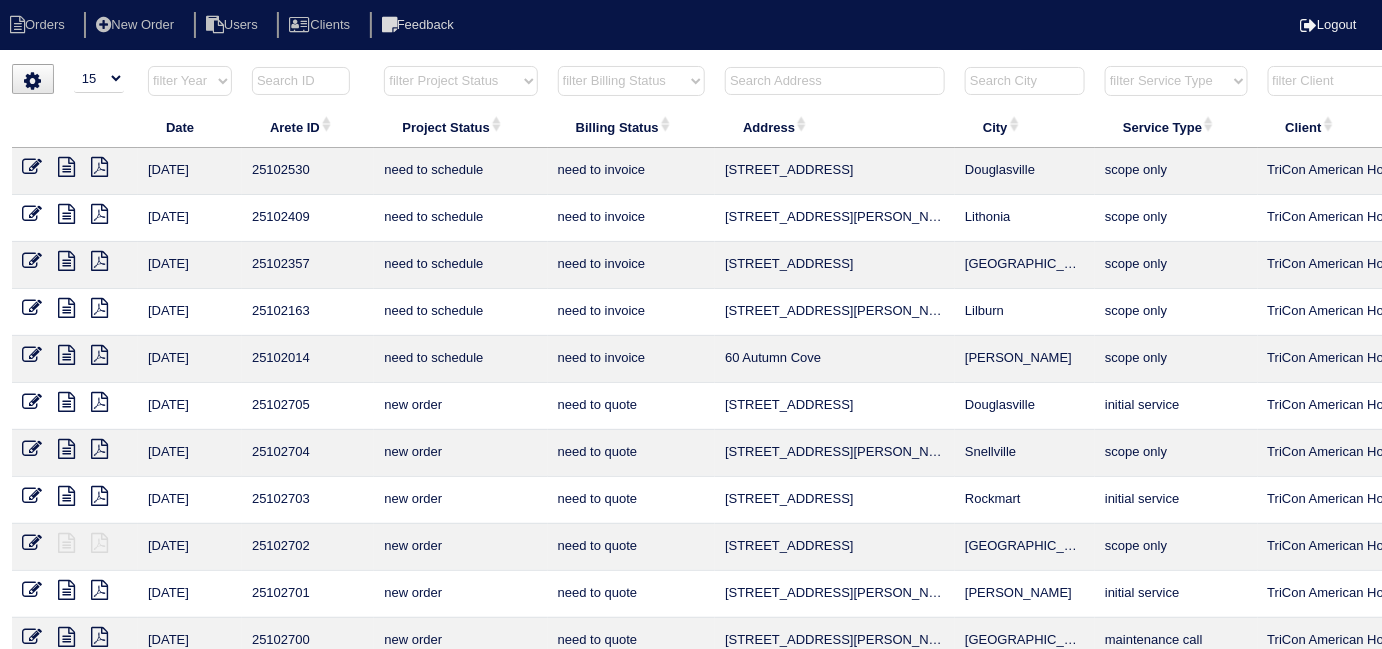click at bounding box center [835, 81] 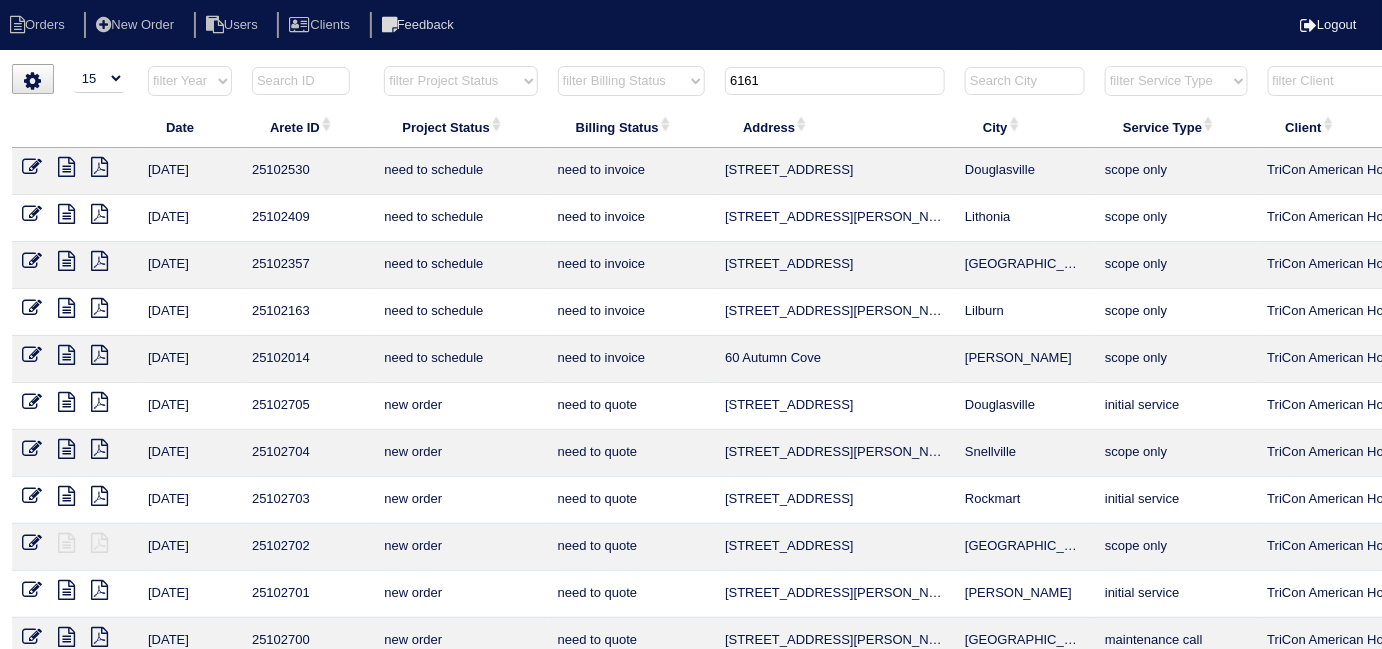 type on "6161" 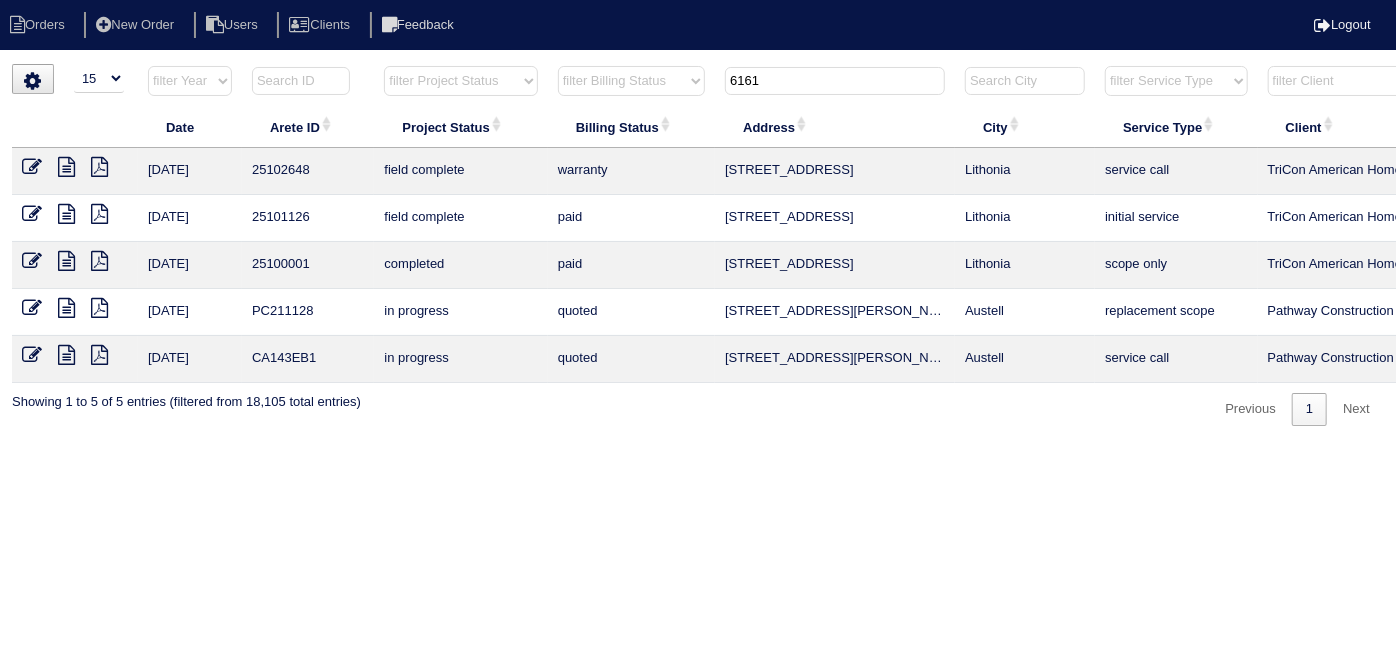 drag, startPoint x: 781, startPoint y: 88, endPoint x: 429, endPoint y: 1, distance: 362.59207 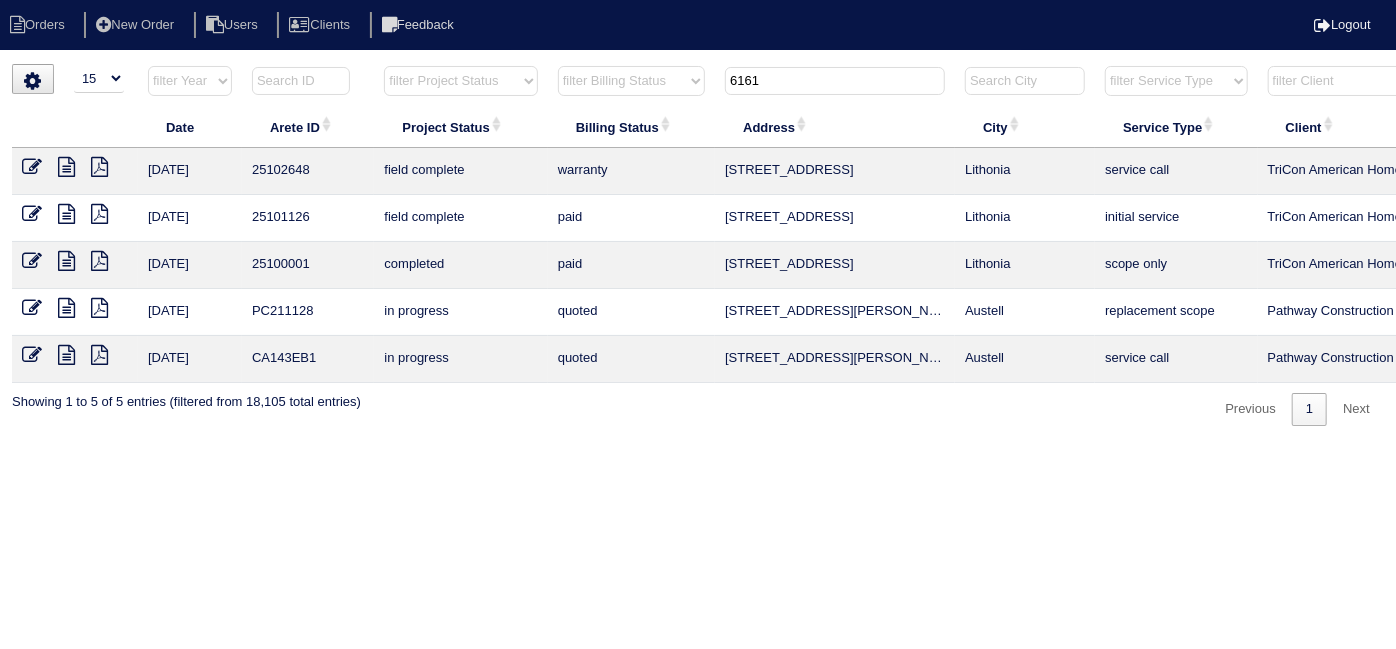 type 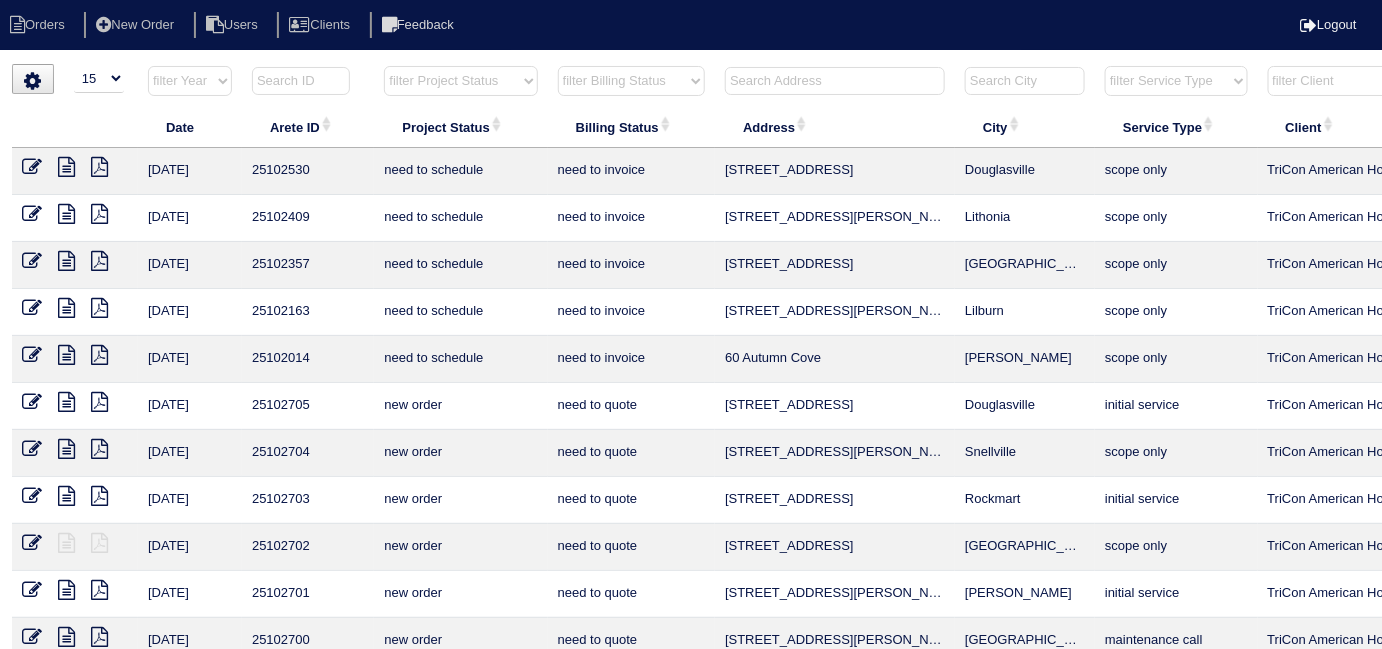 click on "▼   10 15 25 50 200 500 Search:
Date Arete ID Project Status Billing Status Address City Service Type Client Tech
[DATE] 25102530 need to schedule  need to invoice [GEOGRAPHIC_DATA] scope only TriCon American Homes Tech Unassigned [DATE] 25102409 need to schedule  need to invoice 5516 [PERSON_NAME] Forest Ct Lithonia scope only TriCon American Homes [PERSON_NAME] [DATE] 25102357 need to schedule  need to invoice [STREET_ADDRESS] Atlanta scope only TriCon American Homes Tech Unassigned [DATE] 25102163 need to schedule  need to invoice 4047 [PERSON_NAME] [PERSON_NAME] scope only TriCon American Homes [PERSON_NAME] [DATE] 25102014 need to schedule  need to invoice 60 Autumn Cove [PERSON_NAME] scope only TriCon American Homes [PERSON_NAME] [DATE] 25102705 new order  need to quote 152 Kings Walk [GEOGRAPHIC_DATA] initial service TriCon American Homes [PERSON_NAME] [DATE] 25102704 new order  need to quote [STREET_ADDRESS][PERSON_NAME] scope only TriCon American Homes [PERSON_NAME]" at bounding box center (691, 480) 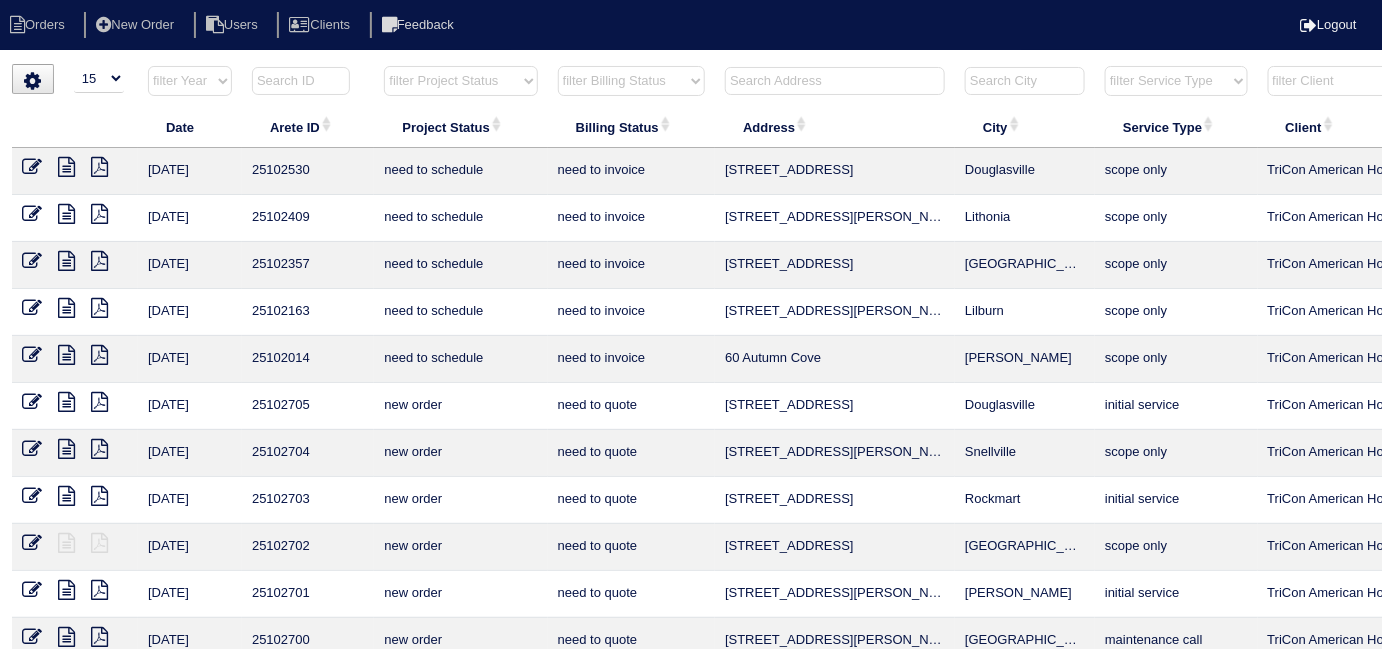 click on "filter Billing Status -- Any Billing Status --  need to quote  quoted  need to invoice  invoiced  paid  warranty  purchase order needed  unknown  in quickbooks" at bounding box center (631, 81) 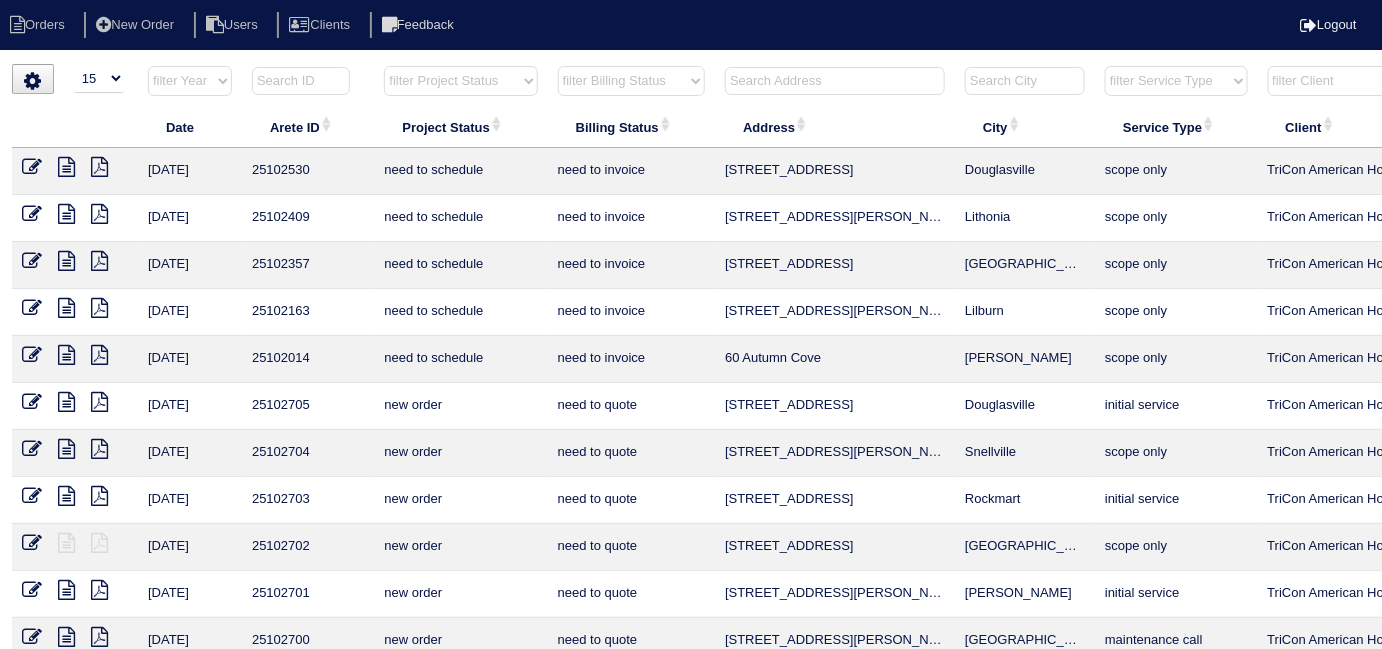 click on "filter Billing Status -- Any Billing Status --  need to quote  quoted  need to invoice  invoiced  paid  warranty  purchase order needed  unknown  in quickbooks" at bounding box center [631, 81] 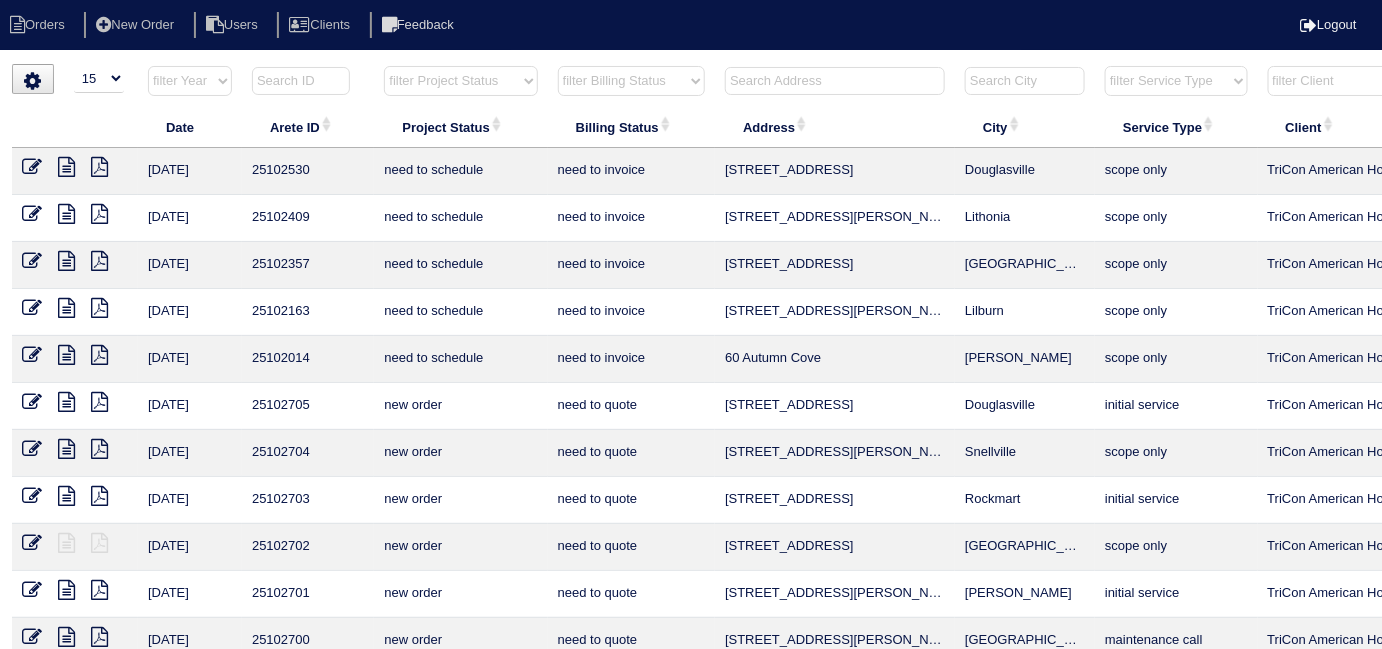 select on "warranty" 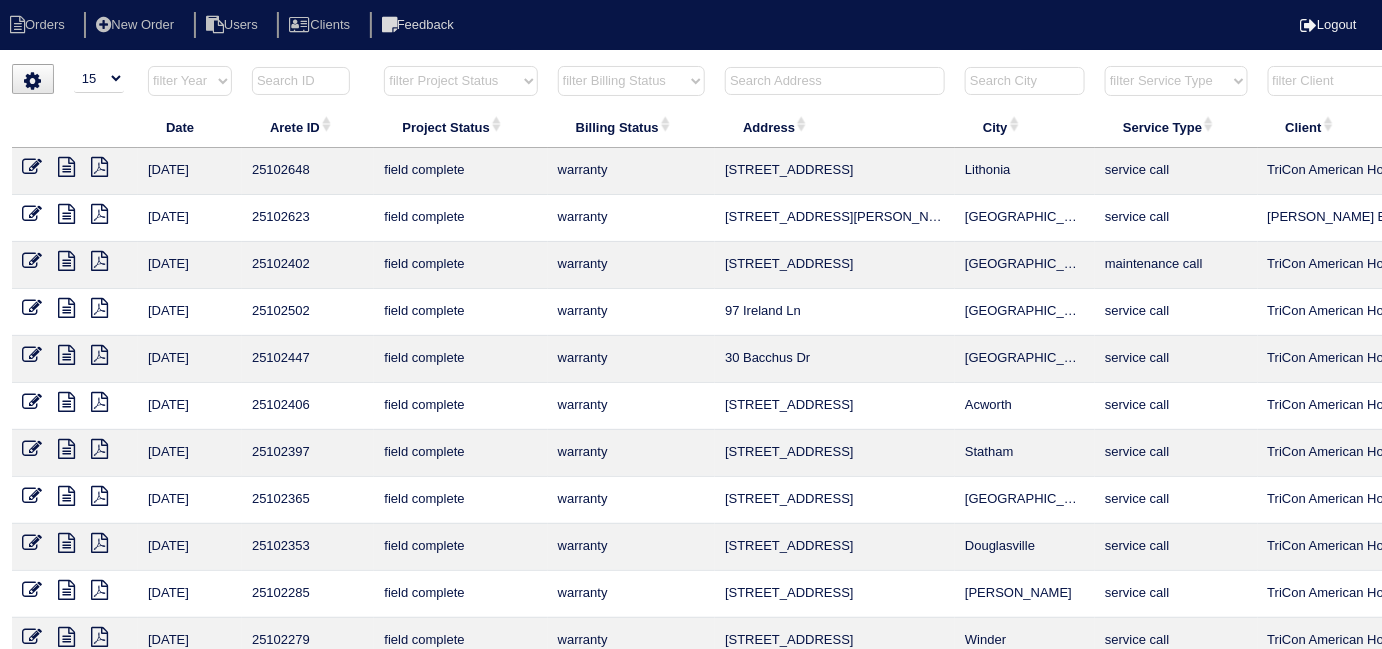 click on "filter Billing Status -- Any Billing Status --  need to quote  quoted  need to invoice  invoiced  paid  warranty  purchase order needed  unknown  in quickbooks" at bounding box center (631, 81) 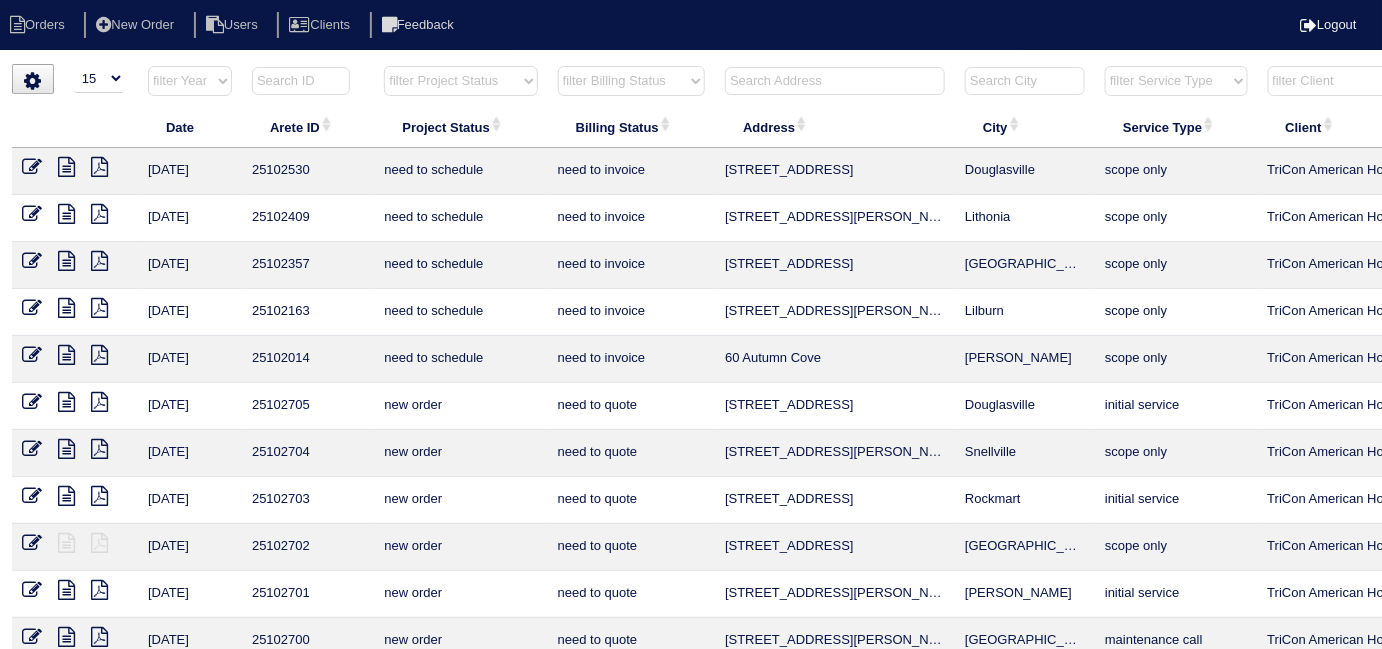 click on "filter Project Status -- Any Project Status -- new order assigned in progress field complete need to schedule admin review archived completed need to approve in quickbooks unknown repairs needed canceled manager review" at bounding box center (460, 81) 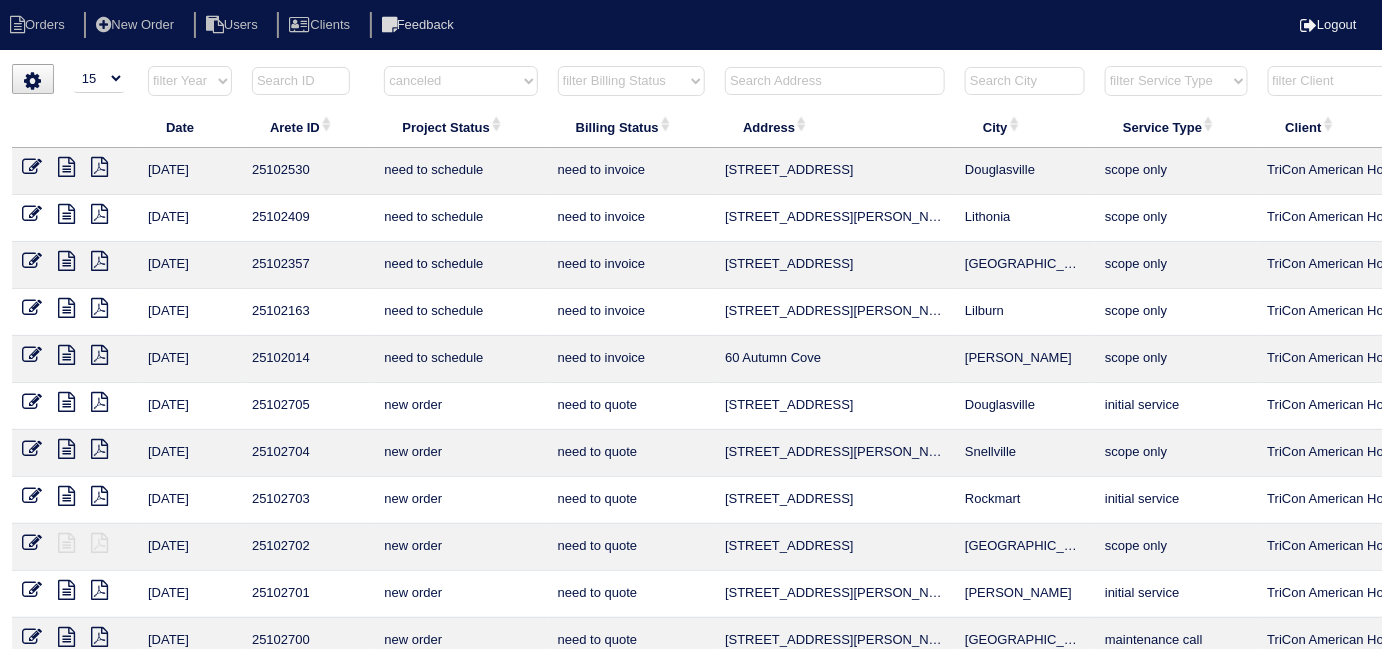 click on "filter Project Status -- Any Project Status -- new order assigned in progress field complete need to schedule admin review archived completed need to approve in quickbooks unknown repairs needed canceled manager review" at bounding box center [460, 81] 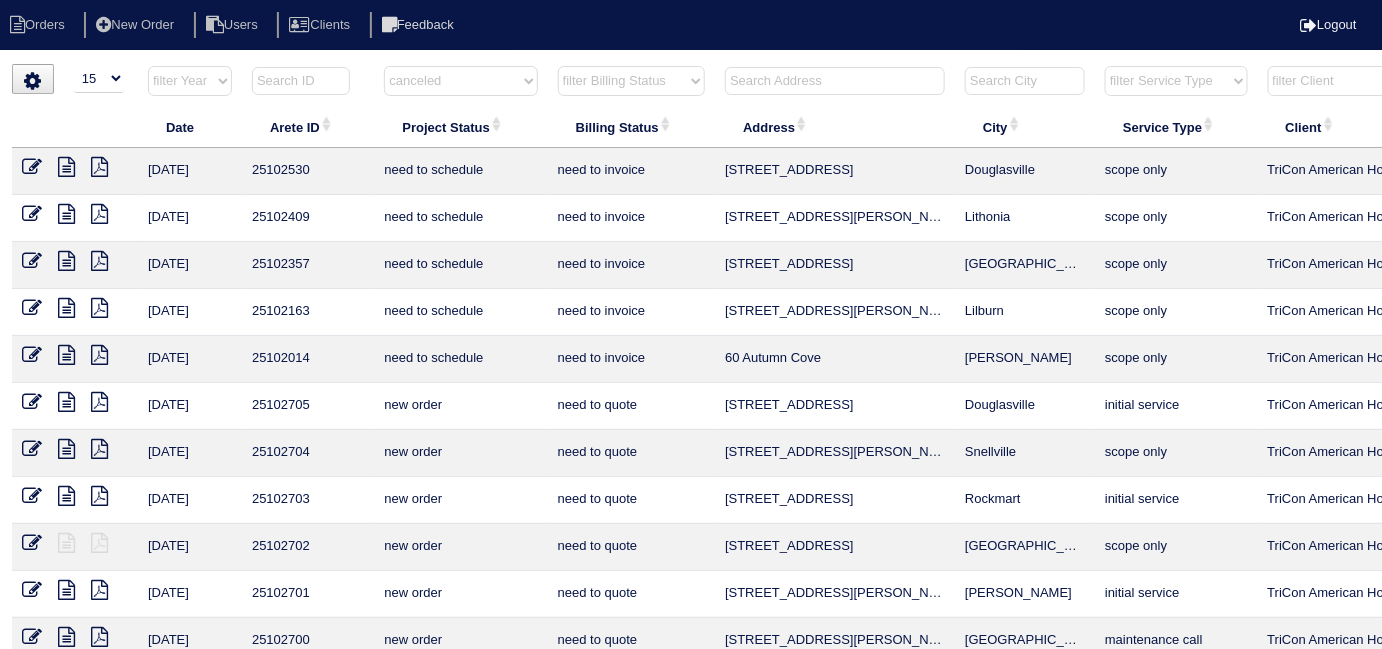 select on "canceled" 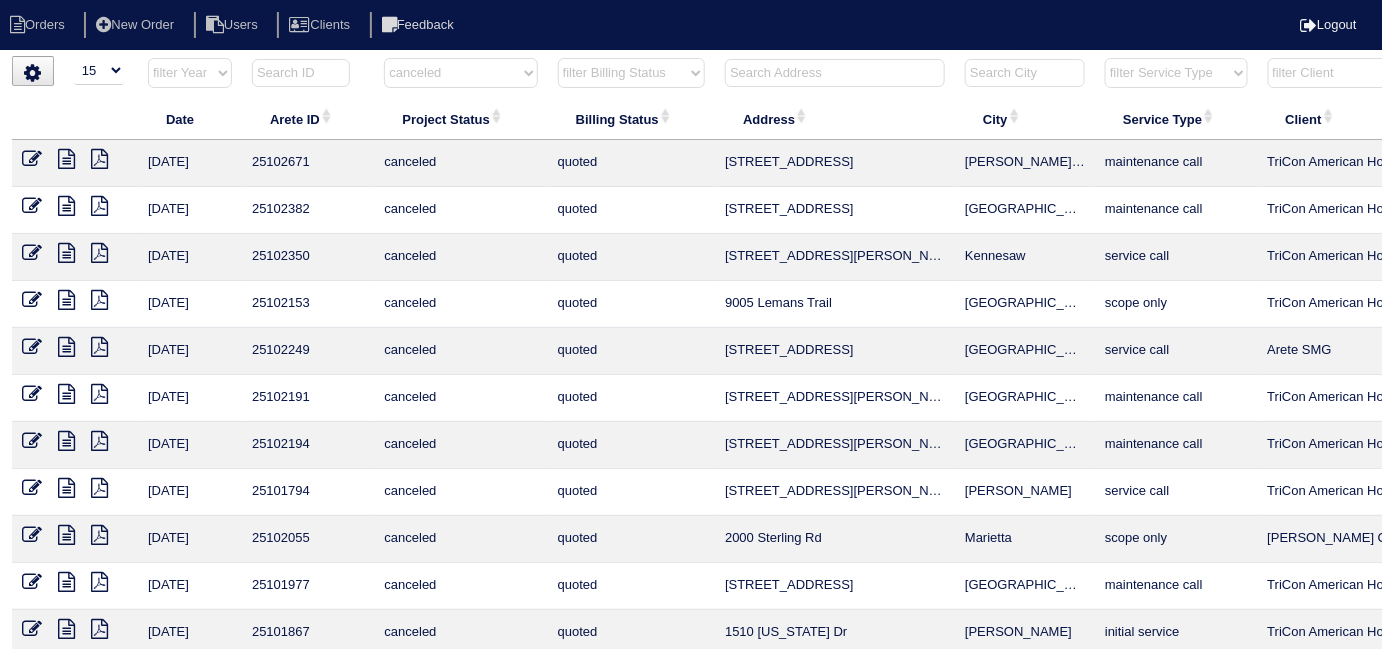 scroll, scrollTop: 0, scrollLeft: 0, axis: both 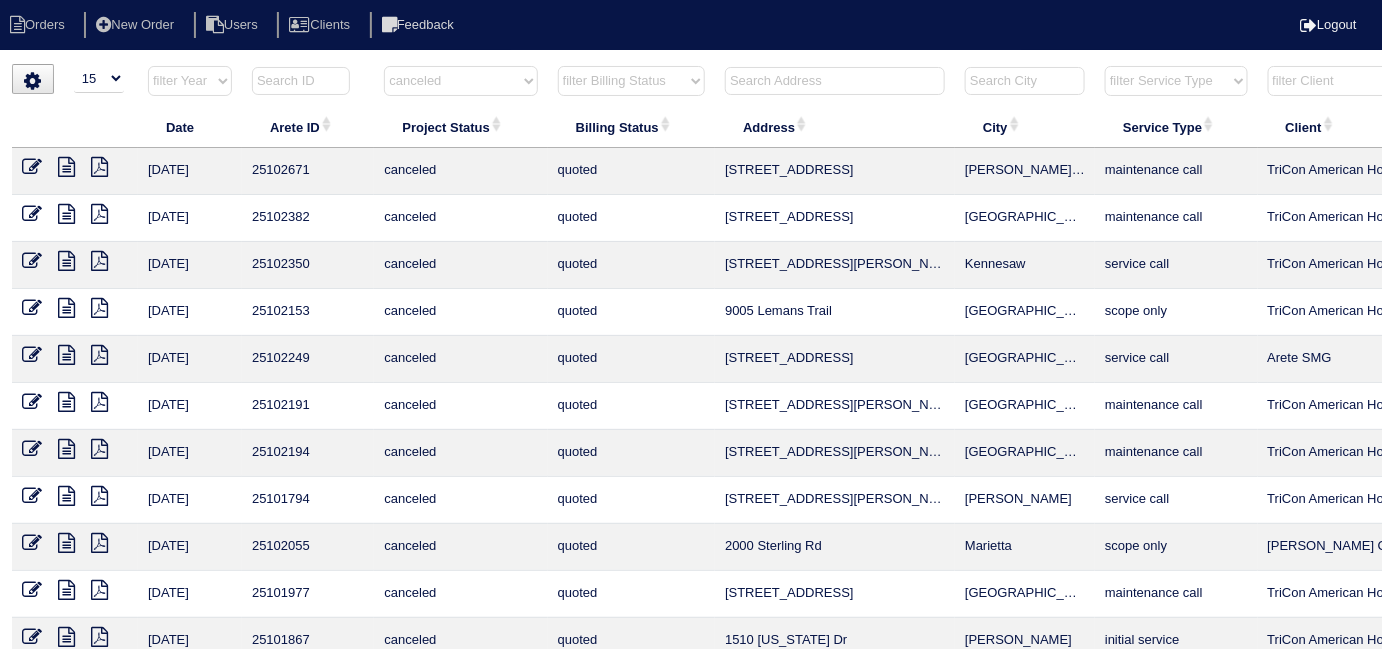 click on "filter Project Status -- Any Project Status -- new order assigned in progress field complete need to schedule admin review archived completed need to approve in quickbooks unknown repairs needed canceled manager review" at bounding box center (460, 81) 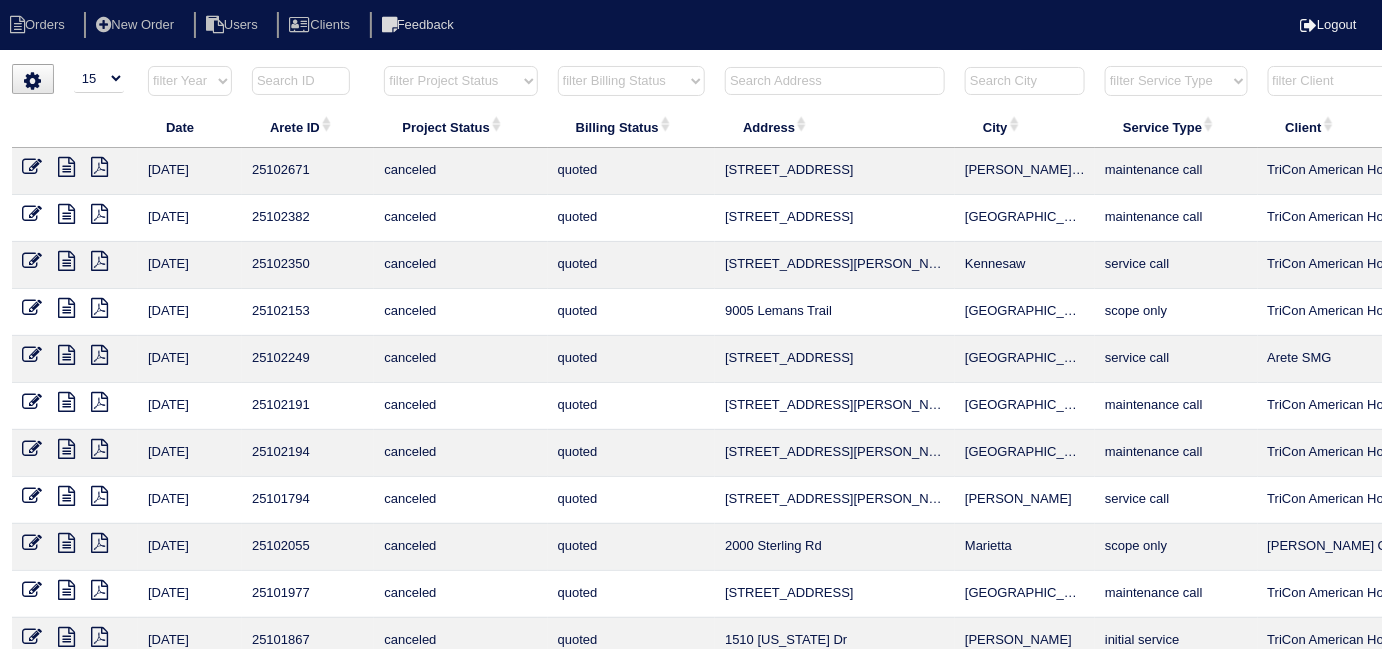click on "filter Project Status -- Any Project Status -- new order assigned in progress field complete need to schedule admin review archived completed need to approve in quickbooks unknown repairs needed canceled manager review" at bounding box center [460, 81] 